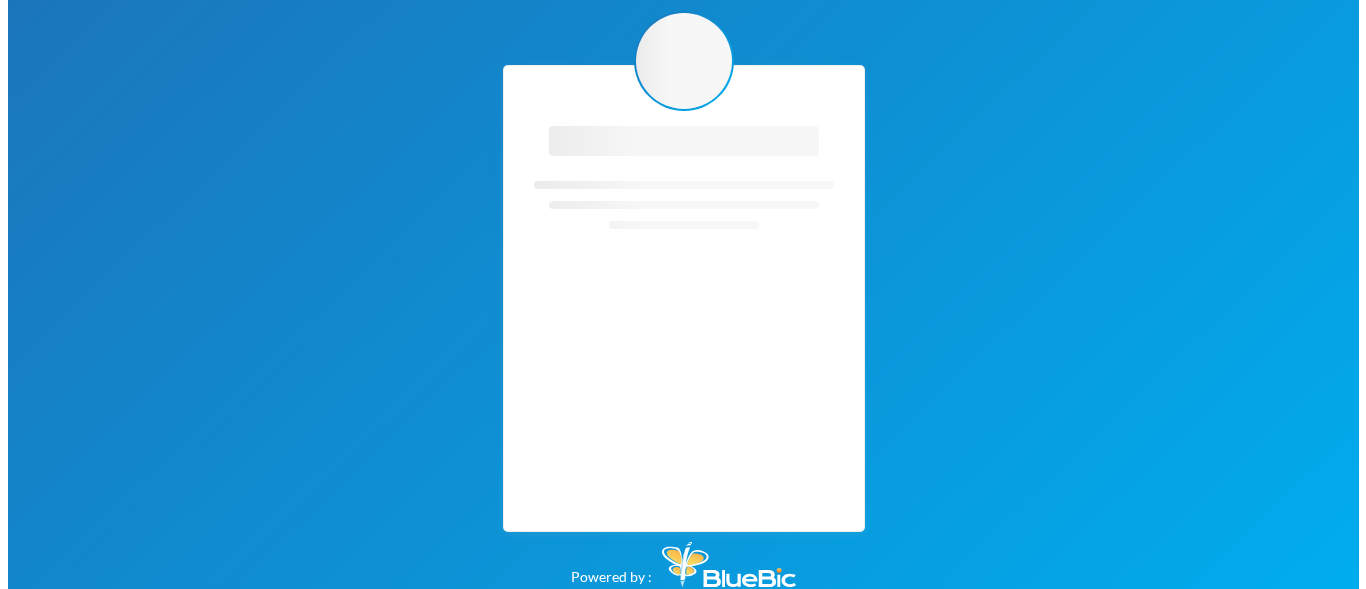 scroll, scrollTop: 0, scrollLeft: 0, axis: both 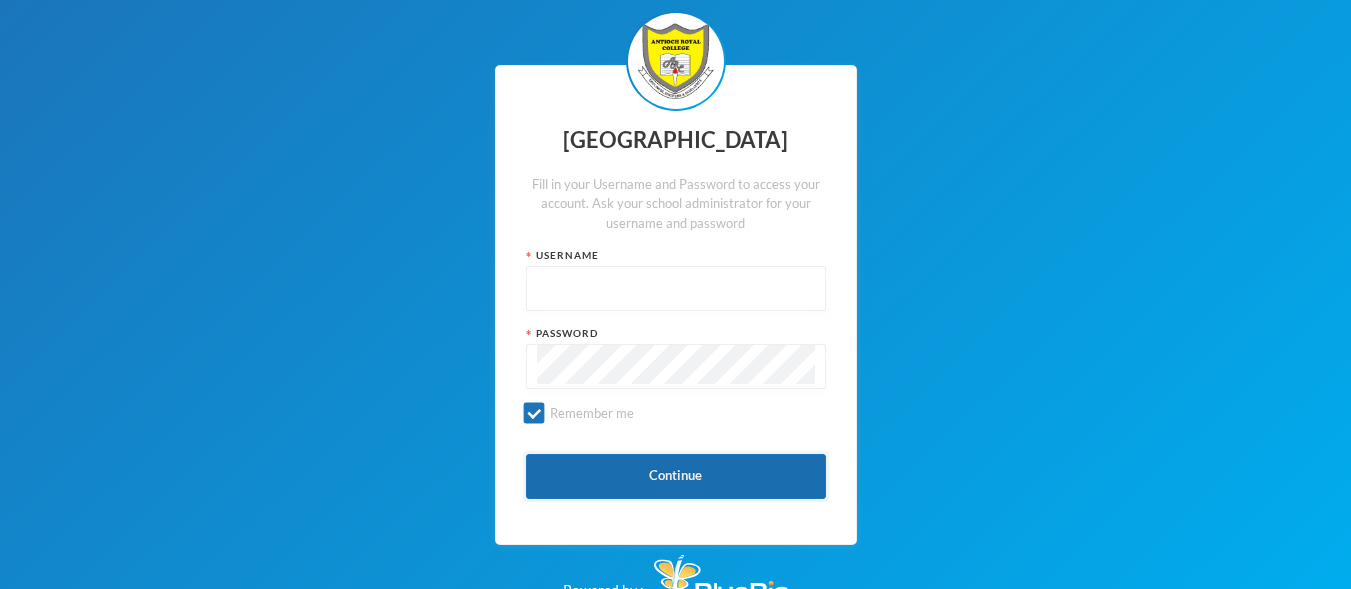 type on "admin" 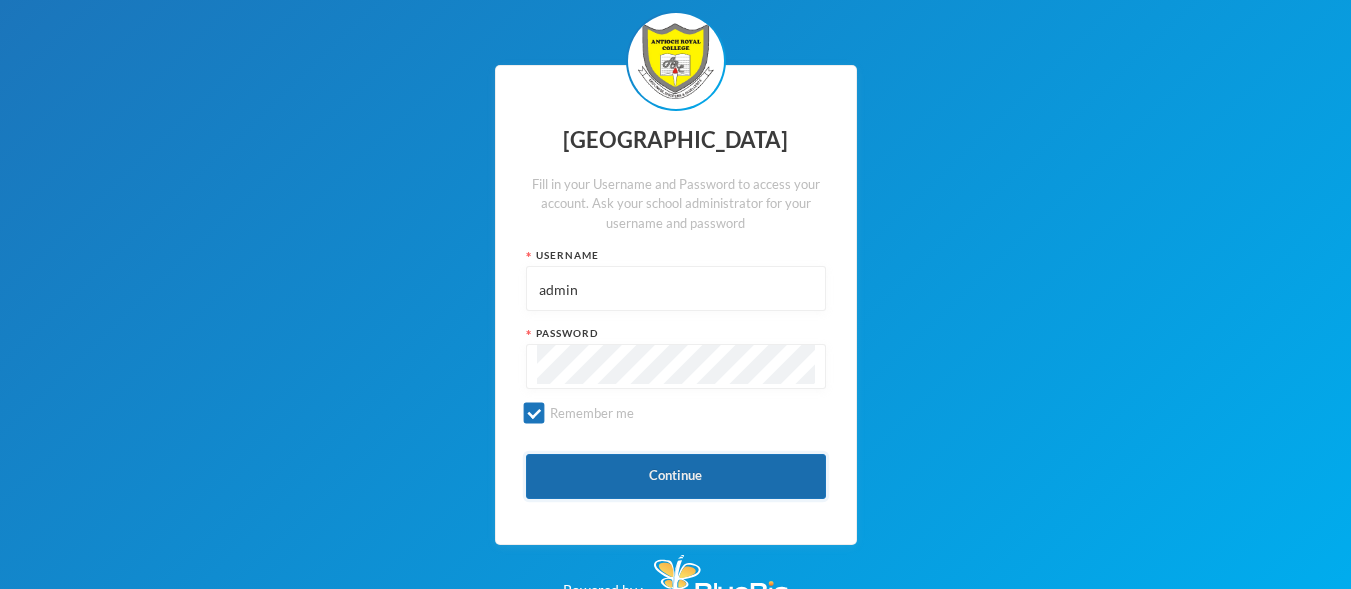 click on "Continue" at bounding box center [676, 476] 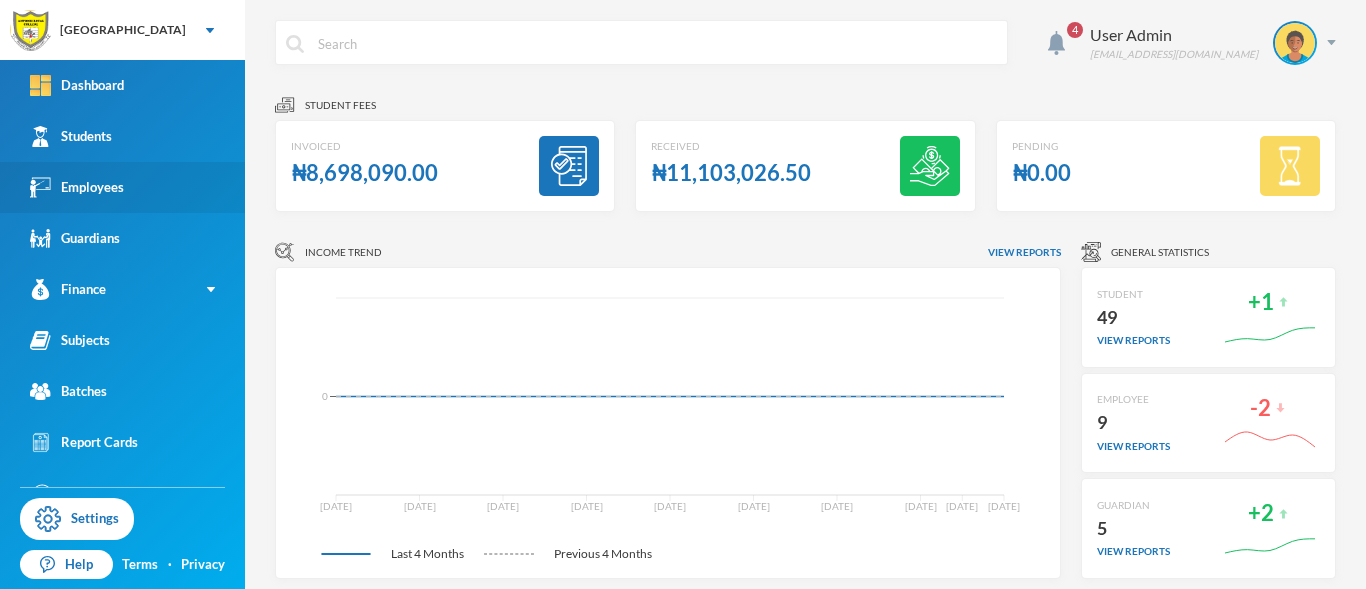 click on "Employees" at bounding box center (77, 187) 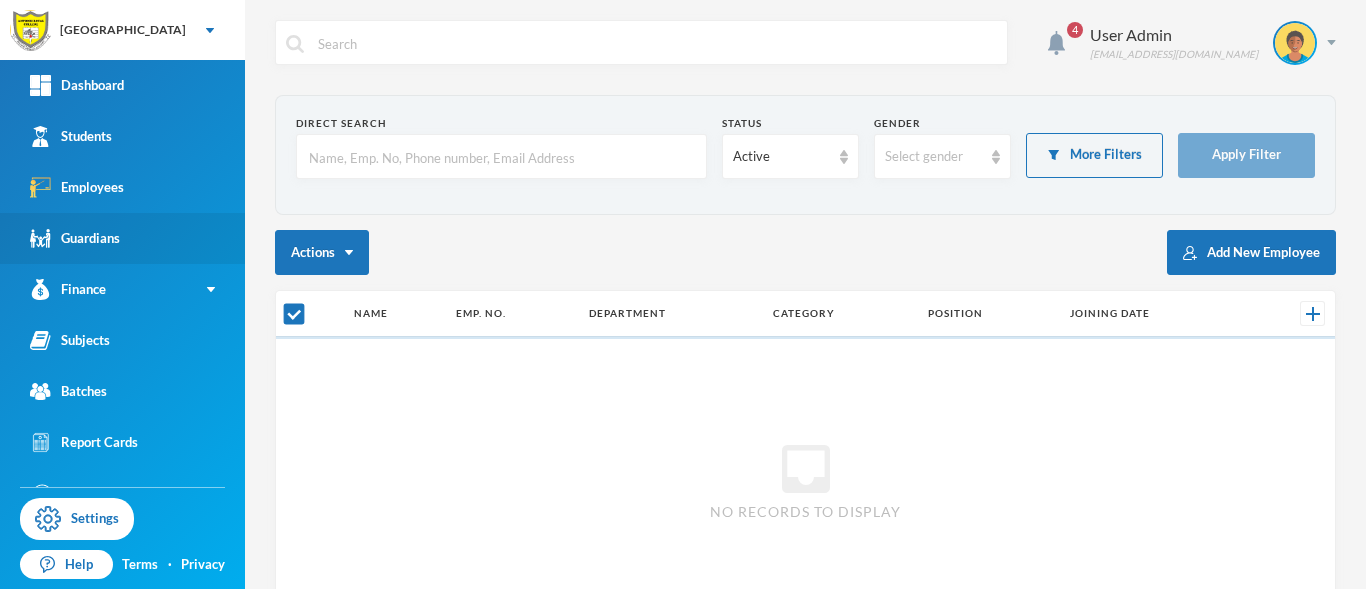 checkbox on "false" 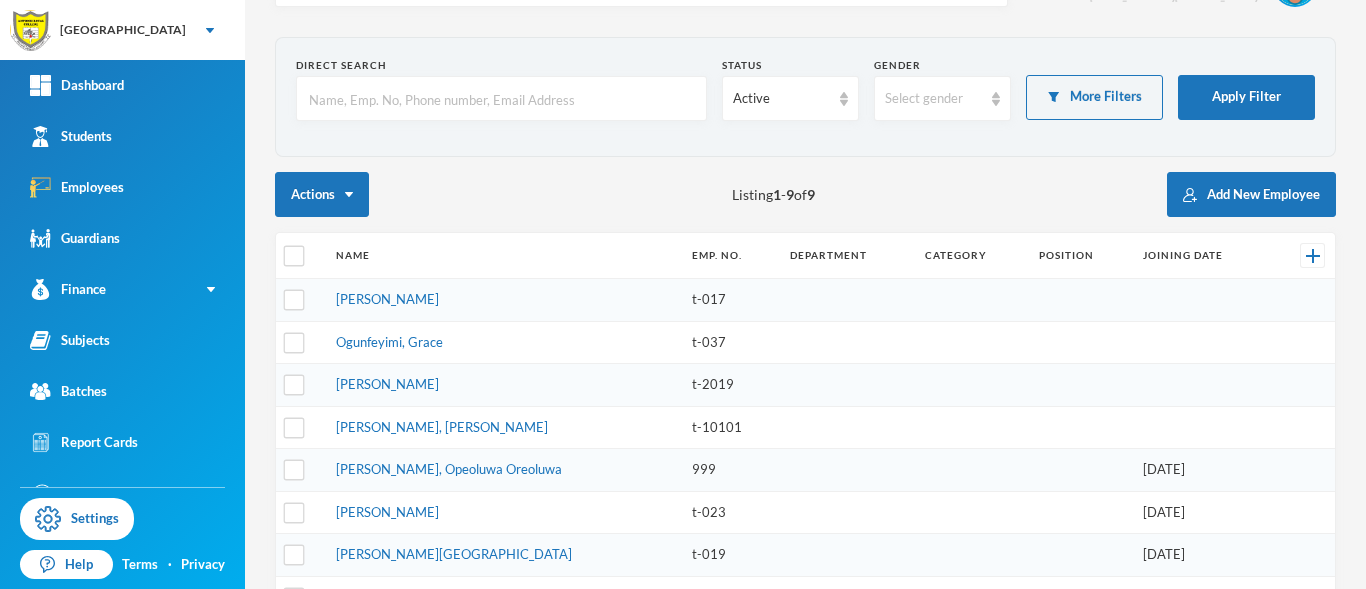 scroll, scrollTop: 15, scrollLeft: 0, axis: vertical 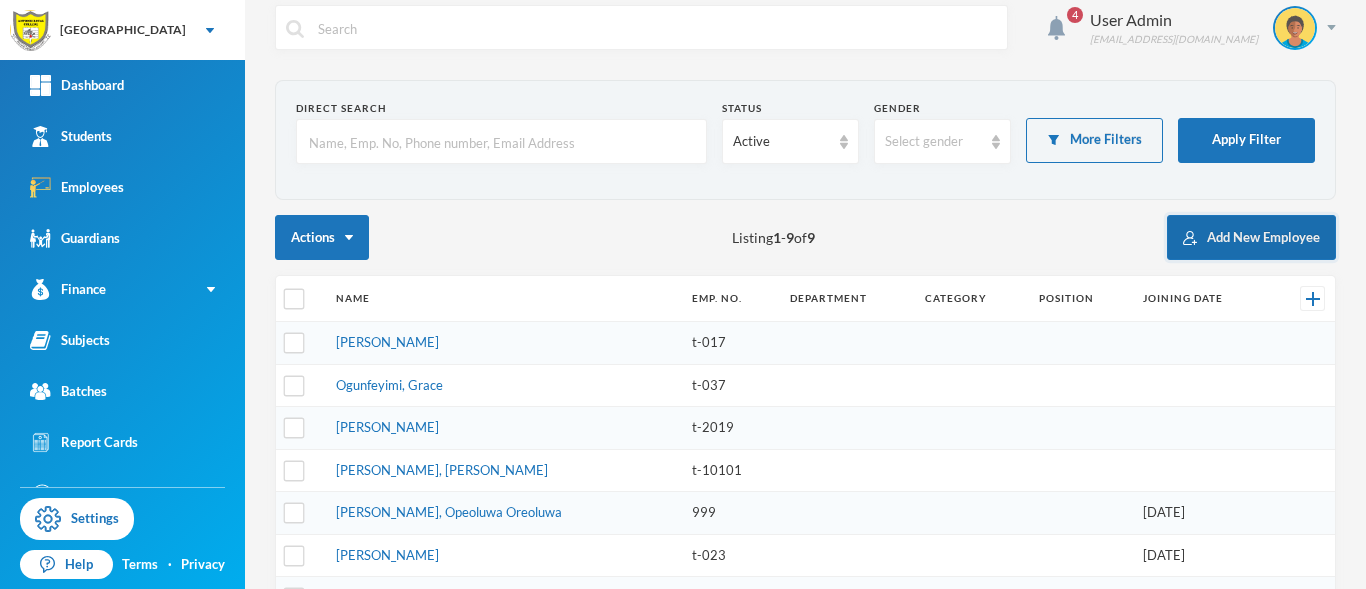 click on "Add New Employee" at bounding box center (1251, 237) 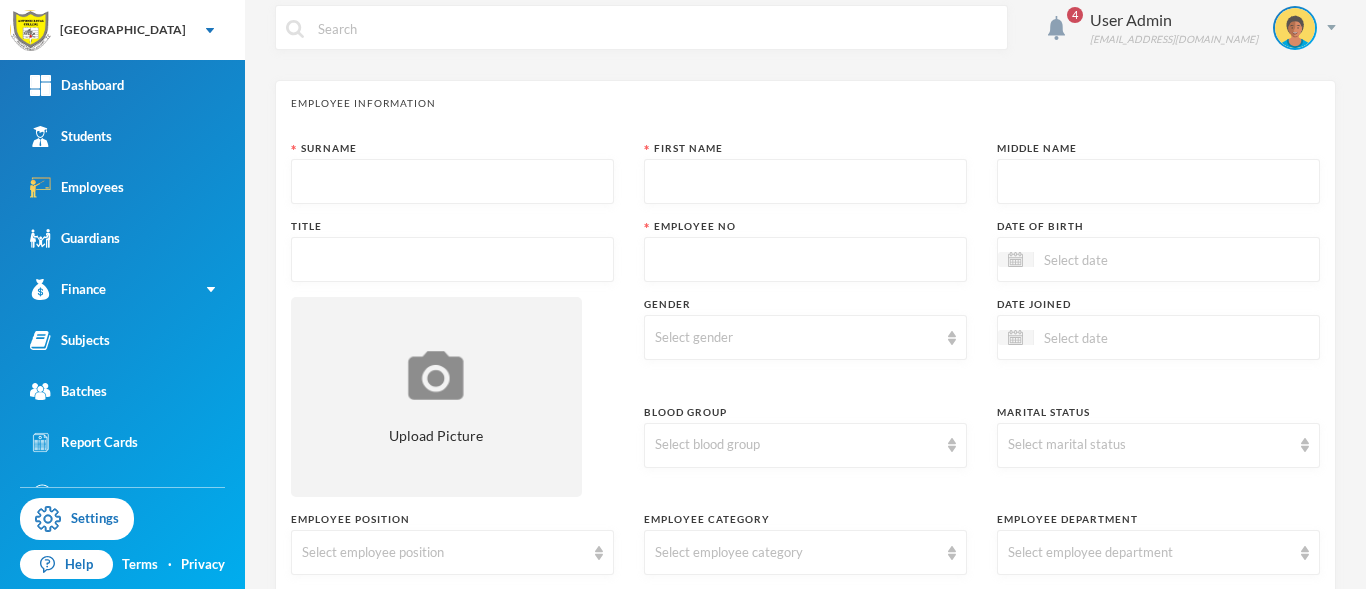 click at bounding box center (452, 182) 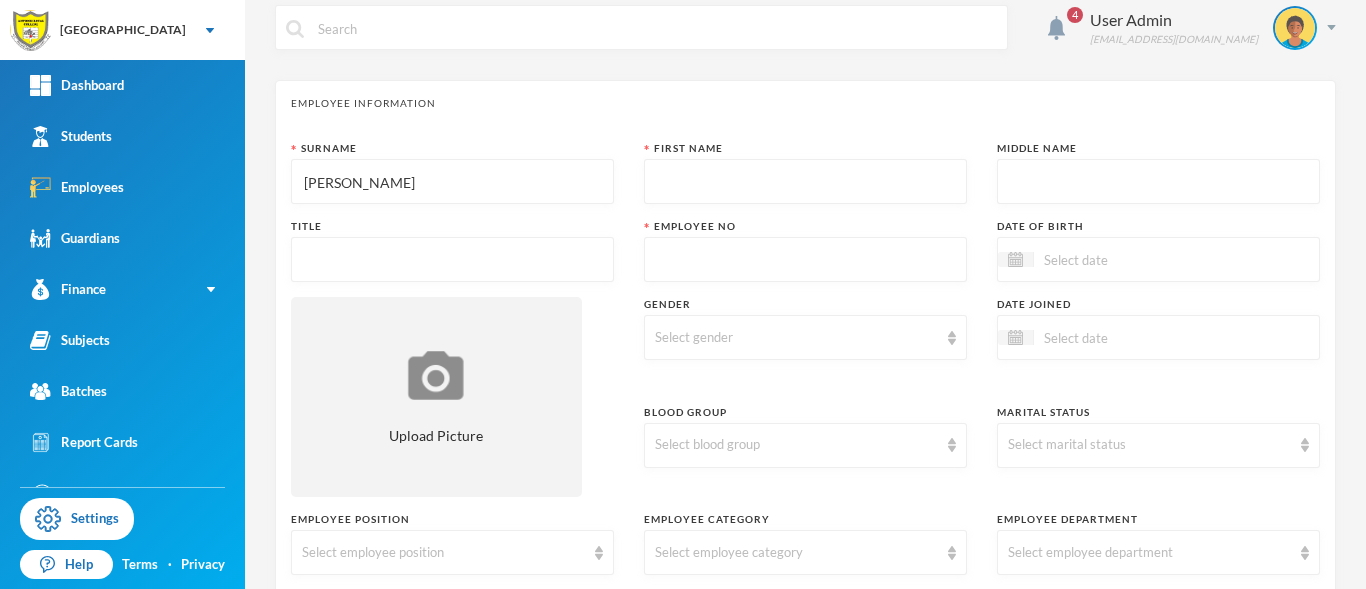 type on "okeke" 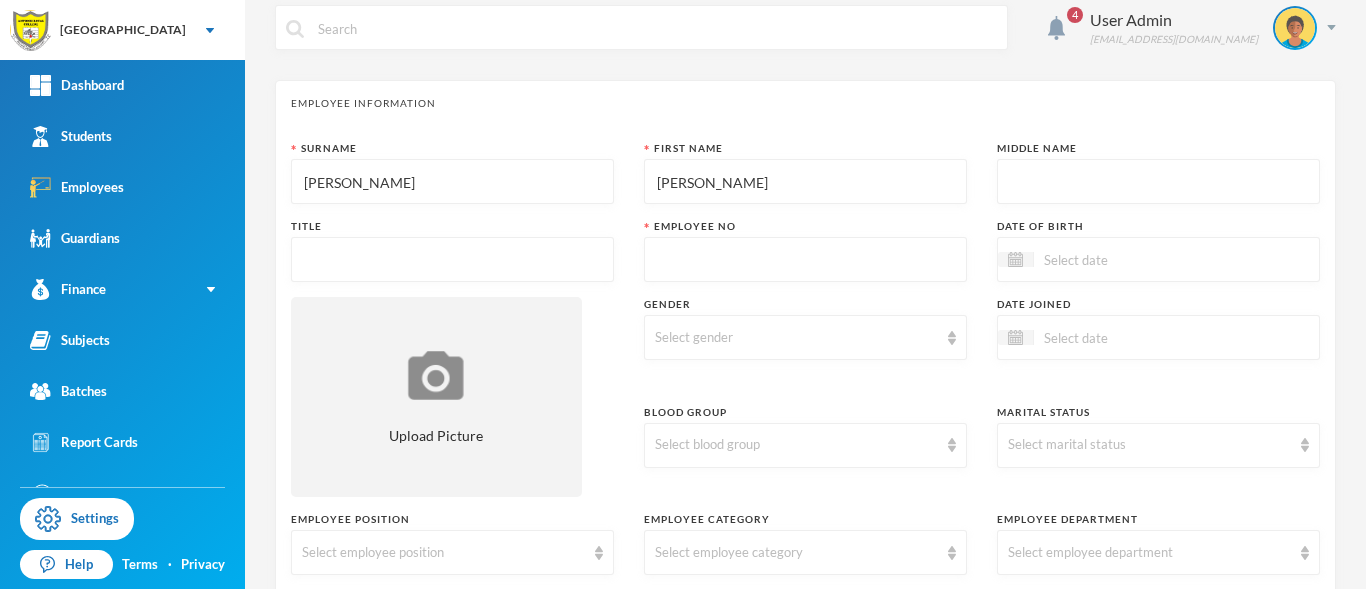 type on "clement" 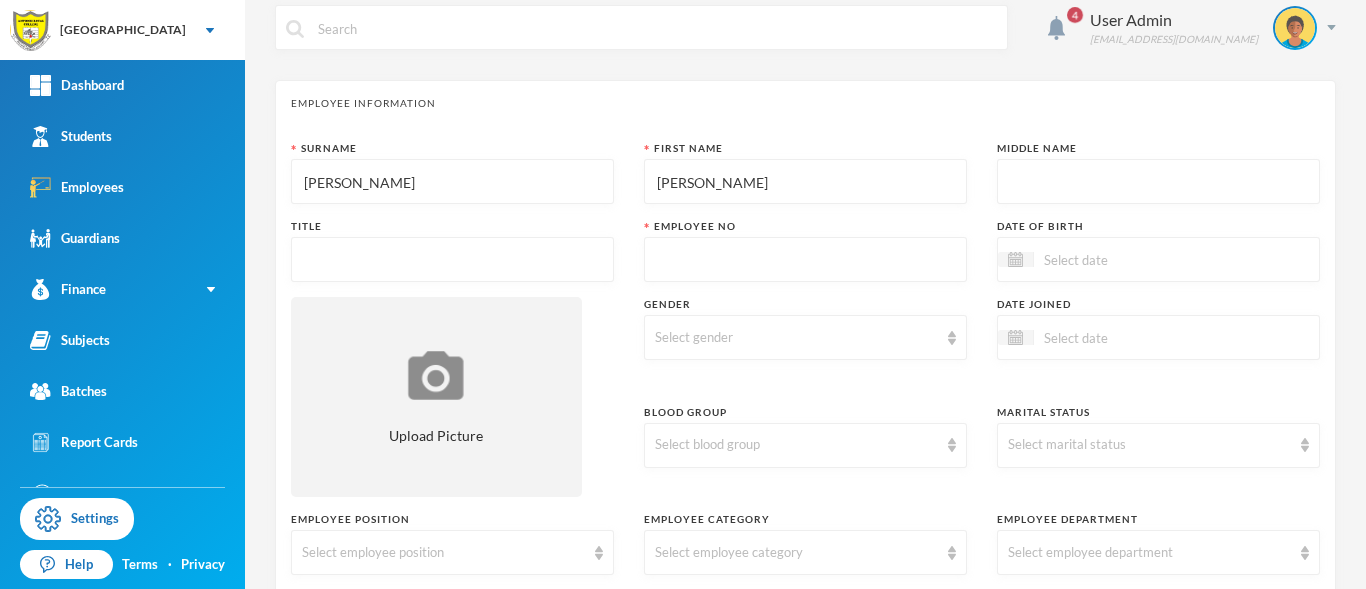 click at bounding box center (452, 260) 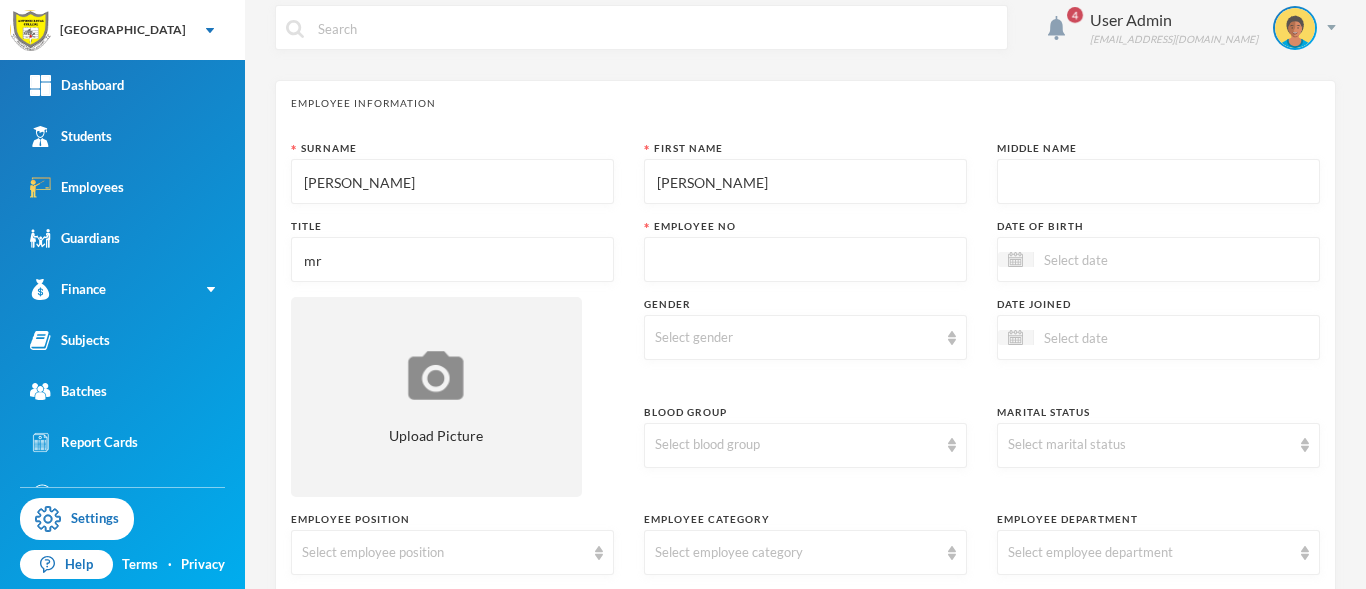 type on "mr" 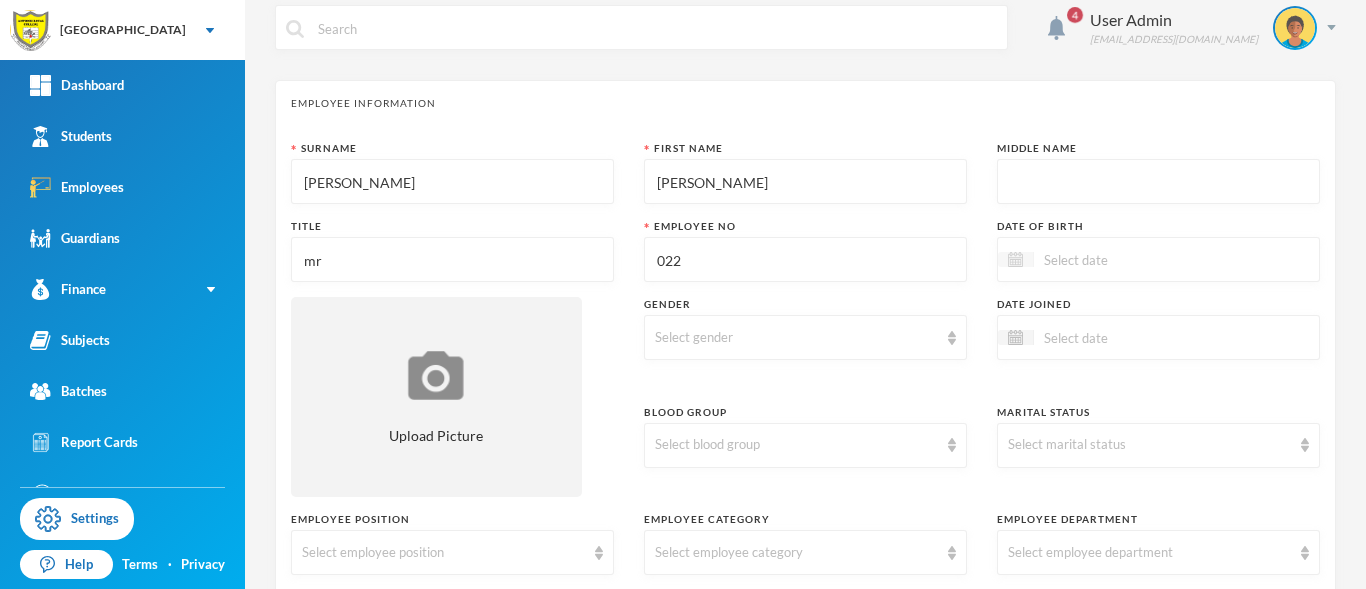 type on "022" 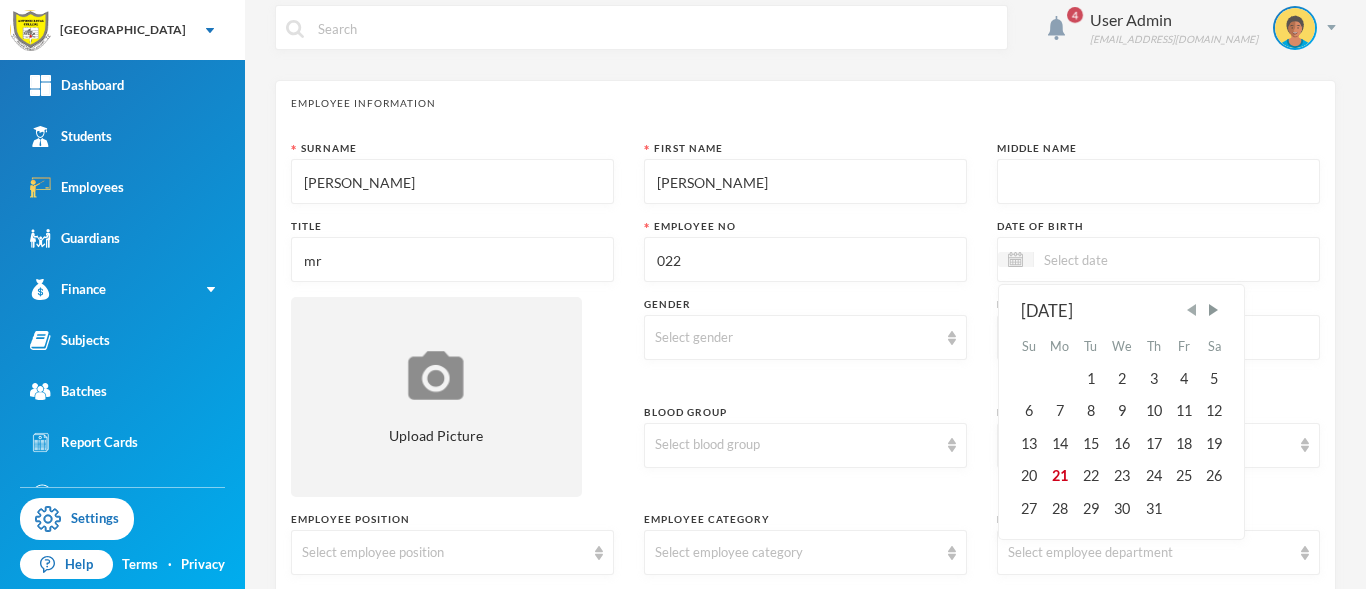 click at bounding box center (1192, 310) 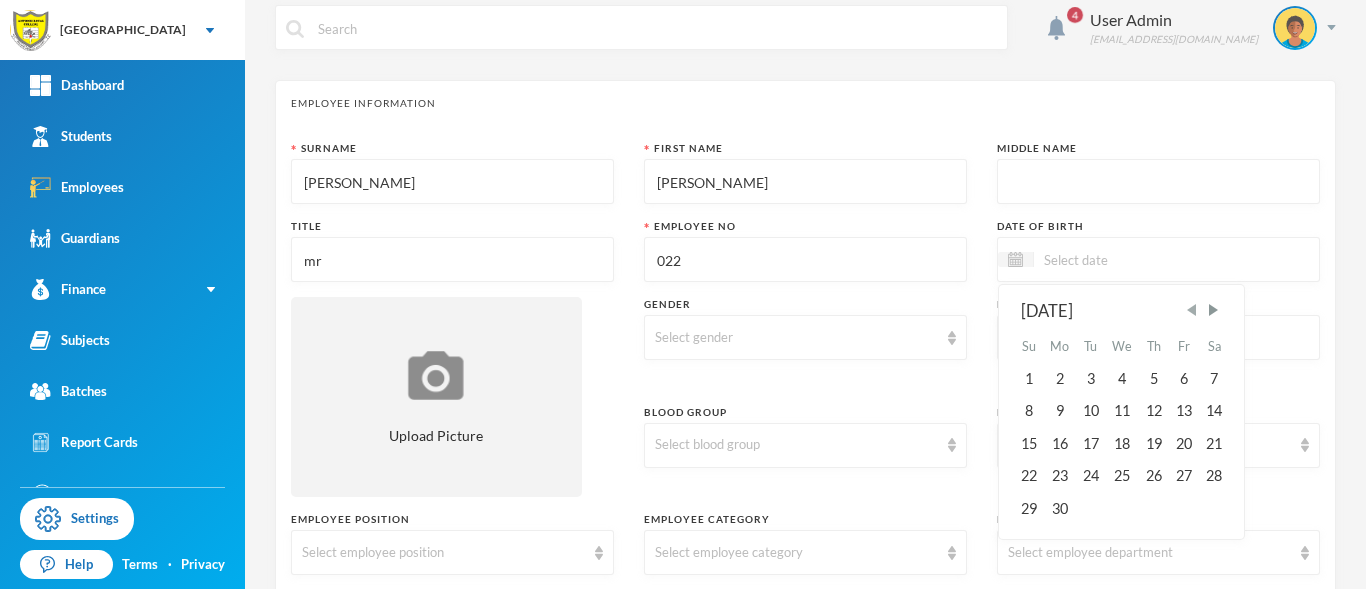 click at bounding box center [1192, 310] 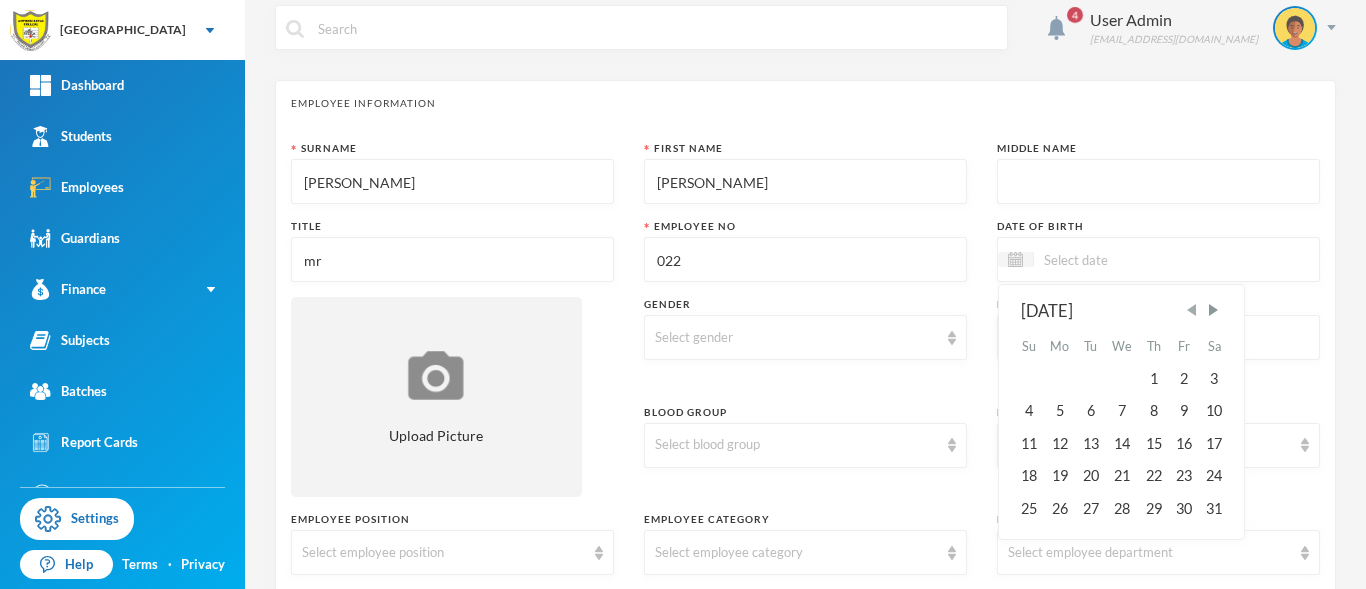 click at bounding box center (1192, 310) 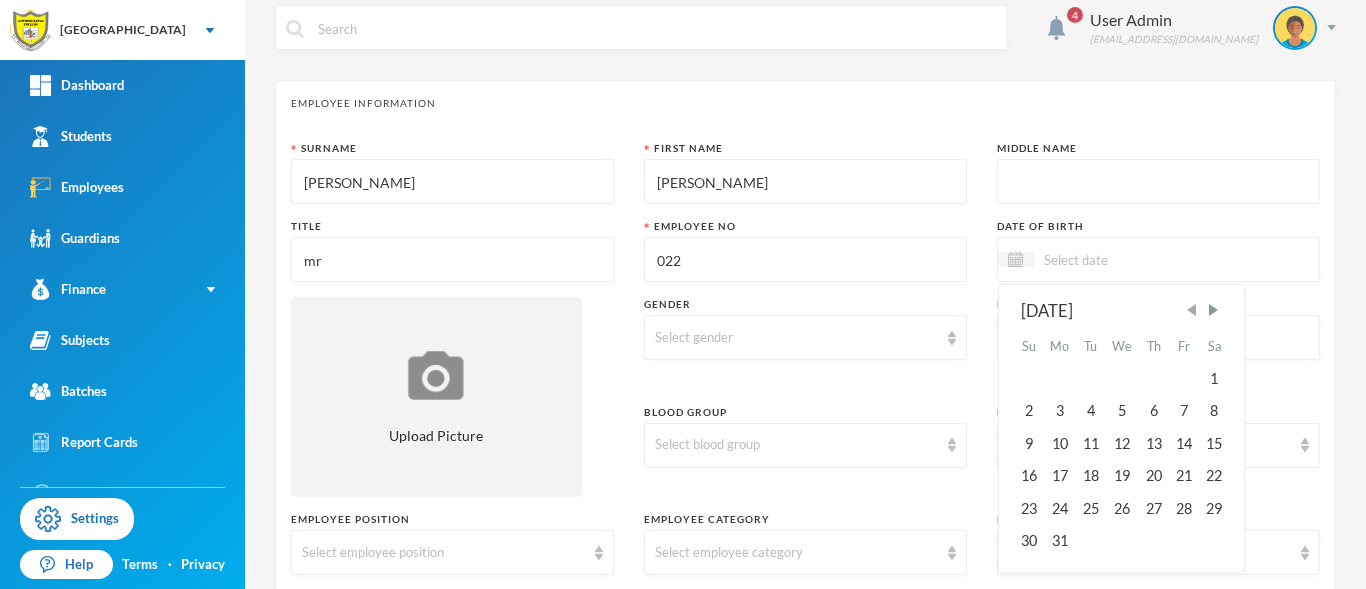 click at bounding box center (1192, 310) 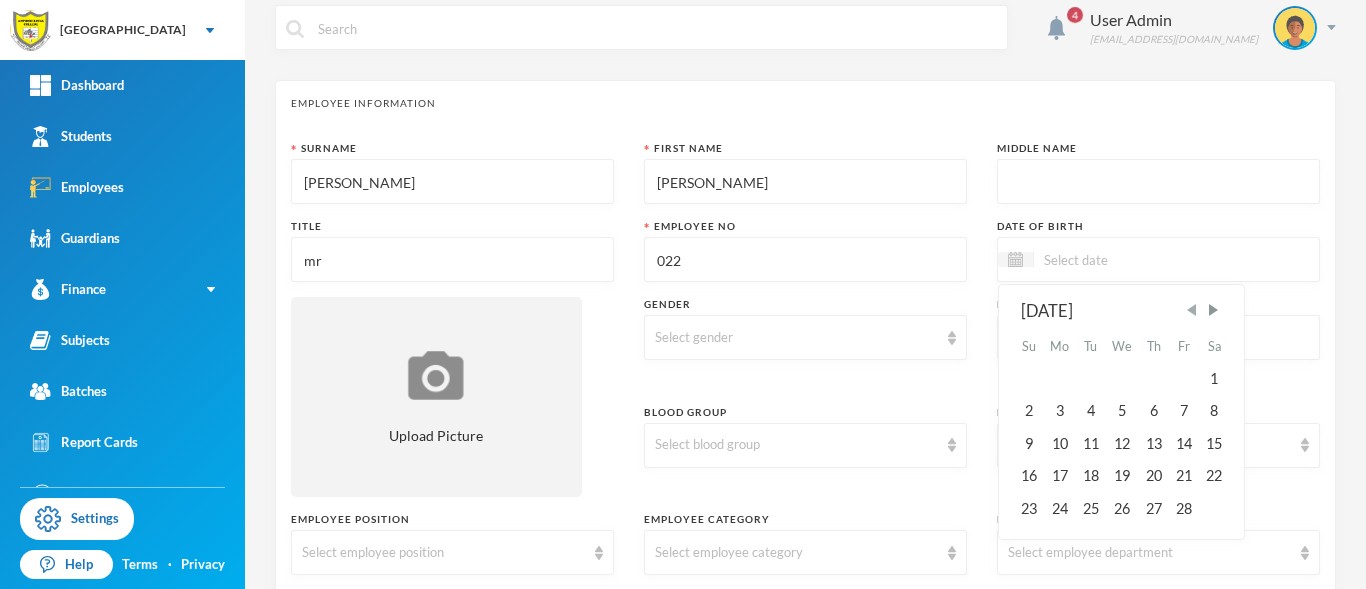 click at bounding box center [1192, 310] 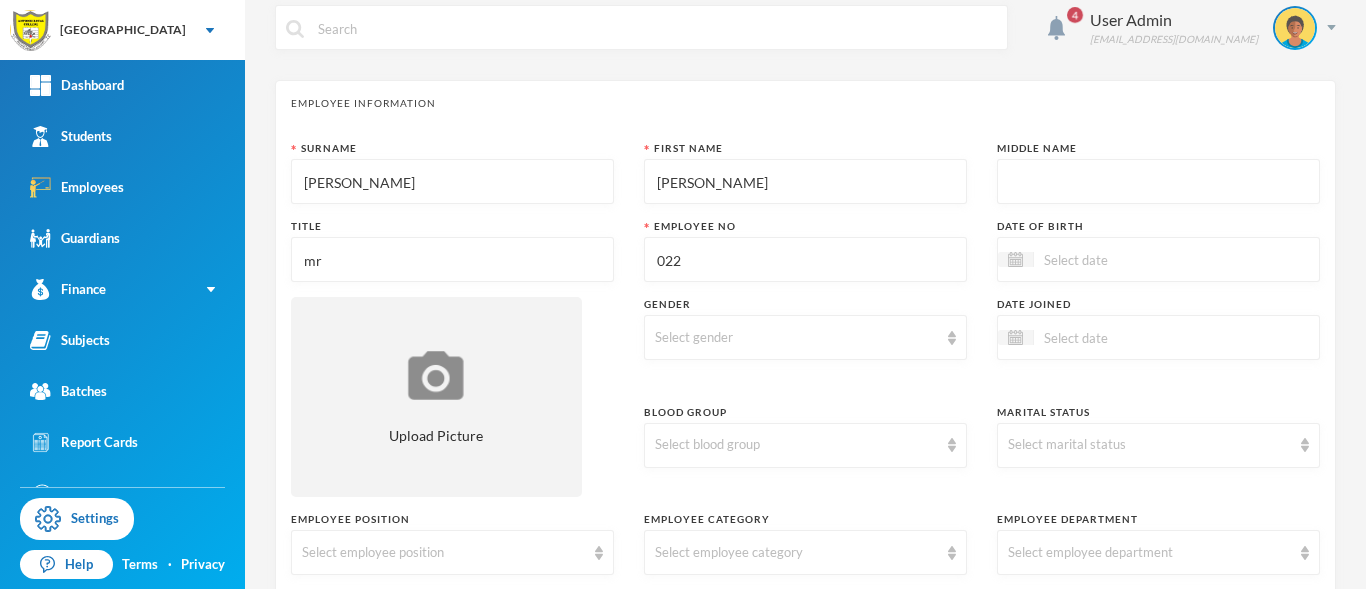 click on "Marital Status" at bounding box center [1158, 412] 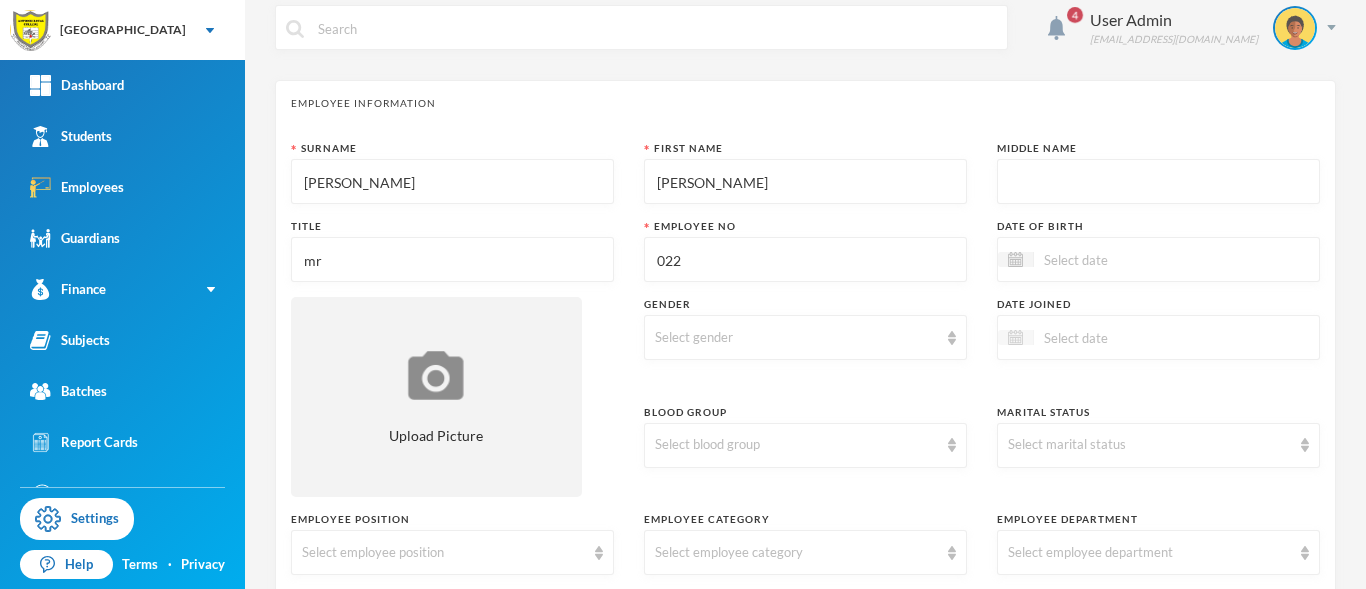 click at bounding box center (1015, 337) 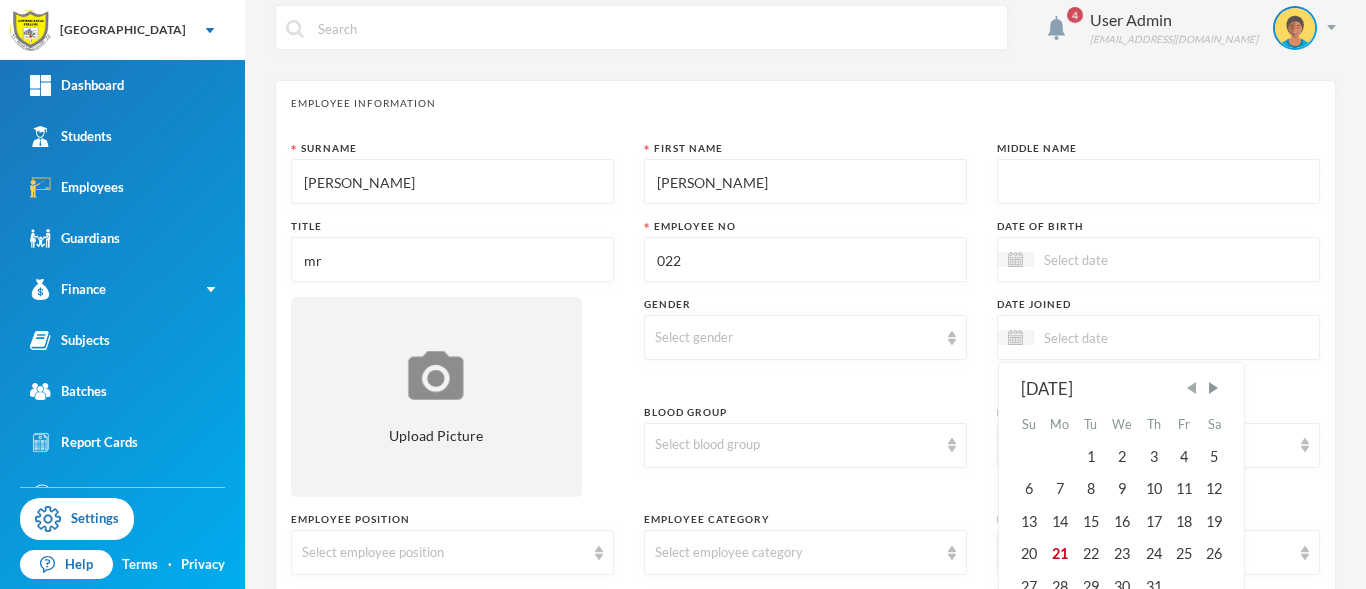 click at bounding box center [1192, 388] 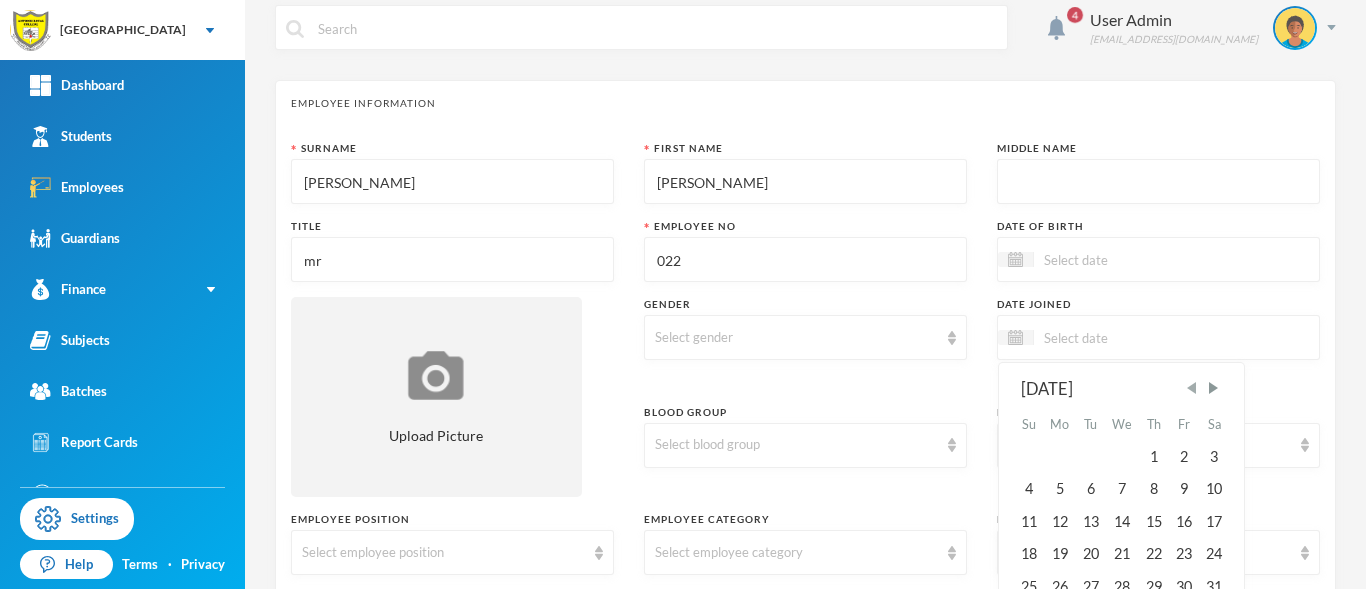 click at bounding box center (1192, 388) 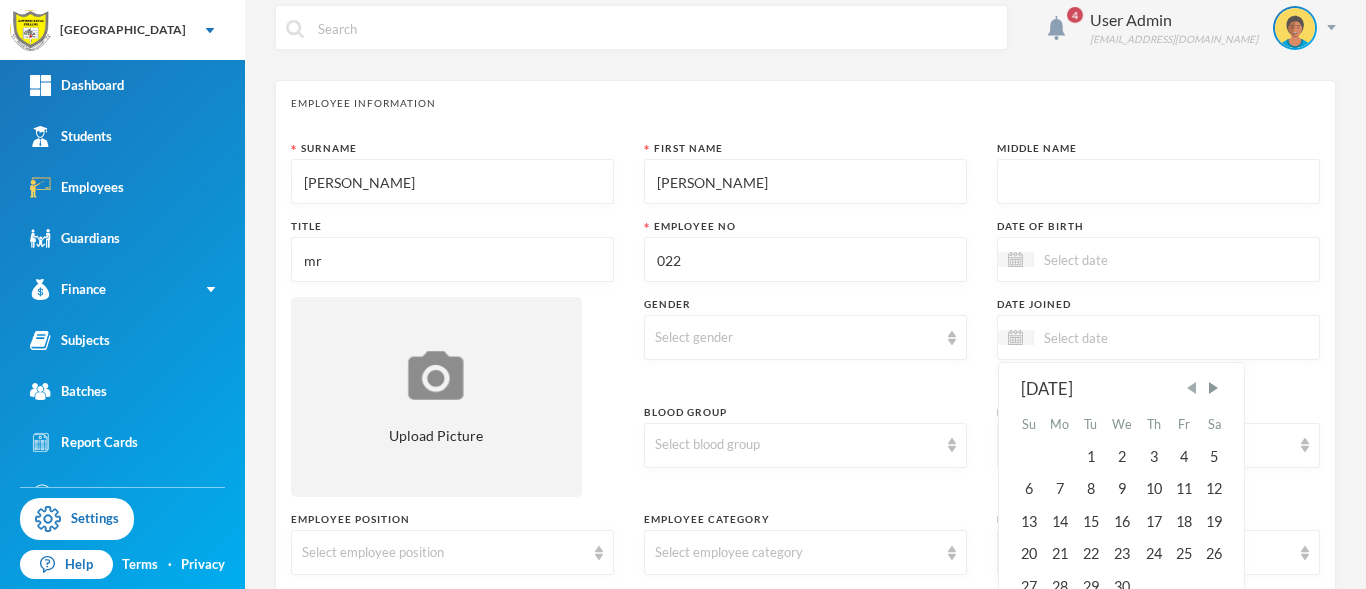 click at bounding box center [1192, 388] 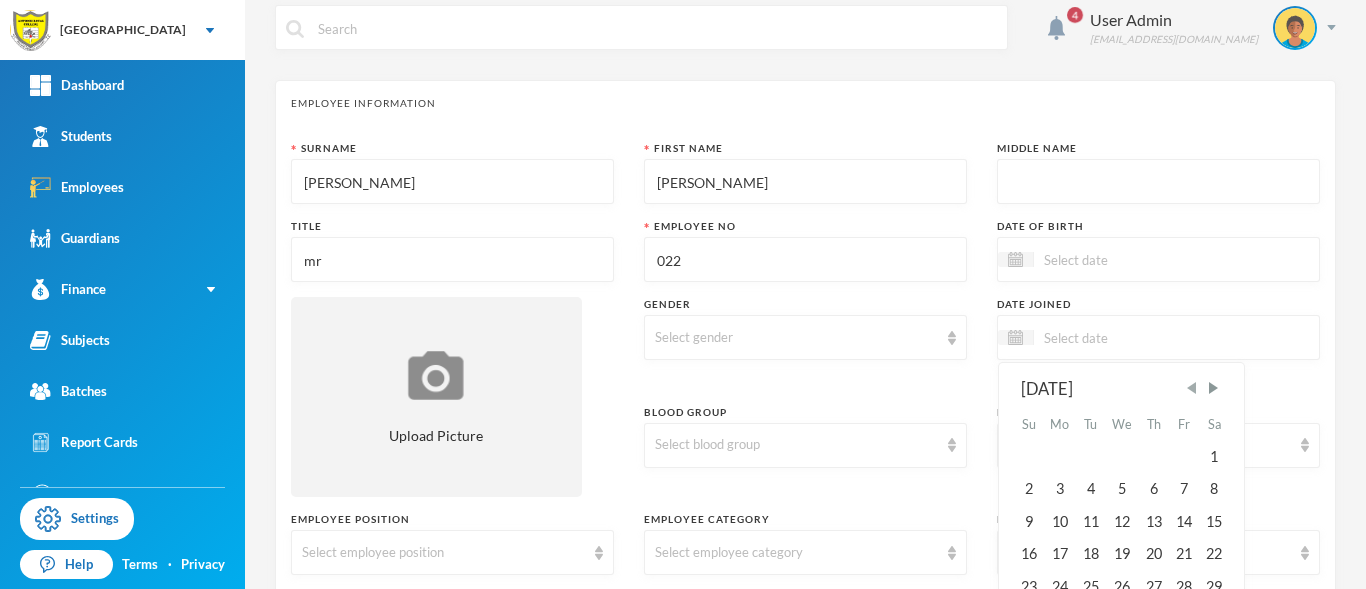click at bounding box center (1192, 388) 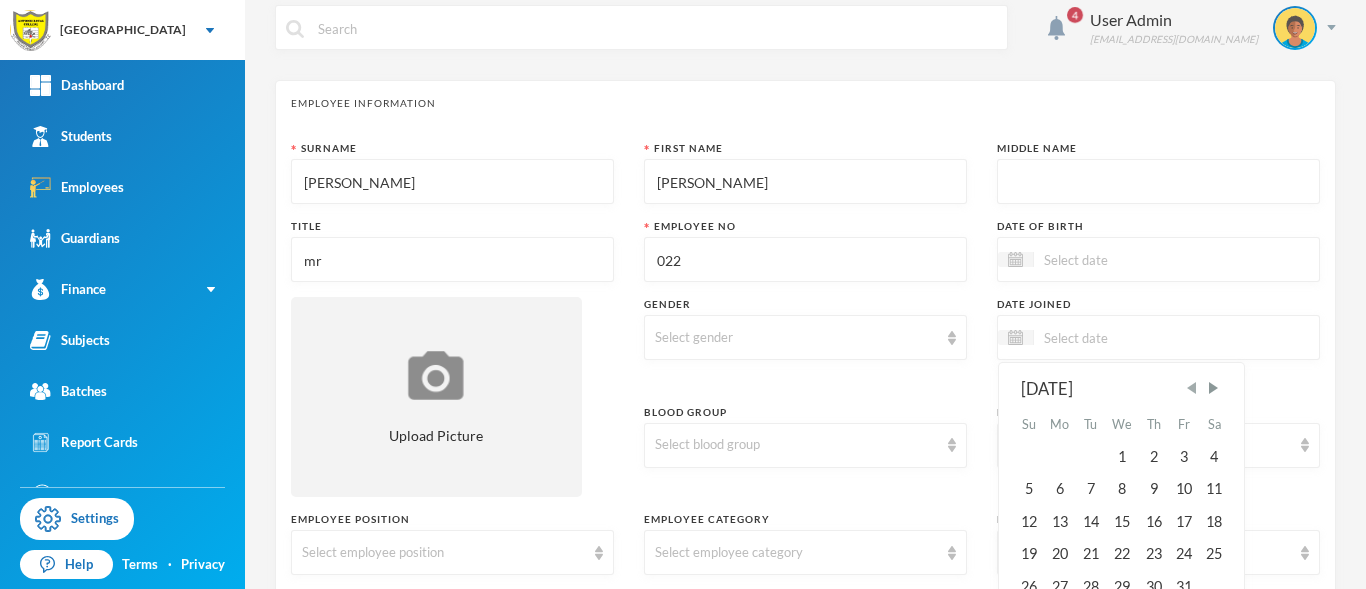 click at bounding box center (1192, 388) 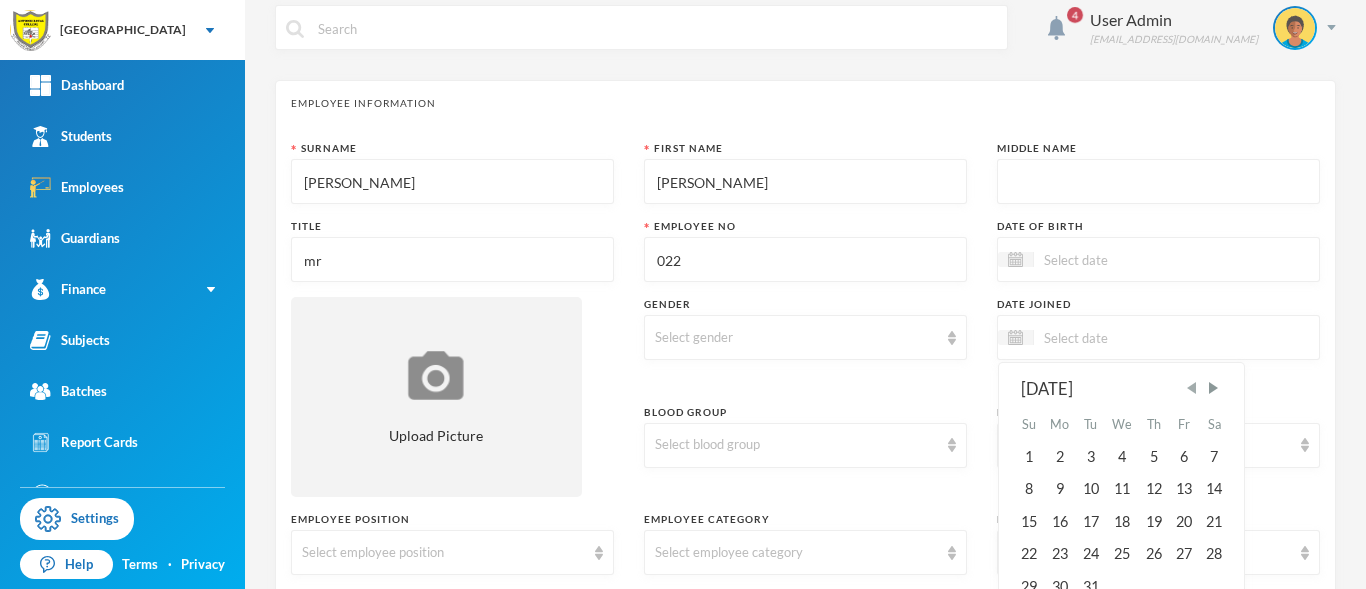 click at bounding box center (1192, 388) 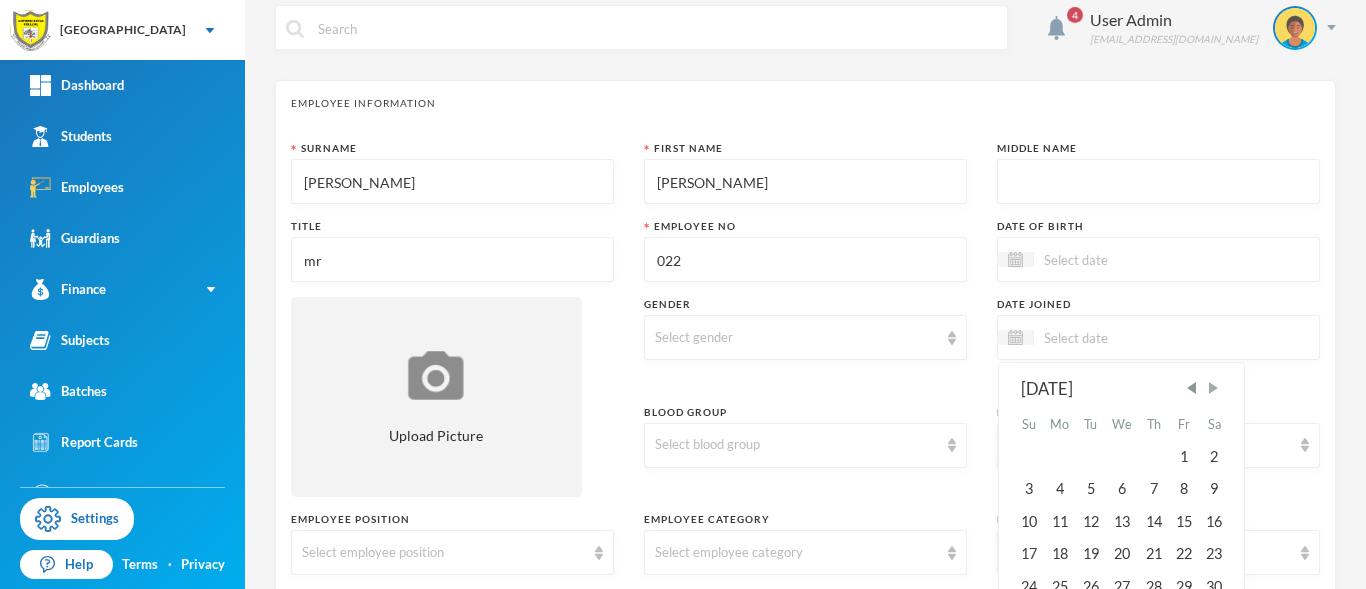 click at bounding box center [1213, 388] 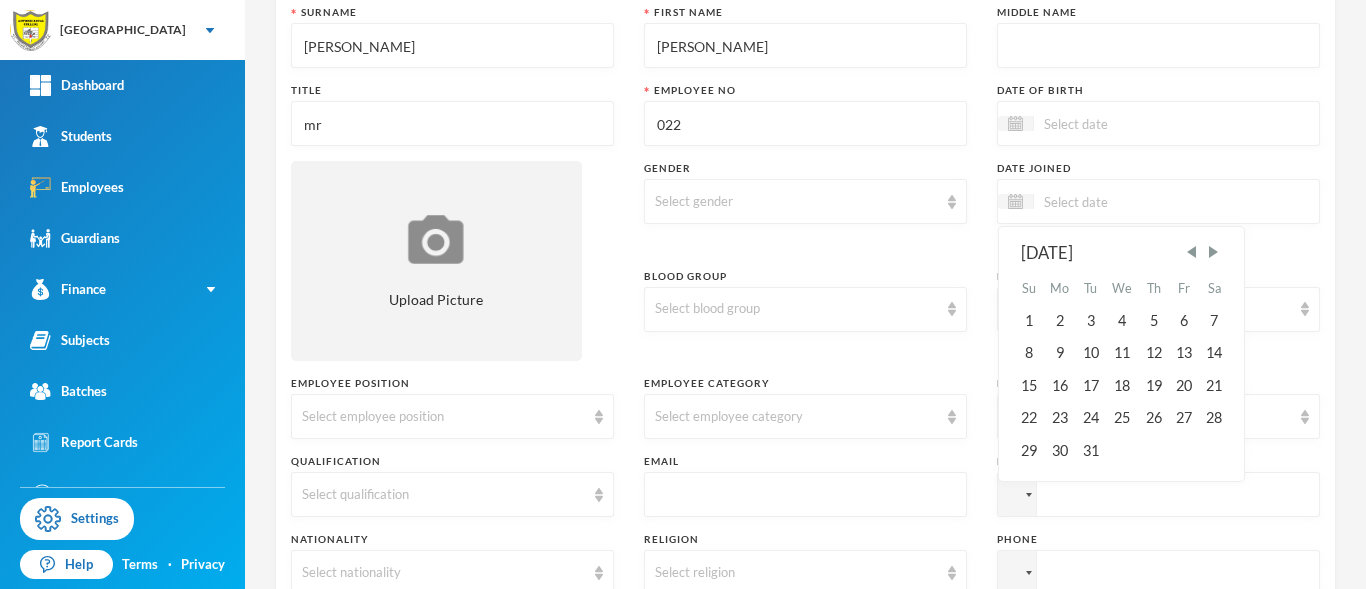 scroll, scrollTop: 117, scrollLeft: 0, axis: vertical 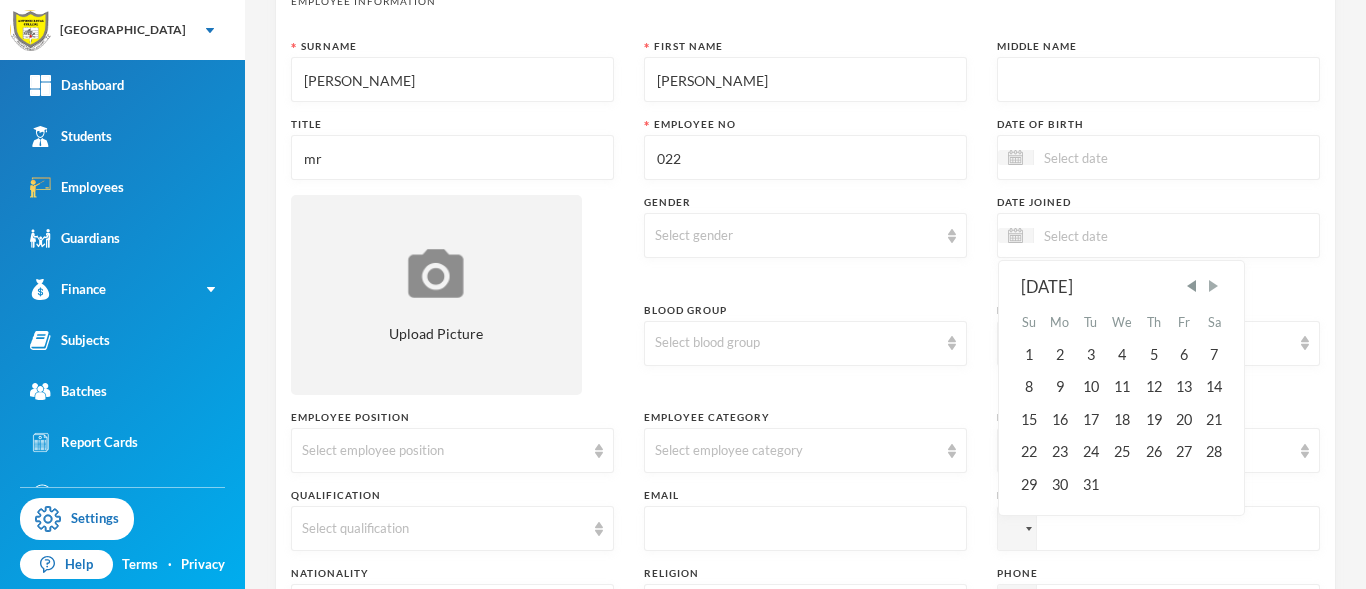 click at bounding box center (1213, 286) 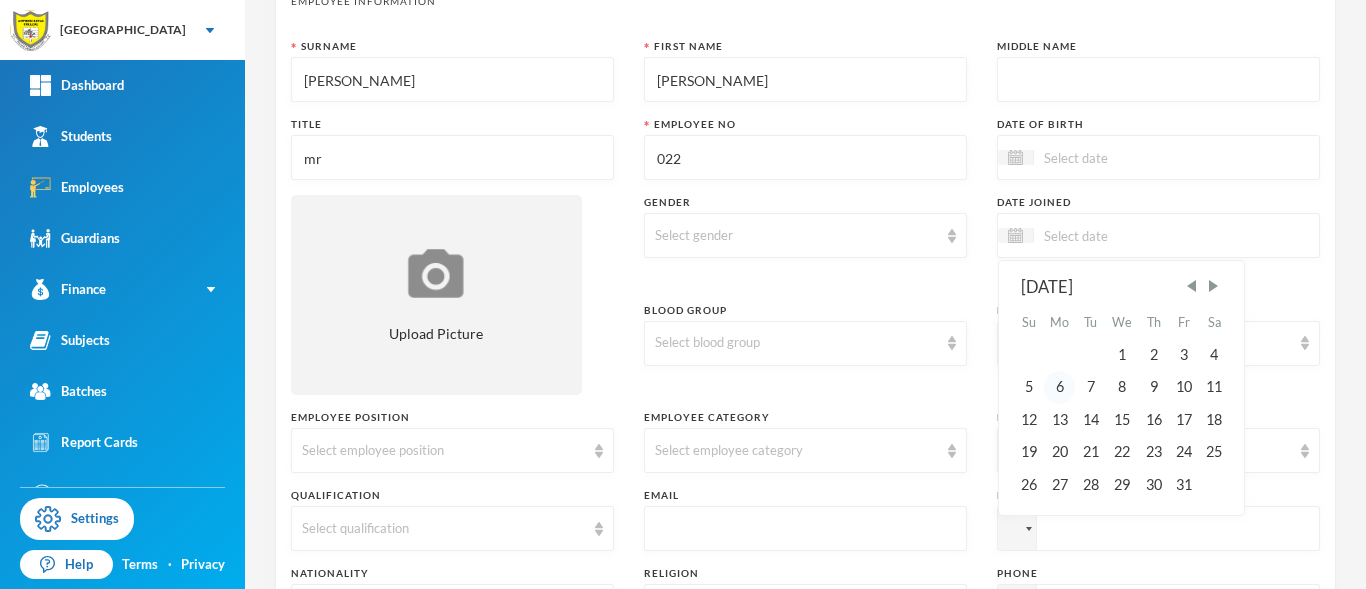 click on "6" at bounding box center [1060, 387] 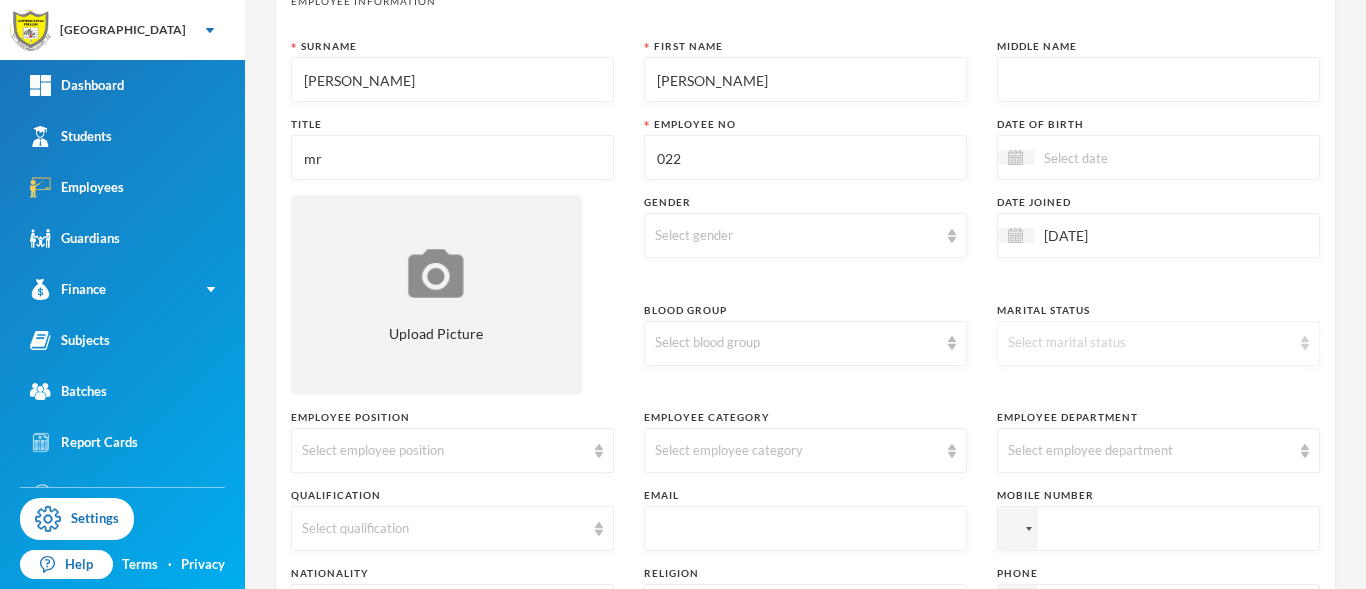 click on "Select marital status" at bounding box center [1158, 343] 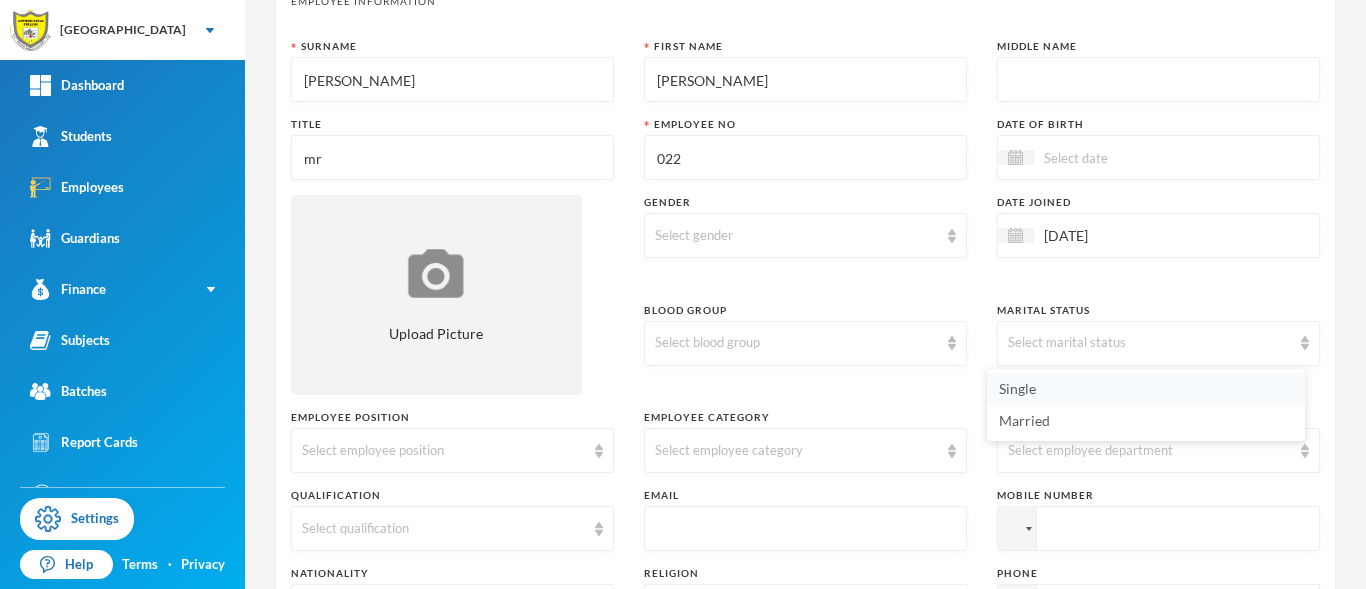 click on "Single" at bounding box center (1146, 389) 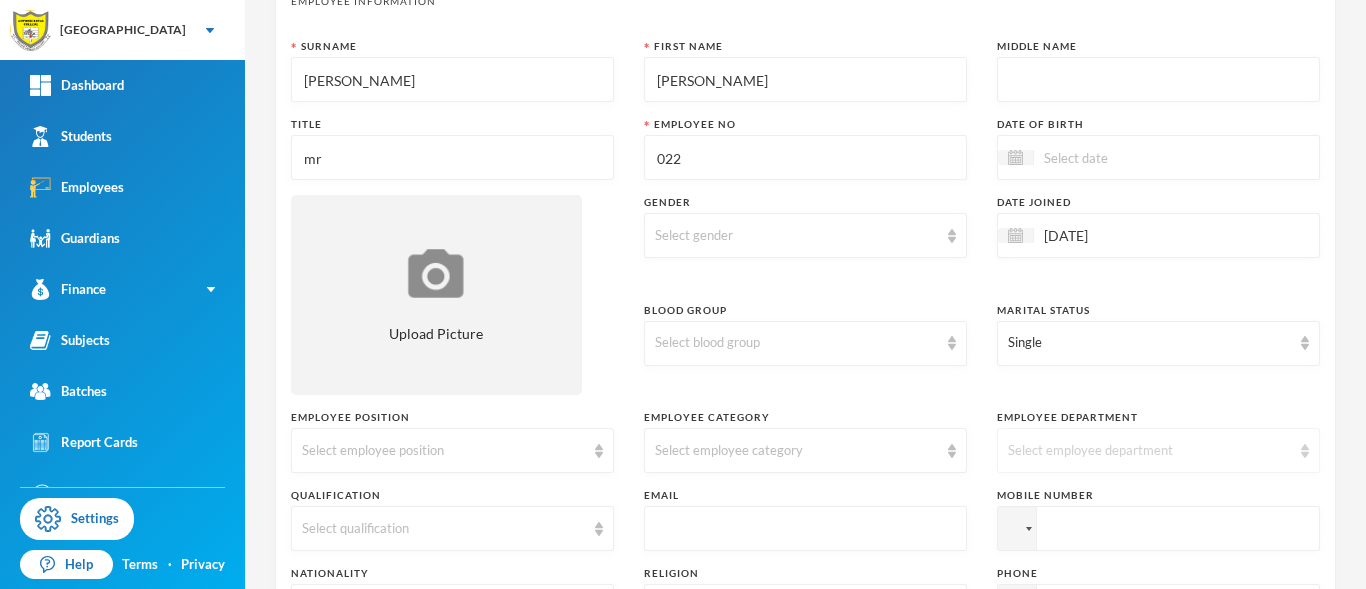 click on "Select employee department" at bounding box center [1158, 450] 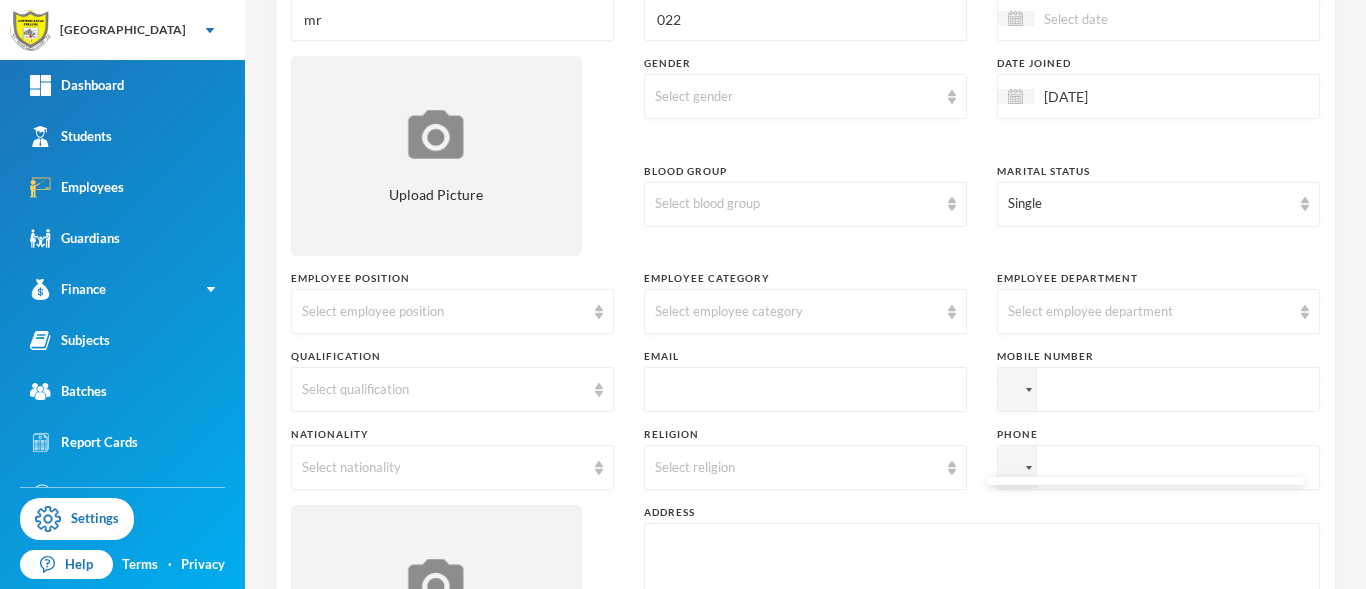 scroll, scrollTop: 251, scrollLeft: 0, axis: vertical 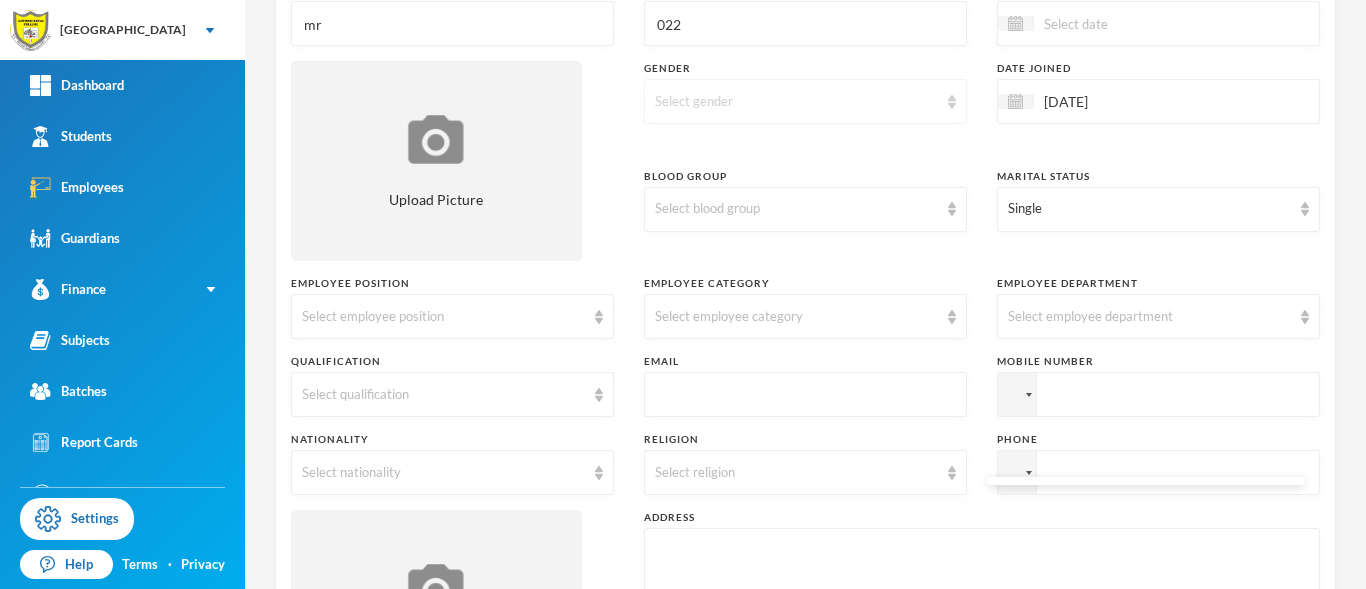 click at bounding box center [952, 102] 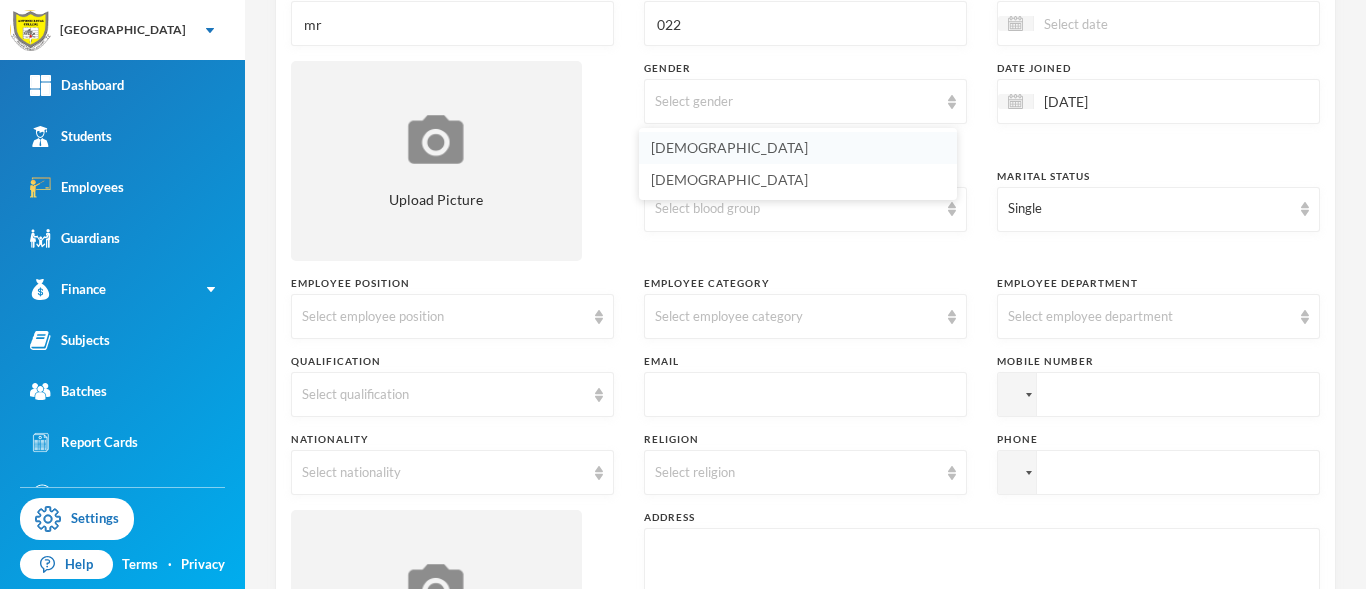 click on "Male" at bounding box center (798, 148) 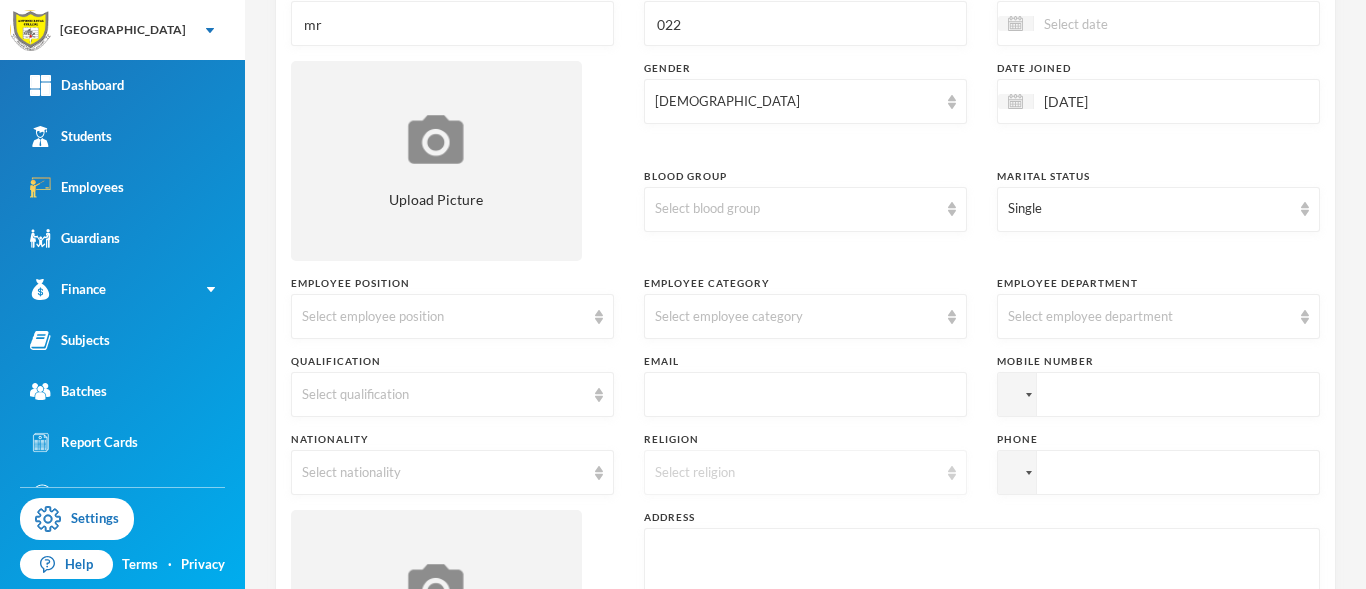click on "Select religion" at bounding box center [796, 473] 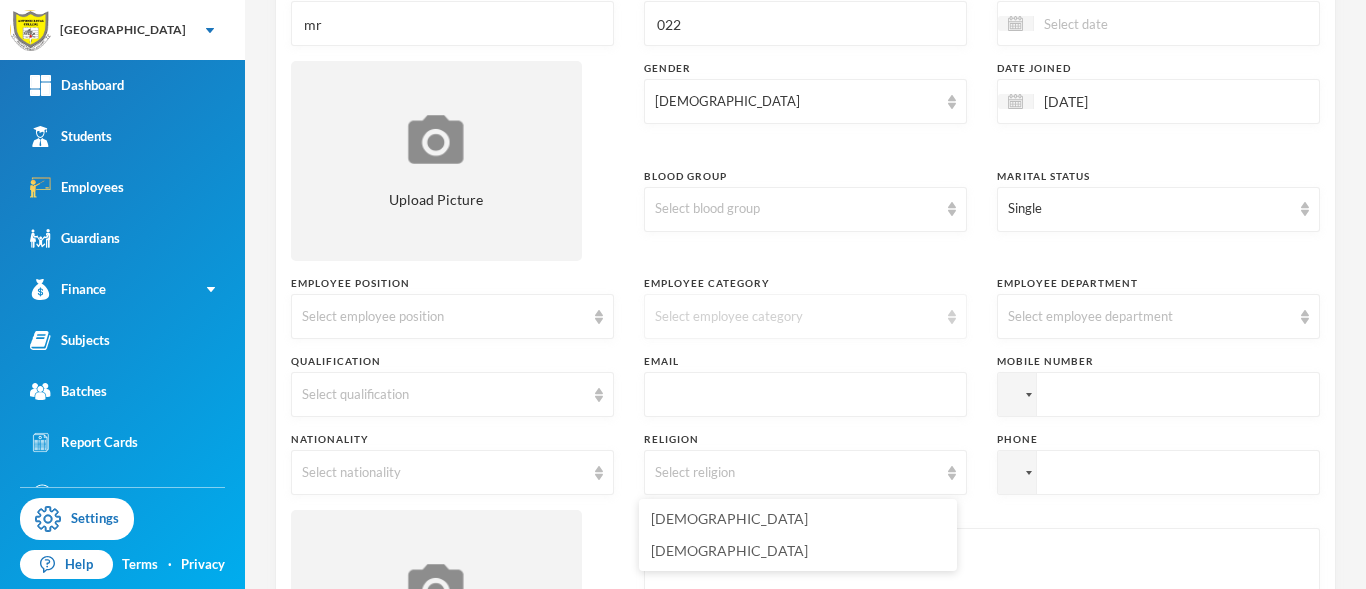 click at bounding box center [952, 317] 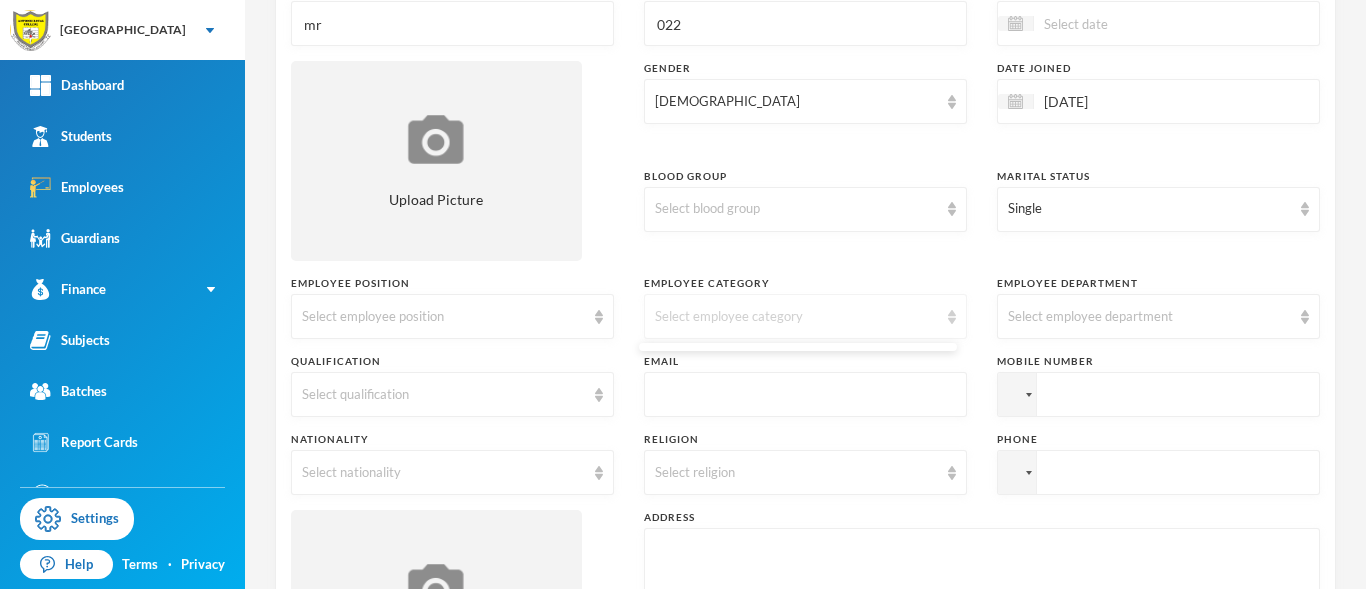 click on "Select employee category" at bounding box center [796, 317] 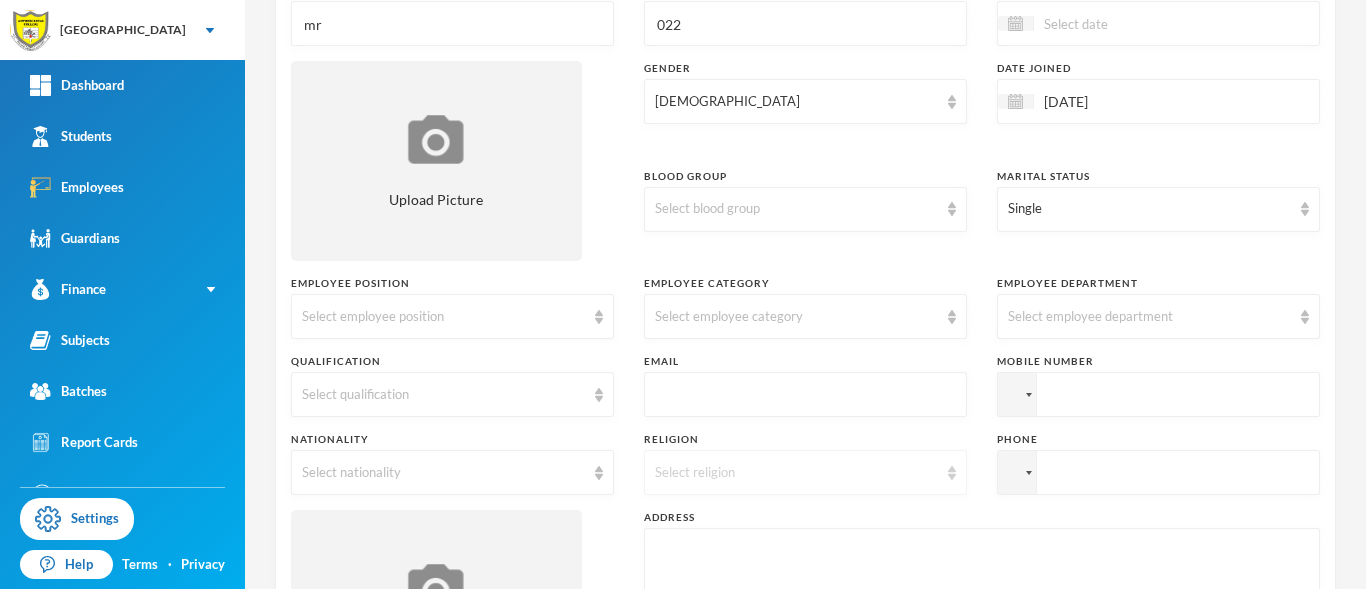 click on "Select religion" at bounding box center (796, 473) 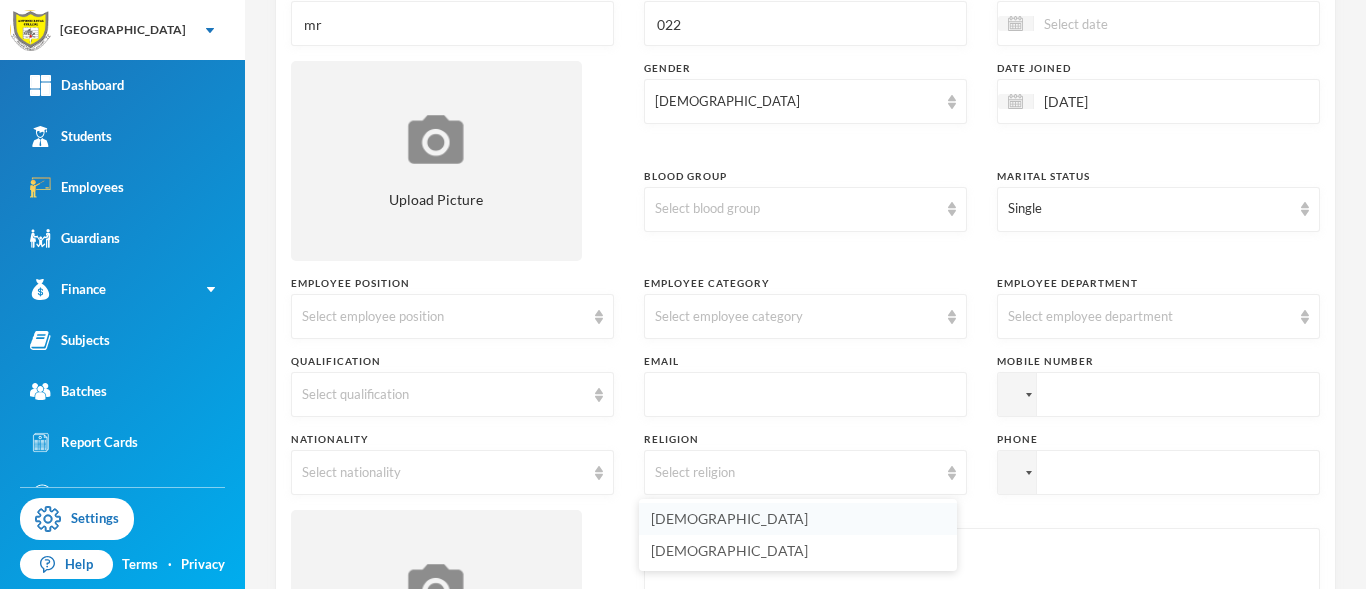 click on "Christianity" at bounding box center [798, 519] 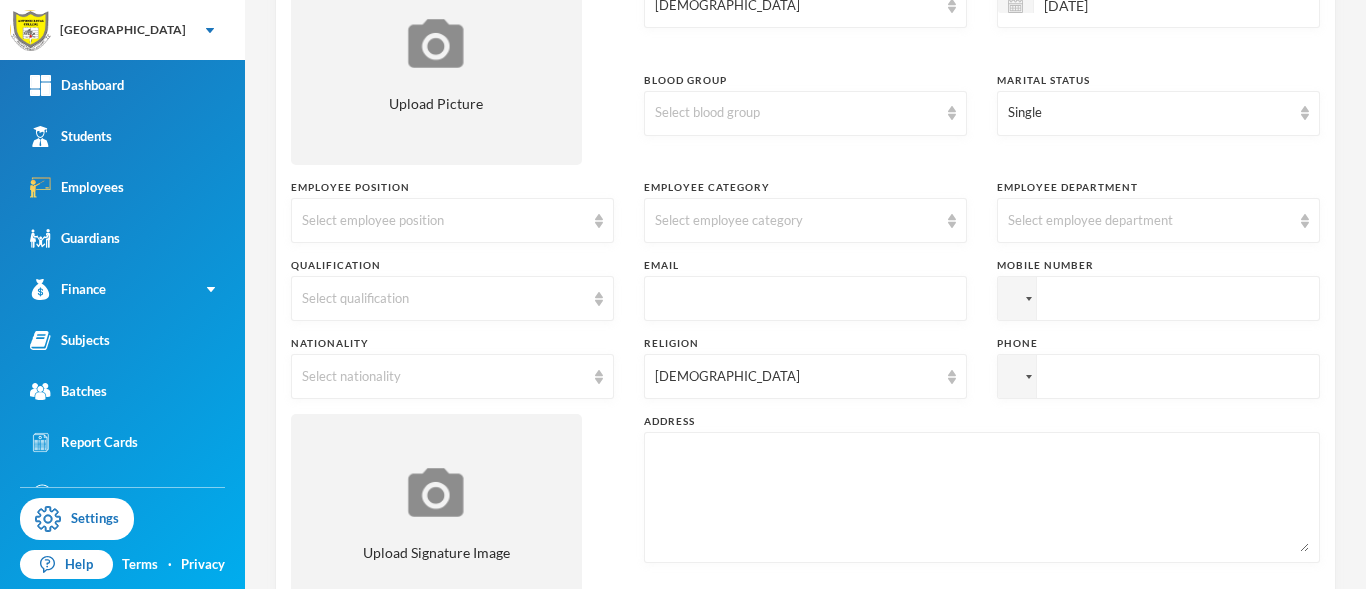 scroll, scrollTop: 346, scrollLeft: 0, axis: vertical 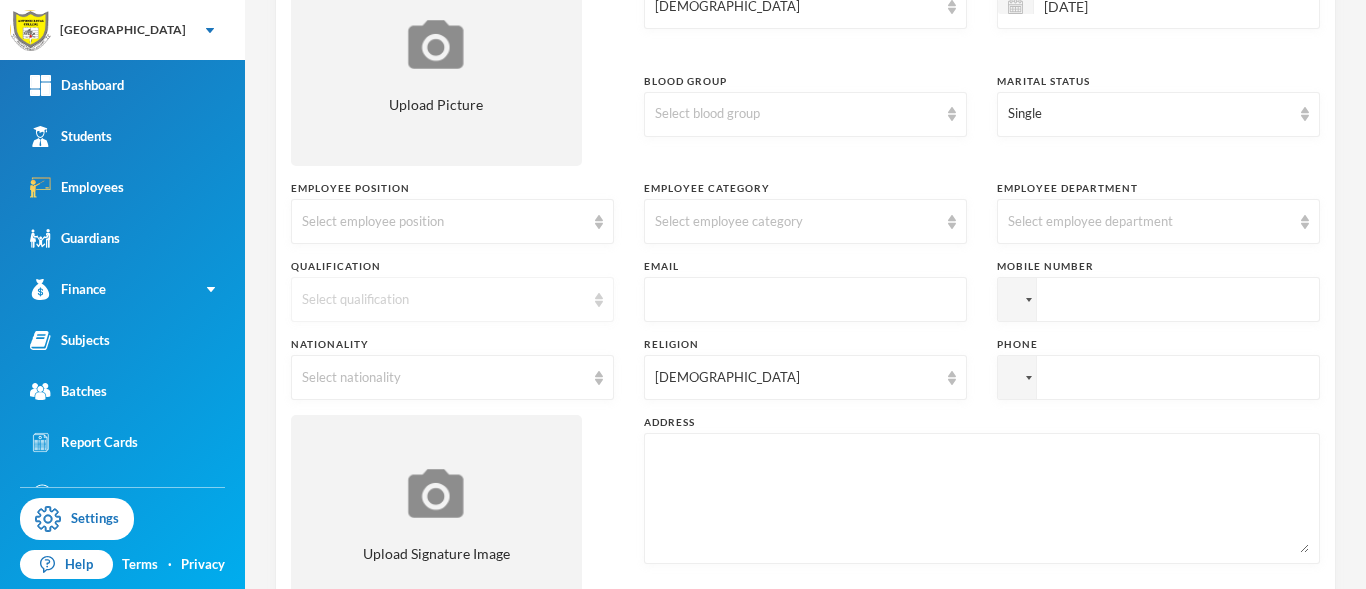 click on "Select qualification" at bounding box center (452, 299) 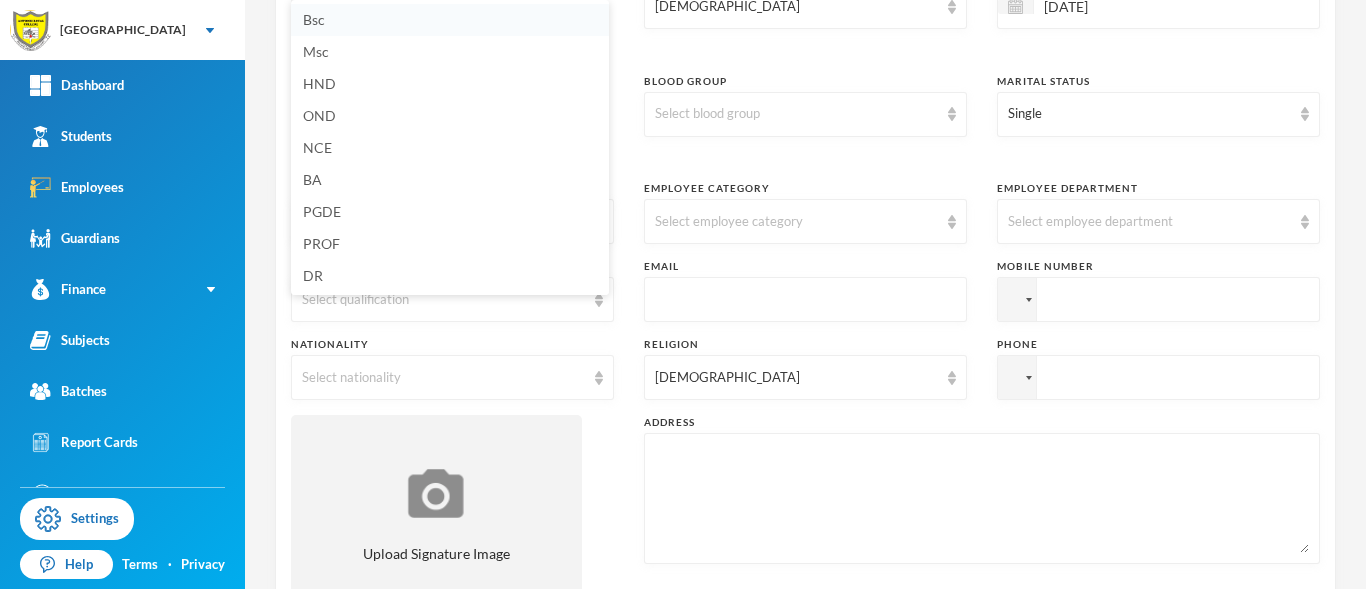 click on "Bsc" at bounding box center [450, 20] 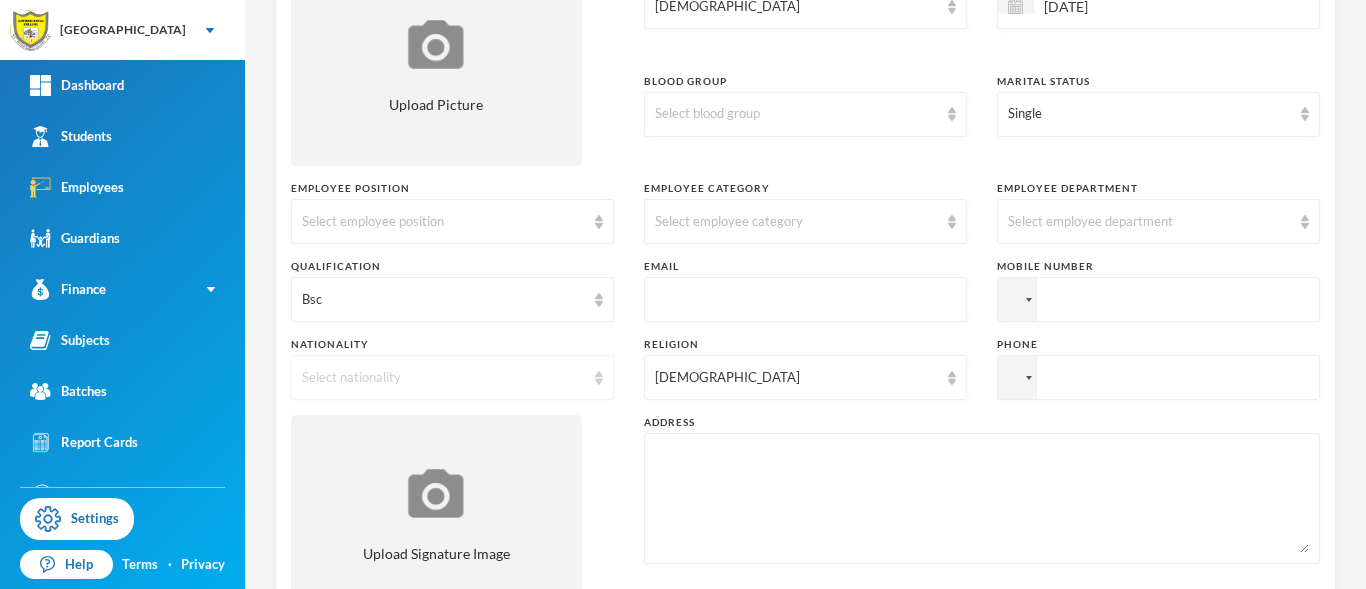 click at bounding box center (599, 378) 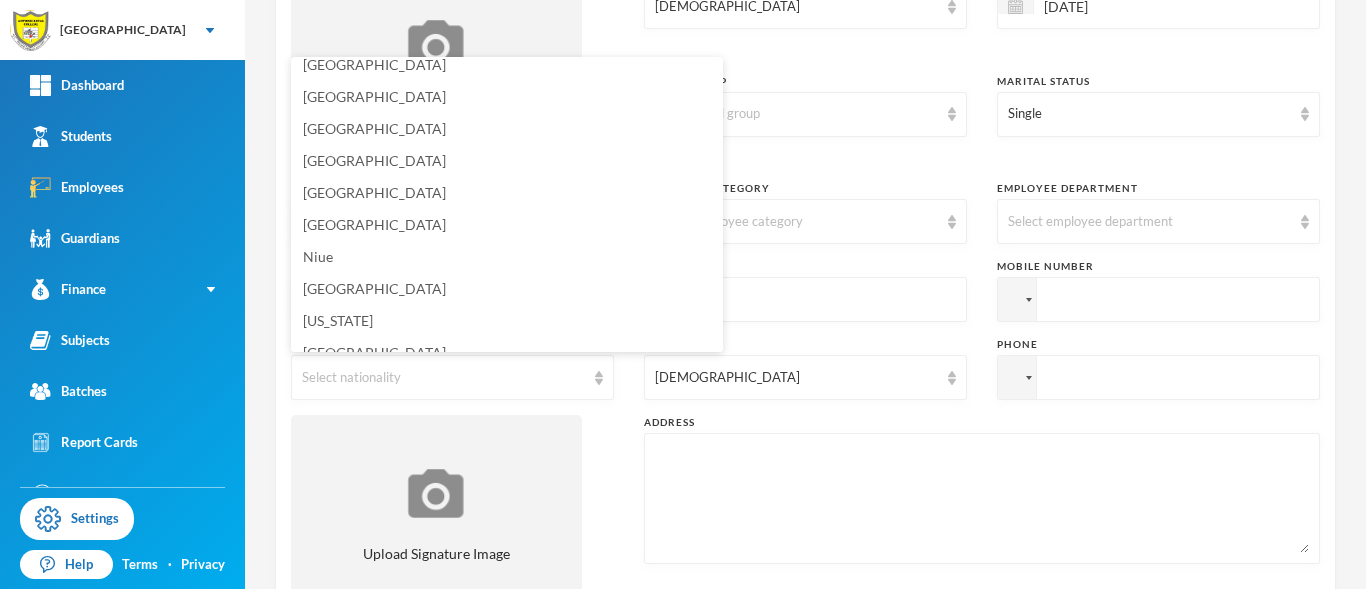 scroll, scrollTop: 4953, scrollLeft: 0, axis: vertical 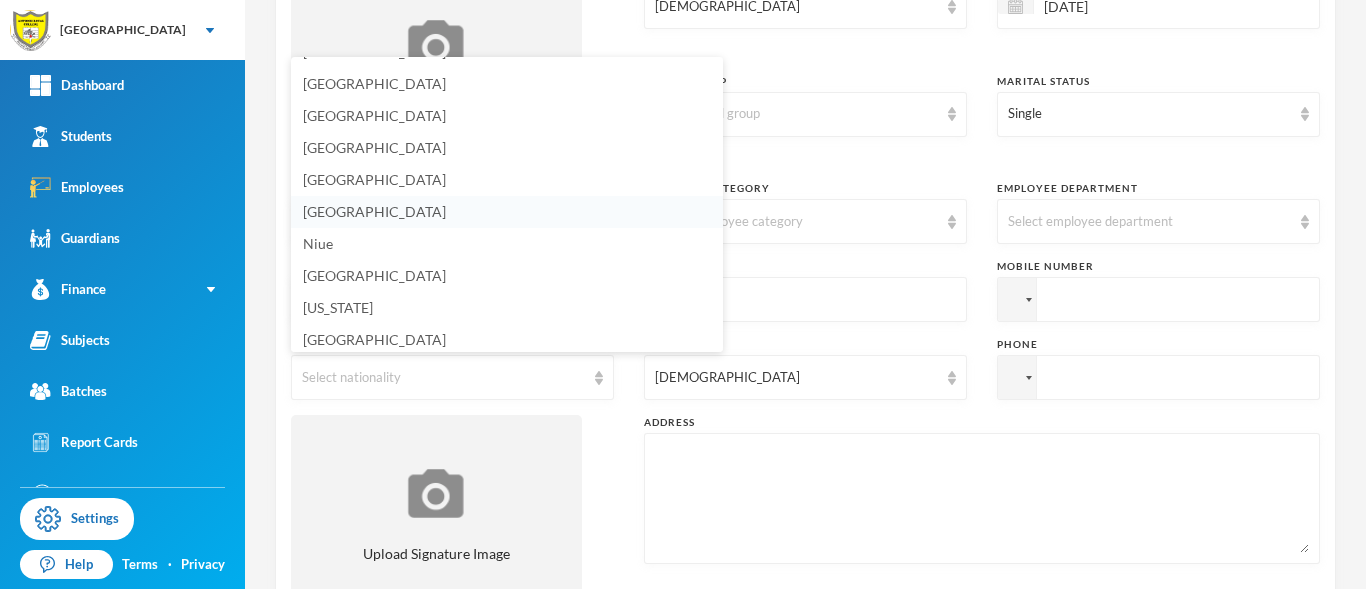 click on "Nigeria" at bounding box center [374, 211] 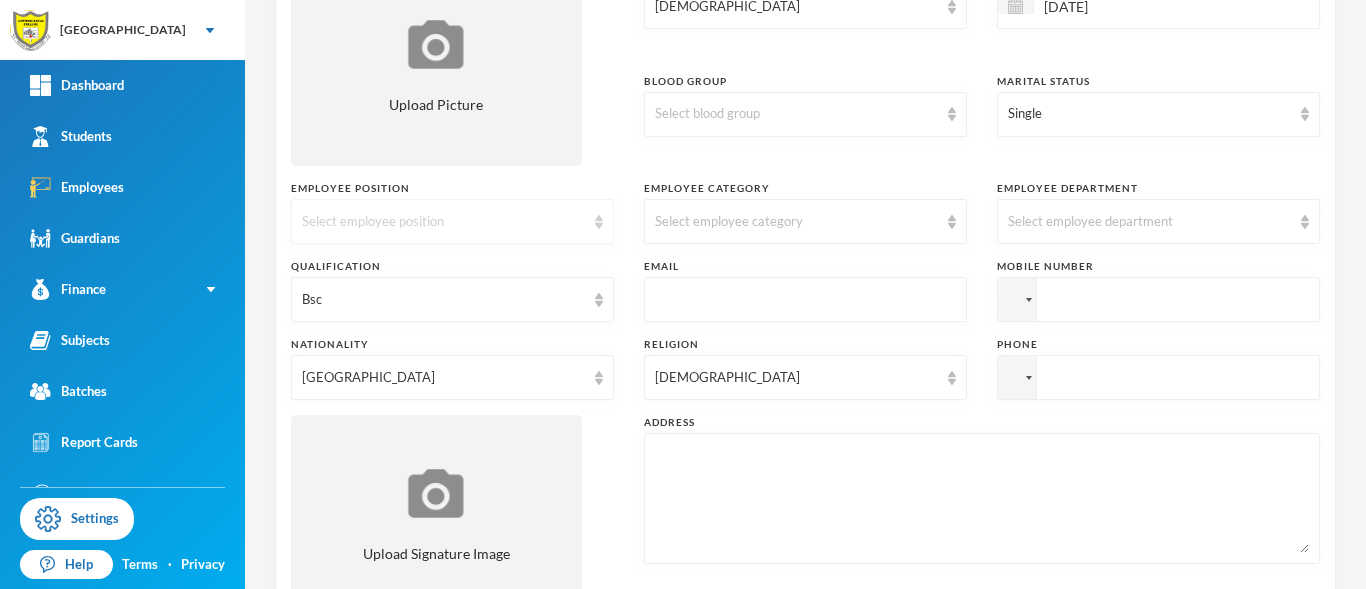 click on "Select employee position" at bounding box center [452, 221] 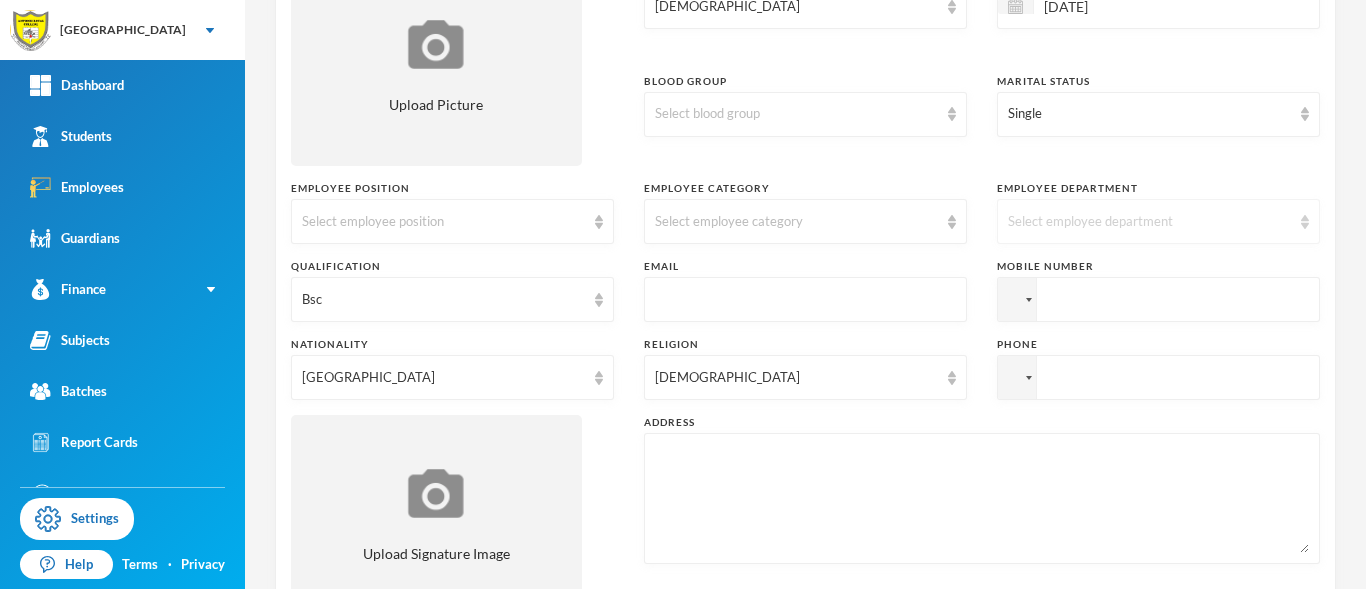 click on "Select employee department" at bounding box center [1158, 221] 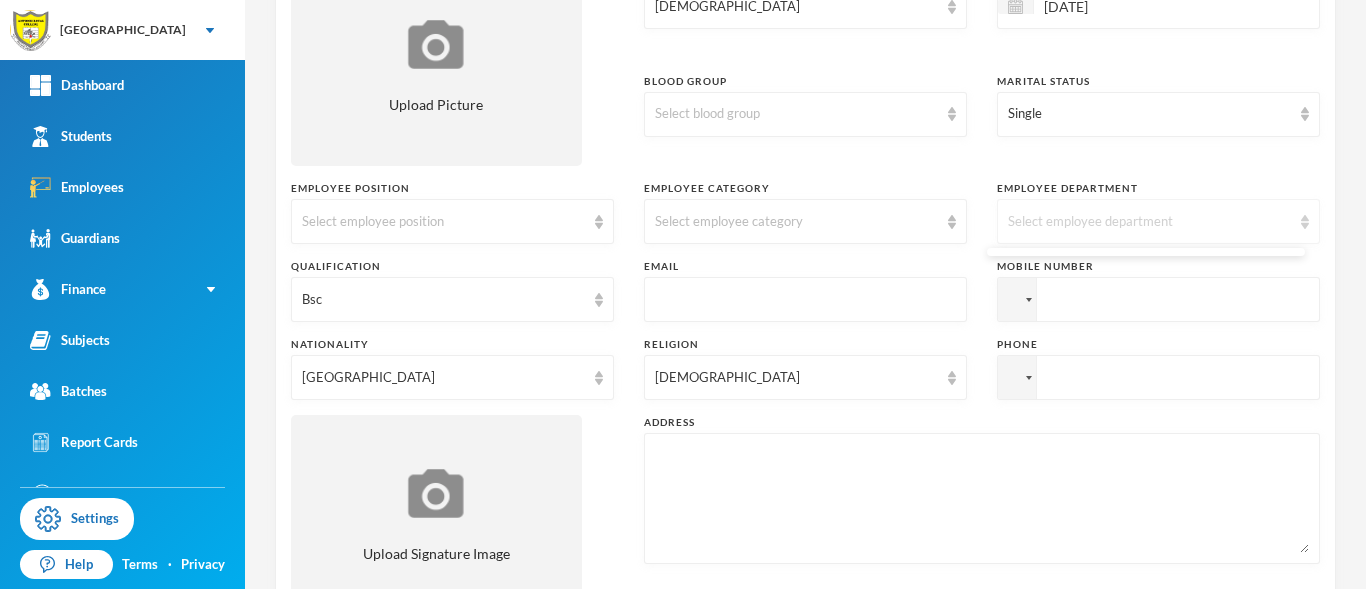 click on "Select employee department" at bounding box center [1158, 221] 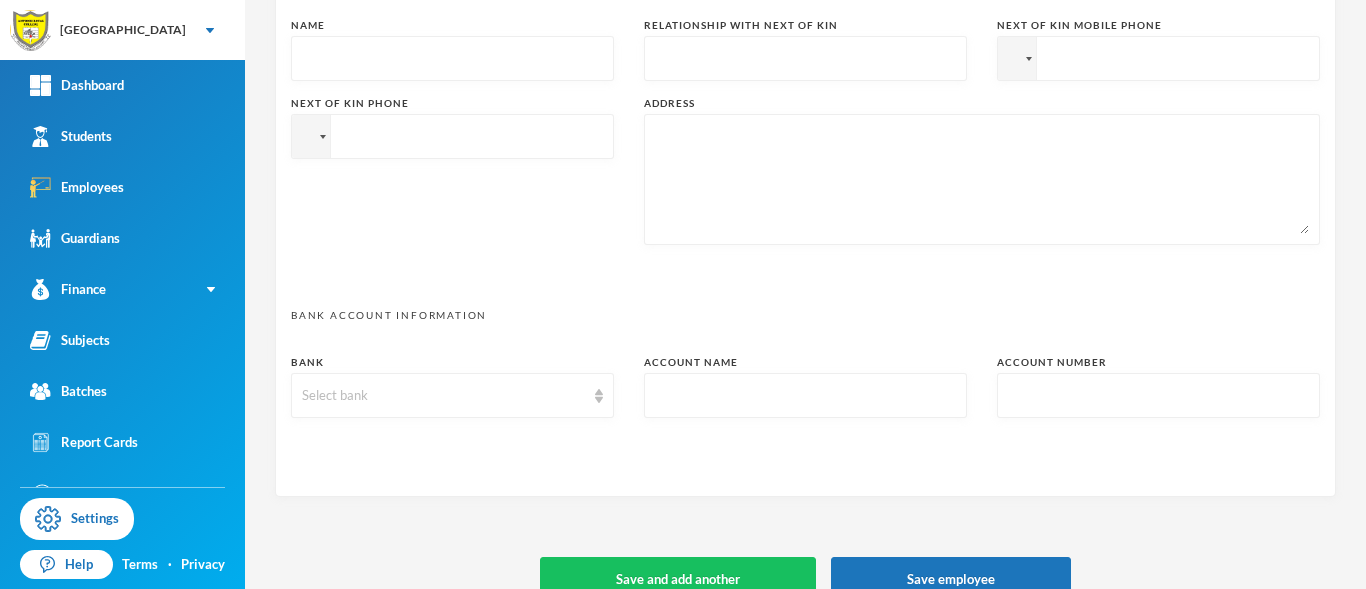 scroll, scrollTop: 1086, scrollLeft: 0, axis: vertical 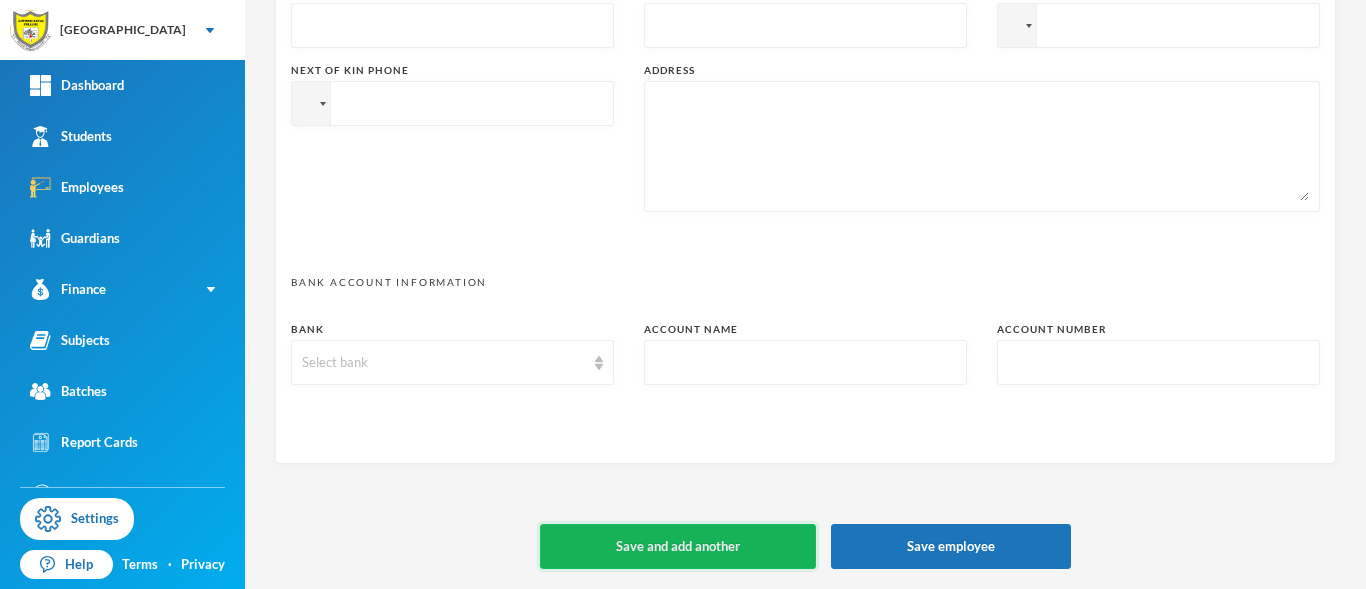 click on "Save and add another" at bounding box center [678, 546] 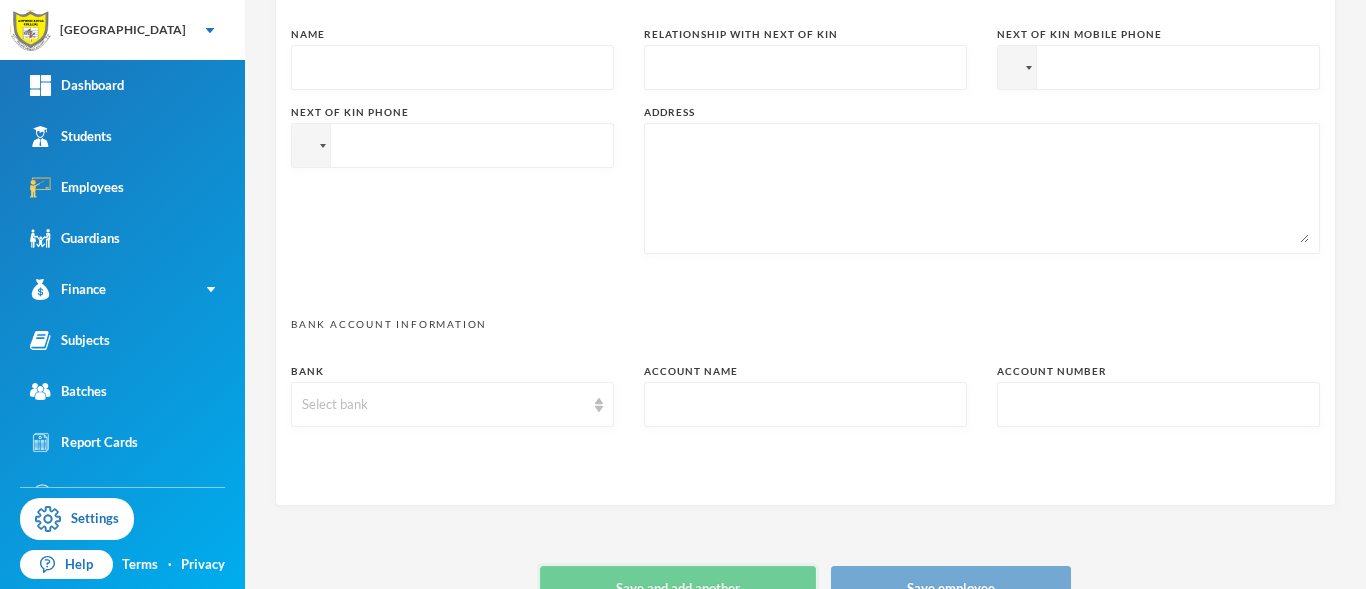 type 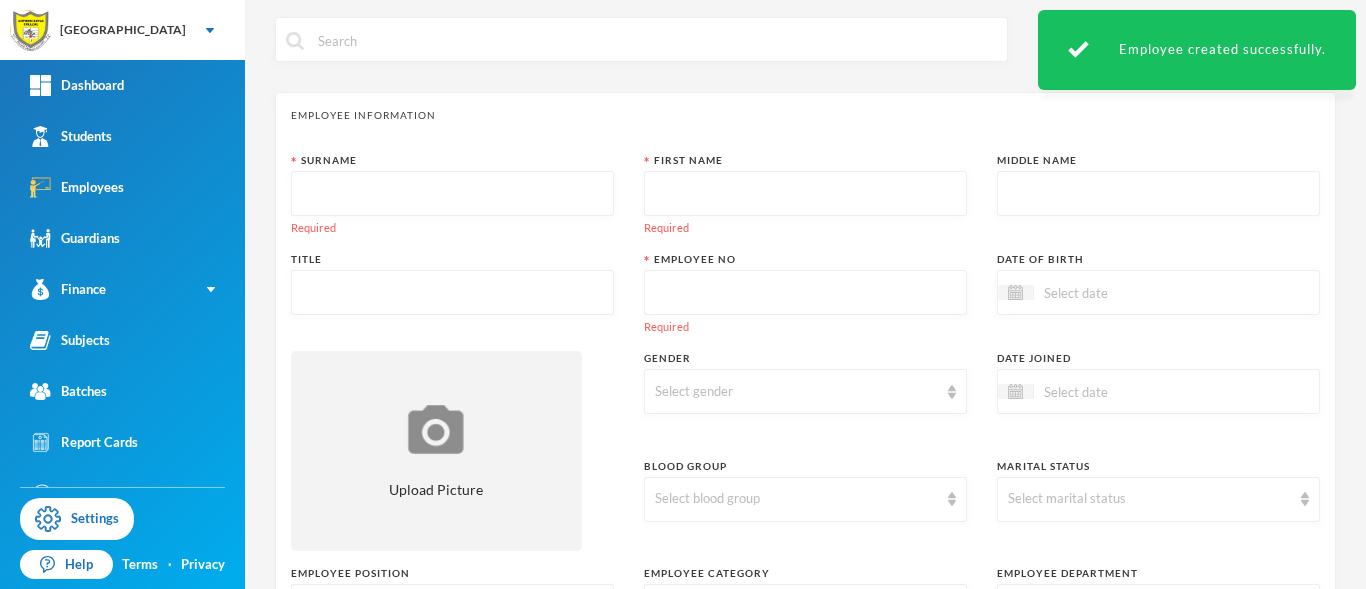 scroll, scrollTop: 0, scrollLeft: 0, axis: both 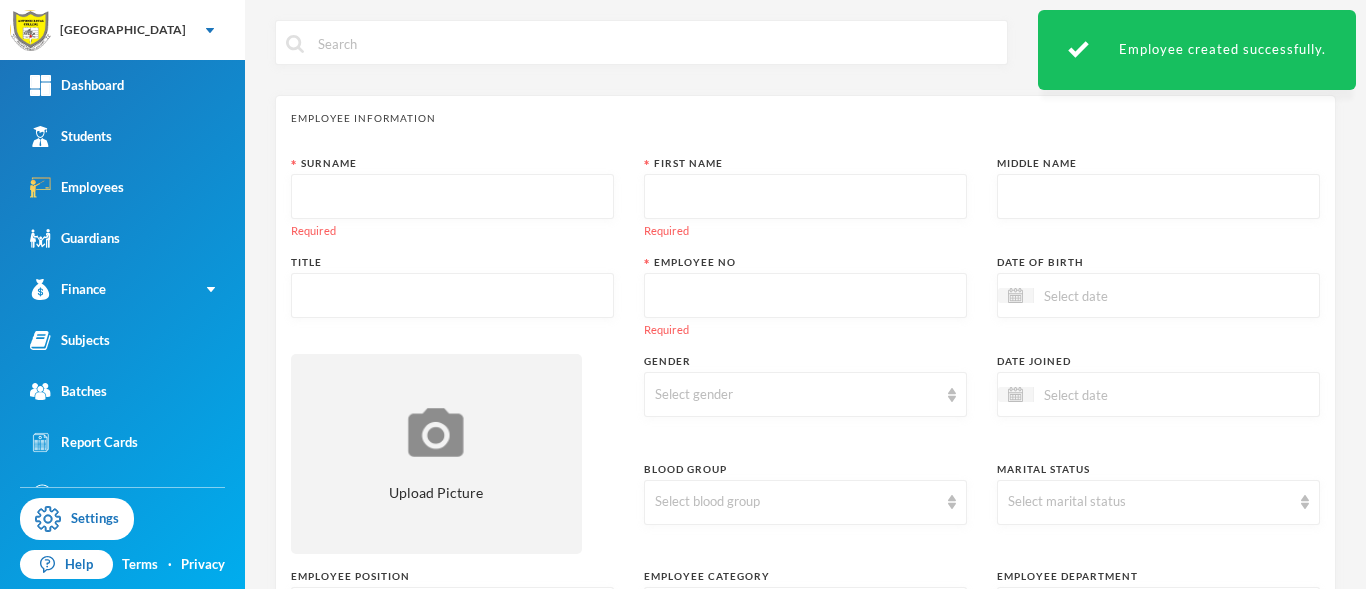 click at bounding box center (452, 197) 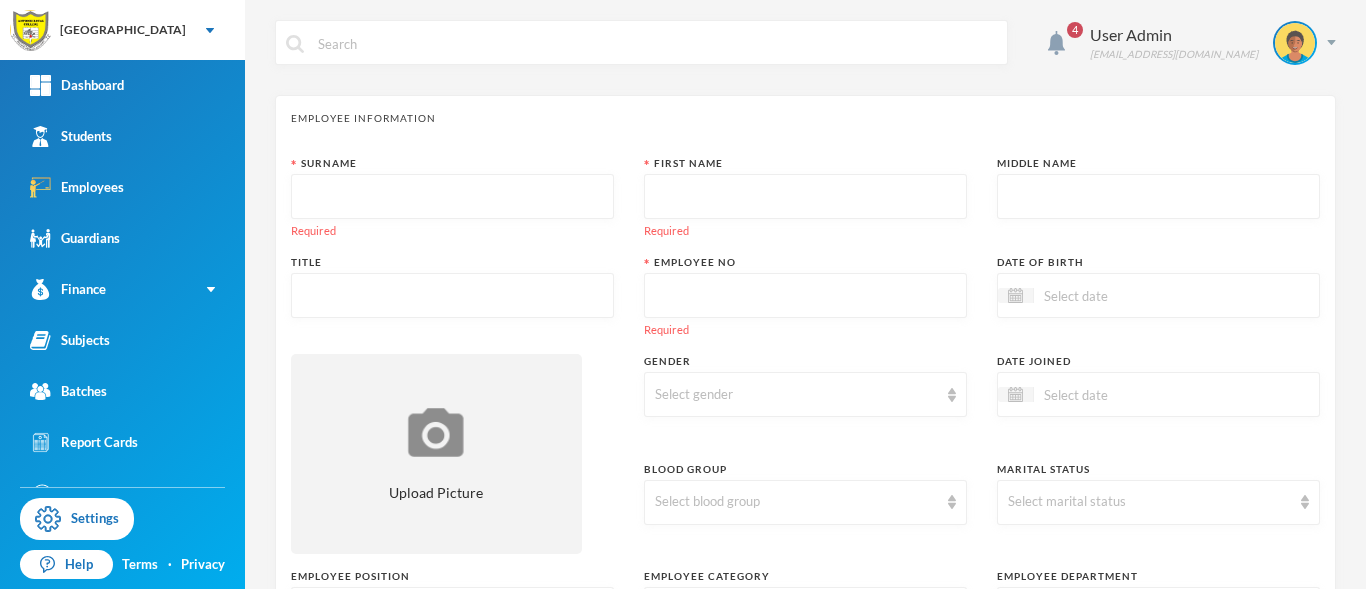 click at bounding box center [452, 197] 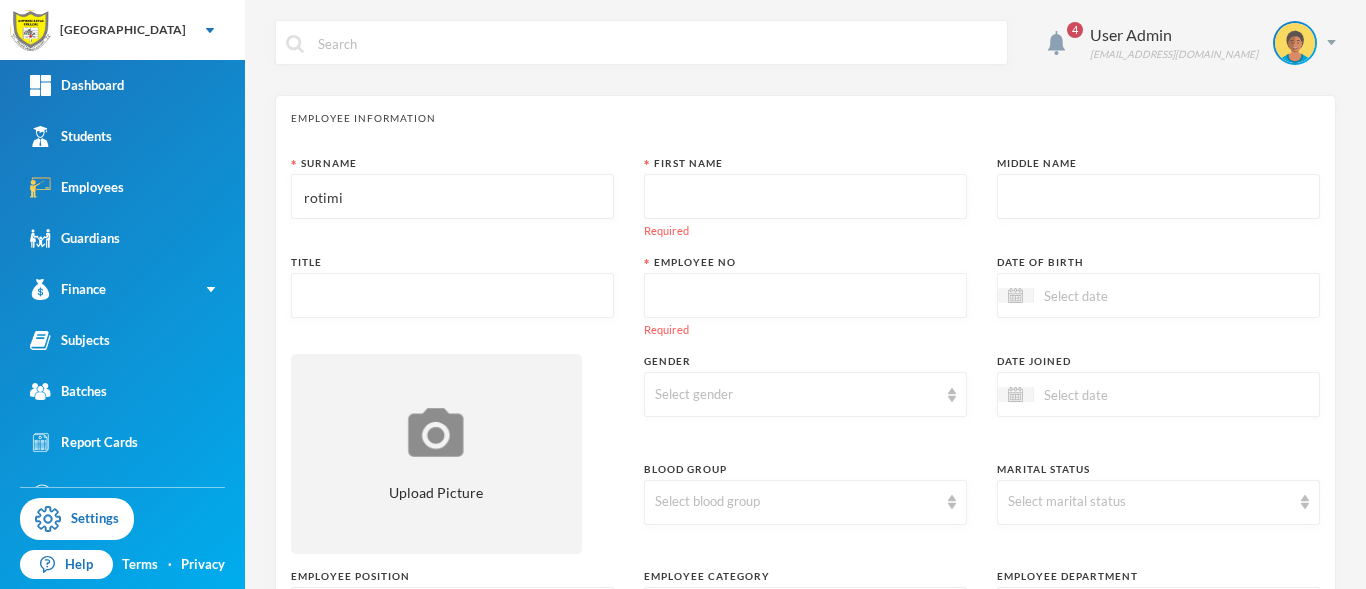 click at bounding box center (805, 197) 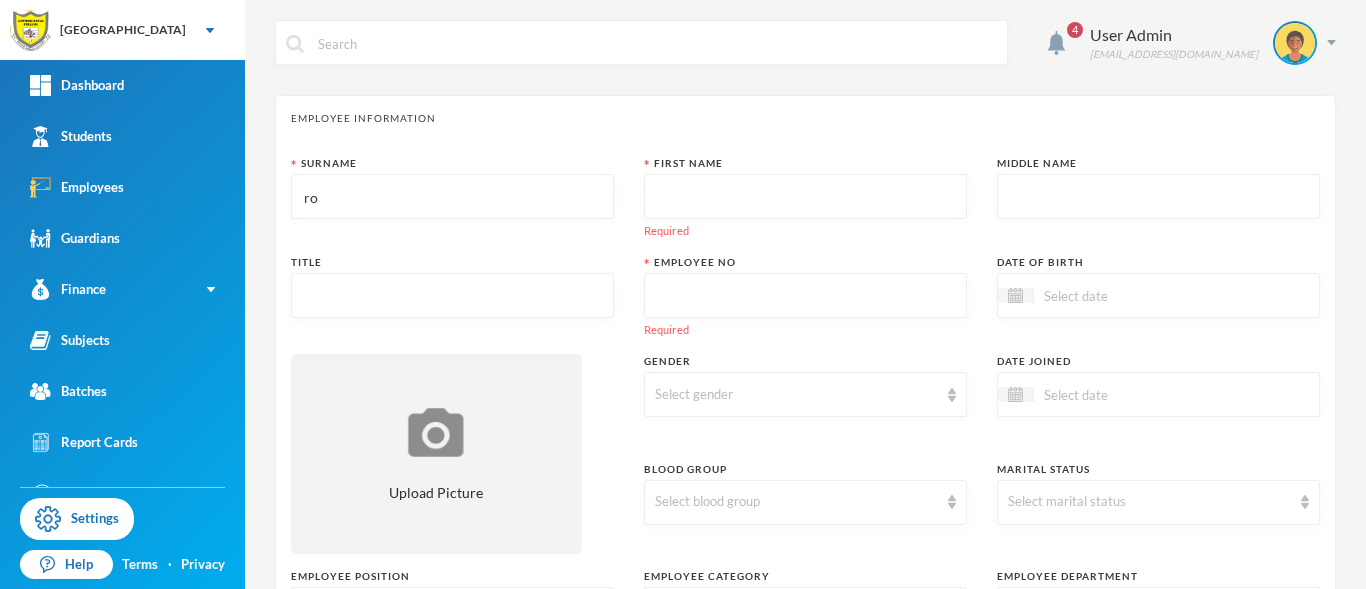 type on "r" 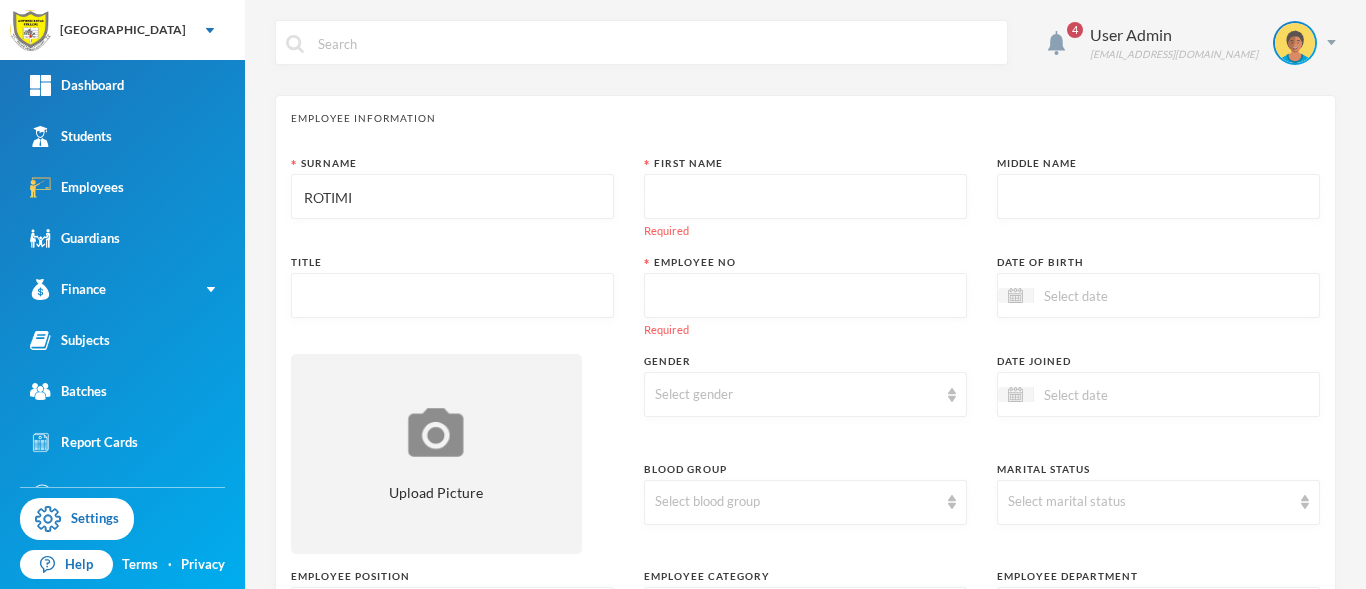 type on "ROTIMI" 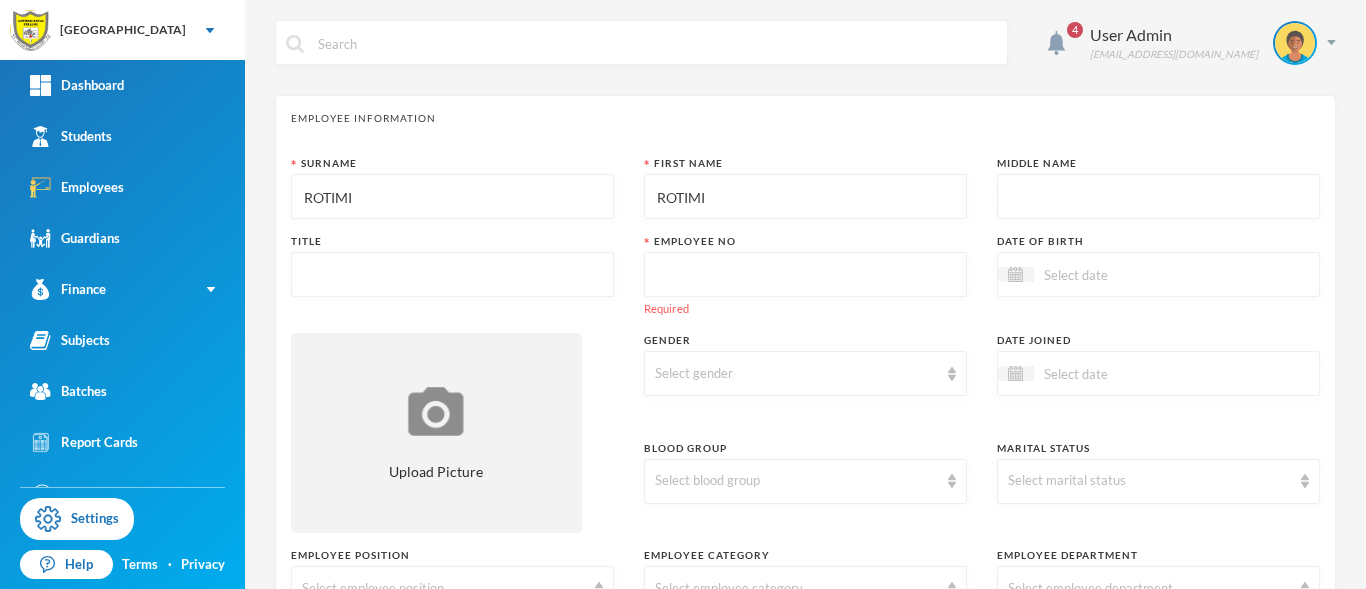 type on "ROTIMI" 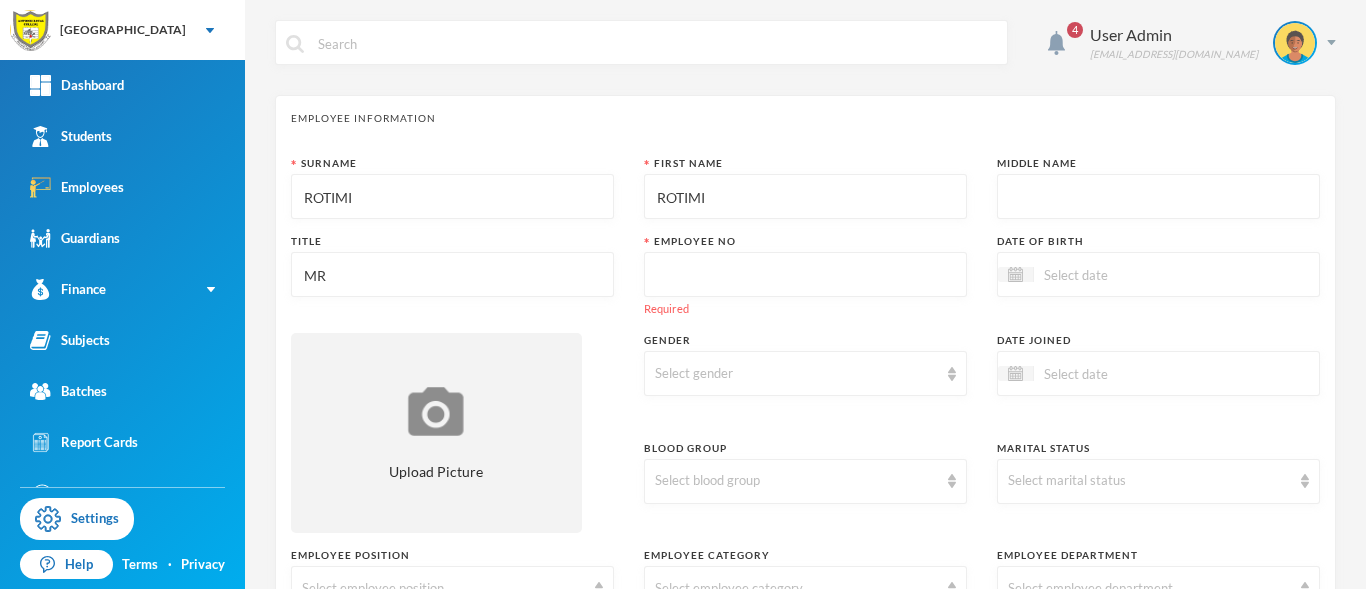 type on "MR" 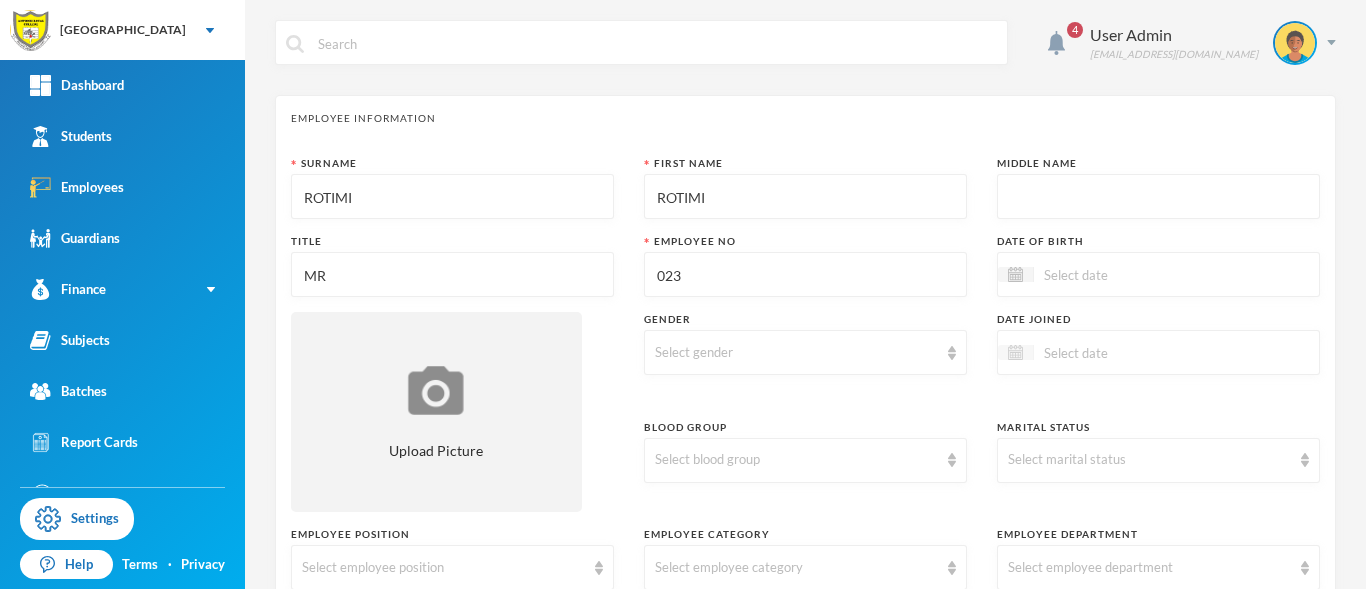 type on "023" 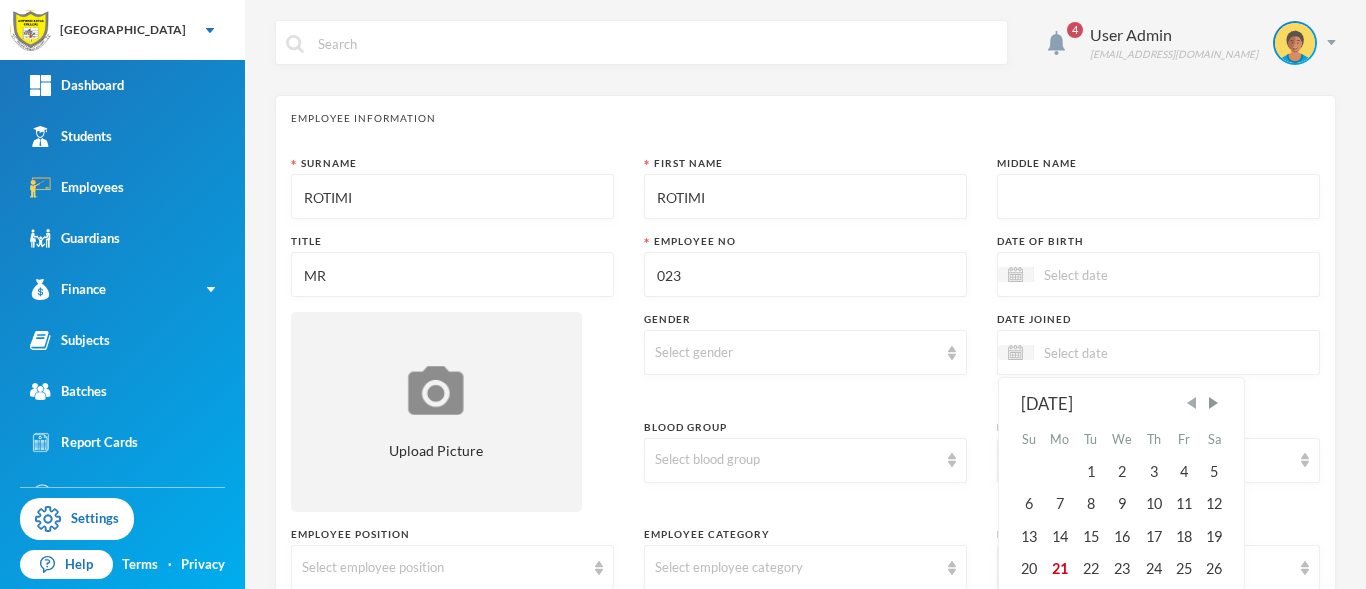 click at bounding box center [1192, 403] 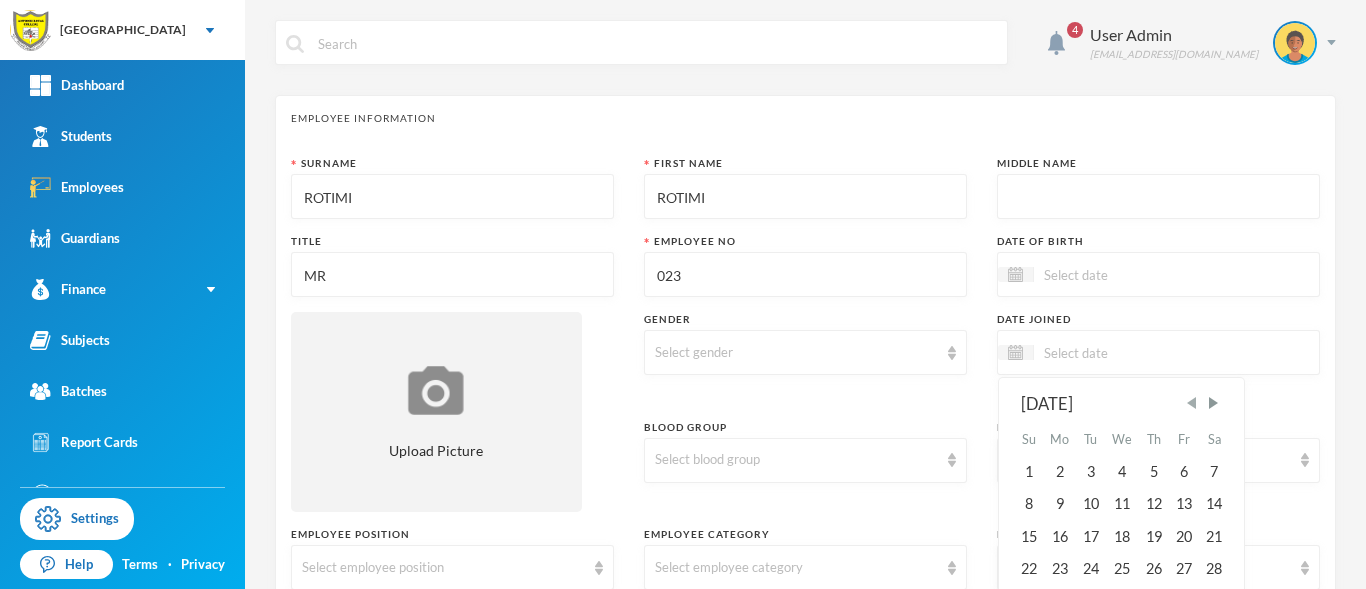 click at bounding box center [1192, 403] 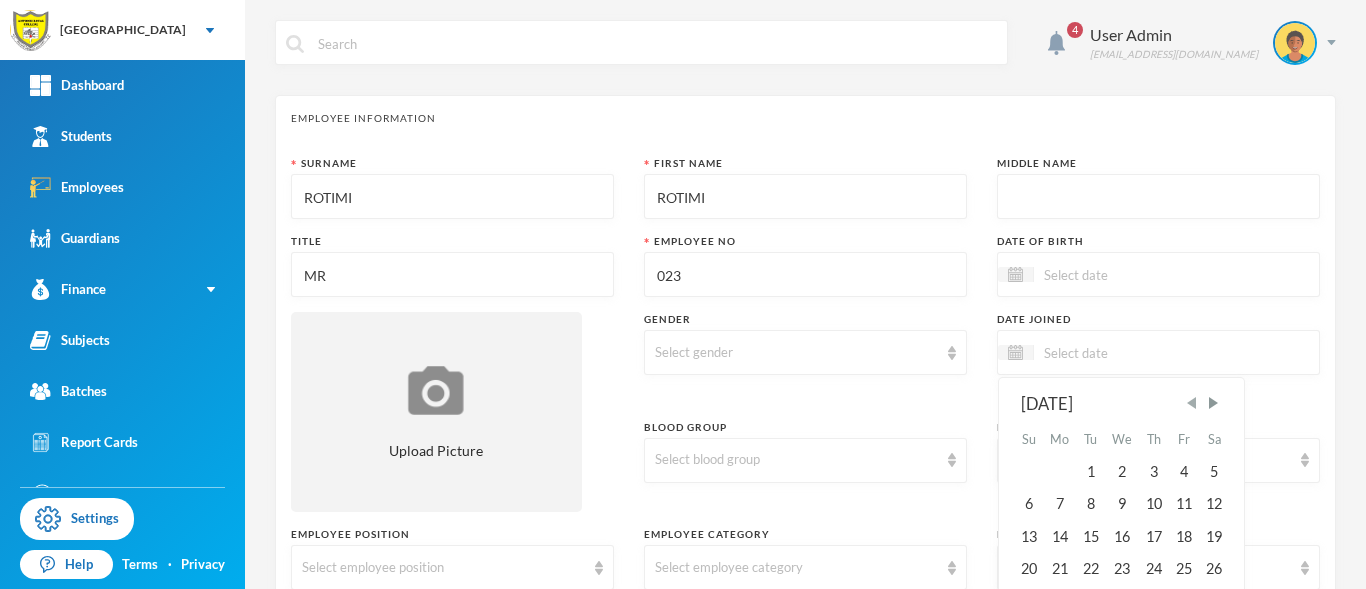 click at bounding box center [1192, 403] 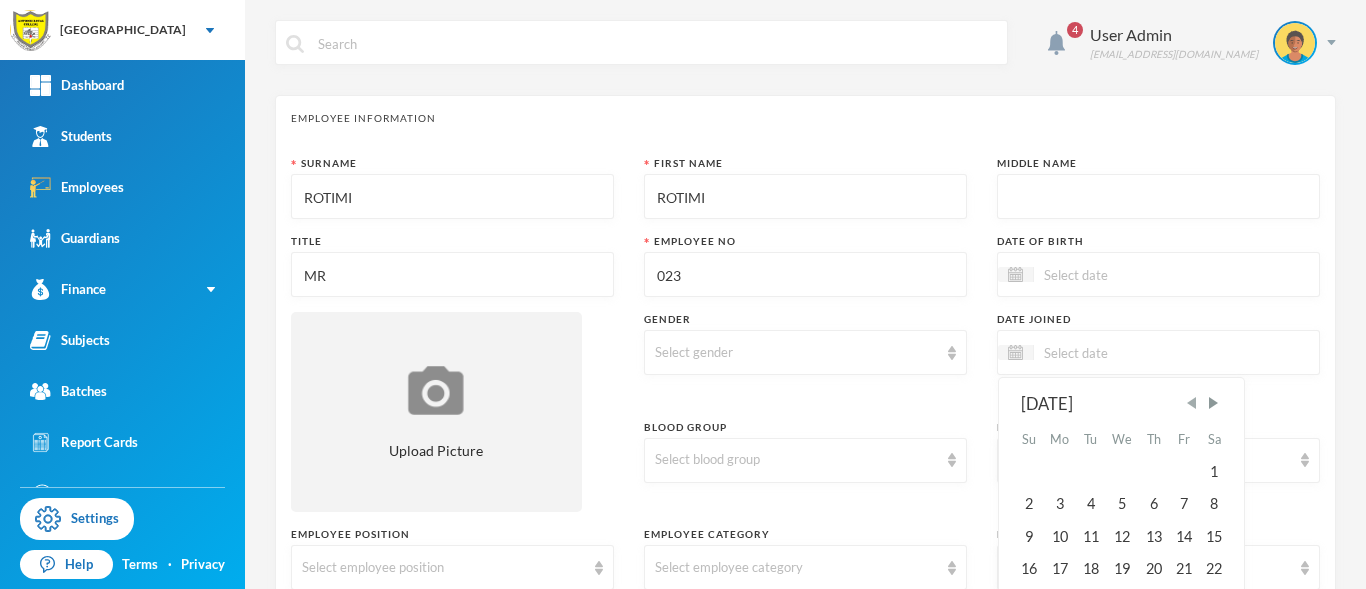 click at bounding box center [1192, 403] 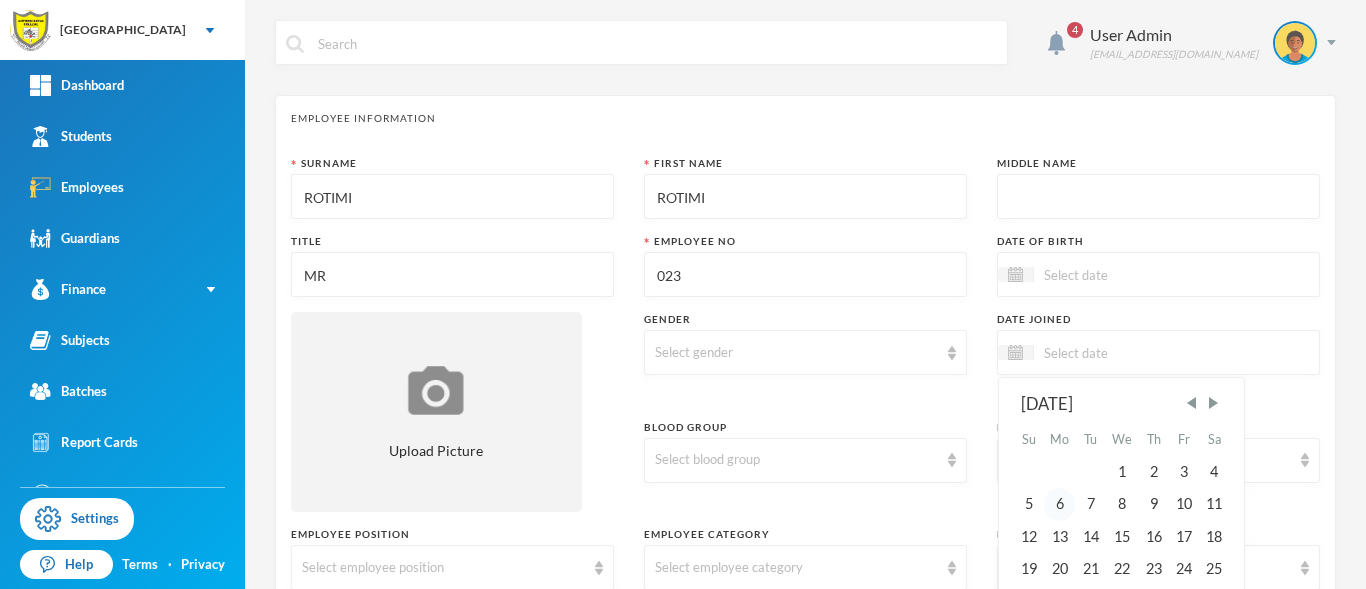 click on "6" at bounding box center [1060, 504] 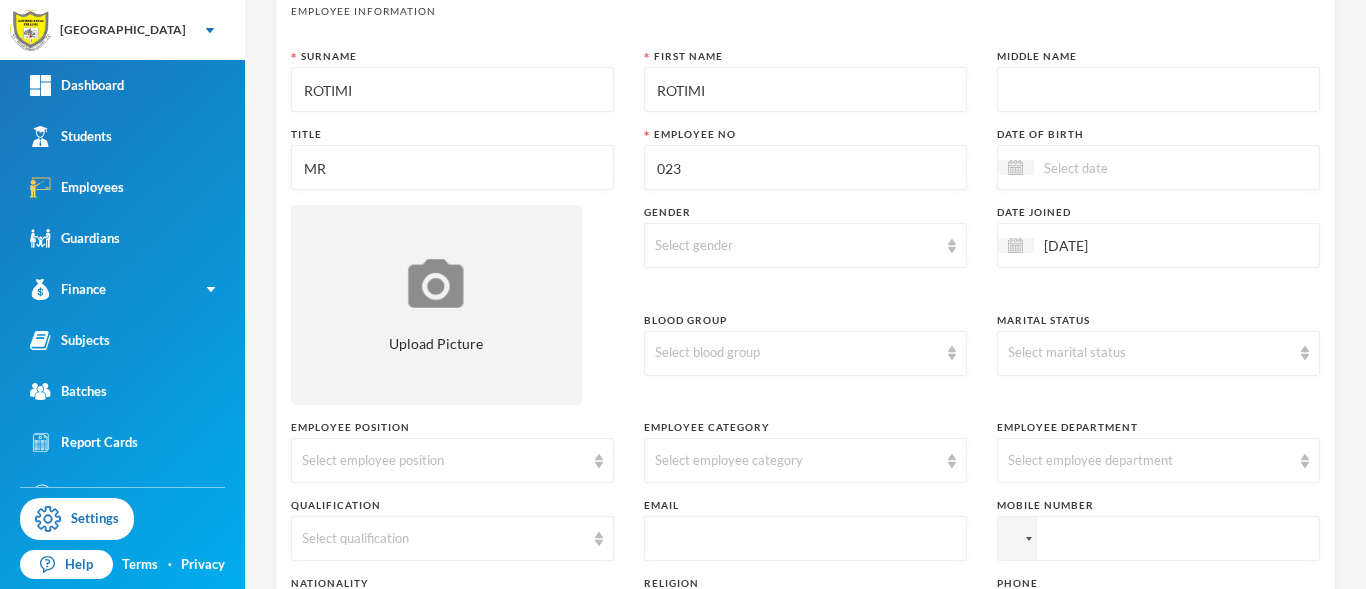 scroll, scrollTop: 108, scrollLeft: 0, axis: vertical 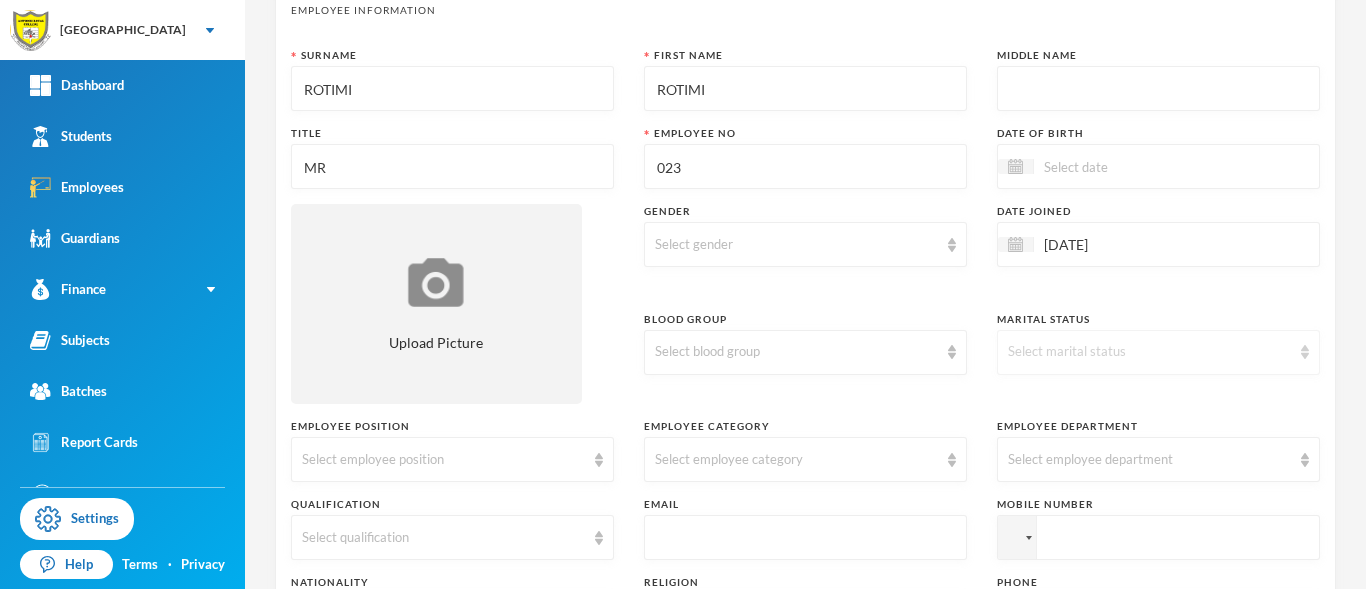 click at bounding box center [1305, 352] 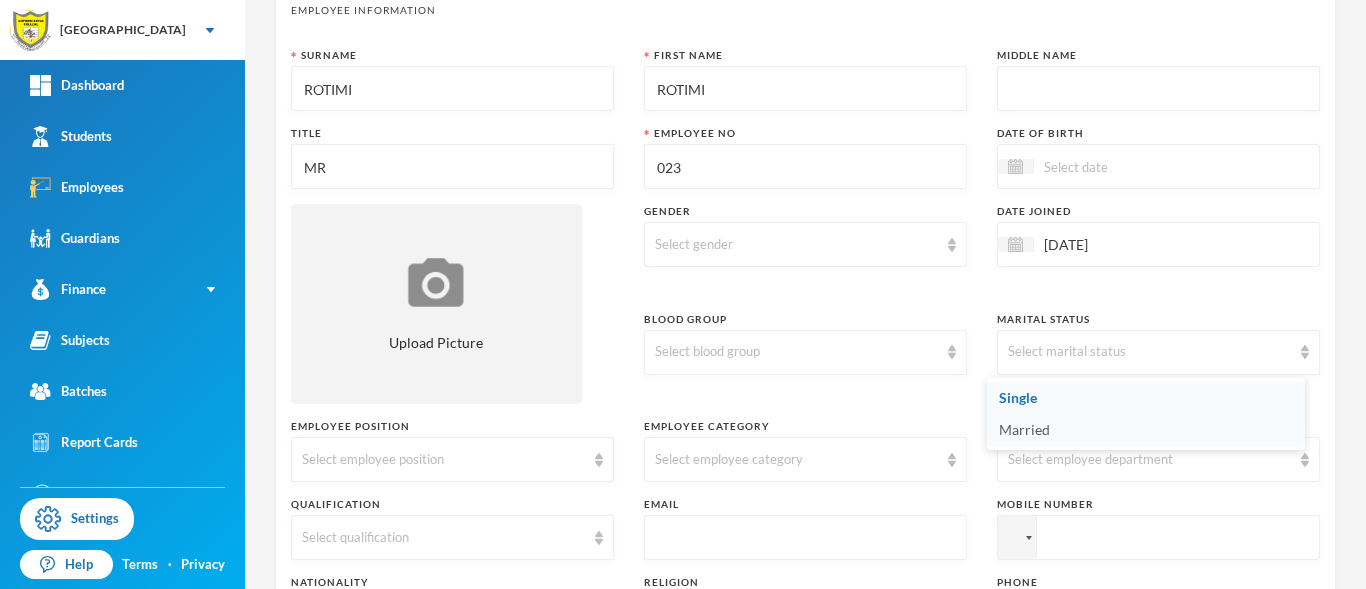 click on "Married" at bounding box center [1146, 430] 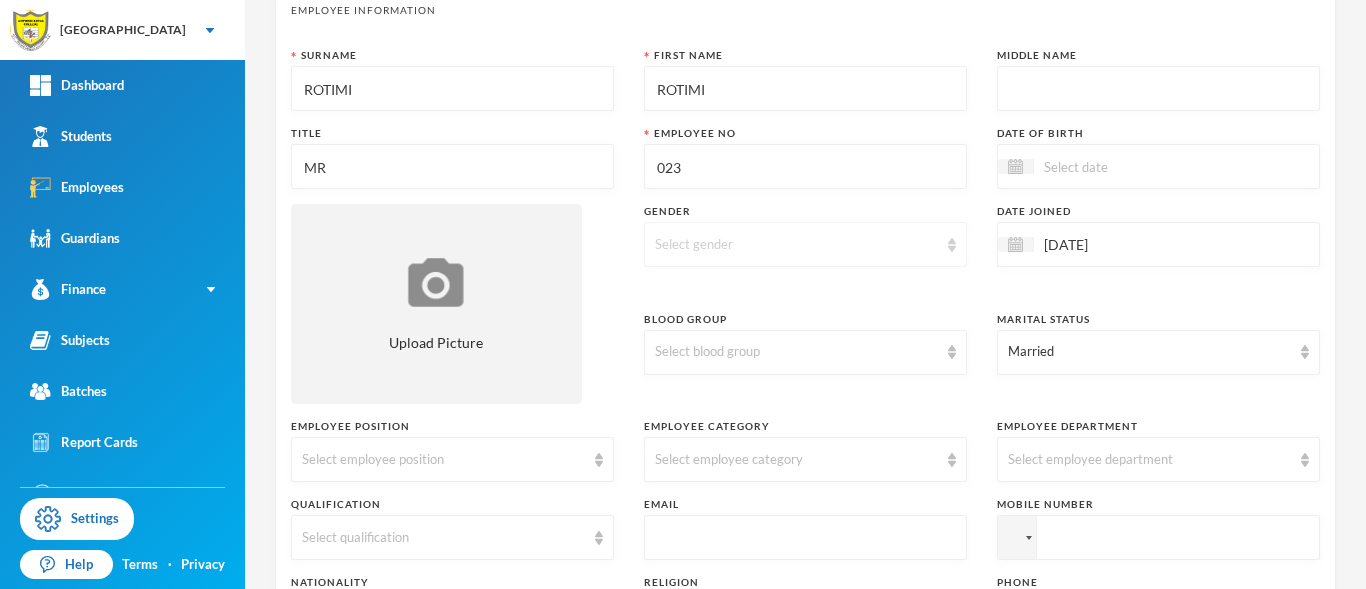click on "Select gender" at bounding box center [805, 244] 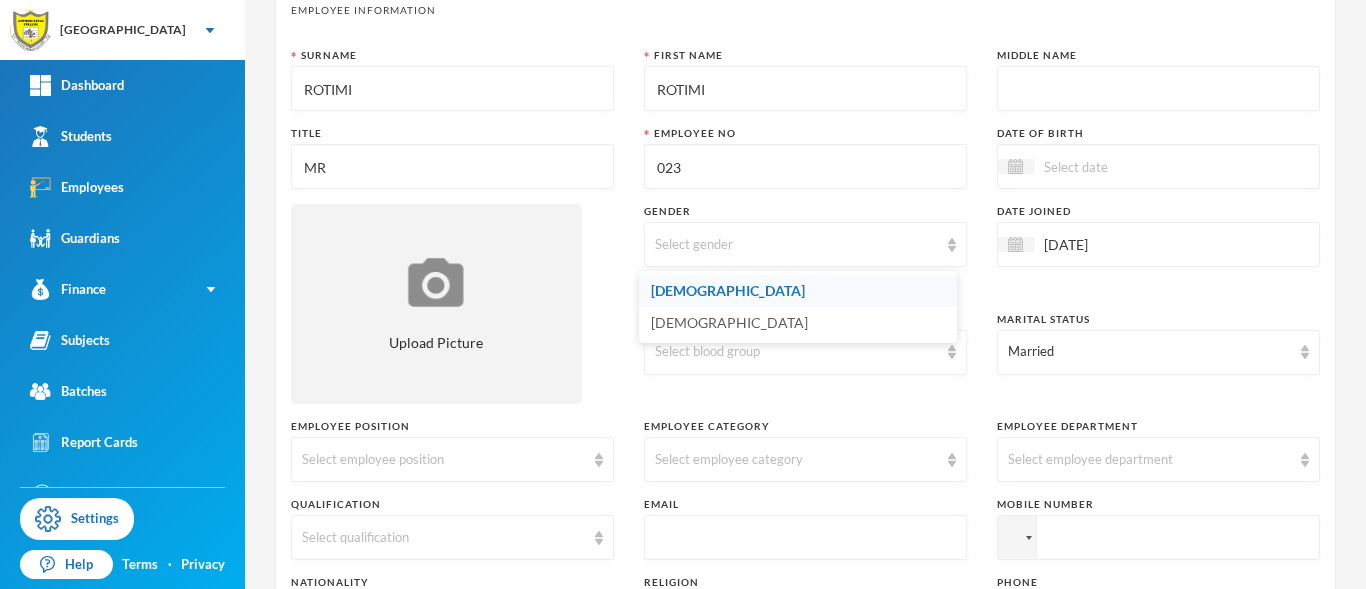 click on "Male" at bounding box center (798, 291) 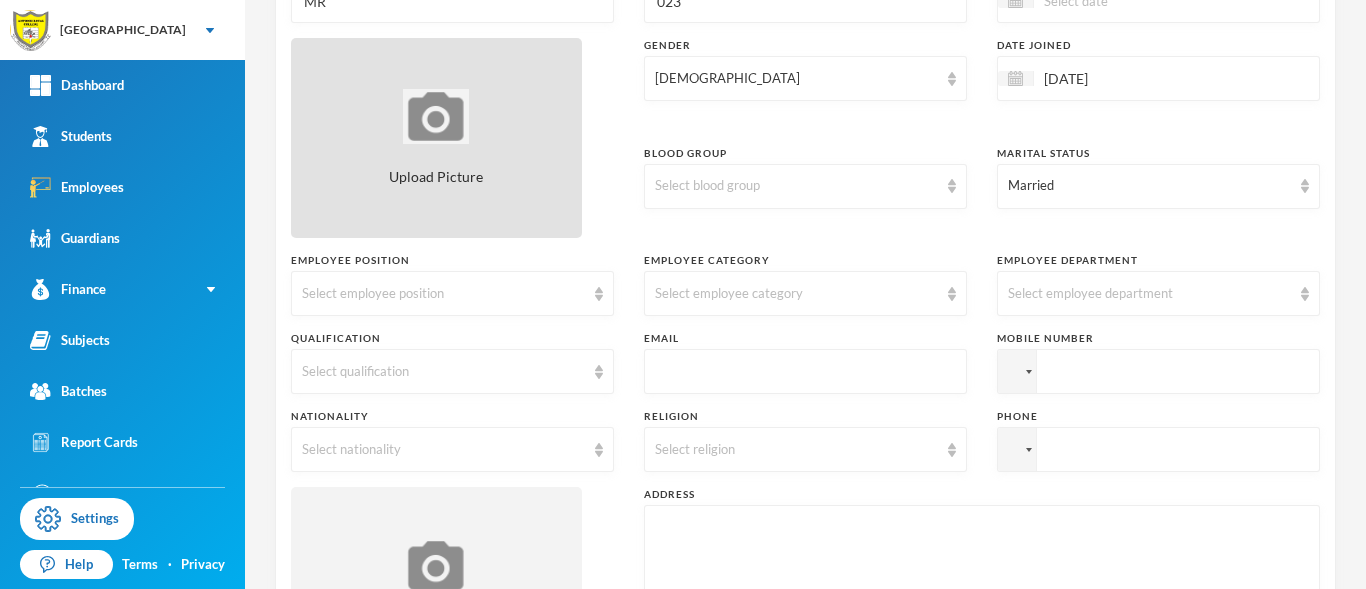 scroll, scrollTop: 373, scrollLeft: 0, axis: vertical 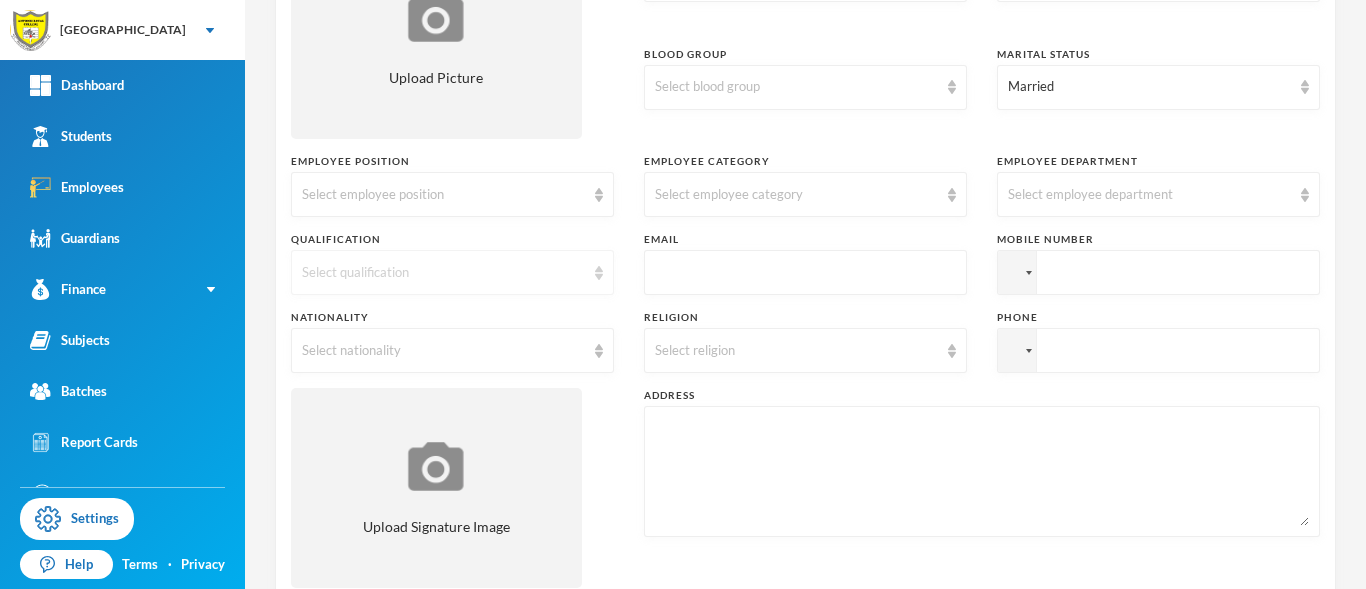 click at bounding box center [599, 273] 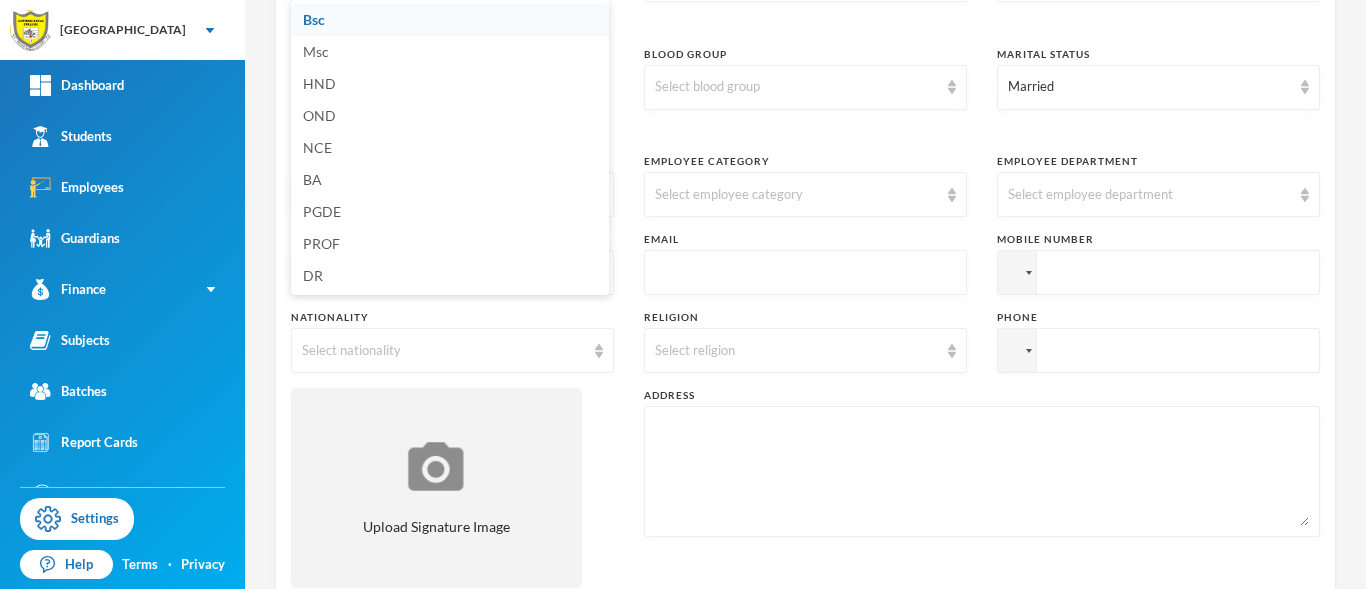 click on "Bsc" at bounding box center [450, 20] 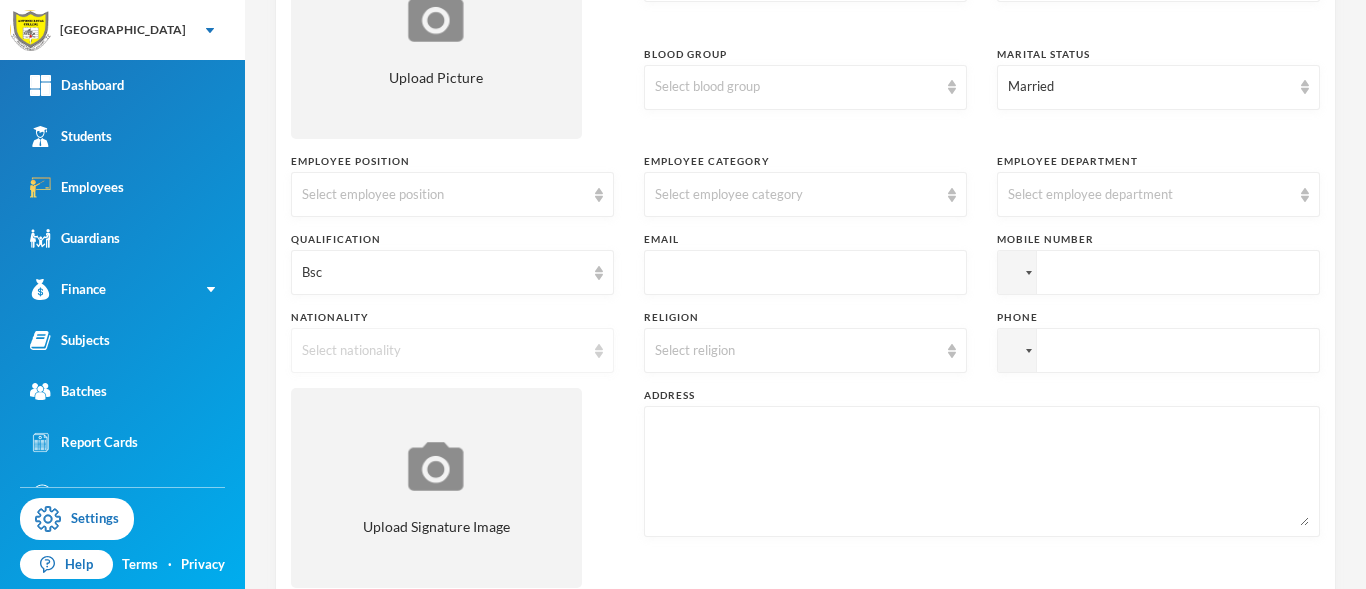click on "Select nationality" at bounding box center (452, 350) 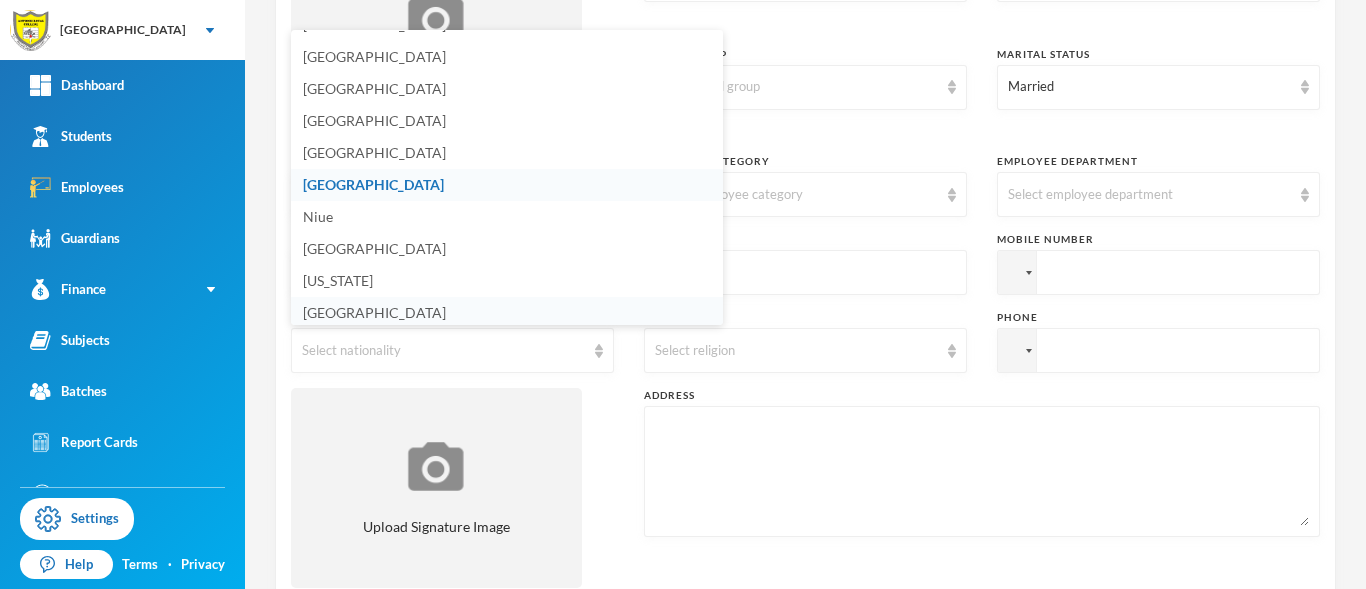 scroll, scrollTop: 4957, scrollLeft: 0, axis: vertical 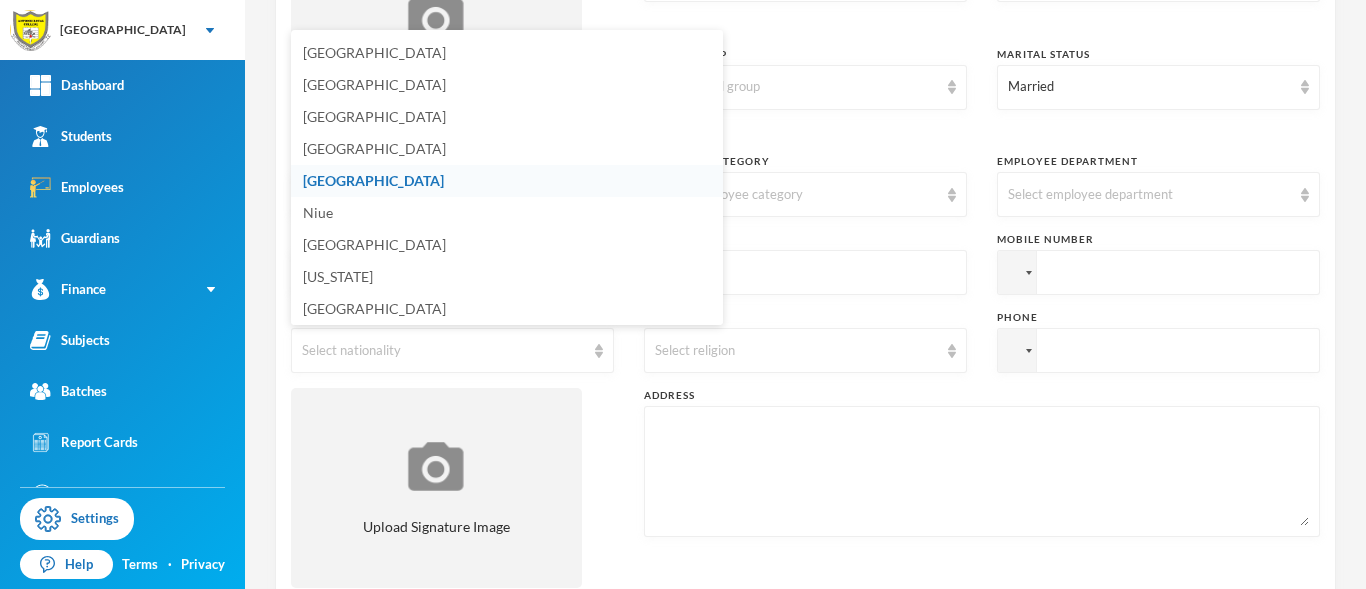click on "Nigeria" at bounding box center [507, 181] 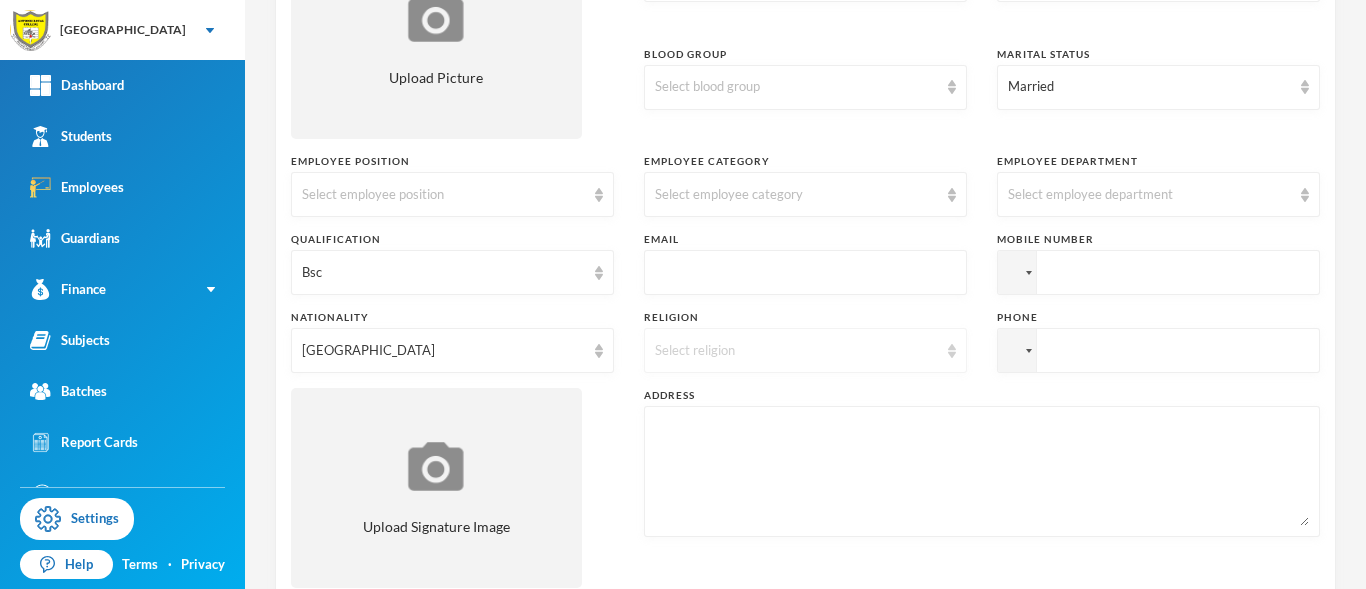 click on "Select religion" at bounding box center [805, 350] 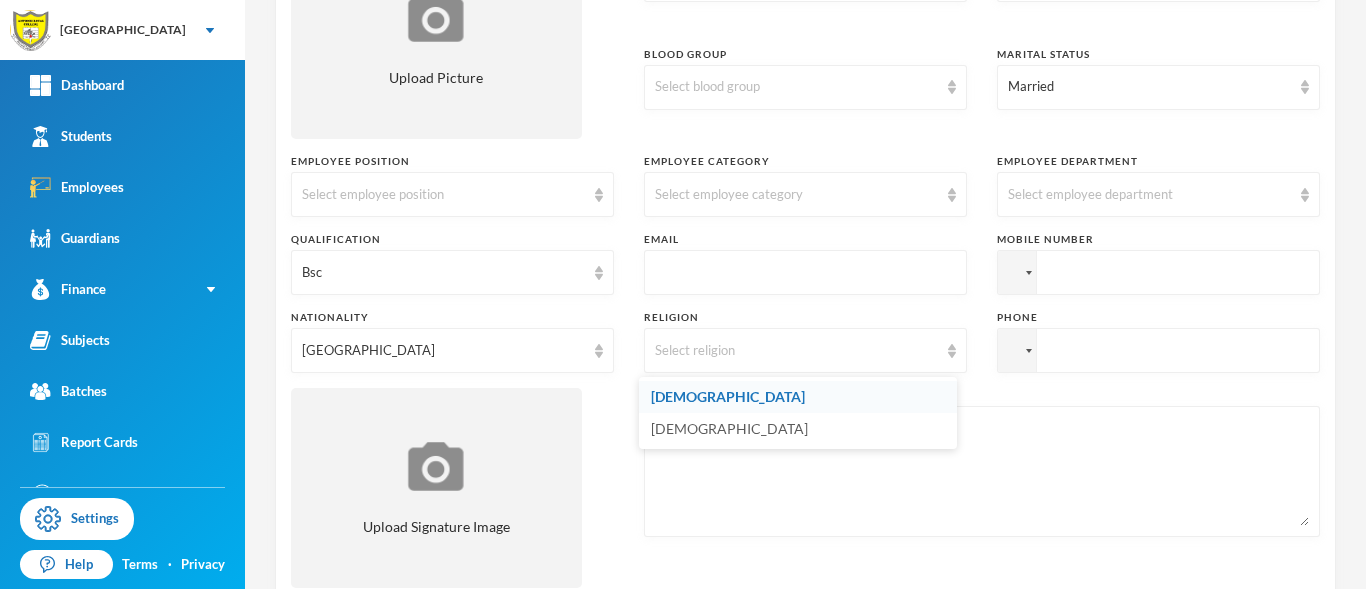 click on "Christianity" at bounding box center [798, 397] 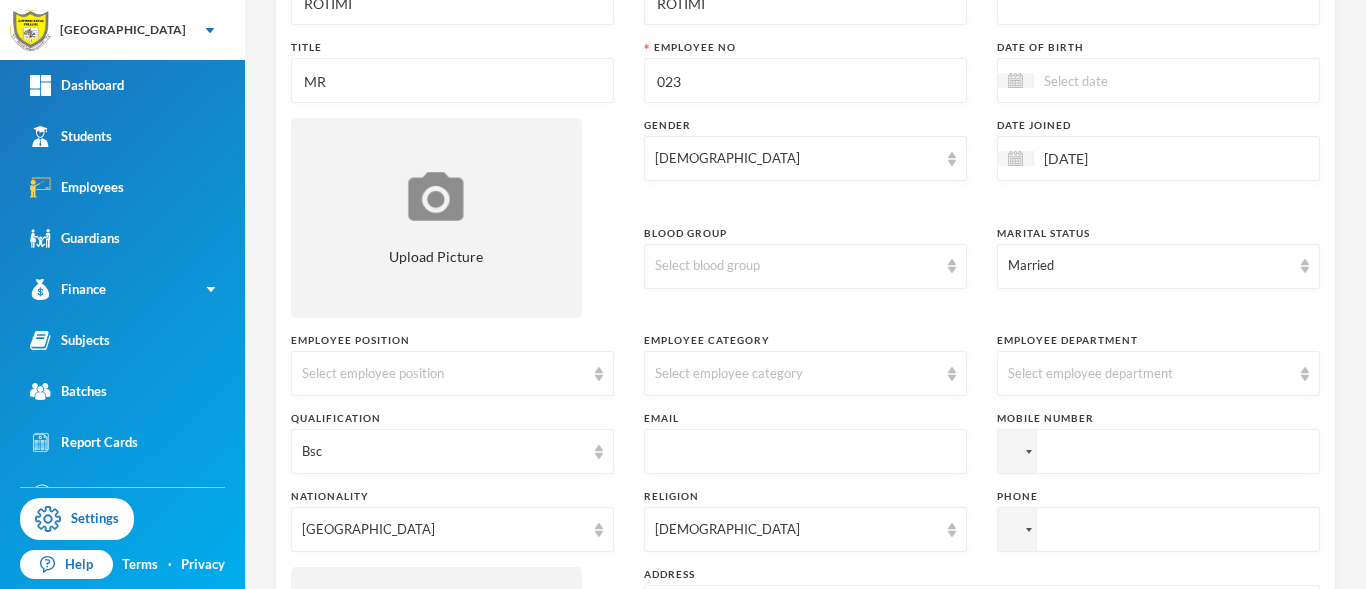 scroll, scrollTop: 192, scrollLeft: 0, axis: vertical 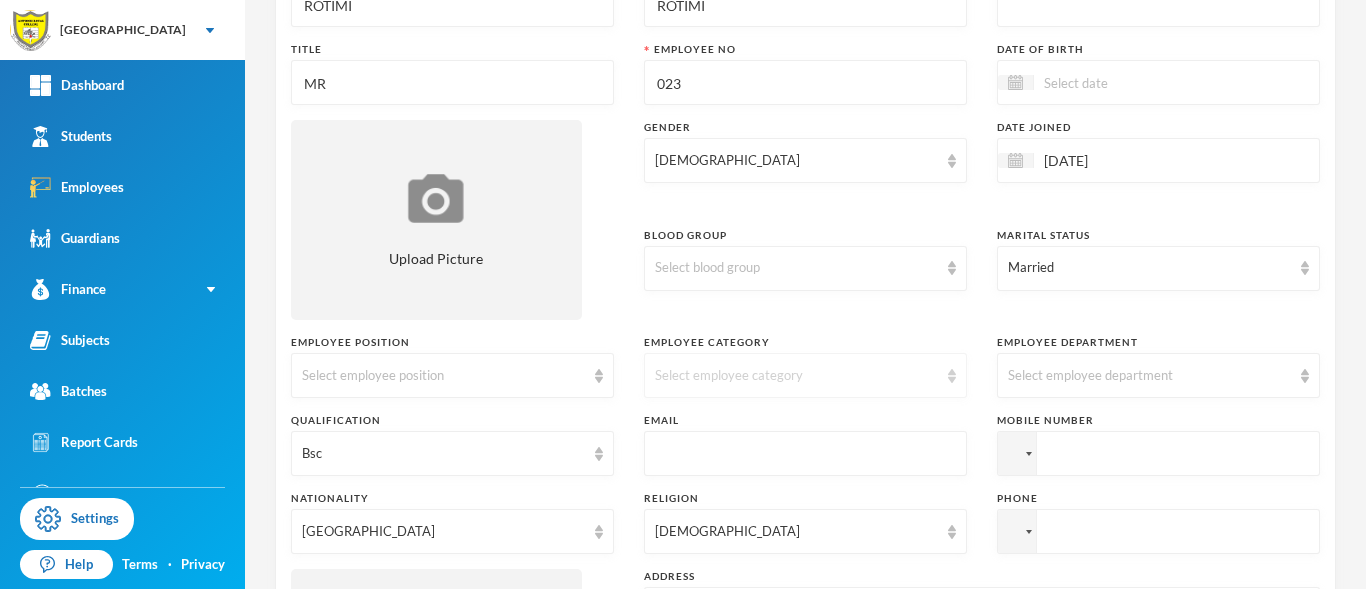 click at bounding box center (952, 376) 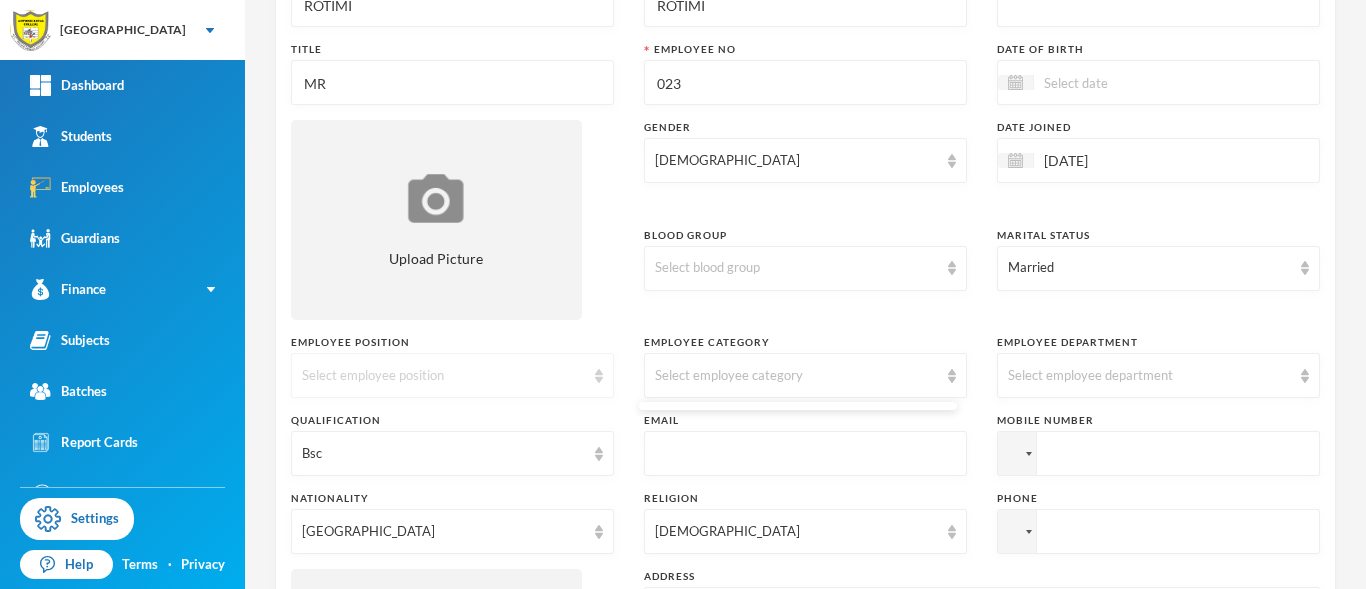click at bounding box center [599, 376] 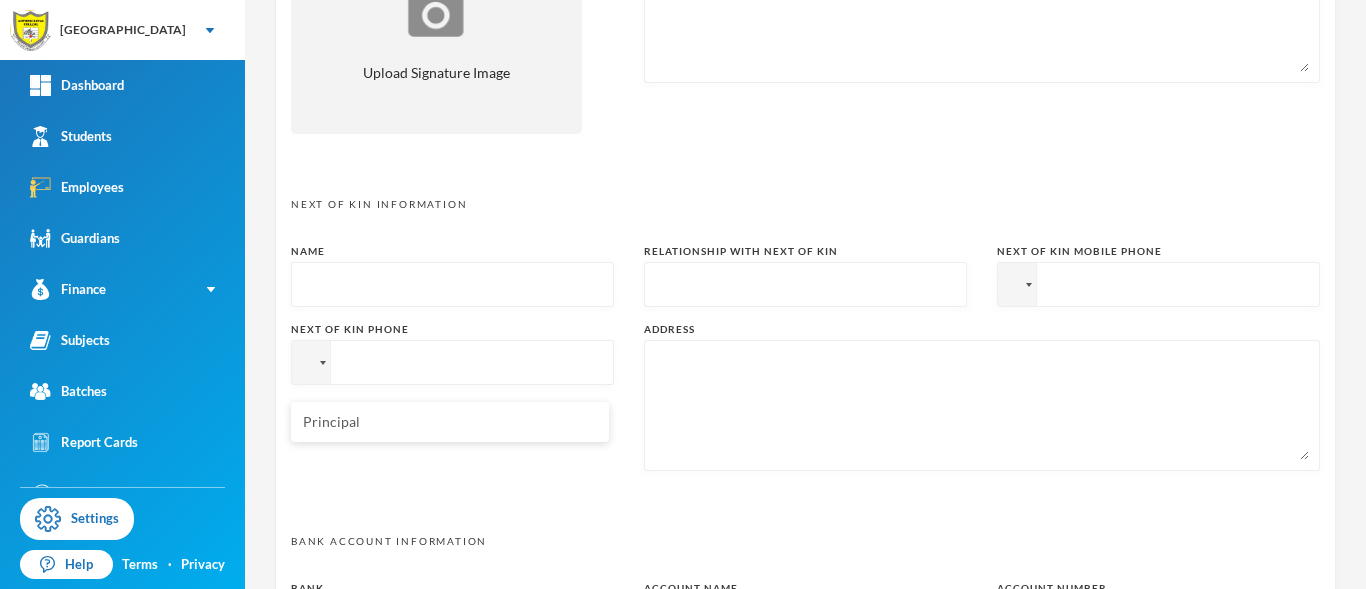 scroll, scrollTop: 988, scrollLeft: 0, axis: vertical 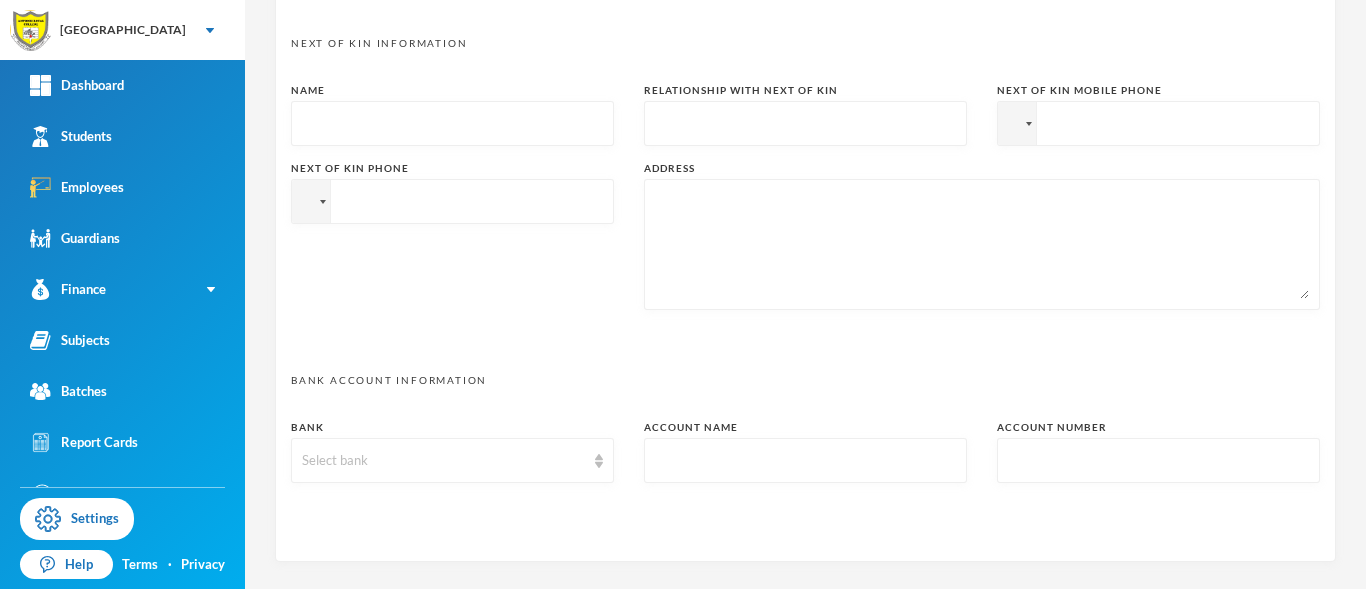 click on "Employee Information Surname ROTIMI First Name ROTIMI Middle Name Title MR Employee No 023 Date of Birth Upload Picture Gender Male Date Joined 06/01/2025 Blood Group Select blood group Marital Status Married Employee Position Select employee position Employee Category Select employee category Employee Department Select employee department Qualification Bsc Email Mobile Number Nationality Nigeria Religion Christianity Phone Upload Signature Image Address Next Of Kin Information Name Relationship with next of kin Next of Kin Mobile Phone Next of Kin Phone Address Bank account Information Bank Select bank Account Name Account Number" at bounding box center (805, -166) 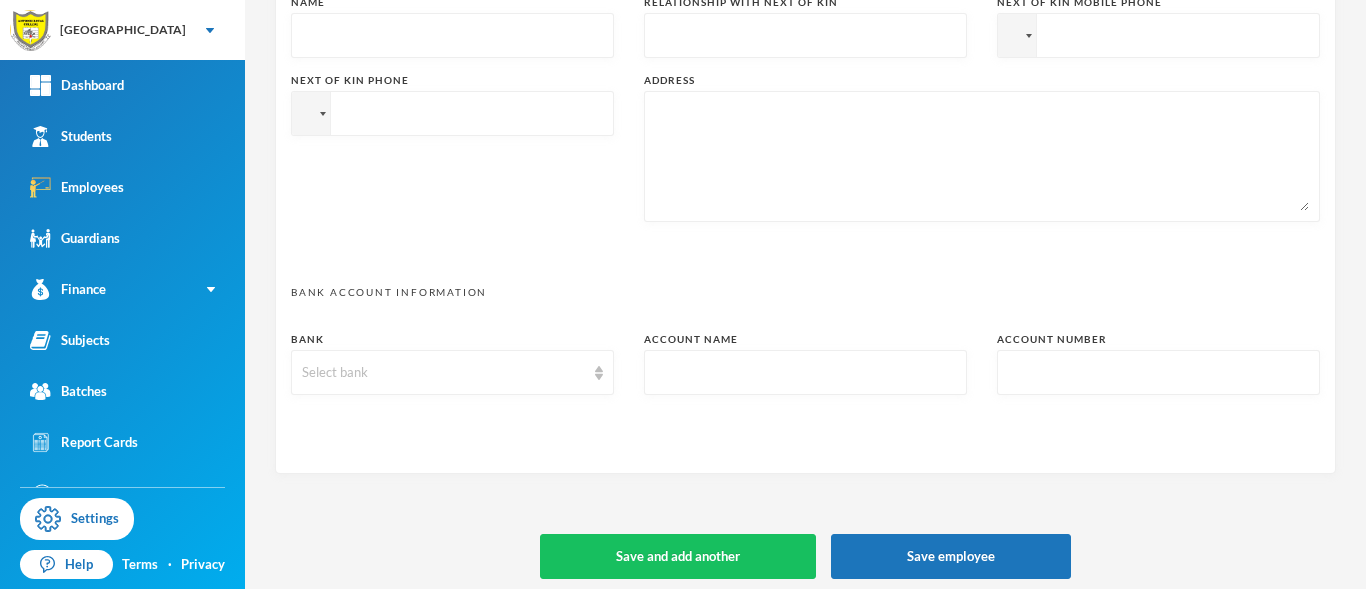 scroll, scrollTop: 1086, scrollLeft: 0, axis: vertical 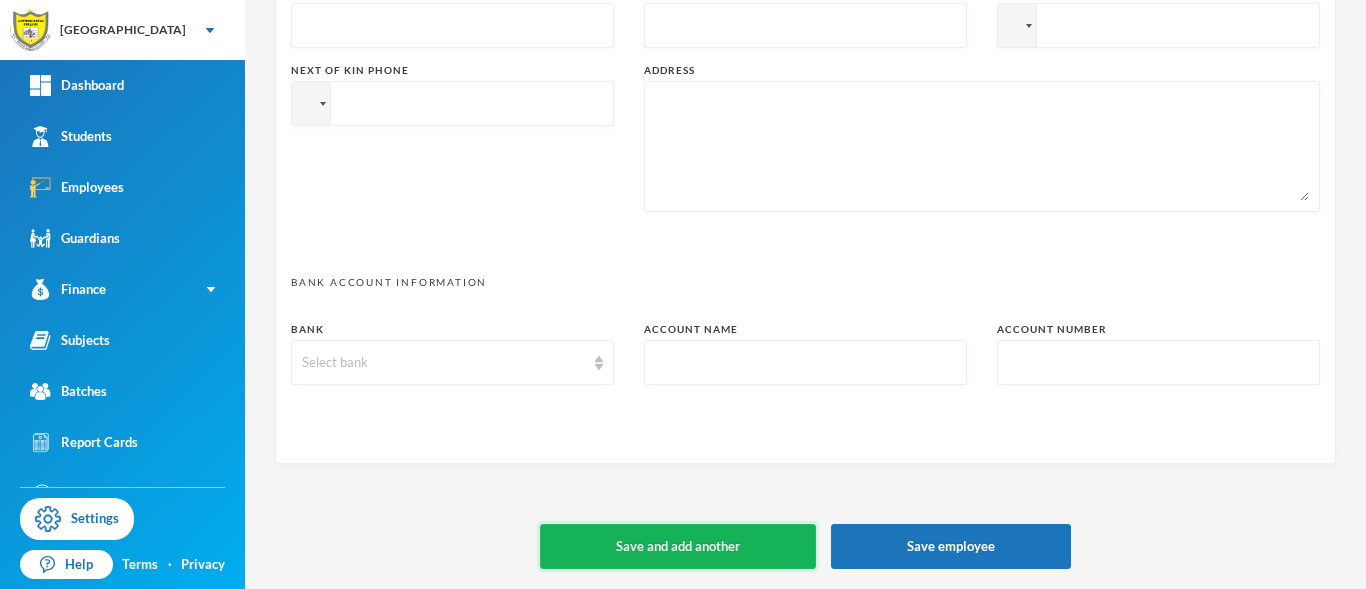 click on "Save and add another" at bounding box center (678, 546) 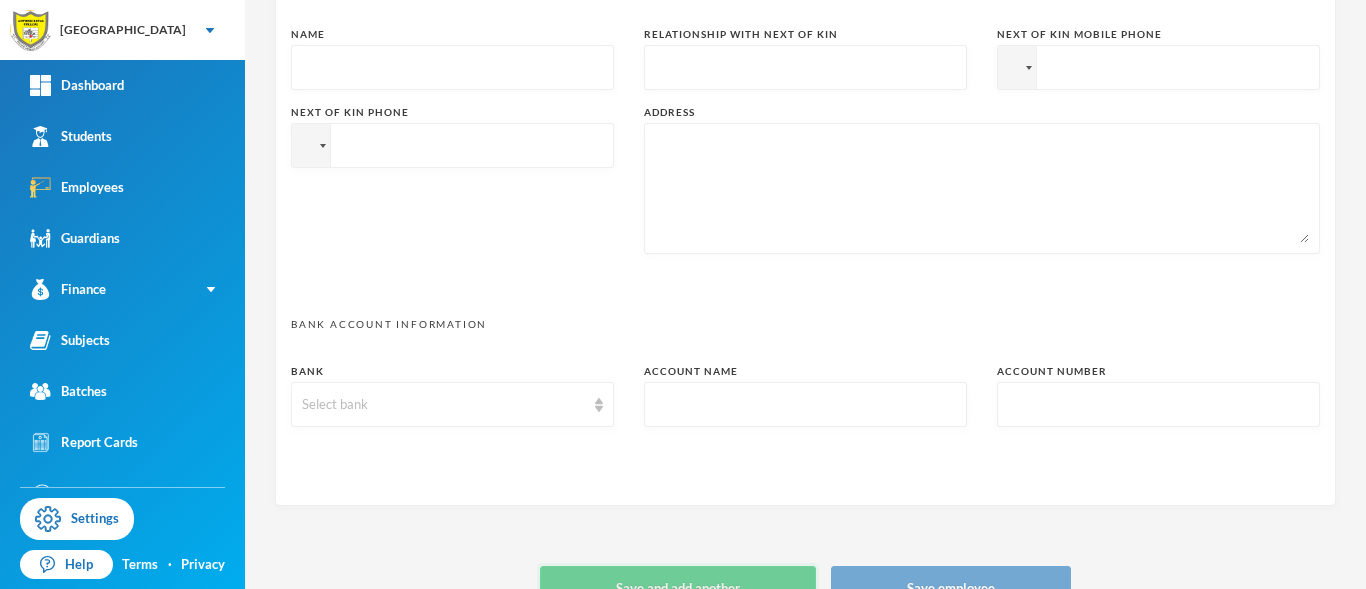type 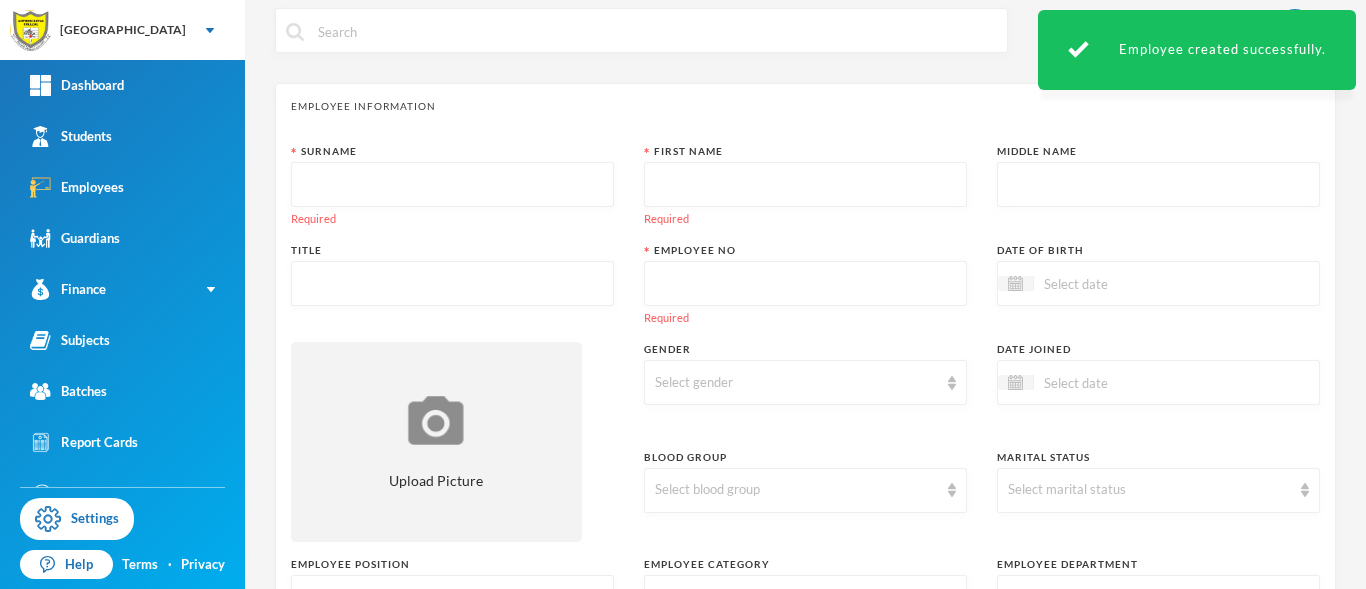 scroll, scrollTop: 0, scrollLeft: 0, axis: both 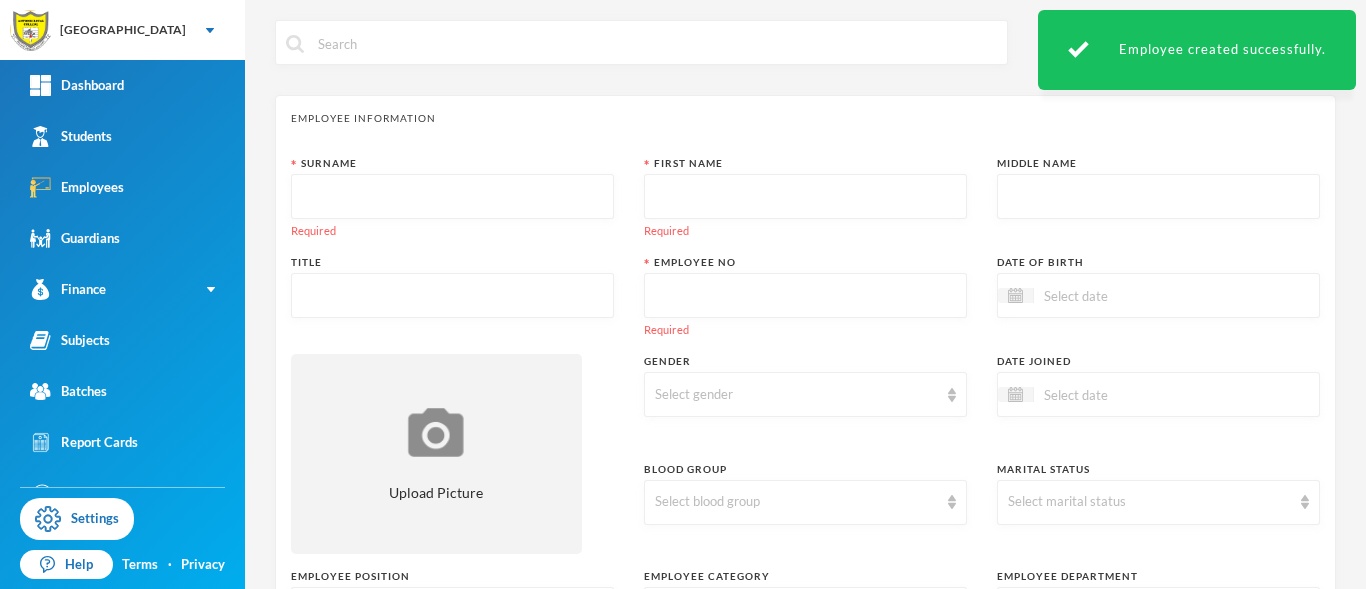 click at bounding box center [452, 197] 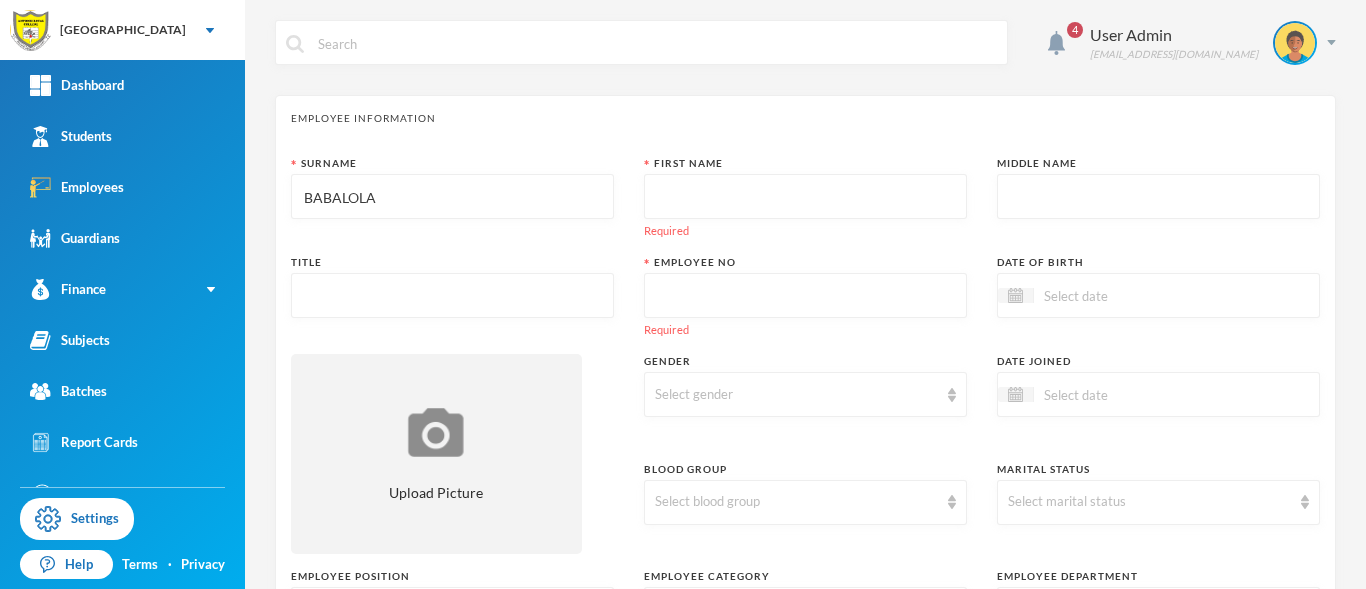 type on "BABALOLA" 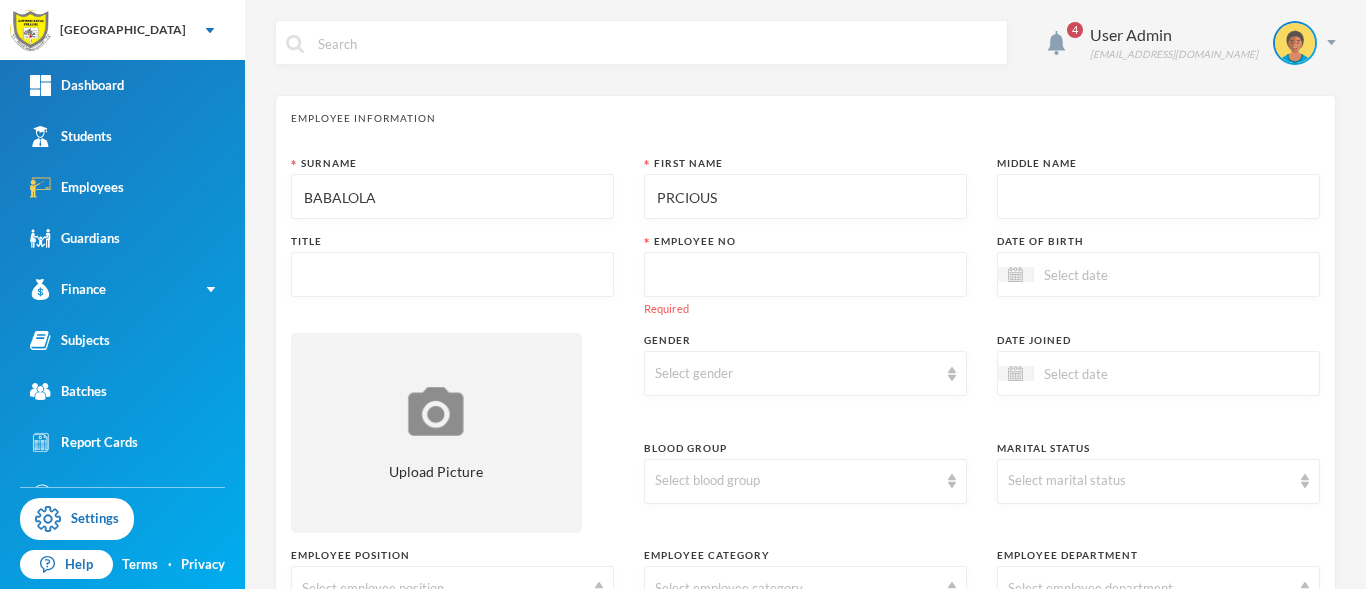 click on "PRCIOUS" at bounding box center (805, 197) 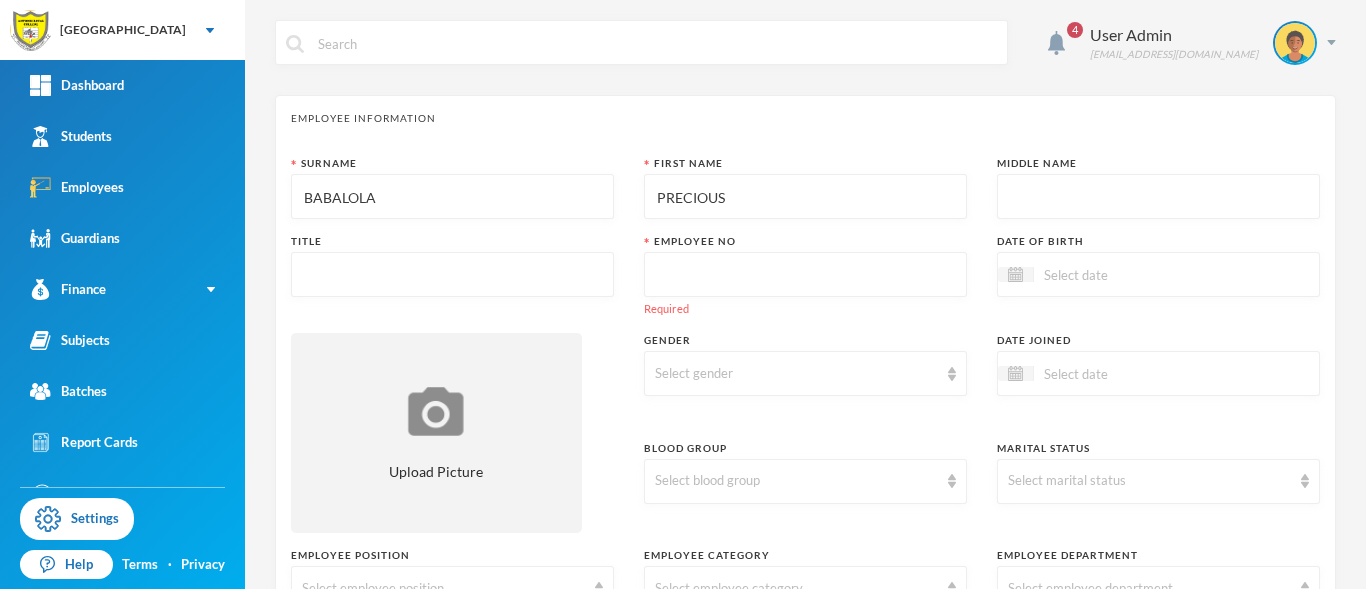 type on "PRECIOUS" 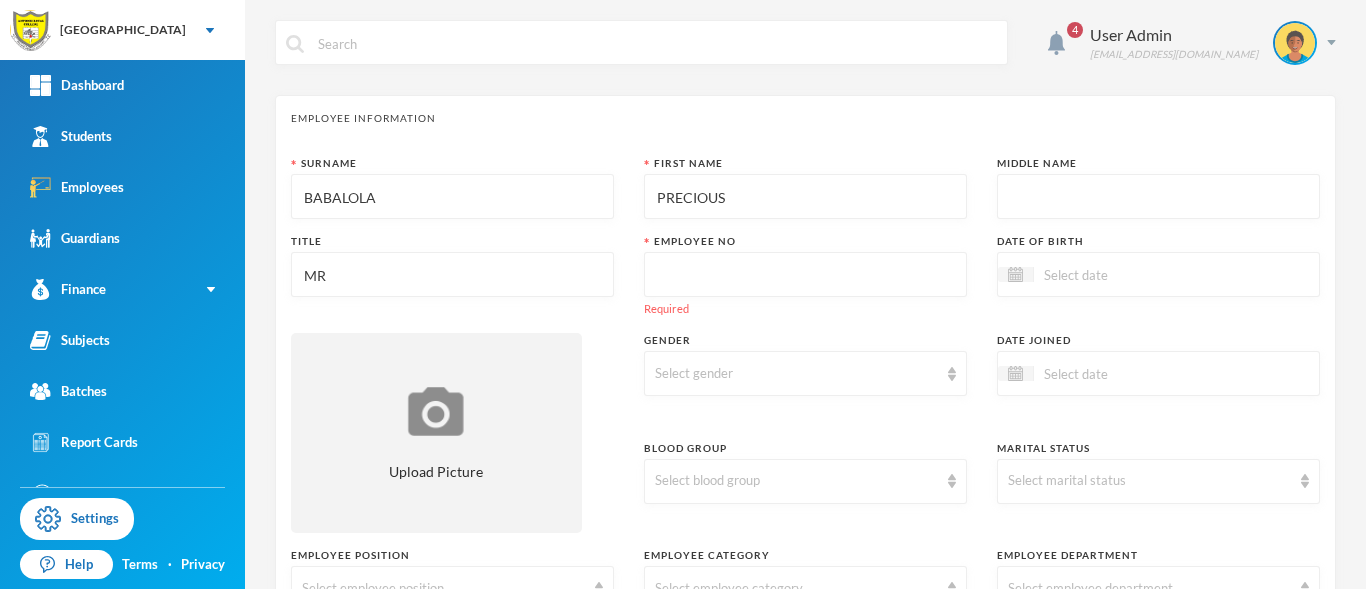 type on "MR" 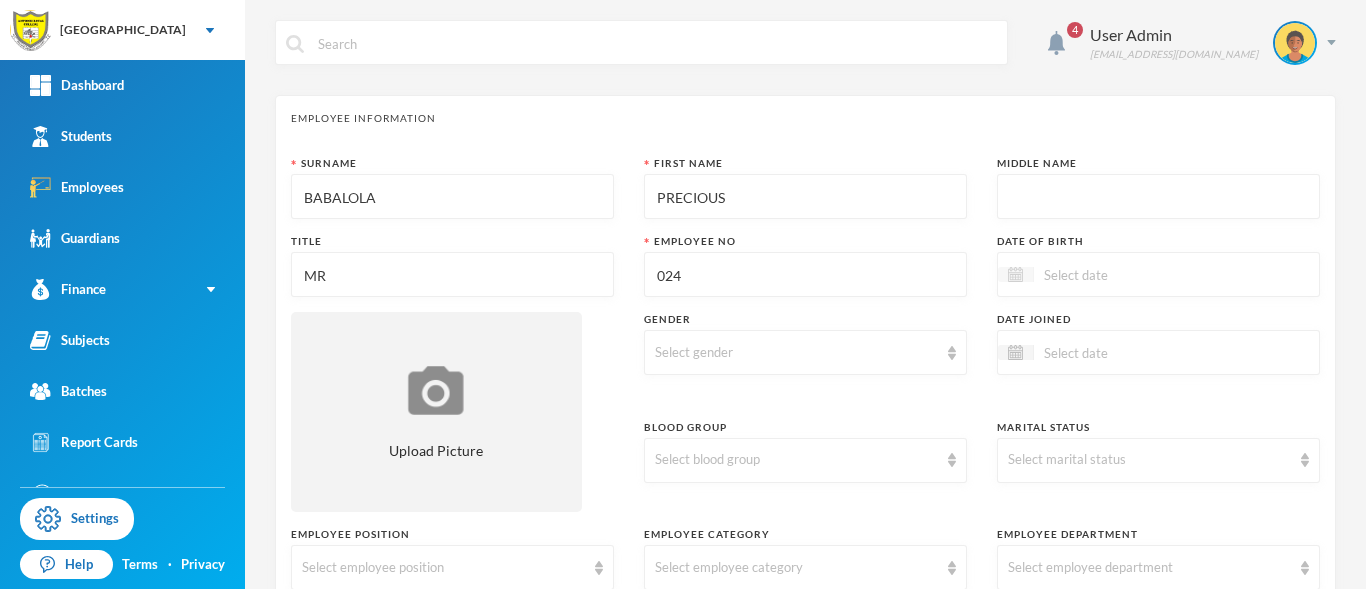 type on "024" 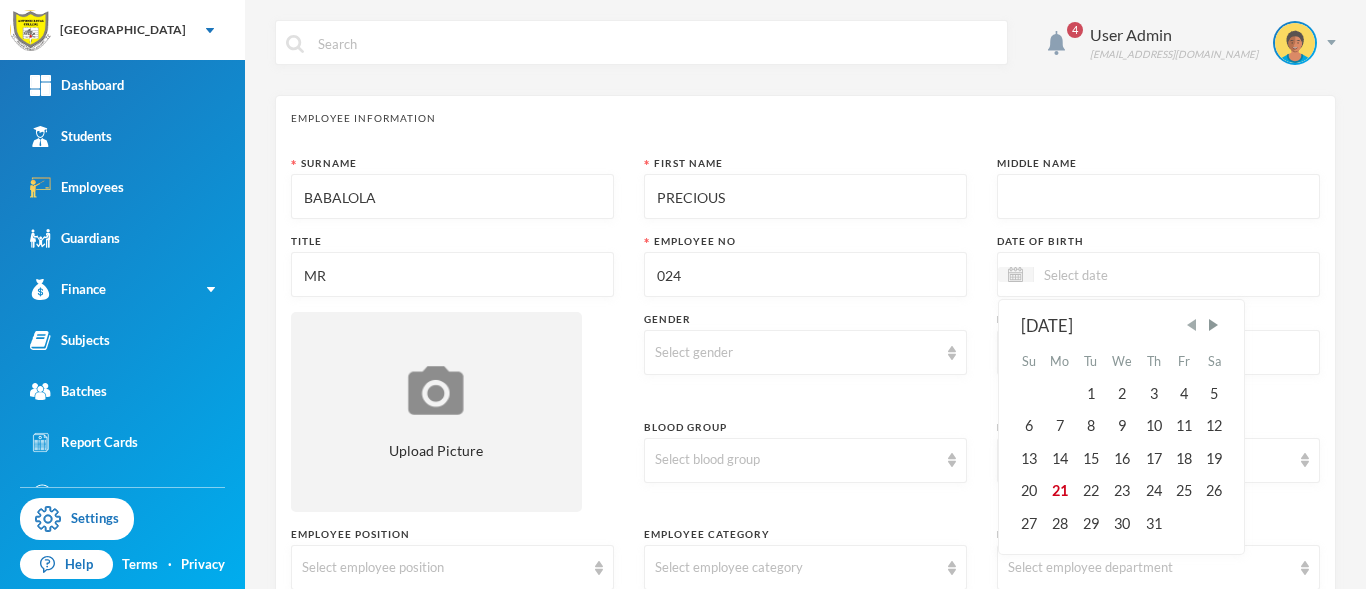 click at bounding box center [1192, 325] 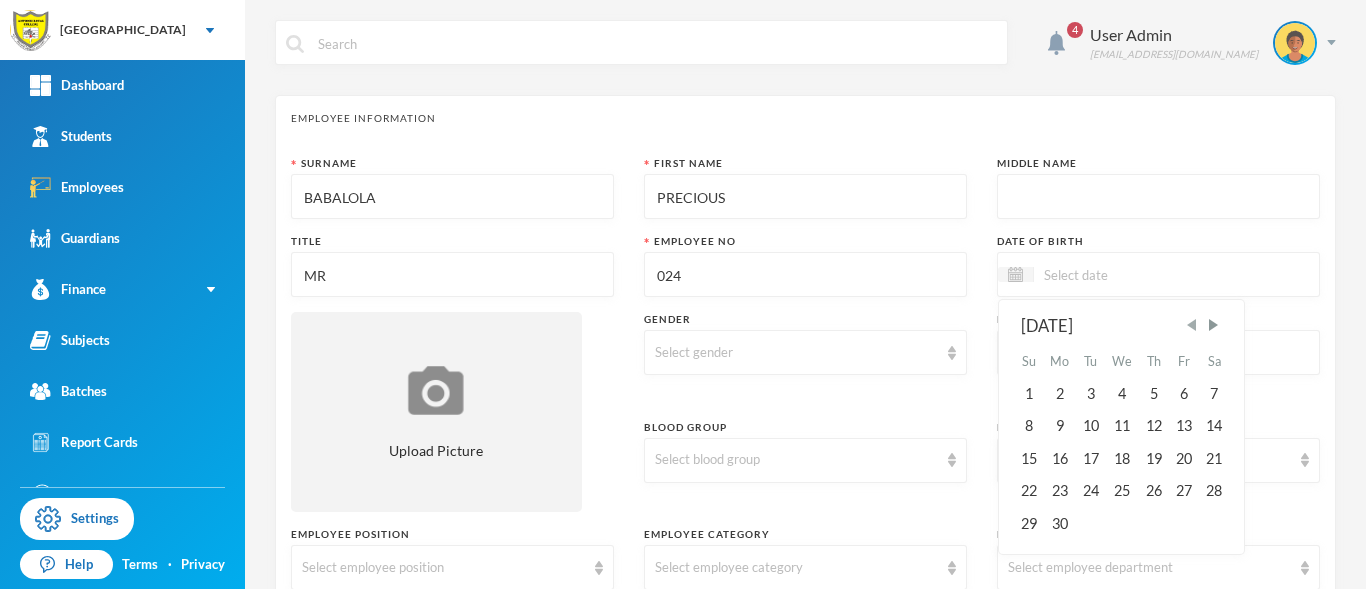 click at bounding box center [1192, 325] 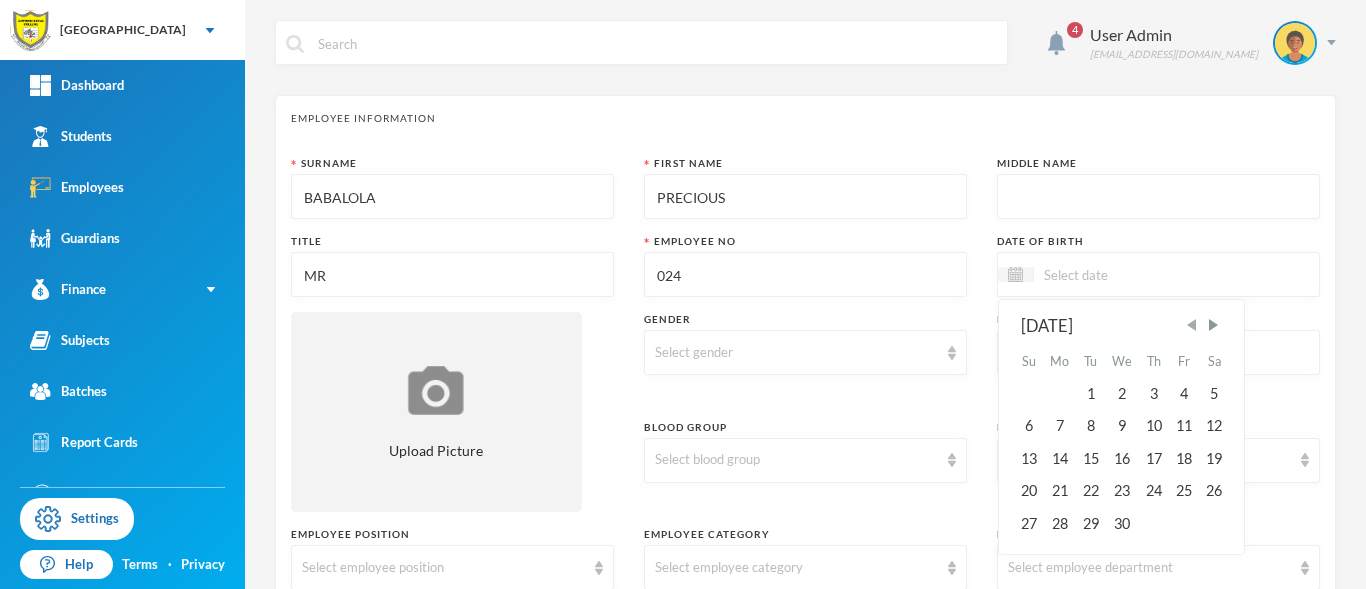 click at bounding box center [1192, 325] 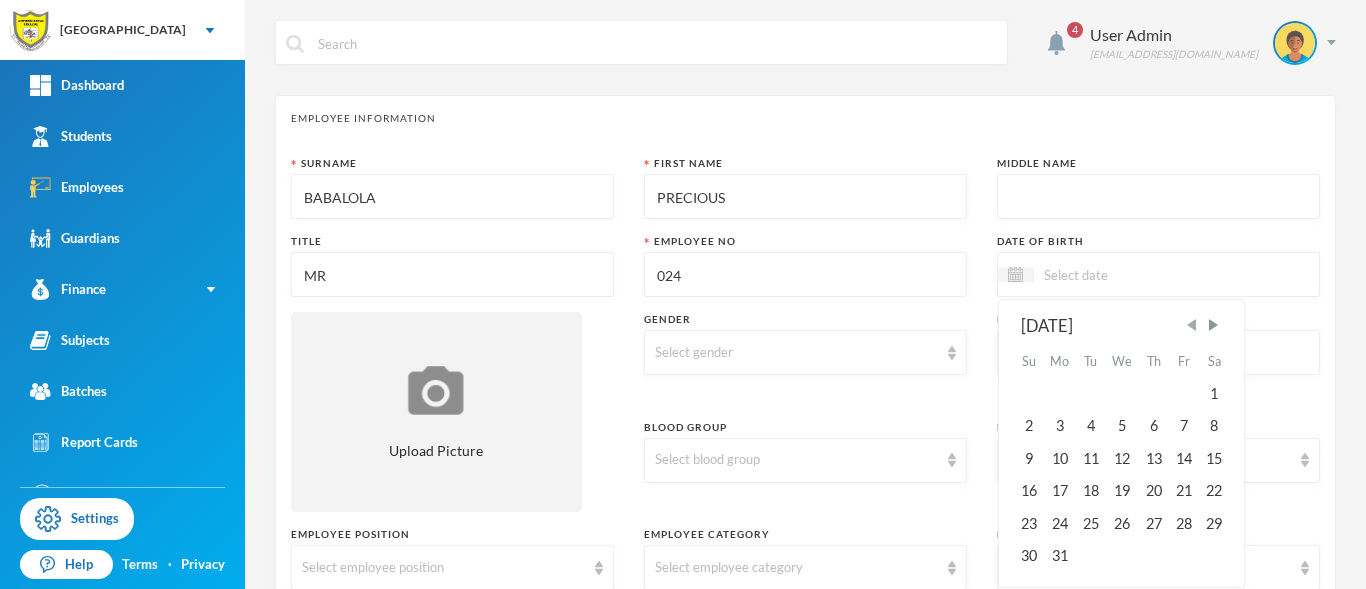 click at bounding box center (1192, 325) 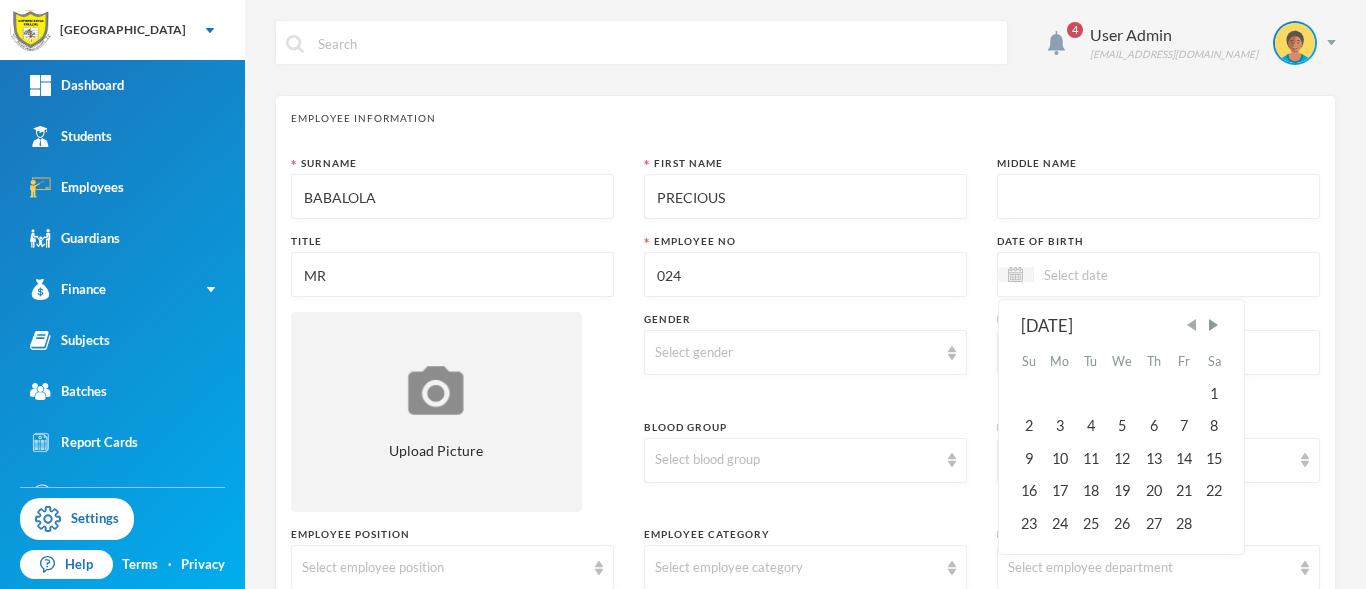 click at bounding box center (1192, 325) 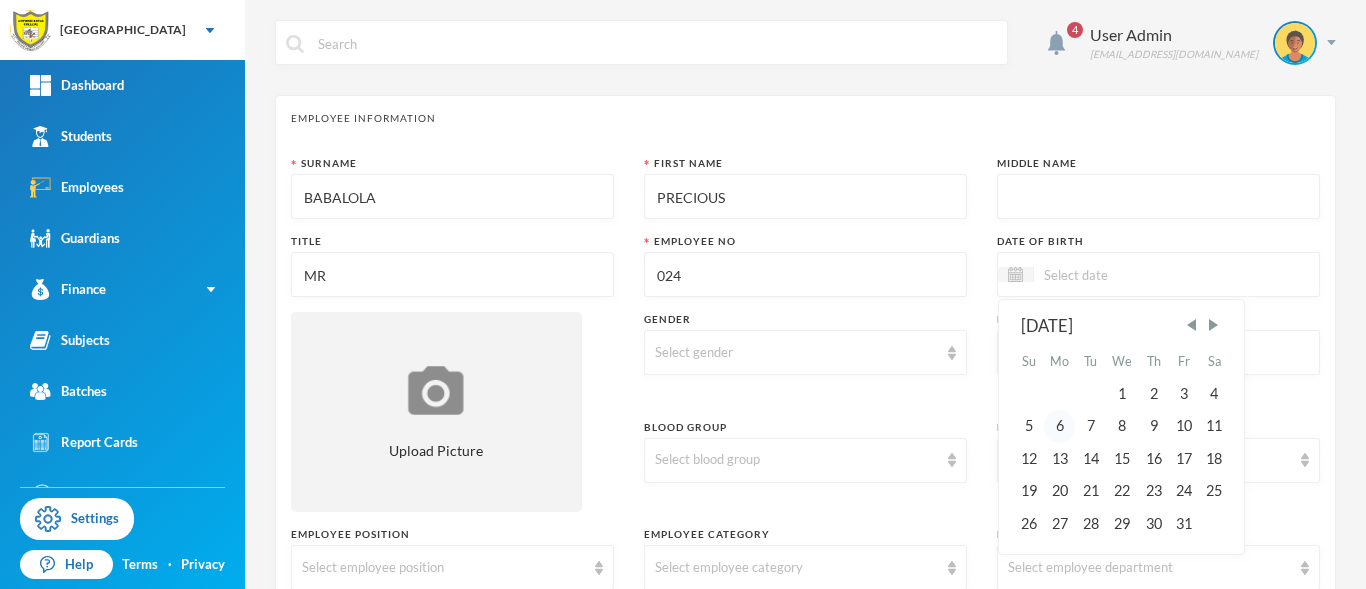 click on "6" at bounding box center [1060, 426] 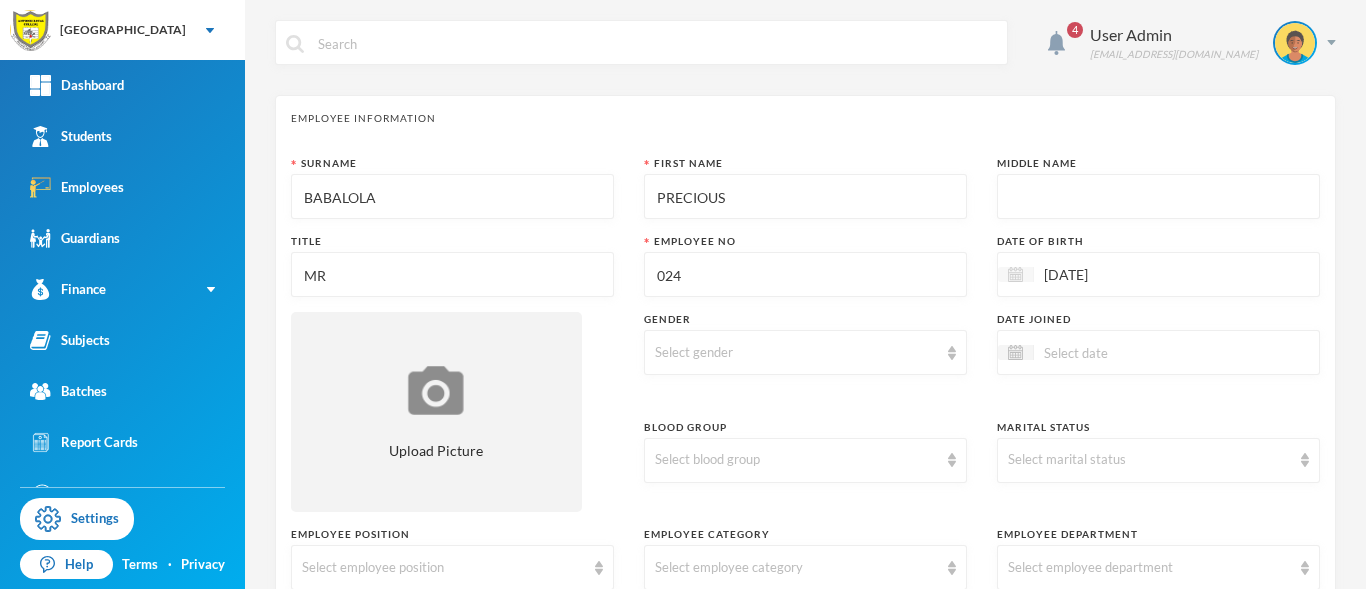 click at bounding box center (1016, 274) 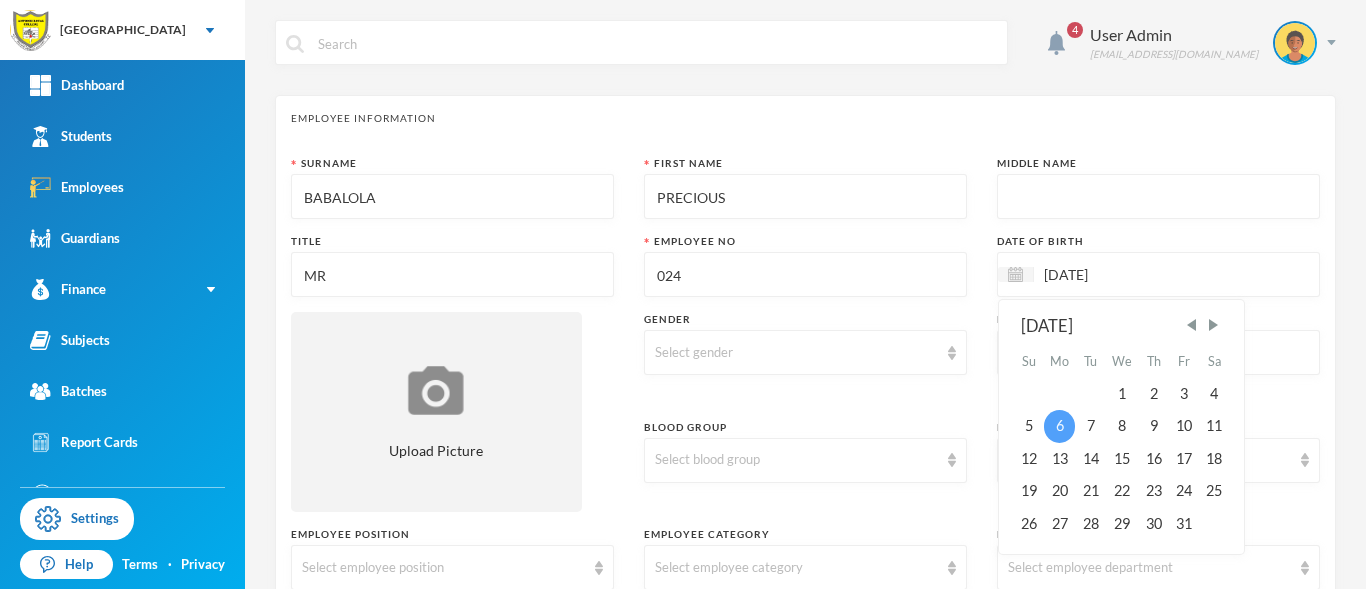 click on "6" at bounding box center (1060, 426) 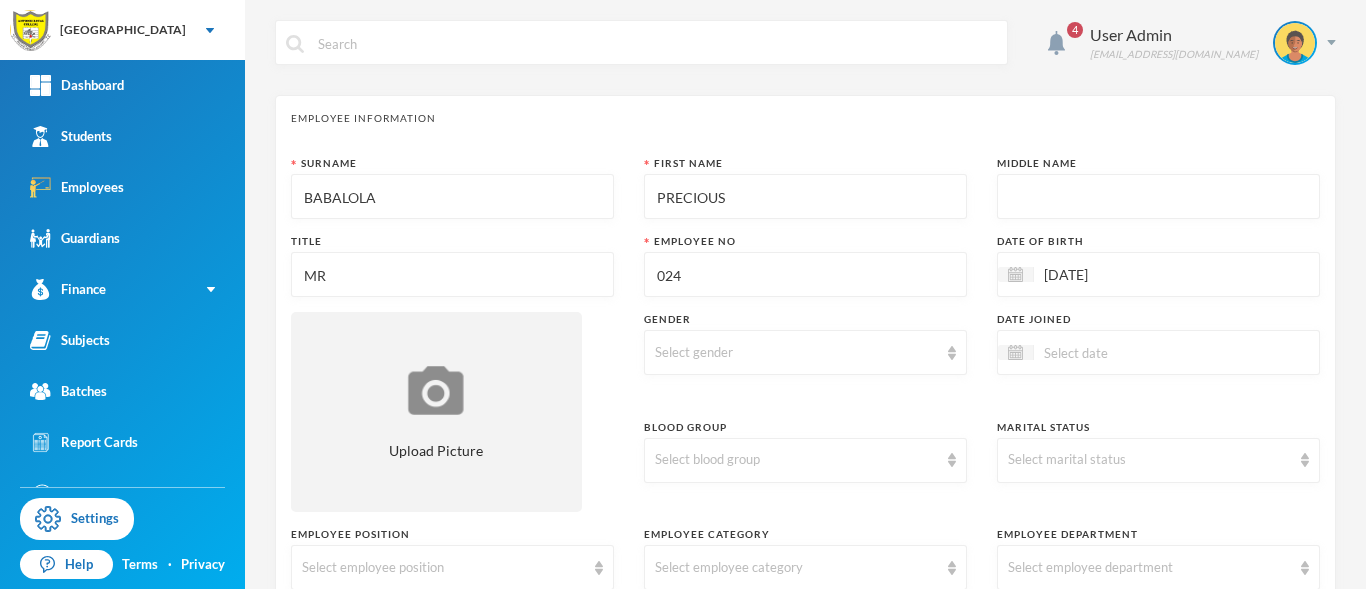 click on "06/01/2025" at bounding box center [1118, 274] 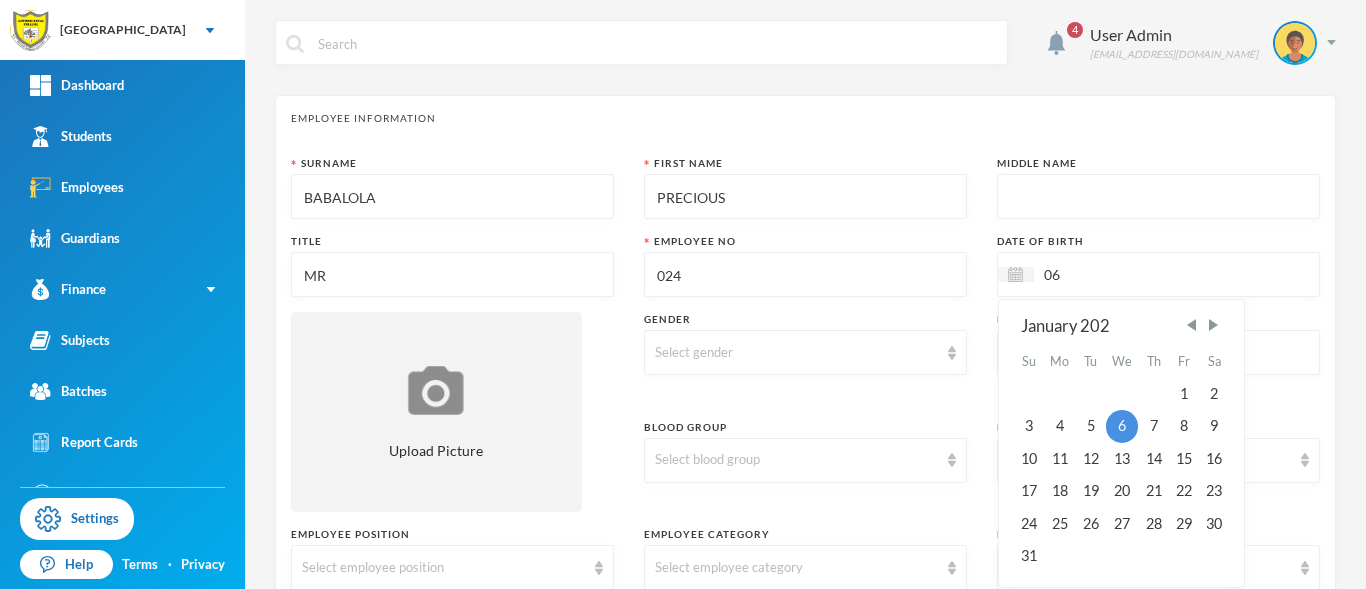 type on "0" 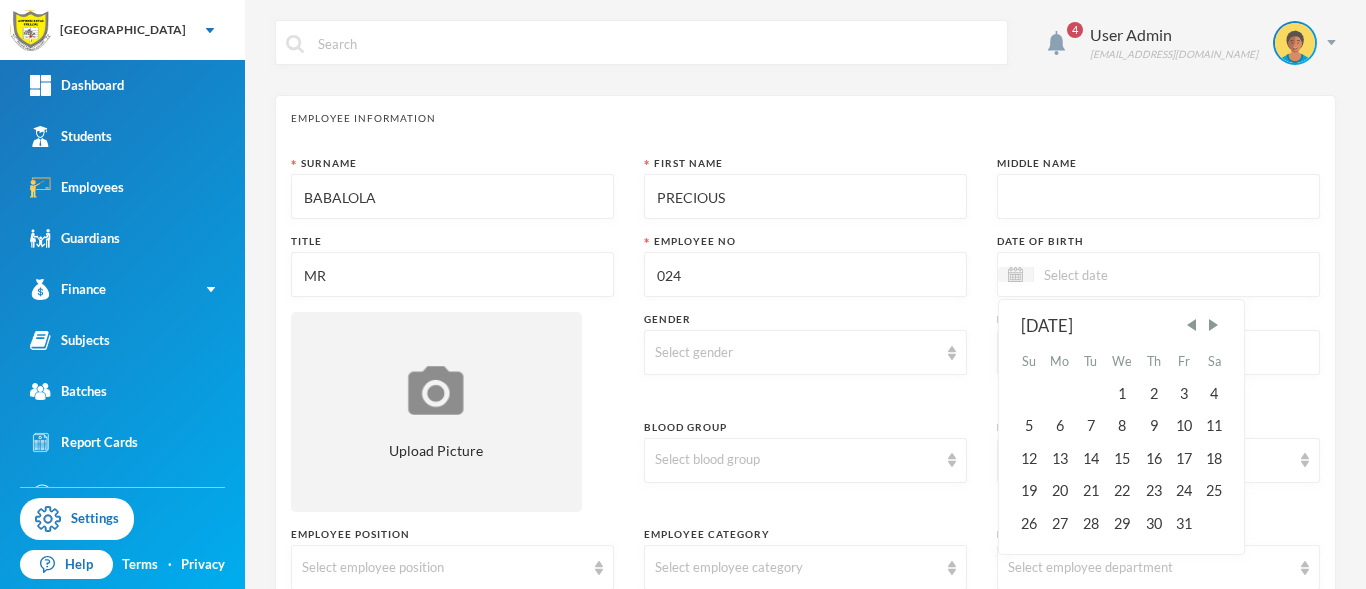 type 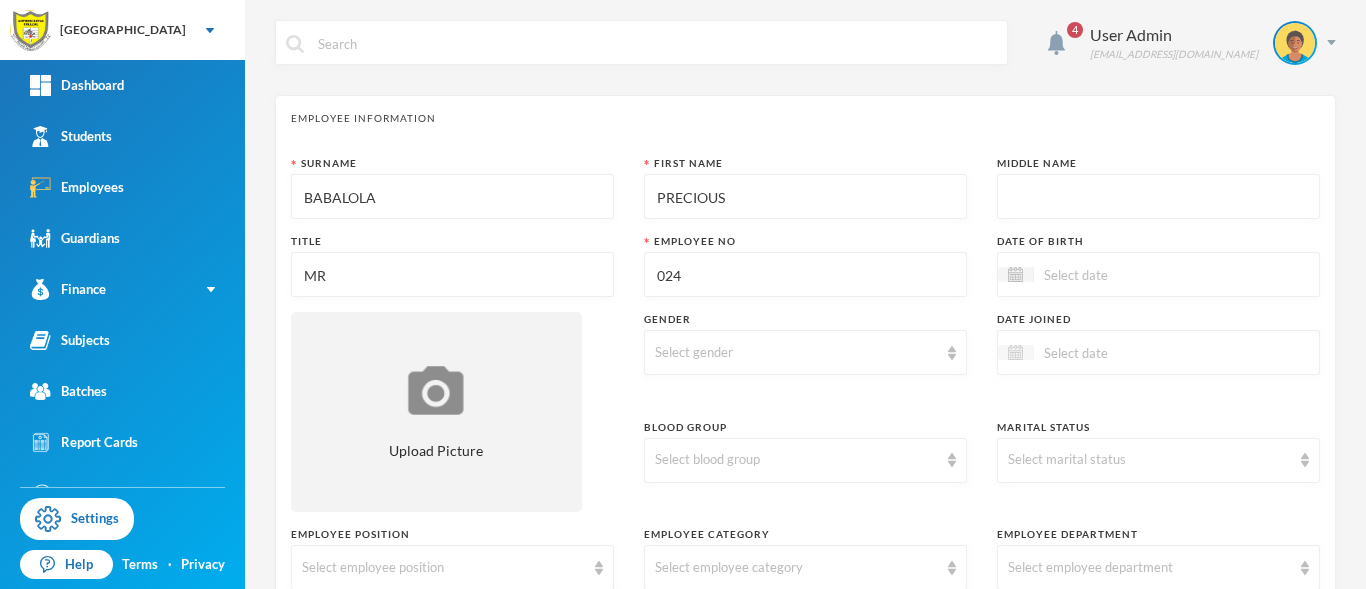 click at bounding box center (1015, 352) 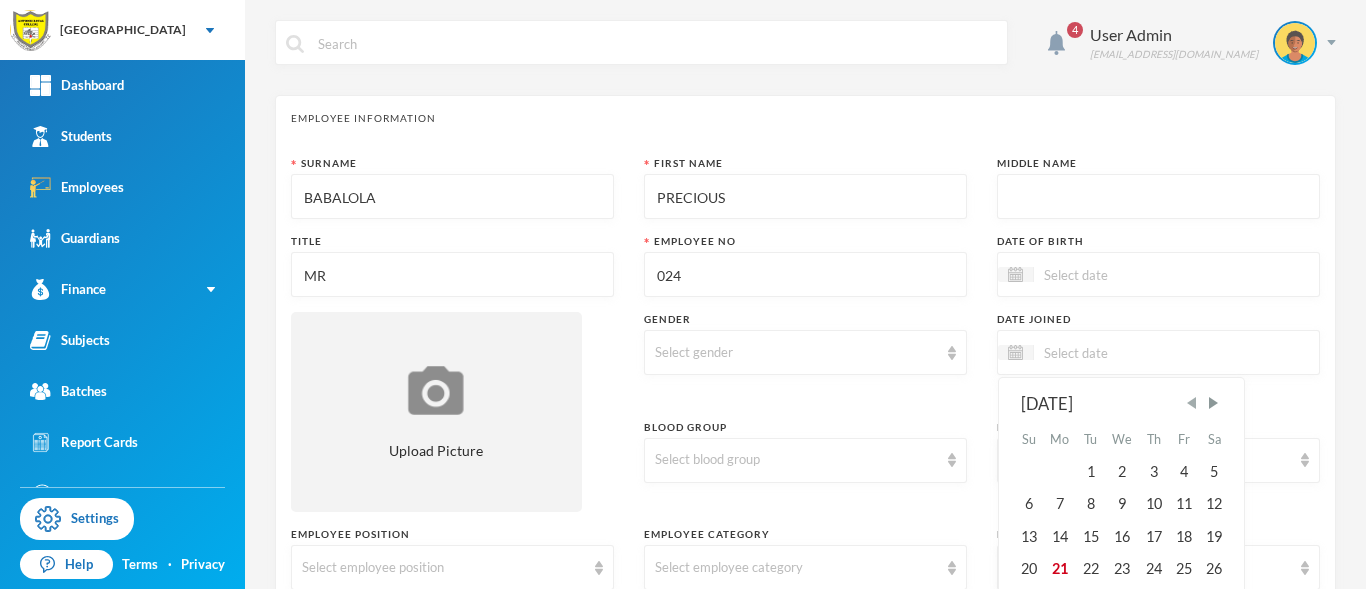 click at bounding box center [1192, 403] 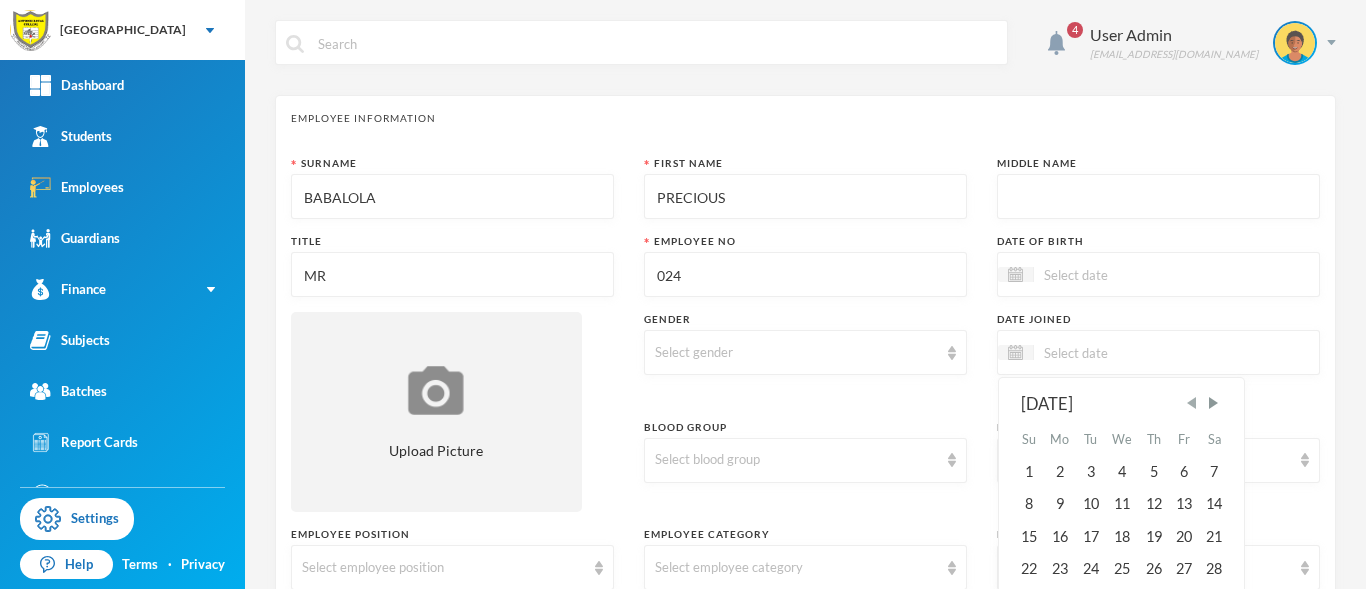 click at bounding box center [1192, 403] 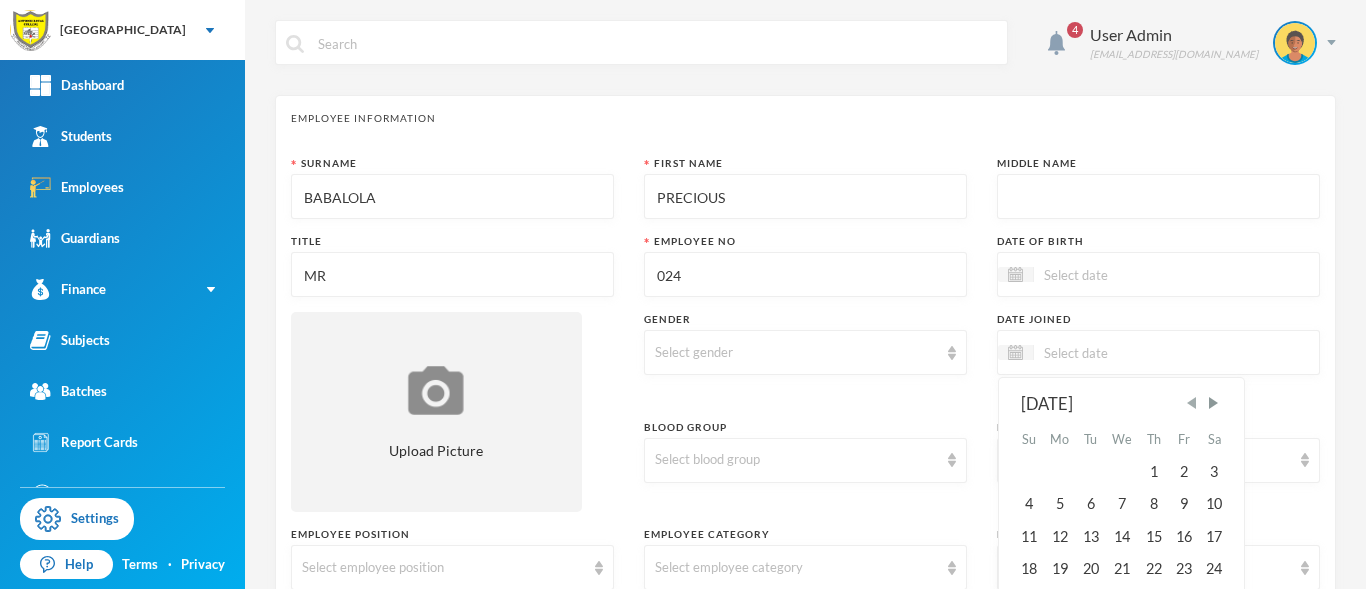 click at bounding box center [1192, 403] 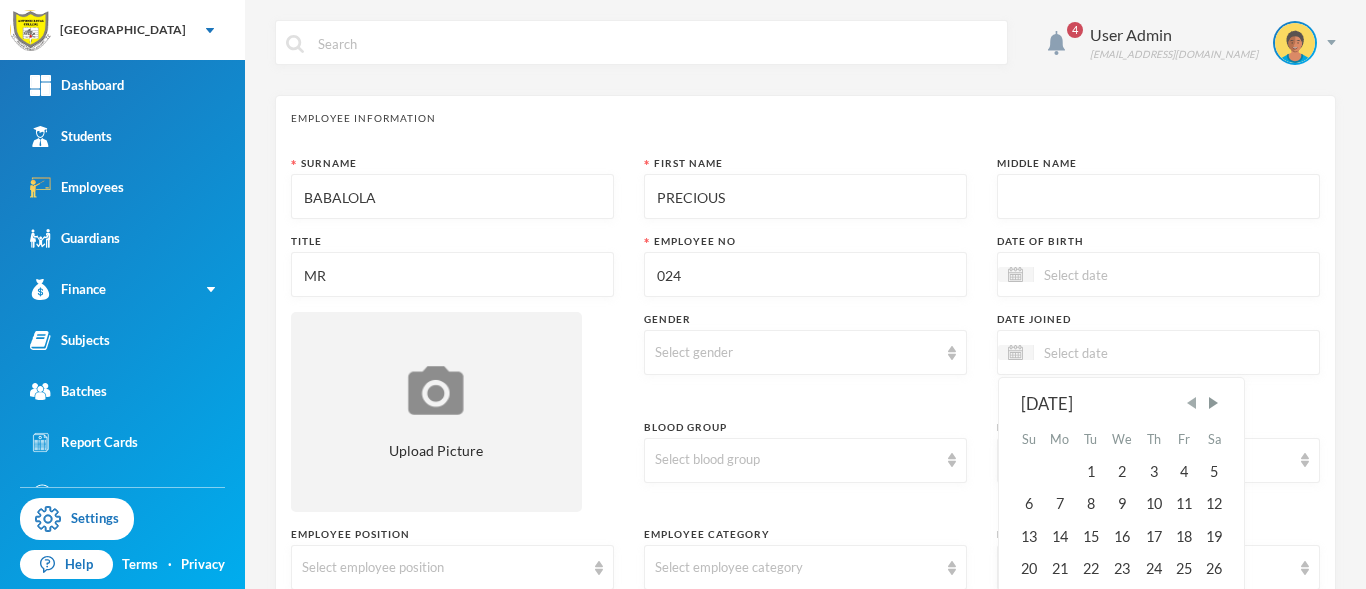 click at bounding box center [1192, 403] 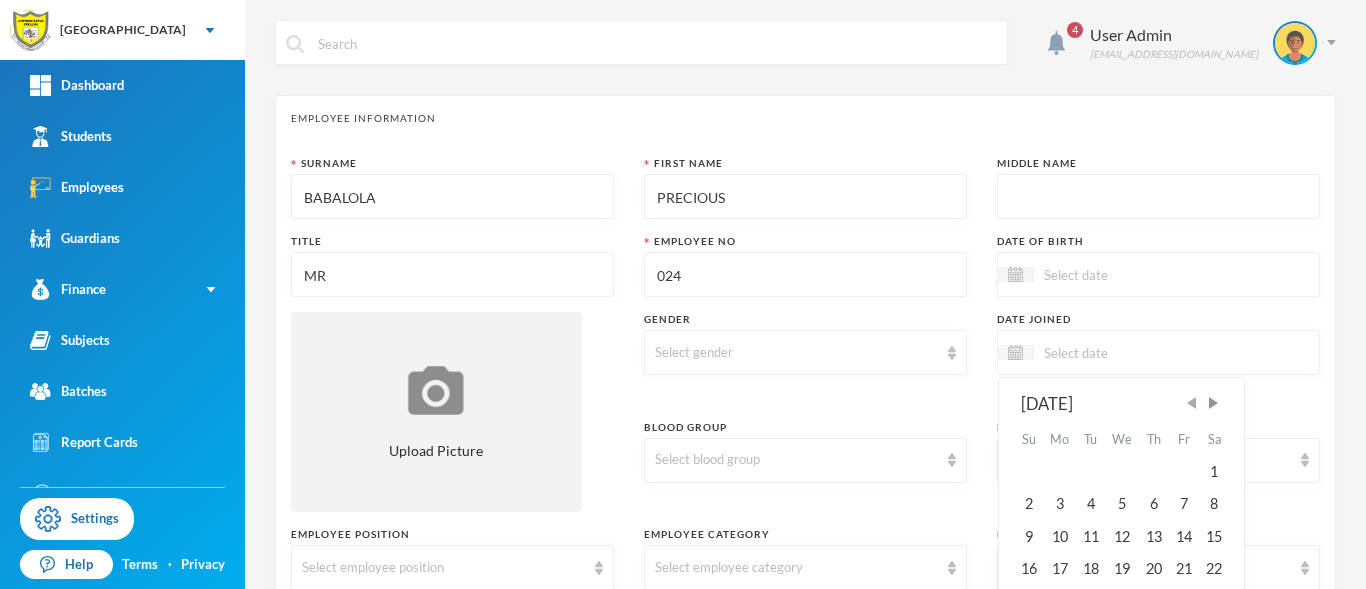 click at bounding box center (1192, 403) 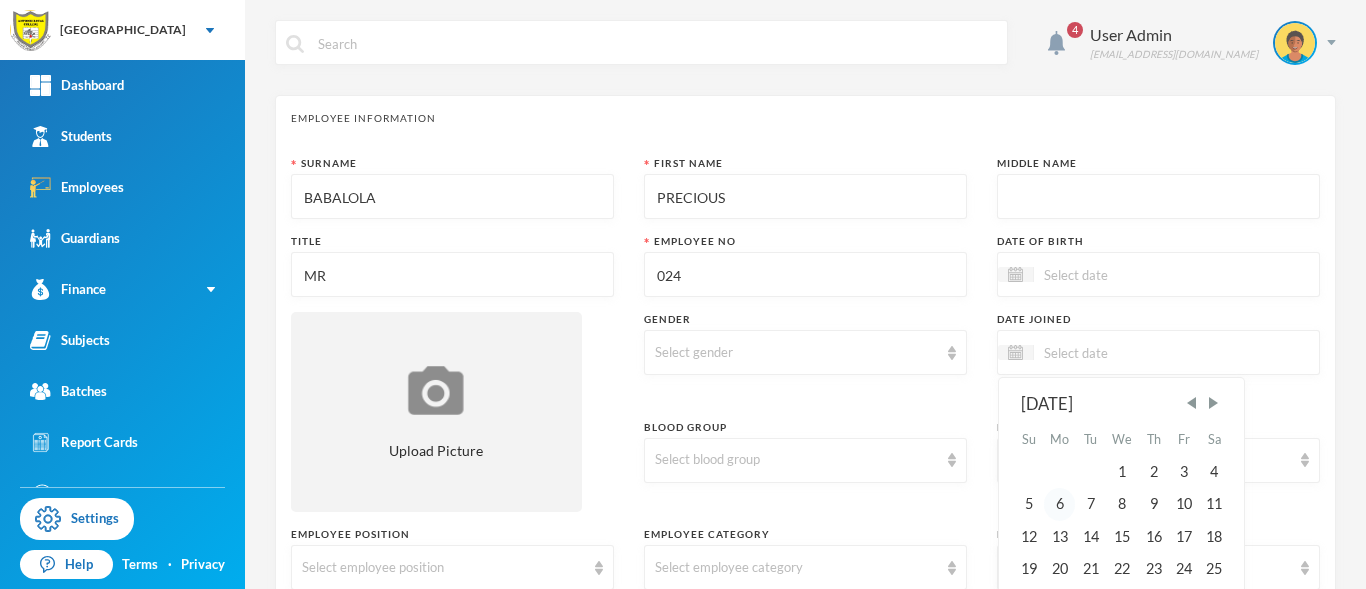 click on "6" at bounding box center (1060, 504) 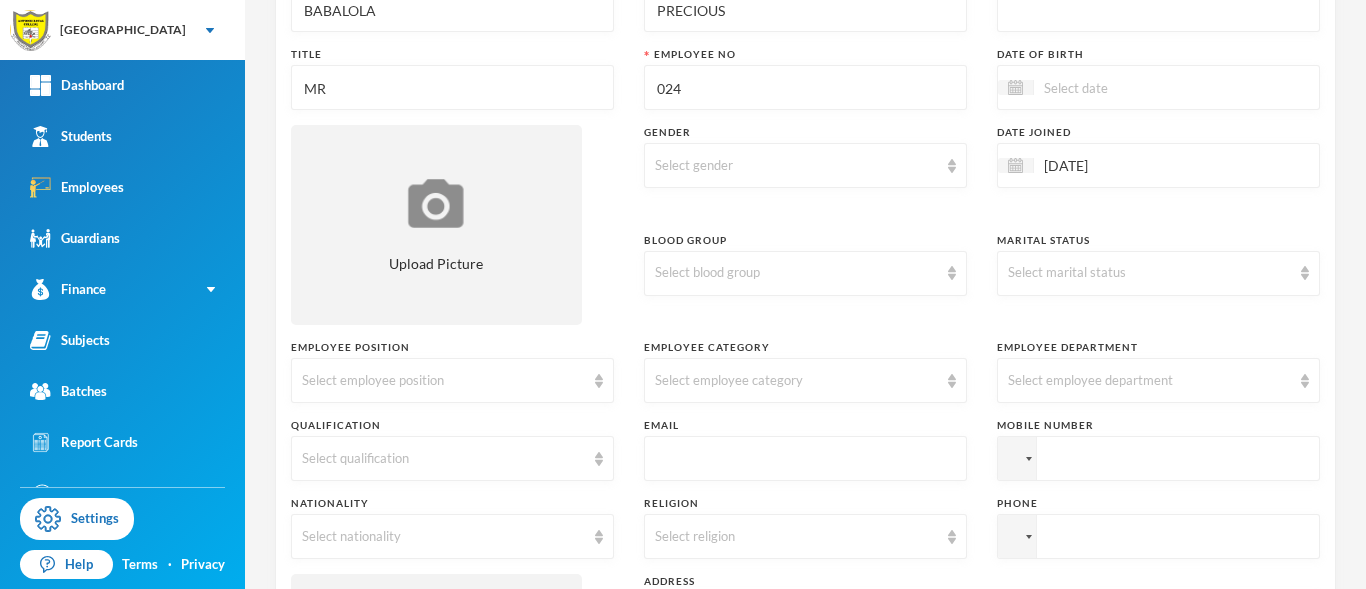 scroll, scrollTop: 188, scrollLeft: 0, axis: vertical 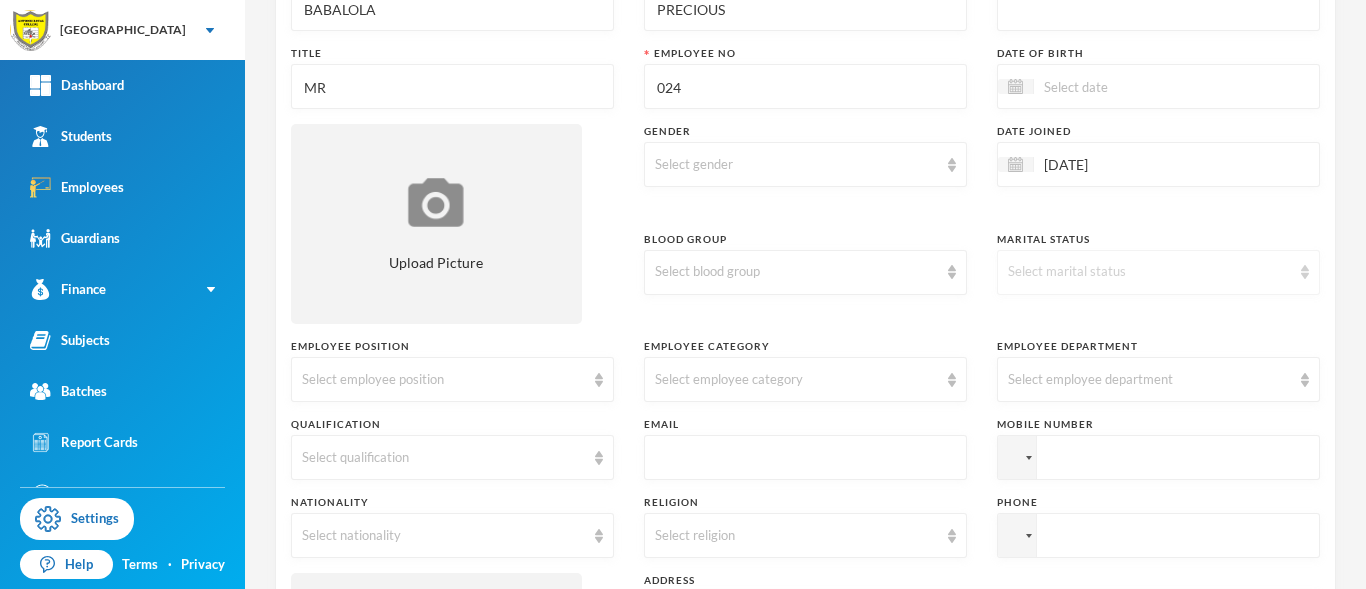 click on "Select marital status" at bounding box center [1158, 272] 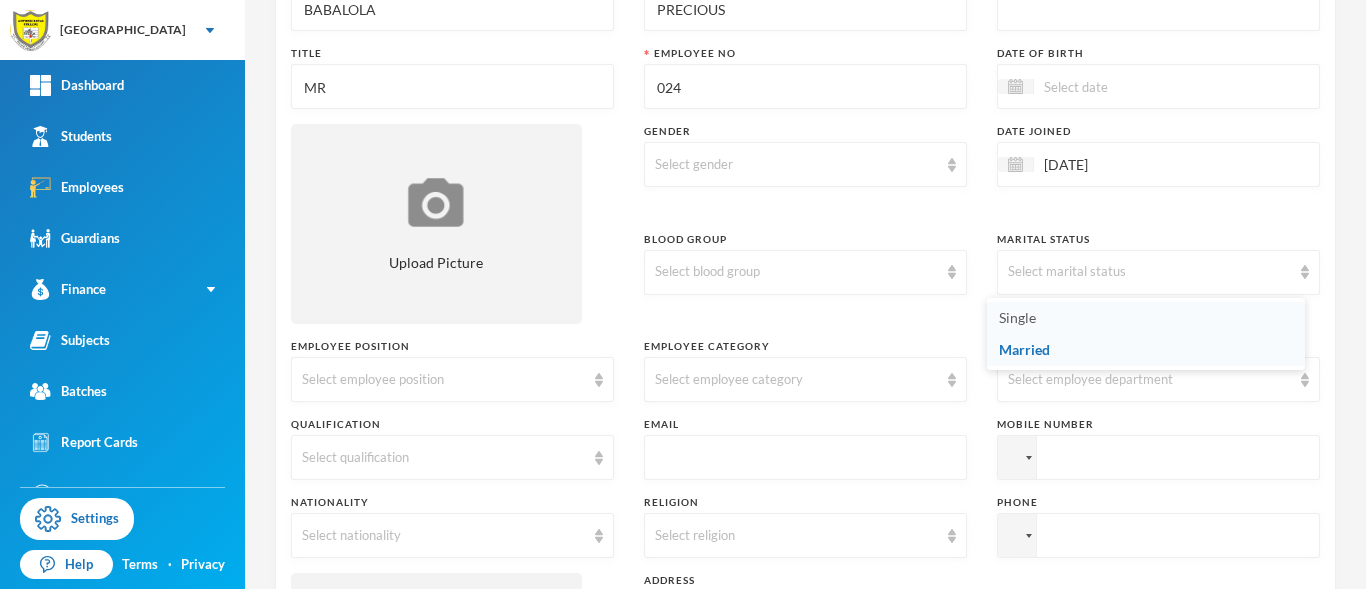 click on "Single" at bounding box center (1146, 318) 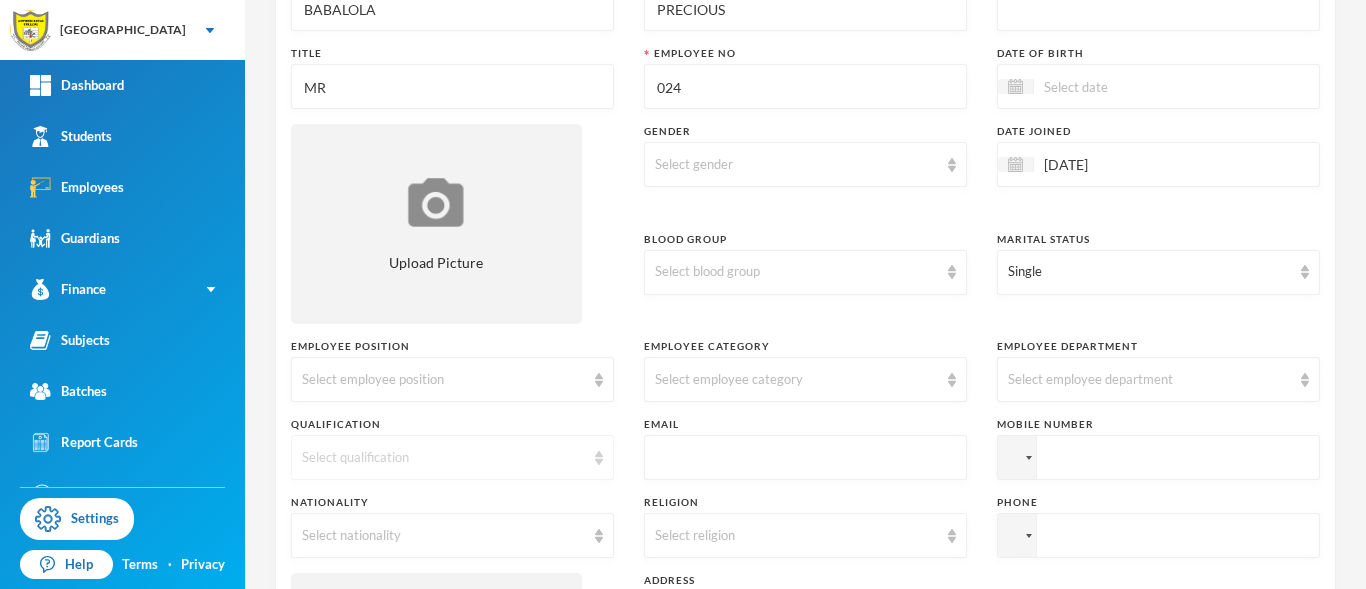 click at bounding box center (599, 458) 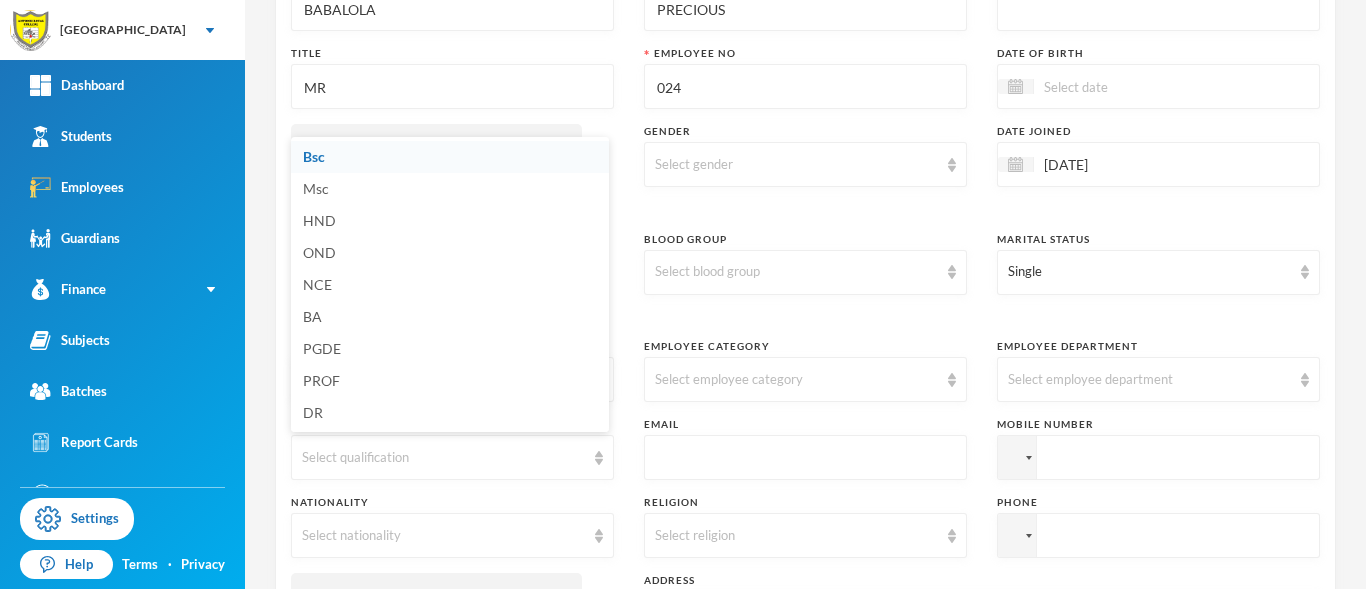 click on "Bsc" at bounding box center (450, 157) 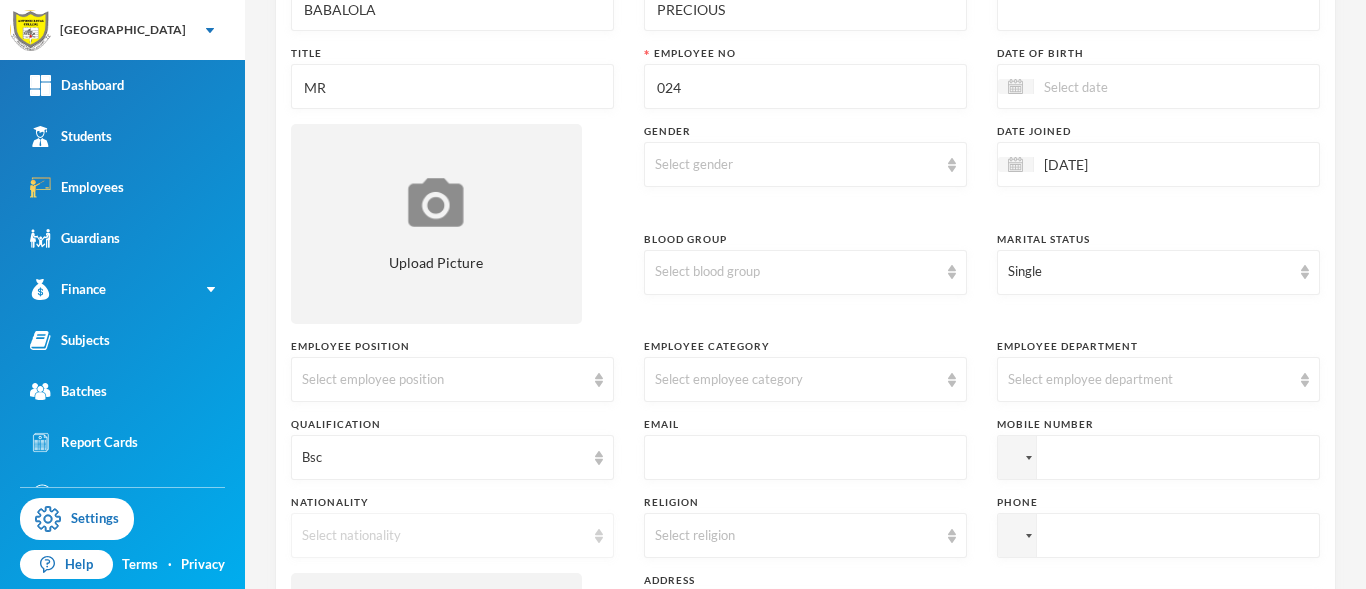 click at bounding box center [599, 536] 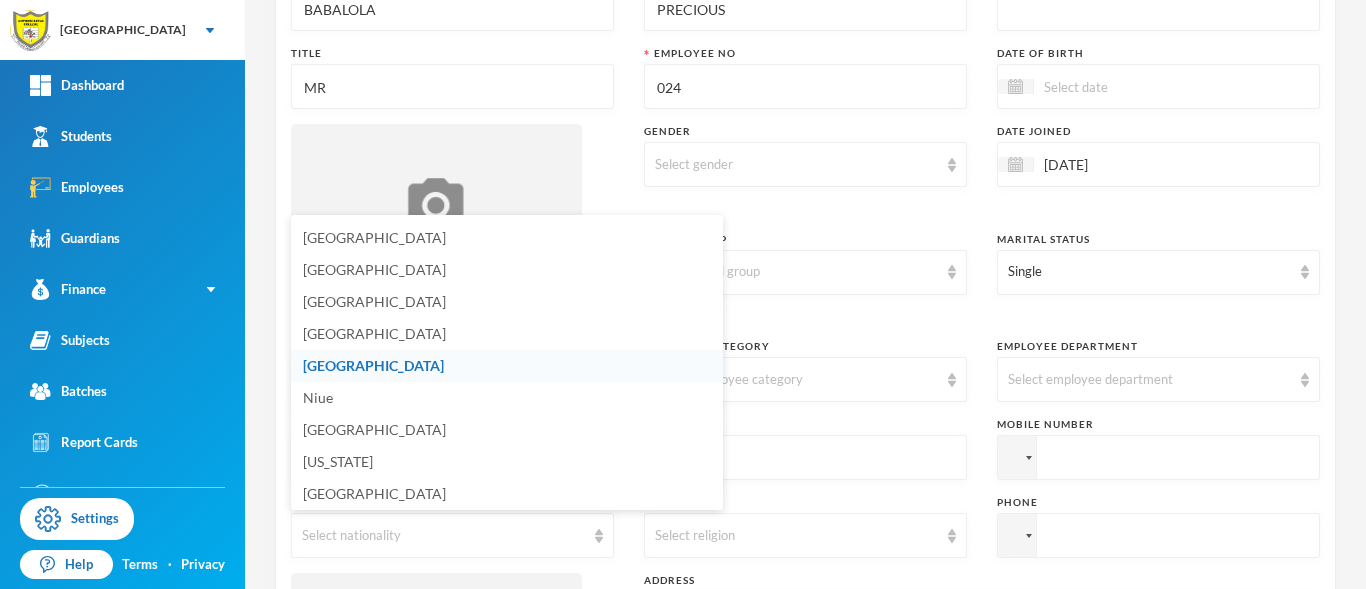 click on "Nigeria" at bounding box center (507, 366) 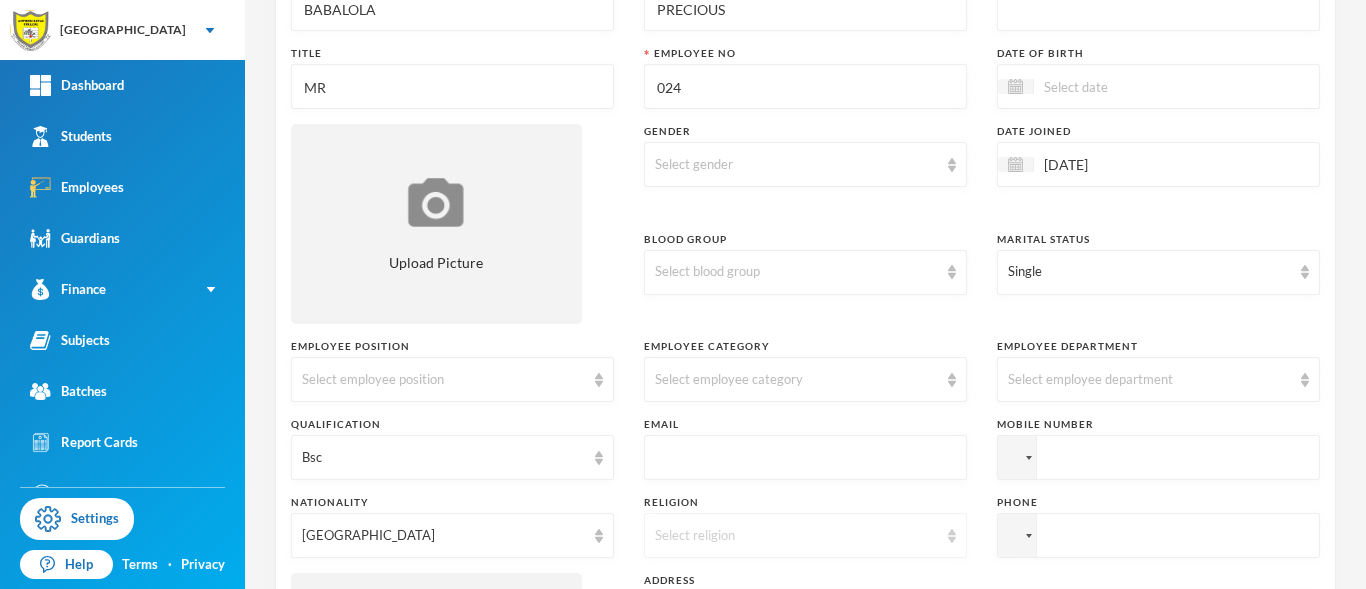 click on "Select religion" at bounding box center [805, 535] 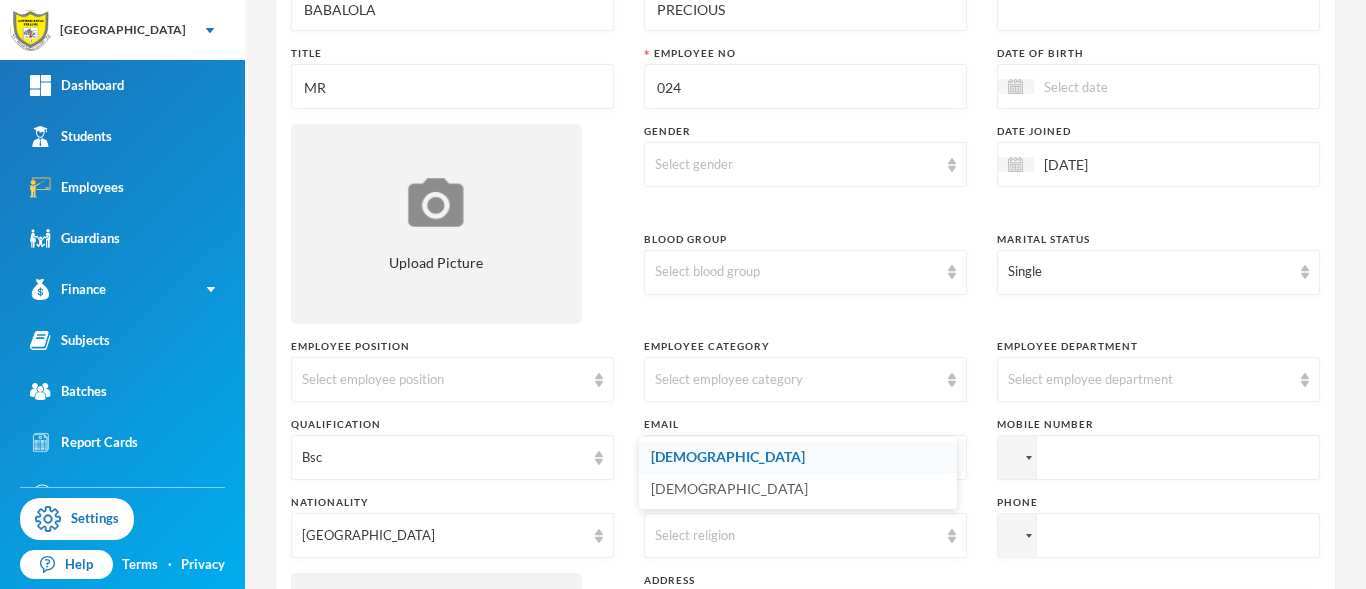 click on "Christianity" at bounding box center [798, 457] 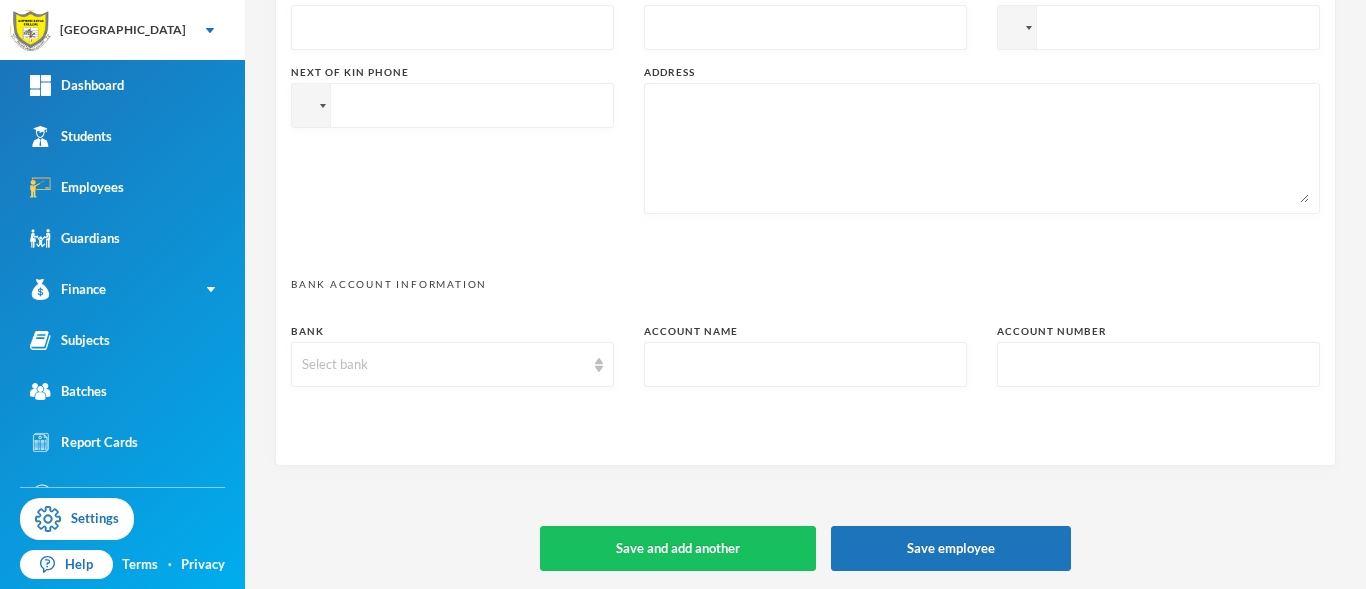 scroll, scrollTop: 1086, scrollLeft: 0, axis: vertical 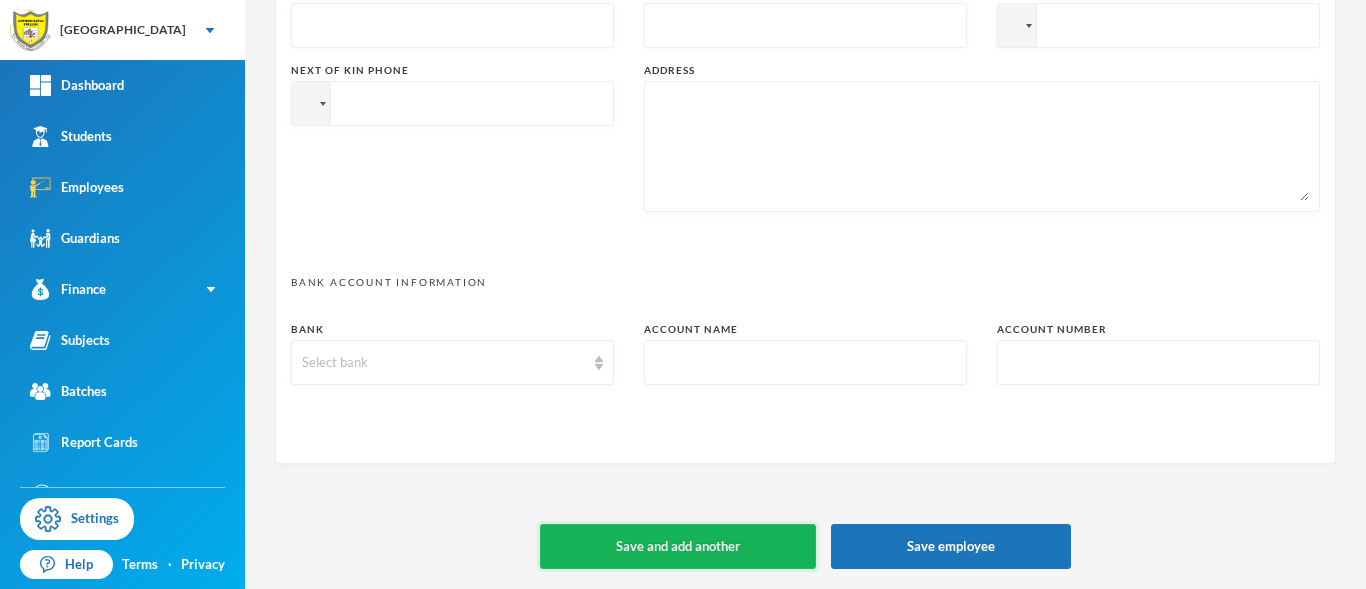 click on "Save and add another" at bounding box center [678, 546] 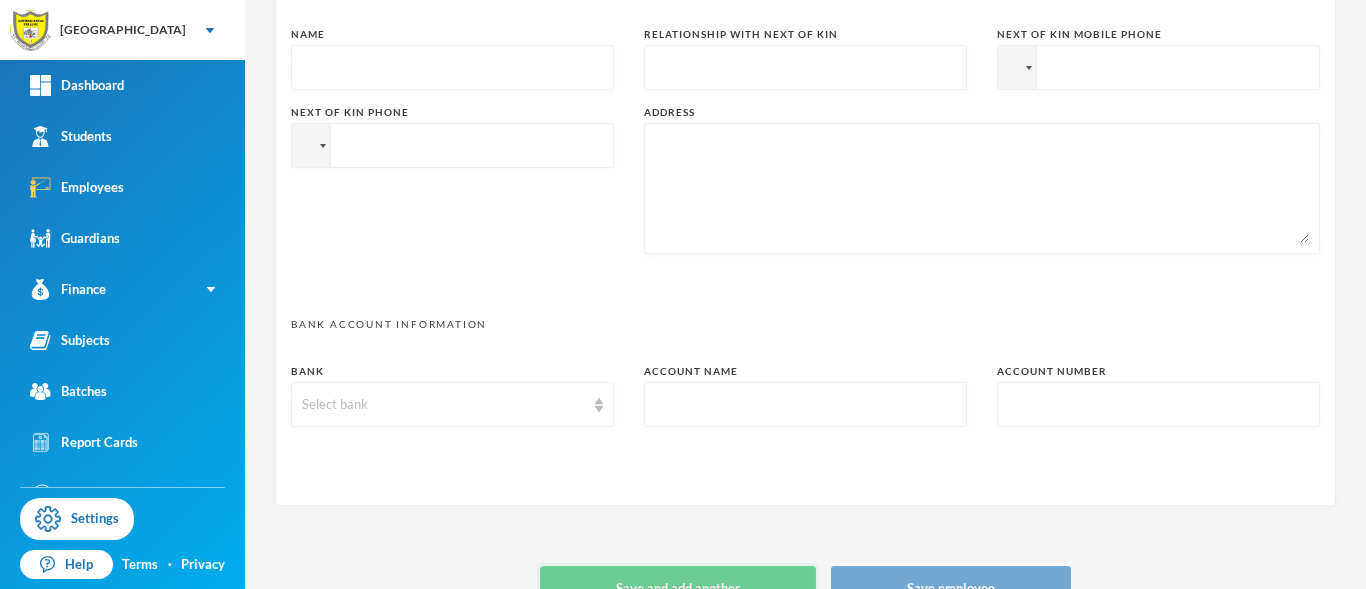 type 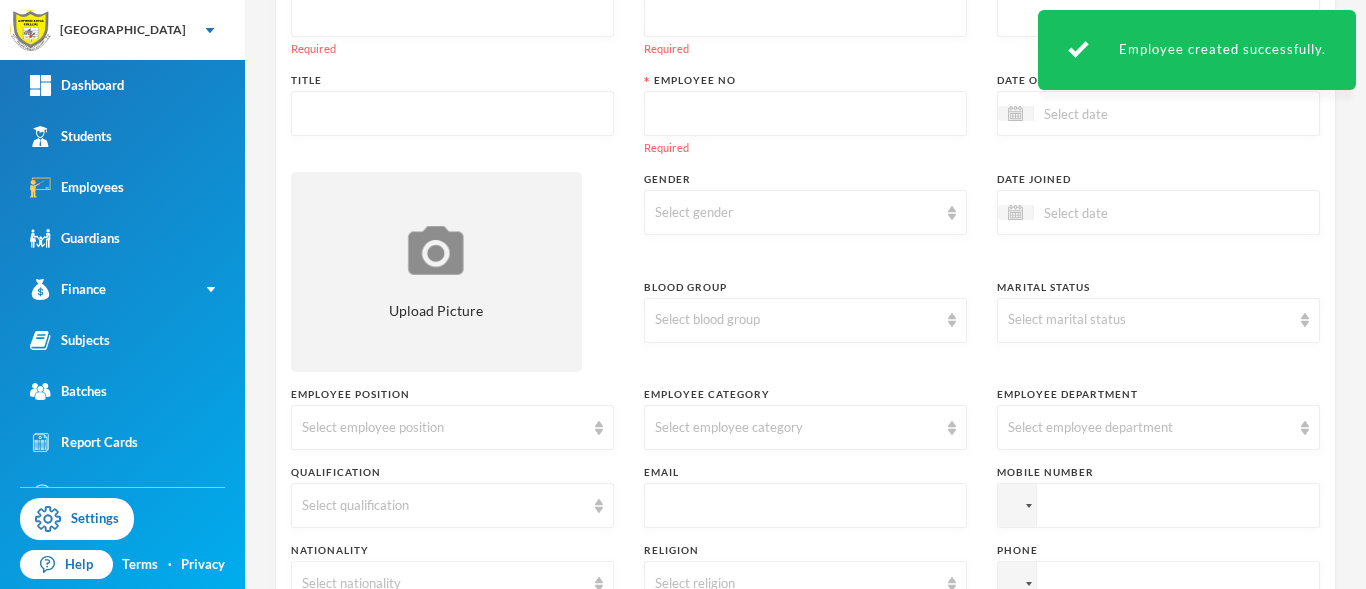 scroll, scrollTop: 0, scrollLeft: 0, axis: both 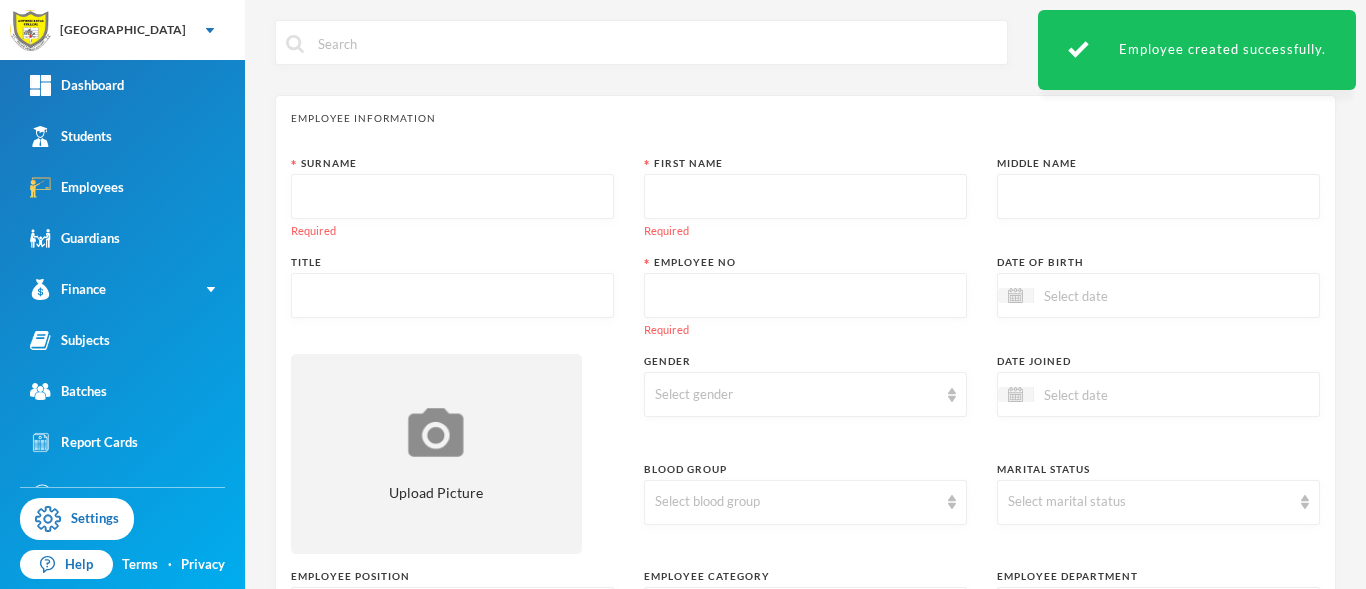 click at bounding box center (452, 197) 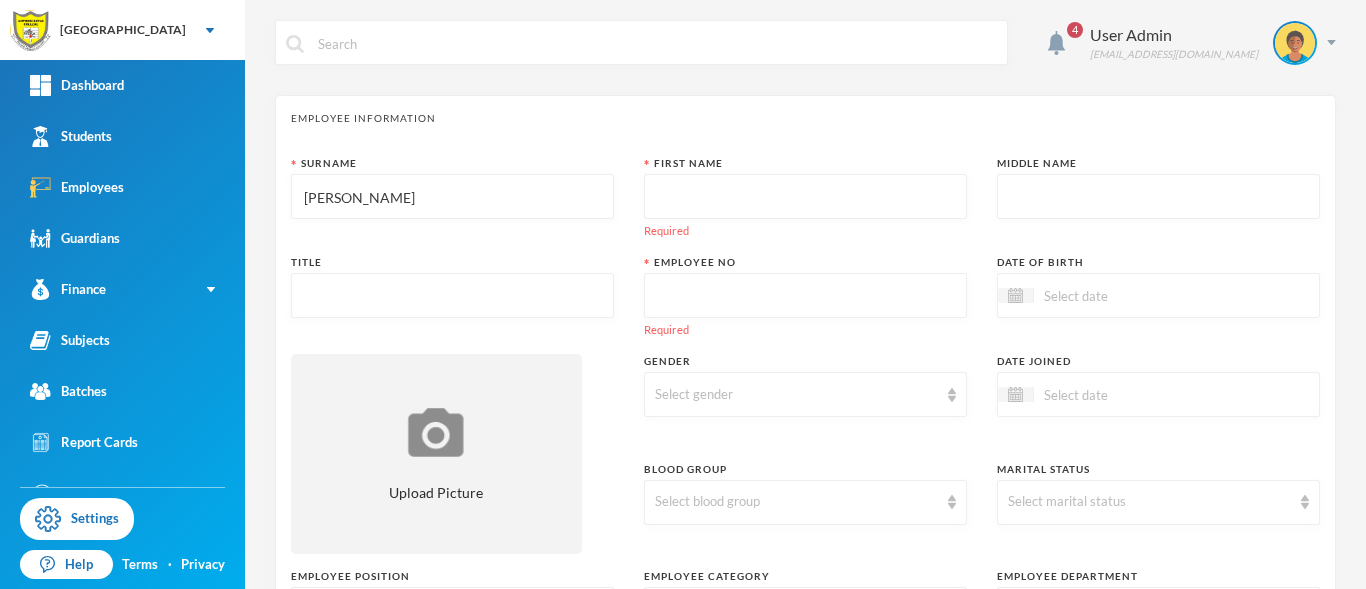 click at bounding box center [805, 197] 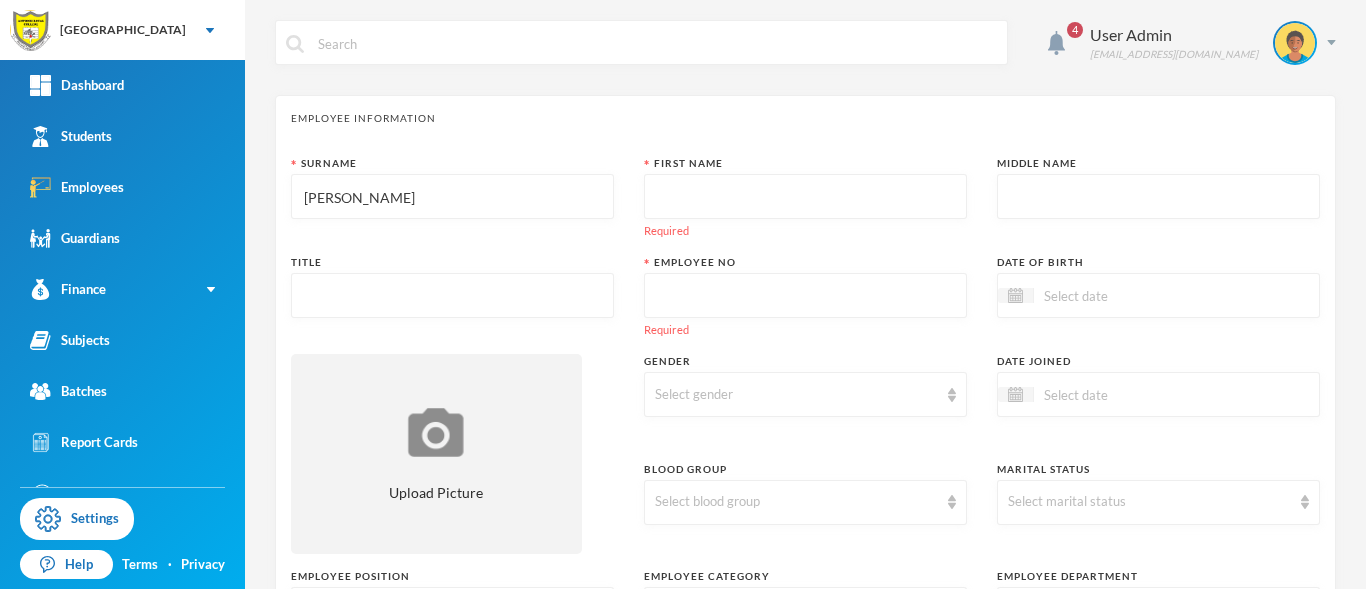 click on "MARIAM" at bounding box center [452, 197] 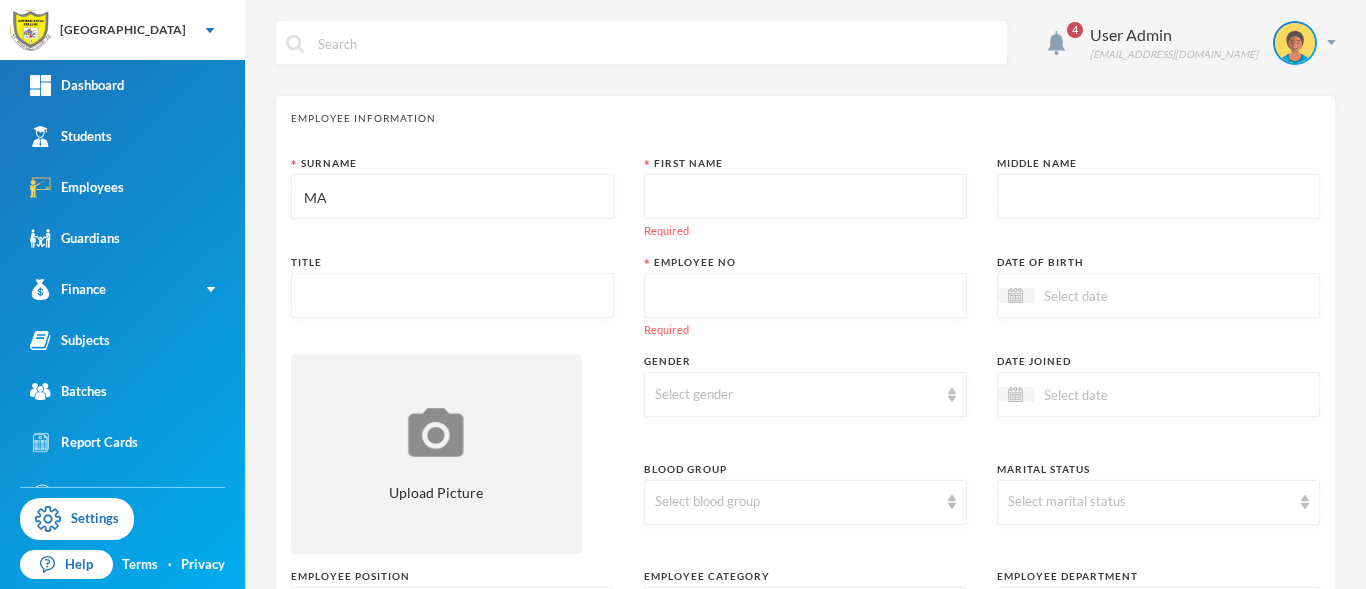 type on "M" 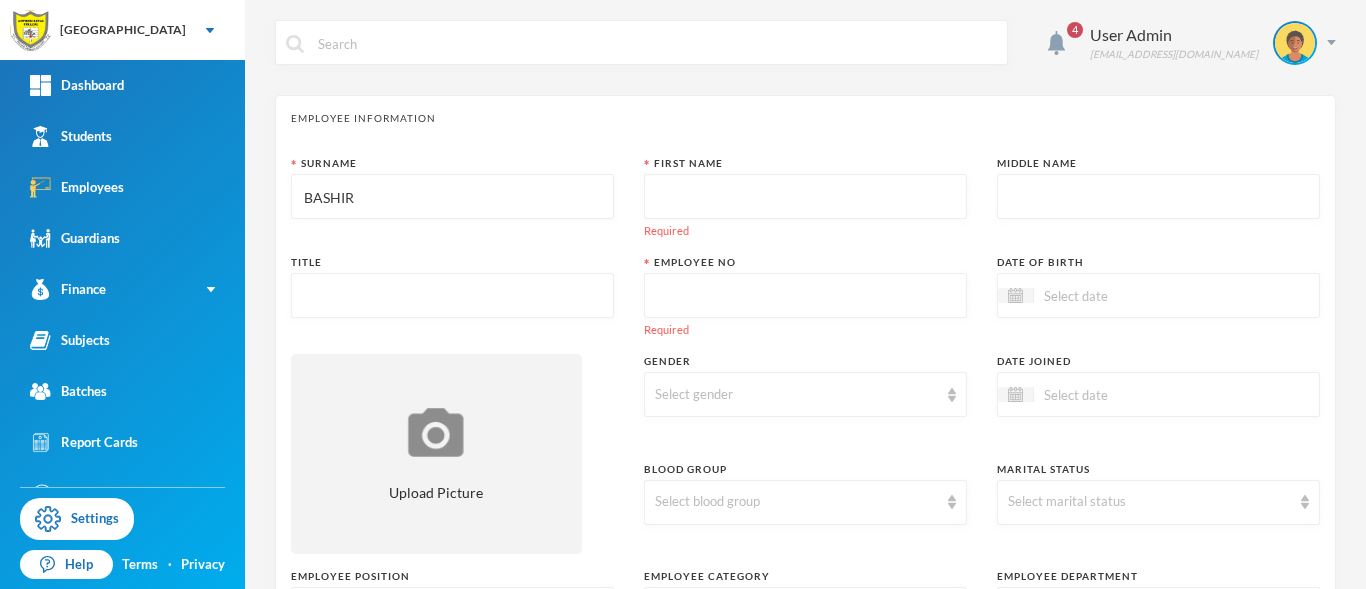 type on "BASHIR" 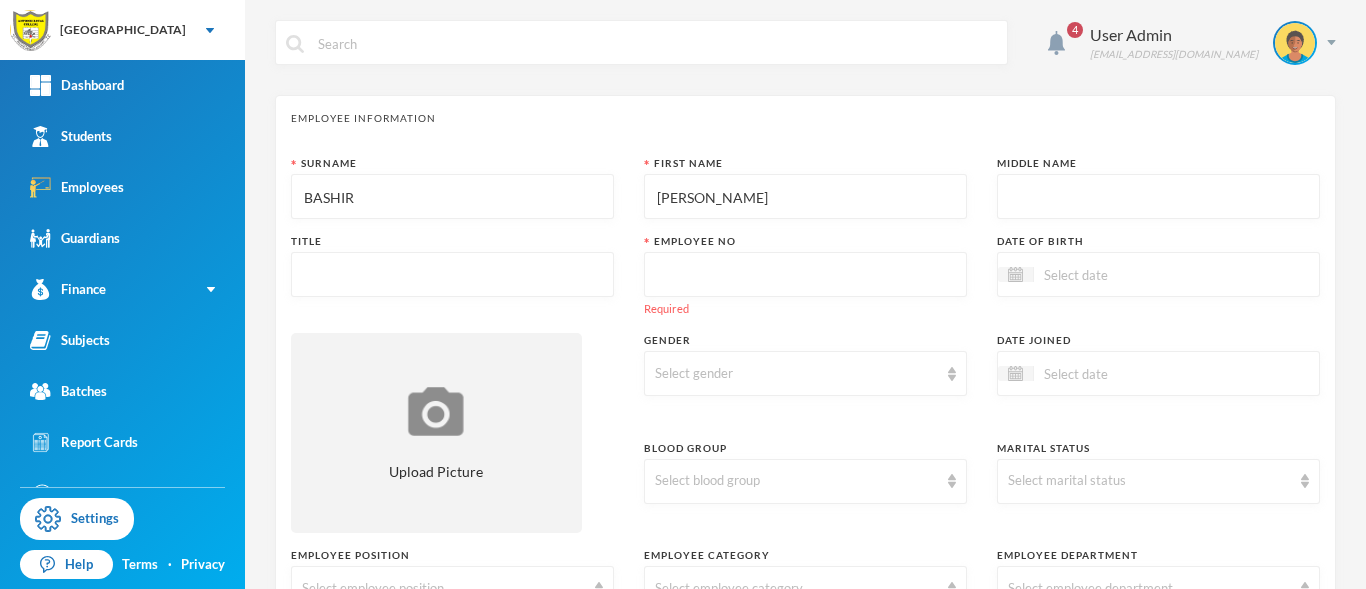 type on "MARIAM" 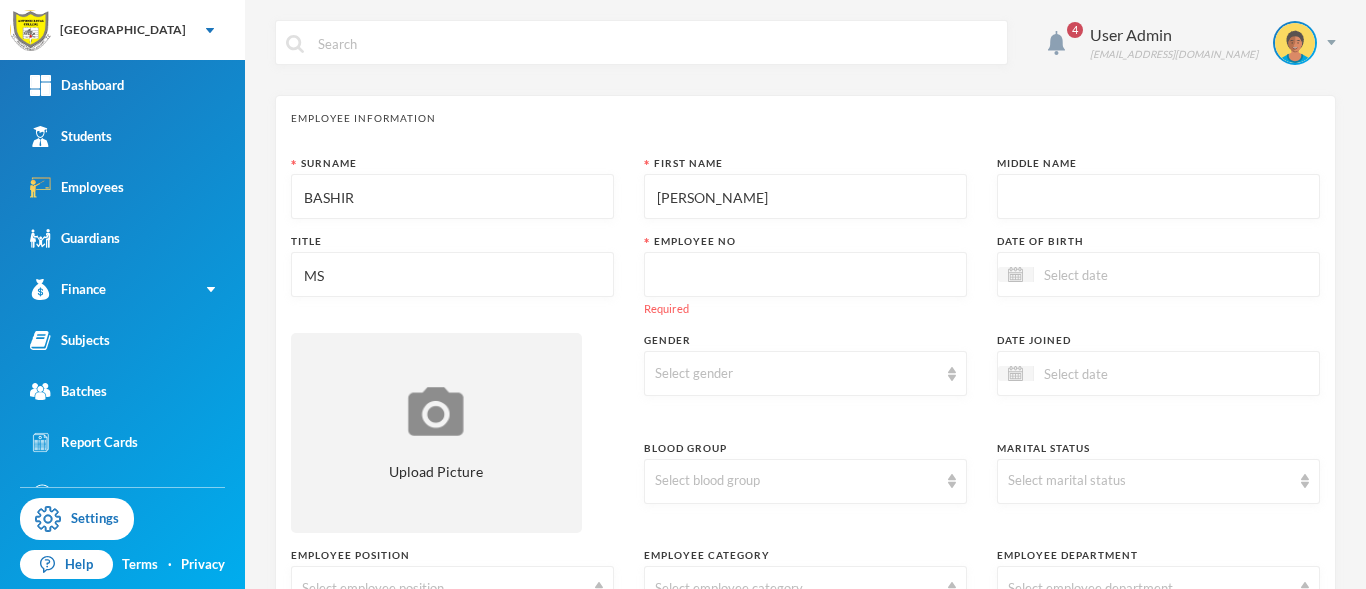 type on "MS" 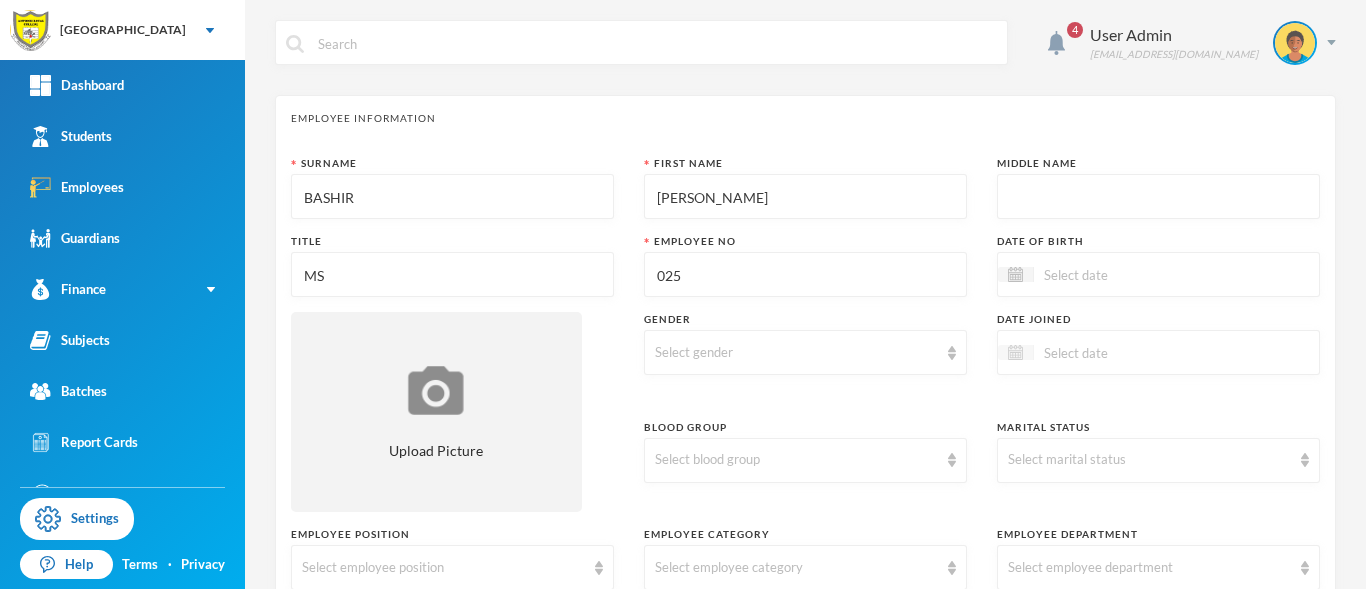 type on "025" 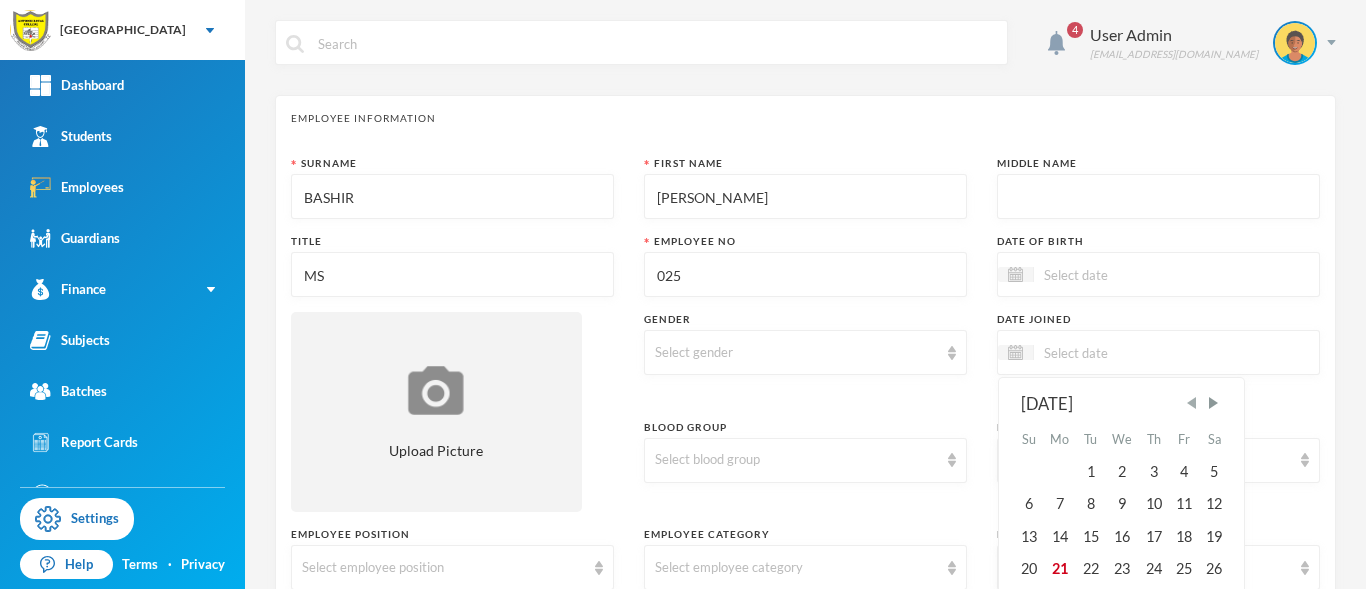 click at bounding box center [1192, 403] 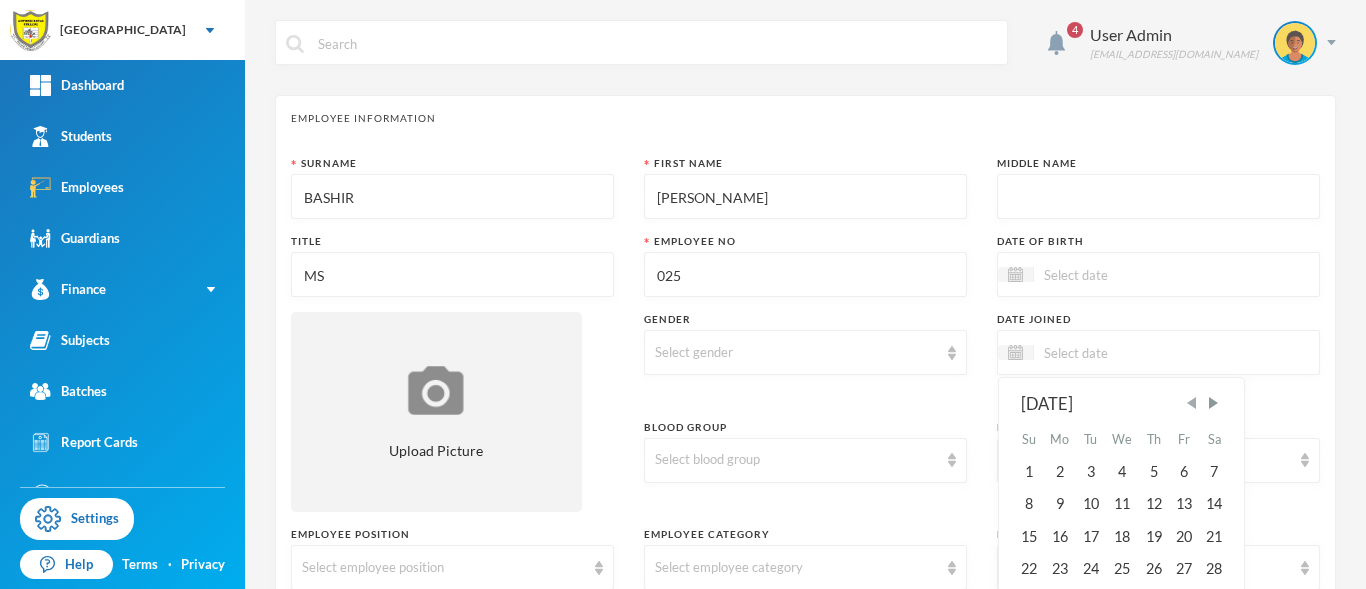 click at bounding box center (1192, 403) 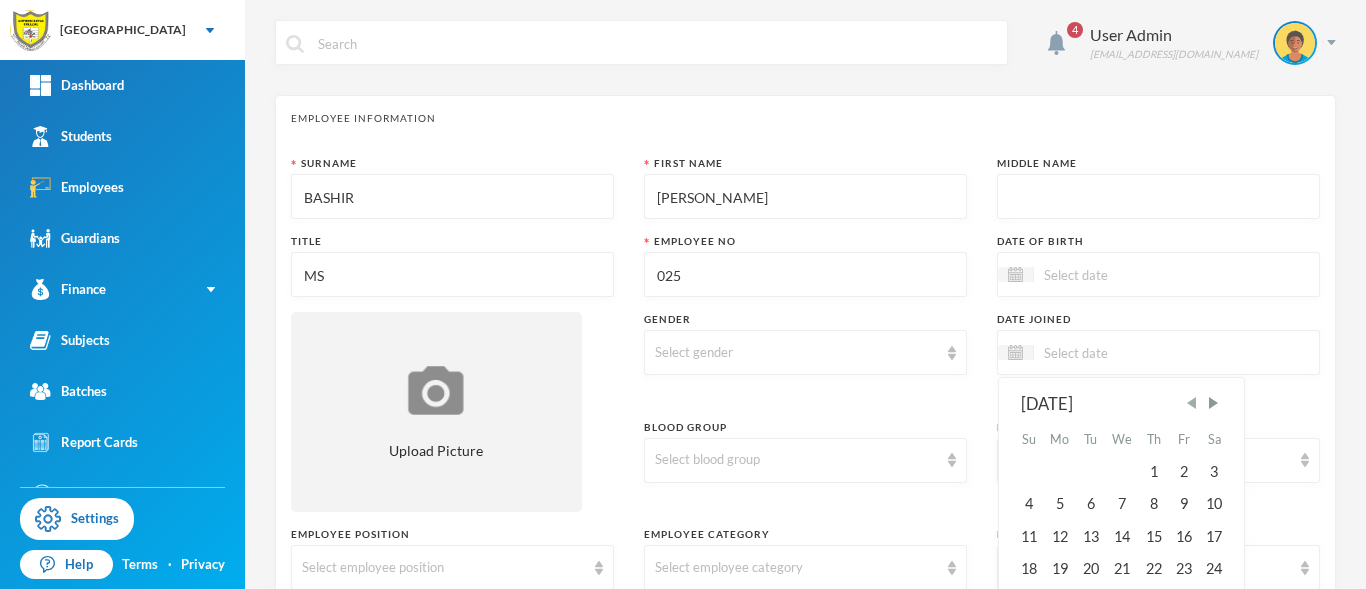 click at bounding box center [1192, 403] 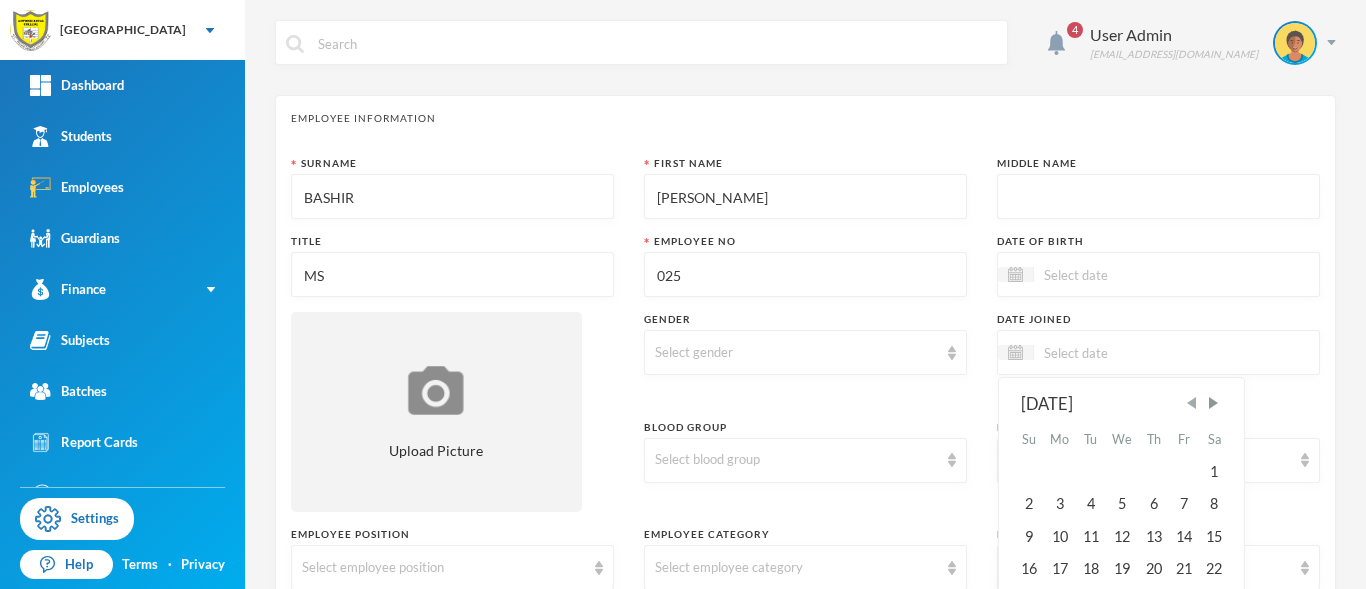 click at bounding box center (1192, 403) 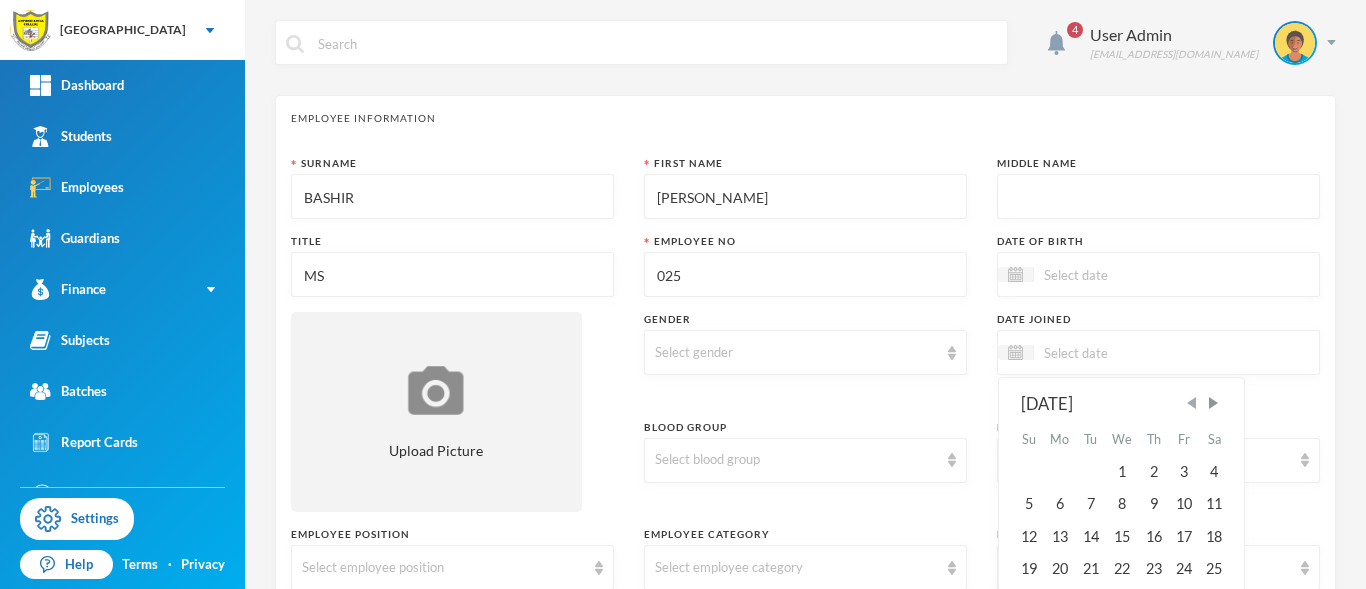 click at bounding box center (1192, 403) 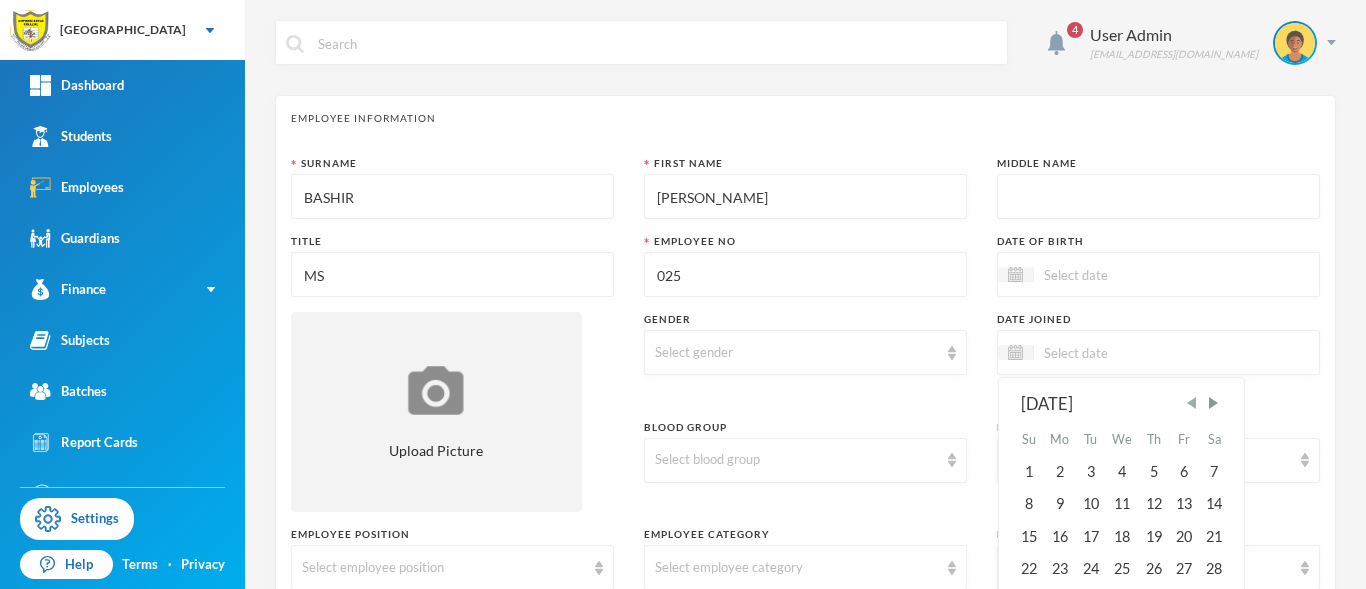 click at bounding box center [1192, 403] 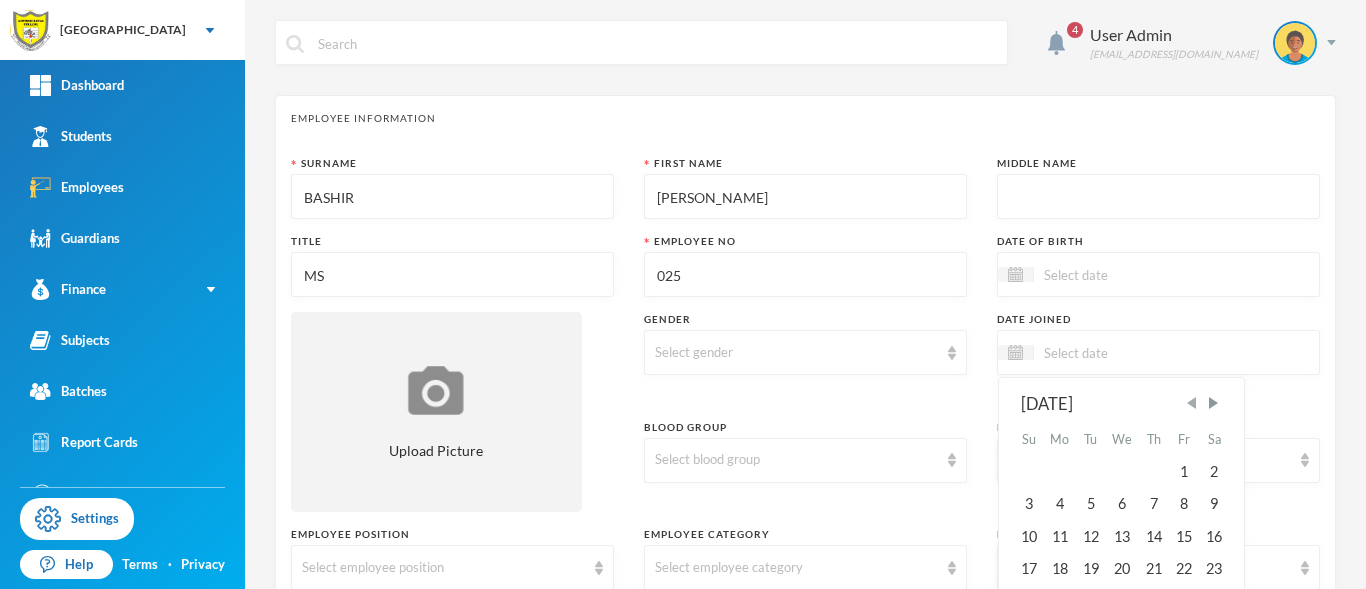click at bounding box center (1192, 403) 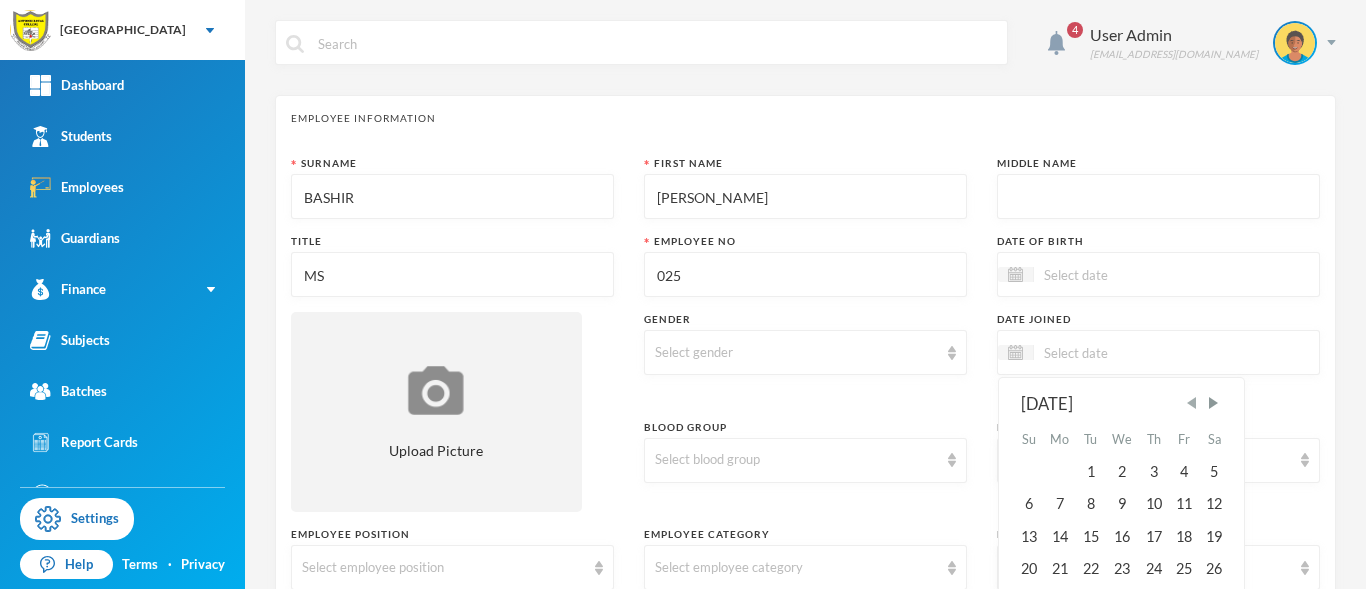 click at bounding box center (1192, 403) 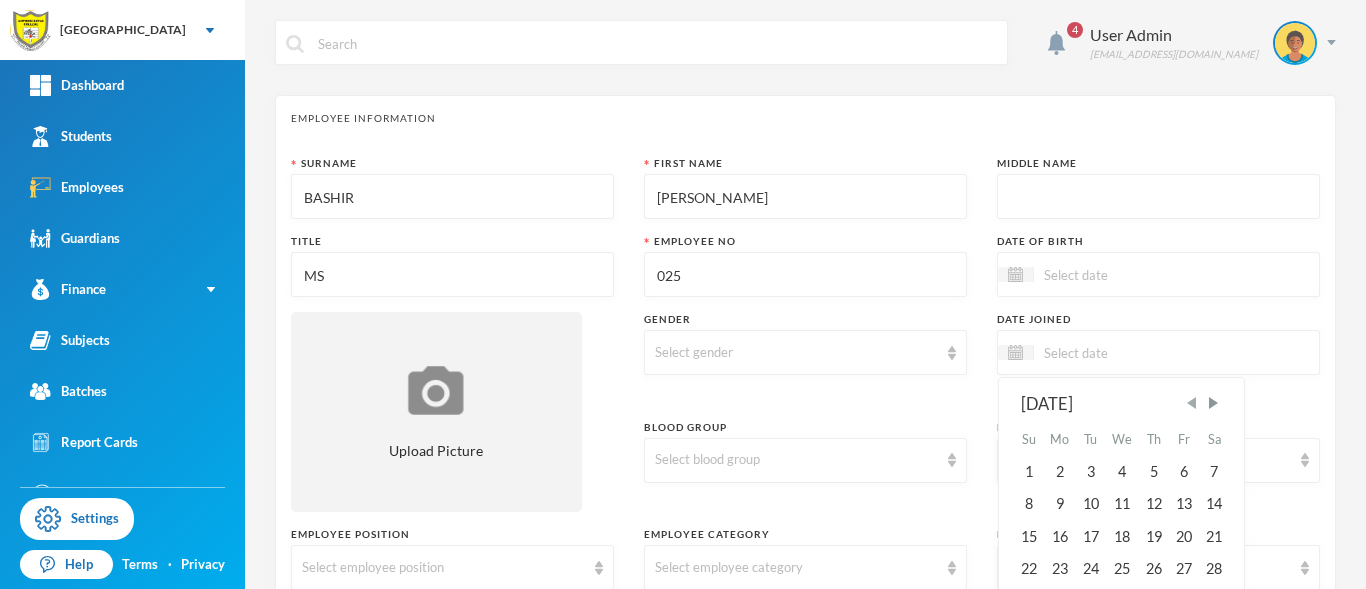 click at bounding box center (1192, 403) 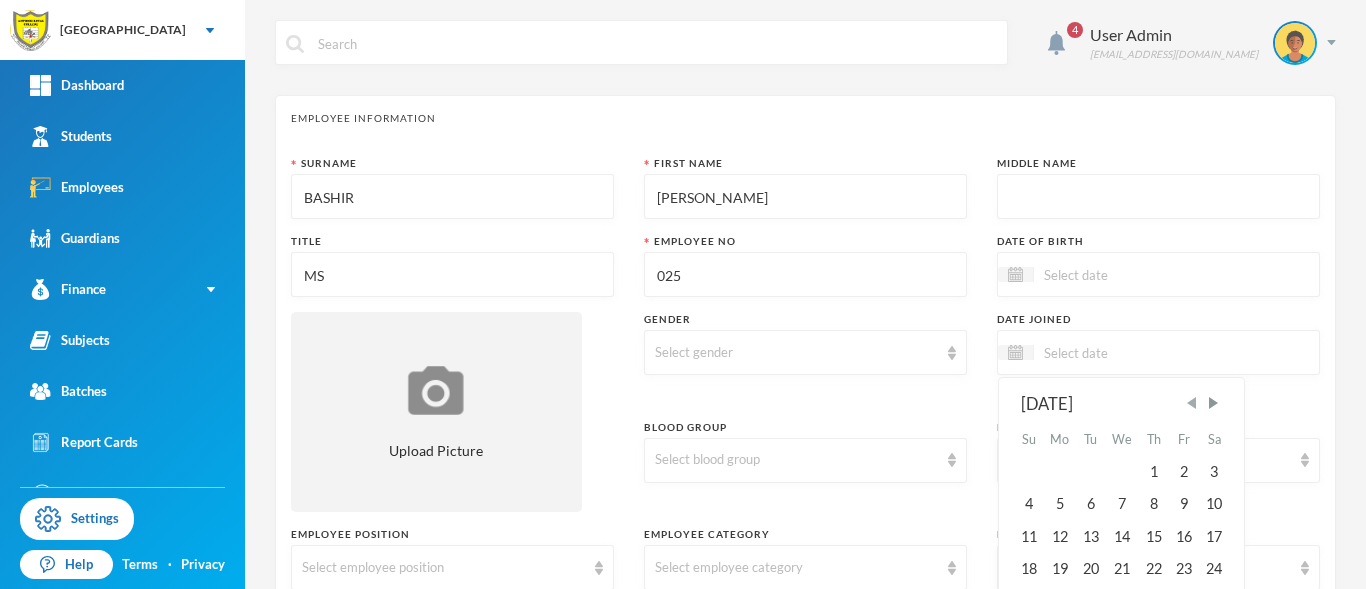 click at bounding box center (1192, 403) 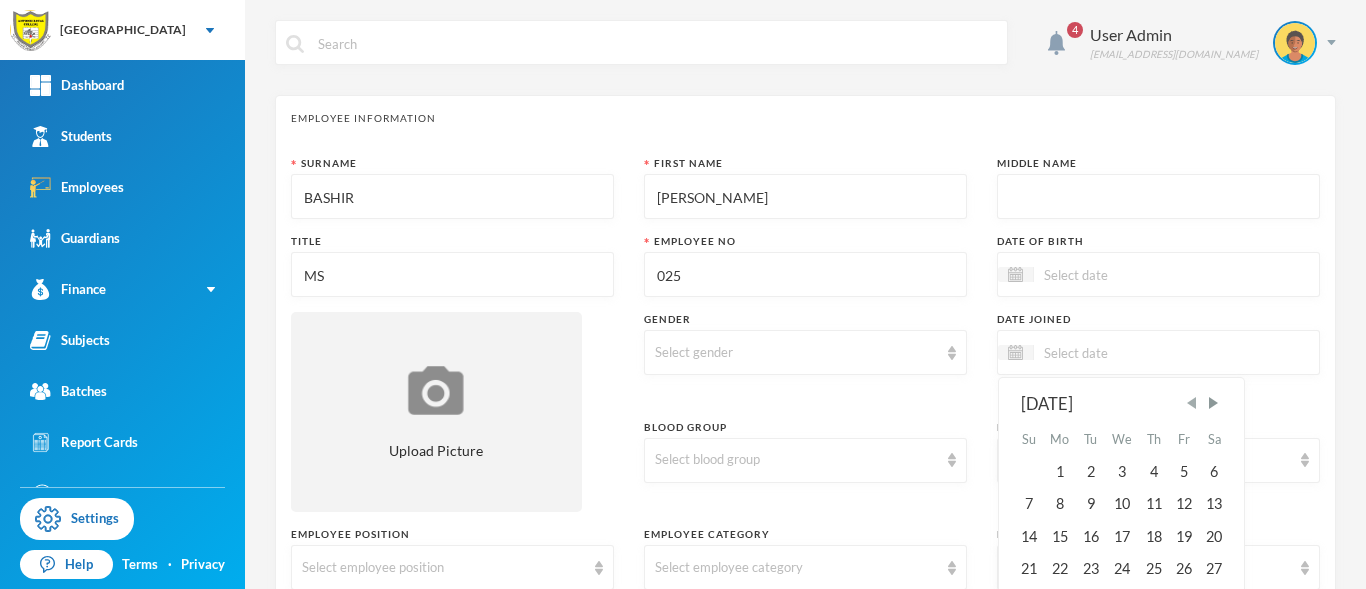 click at bounding box center (1192, 403) 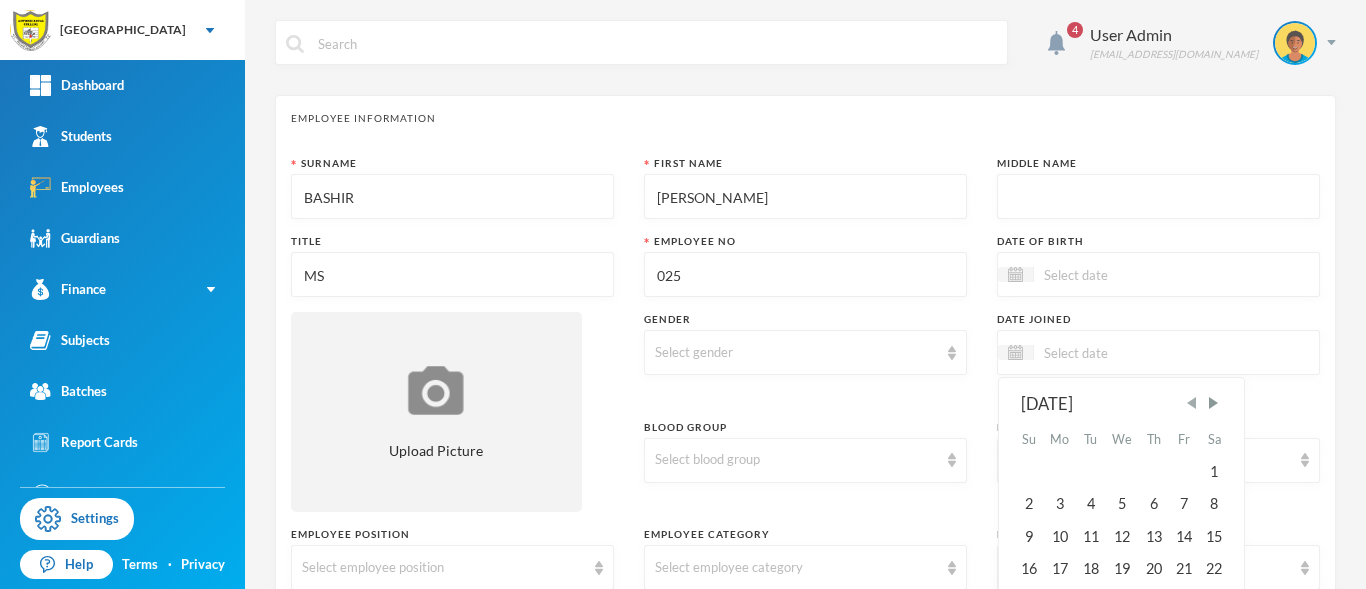 click at bounding box center [1192, 403] 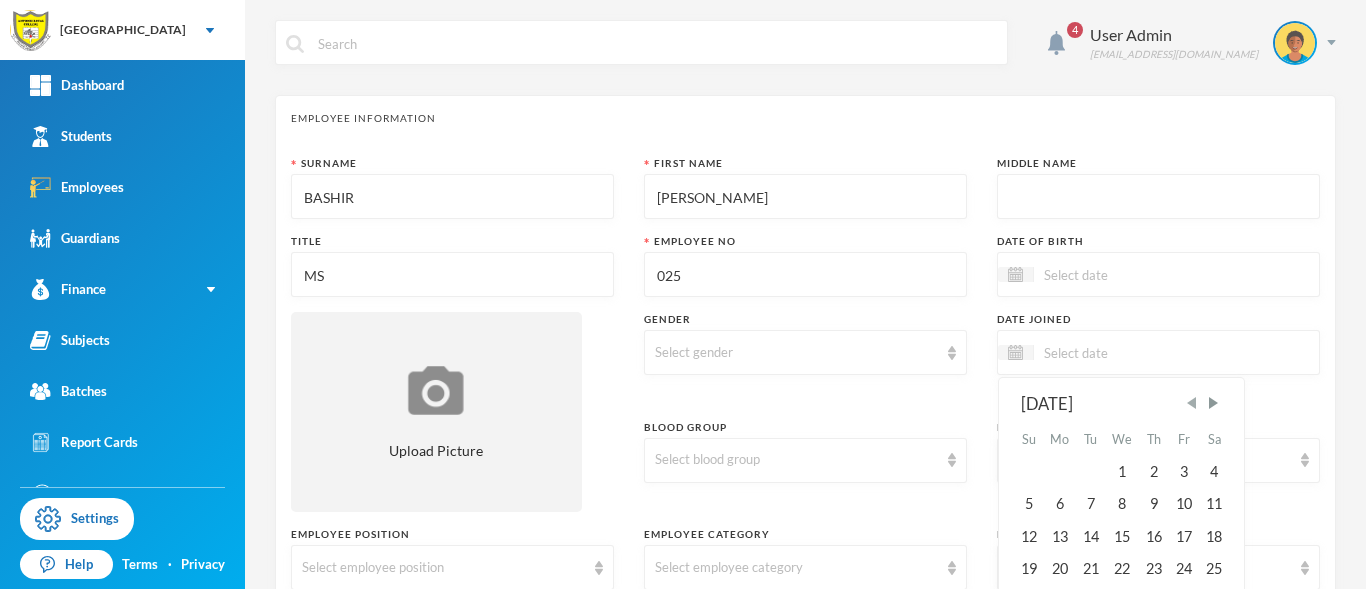click at bounding box center [1192, 403] 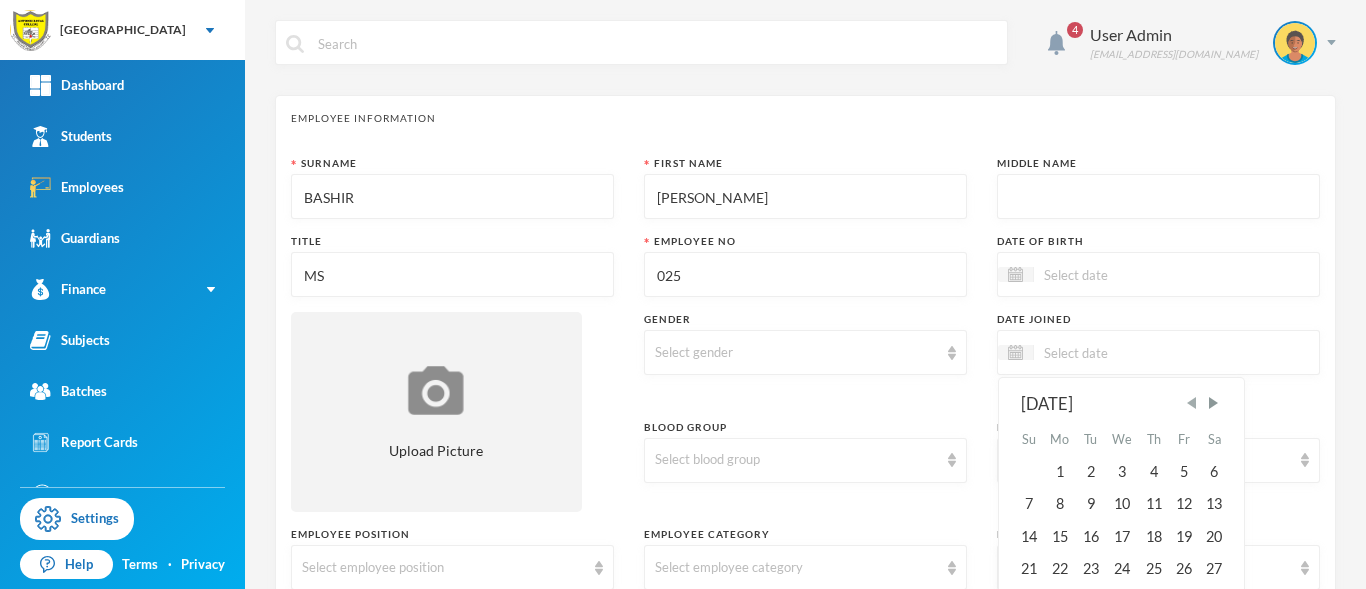click at bounding box center (1192, 403) 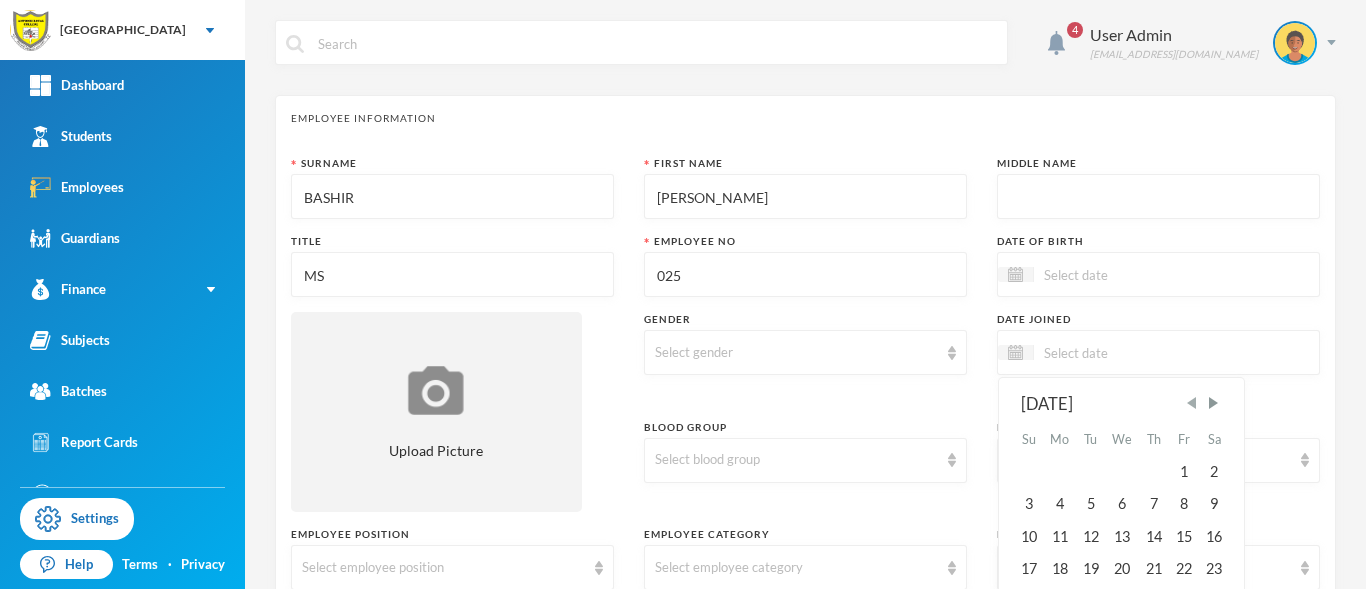 click at bounding box center [1192, 403] 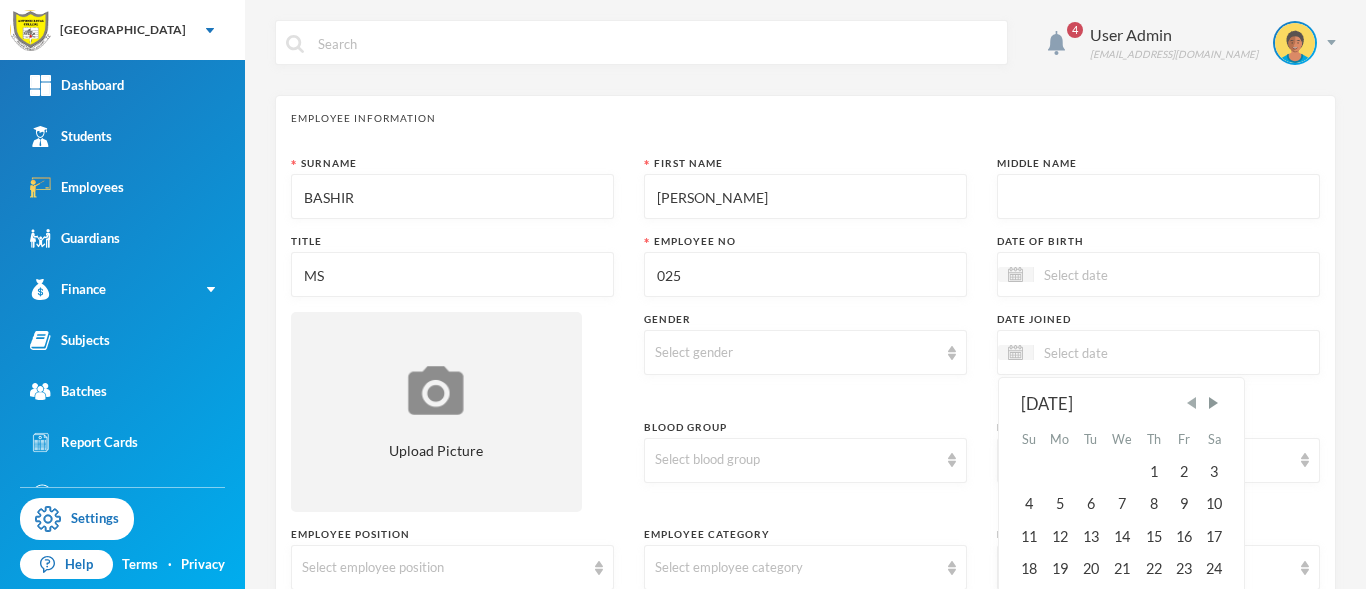 click at bounding box center [1192, 403] 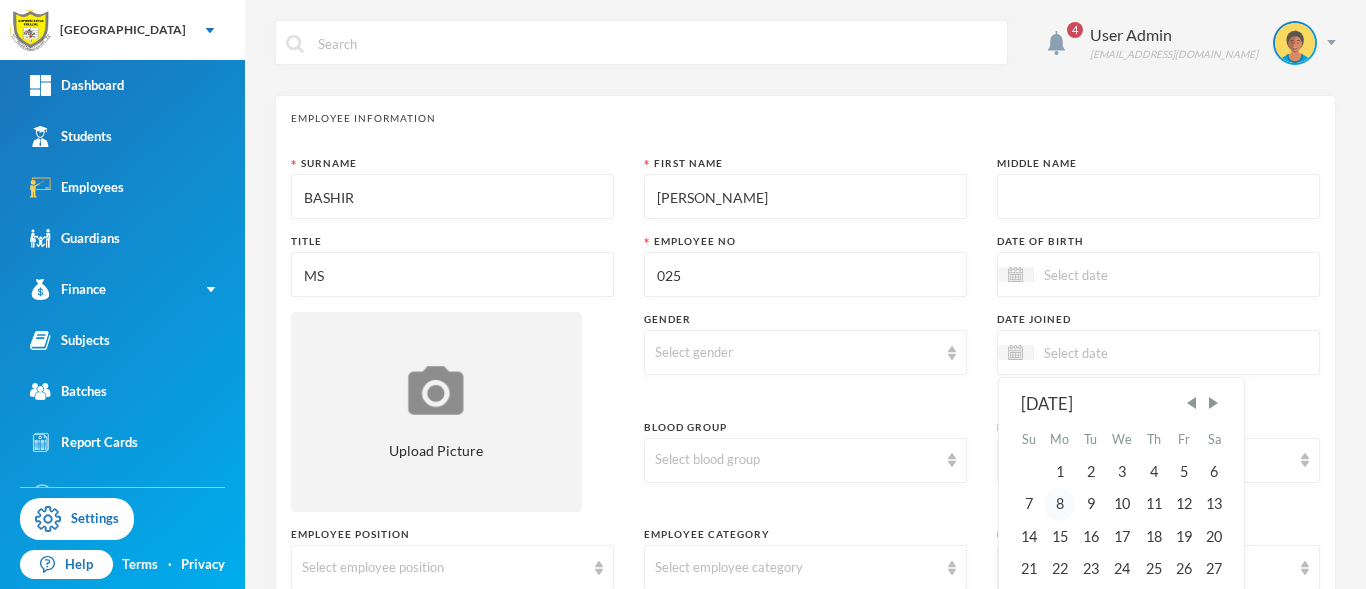 click on "8" at bounding box center [1060, 504] 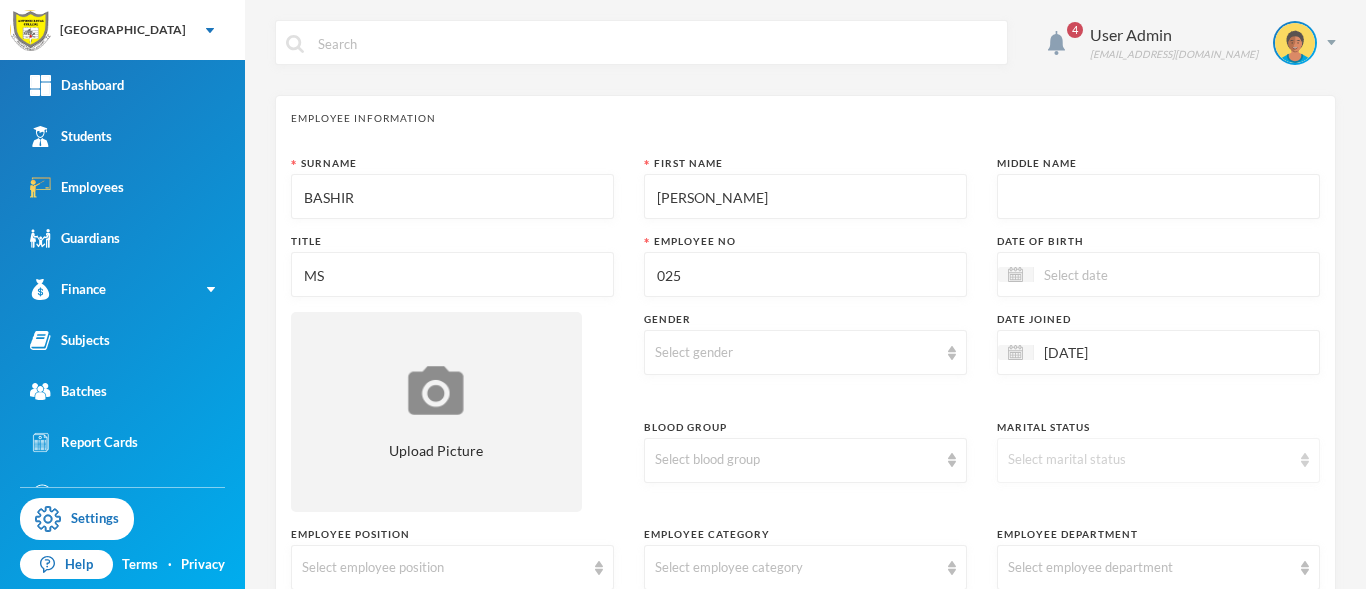 click at bounding box center [1305, 460] 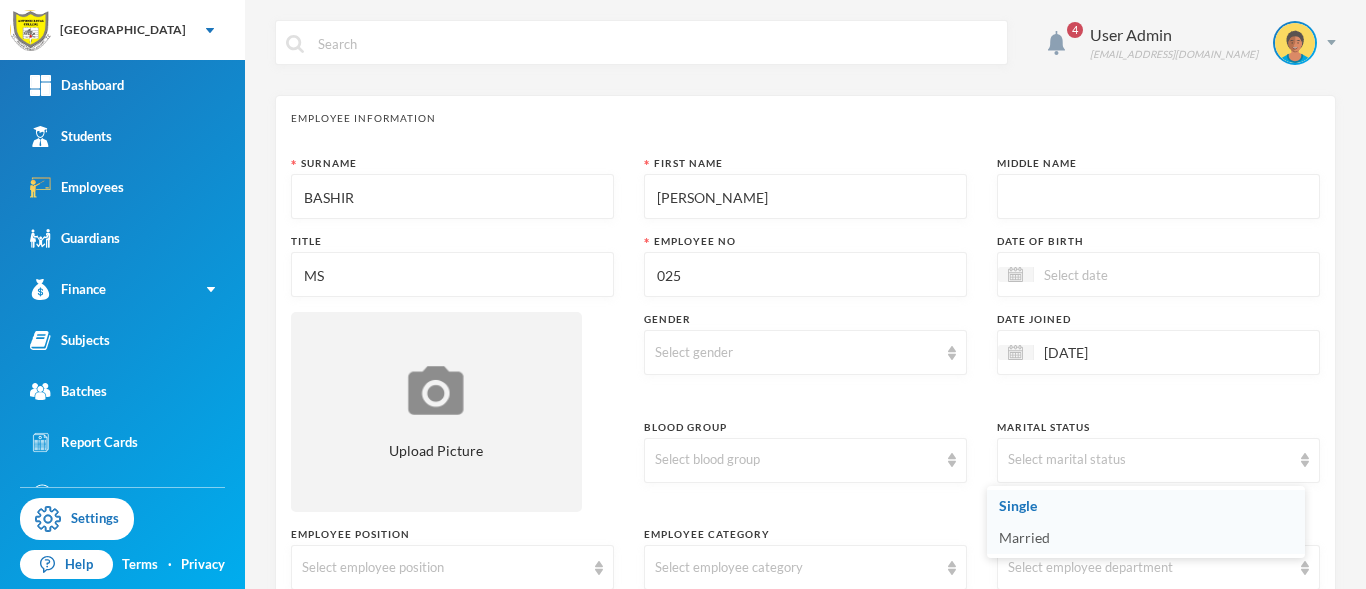 click on "Married" at bounding box center (1146, 538) 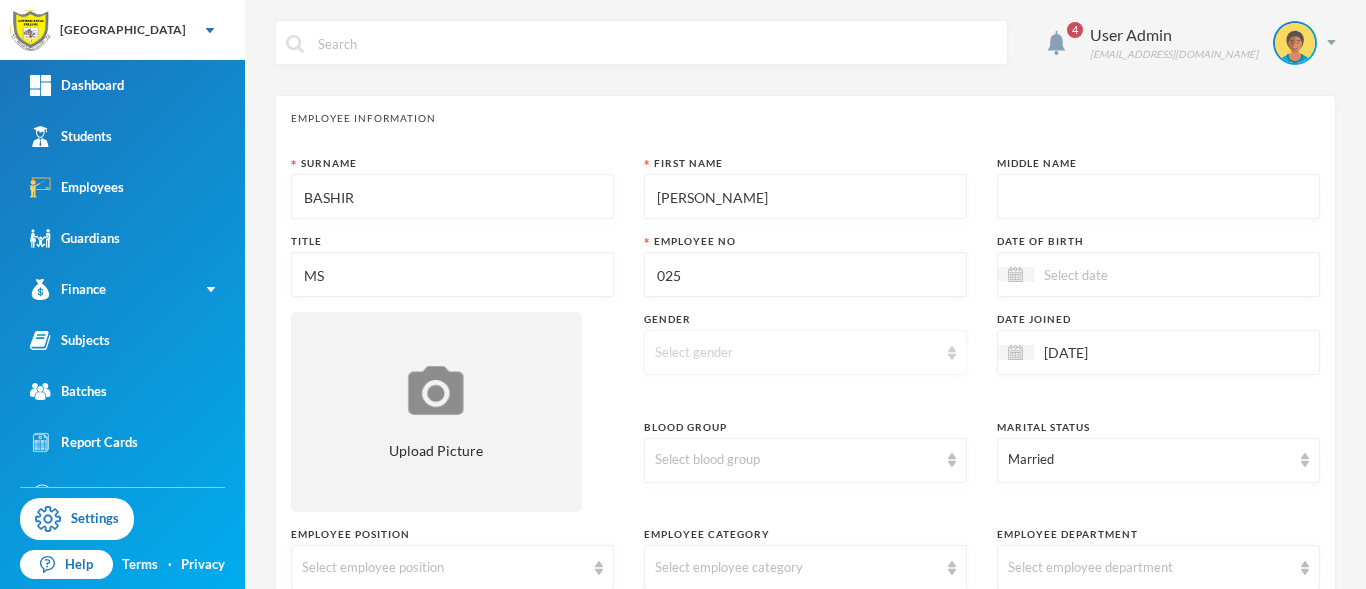 click on "Select gender" at bounding box center (805, 352) 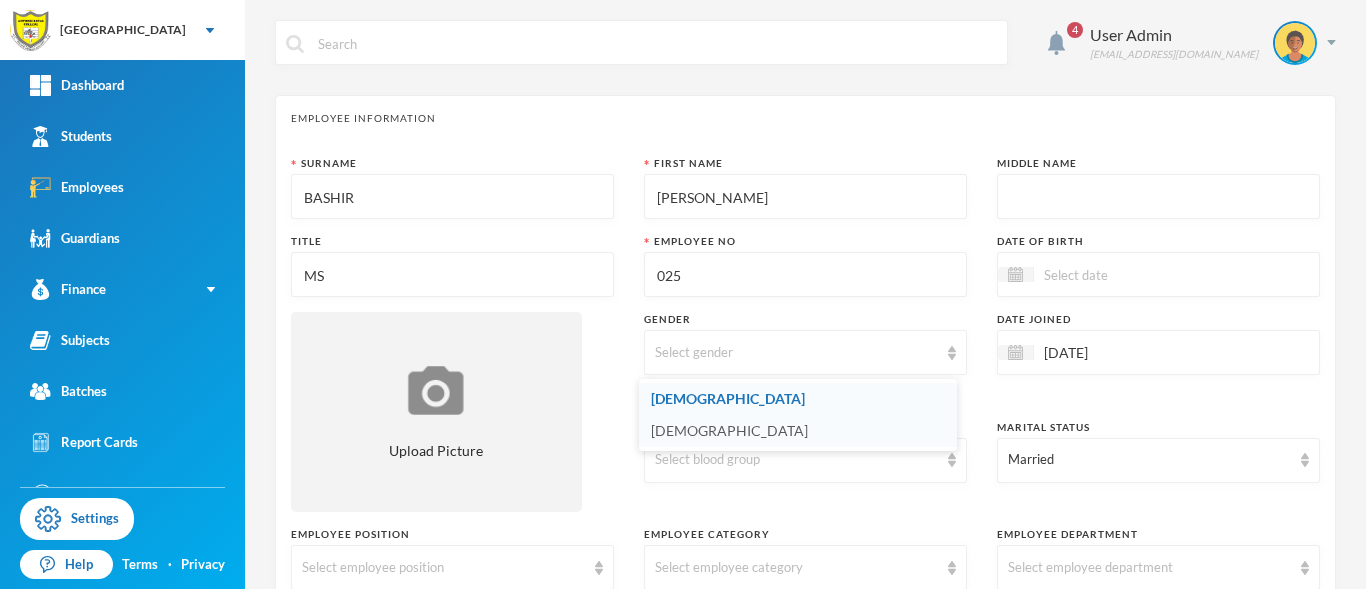 click on "Female" at bounding box center (798, 431) 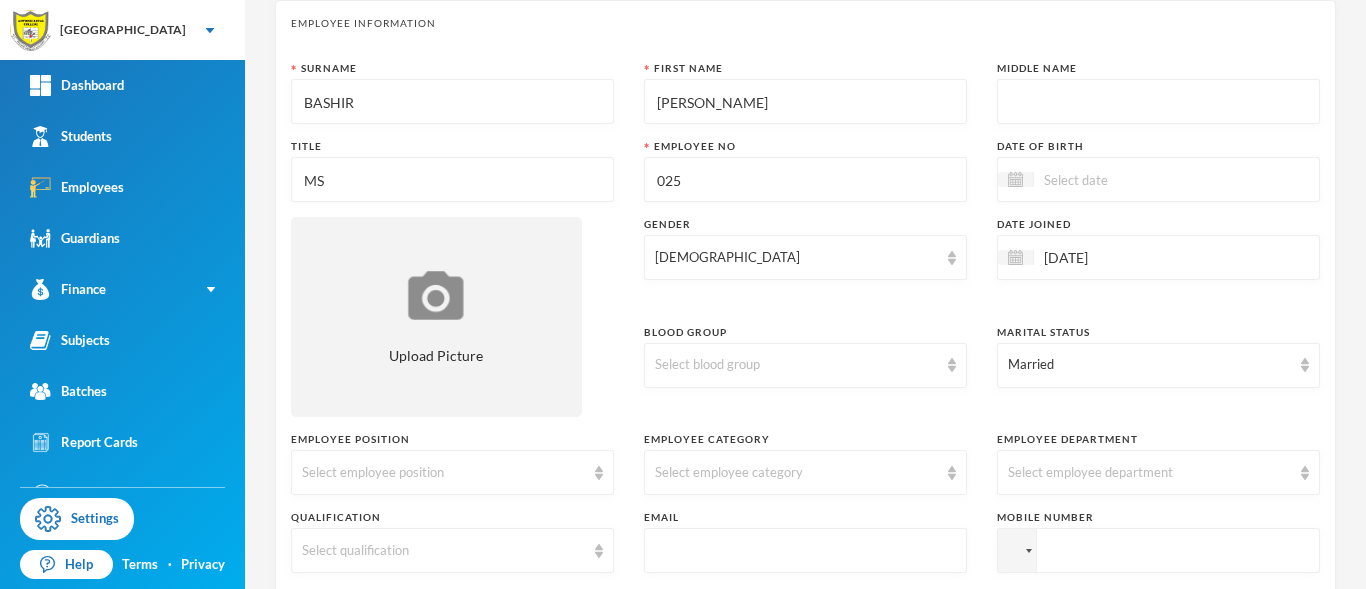 scroll, scrollTop: 207, scrollLeft: 0, axis: vertical 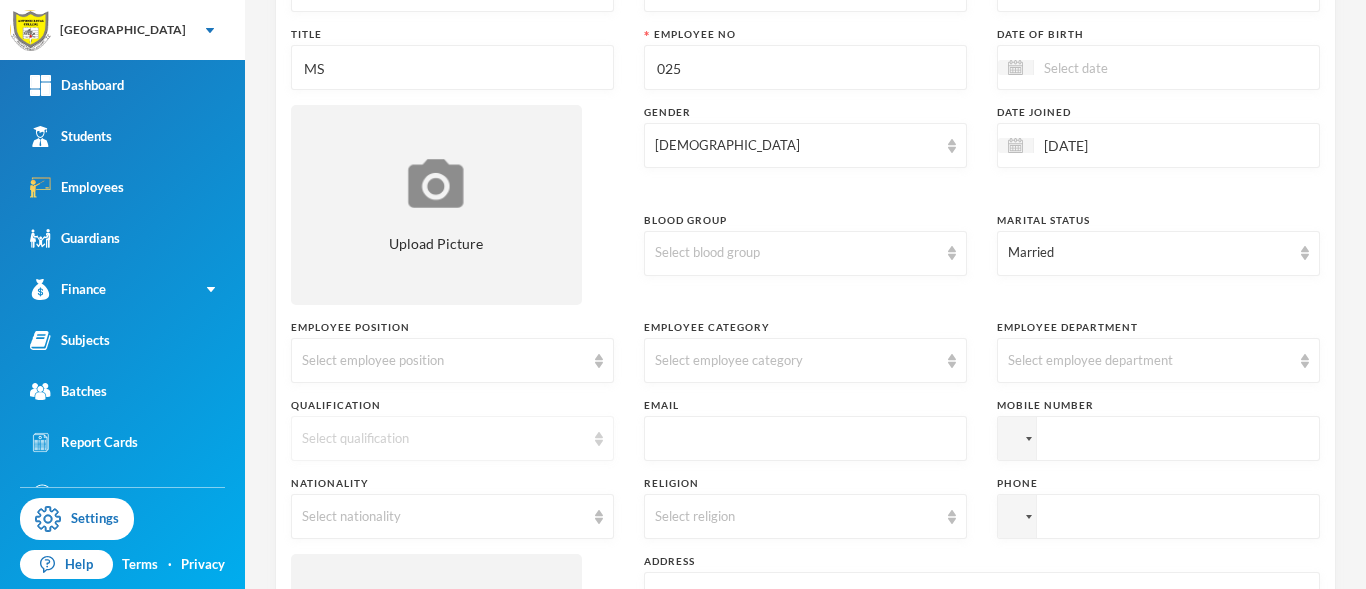 click on "Select qualification" at bounding box center (452, 438) 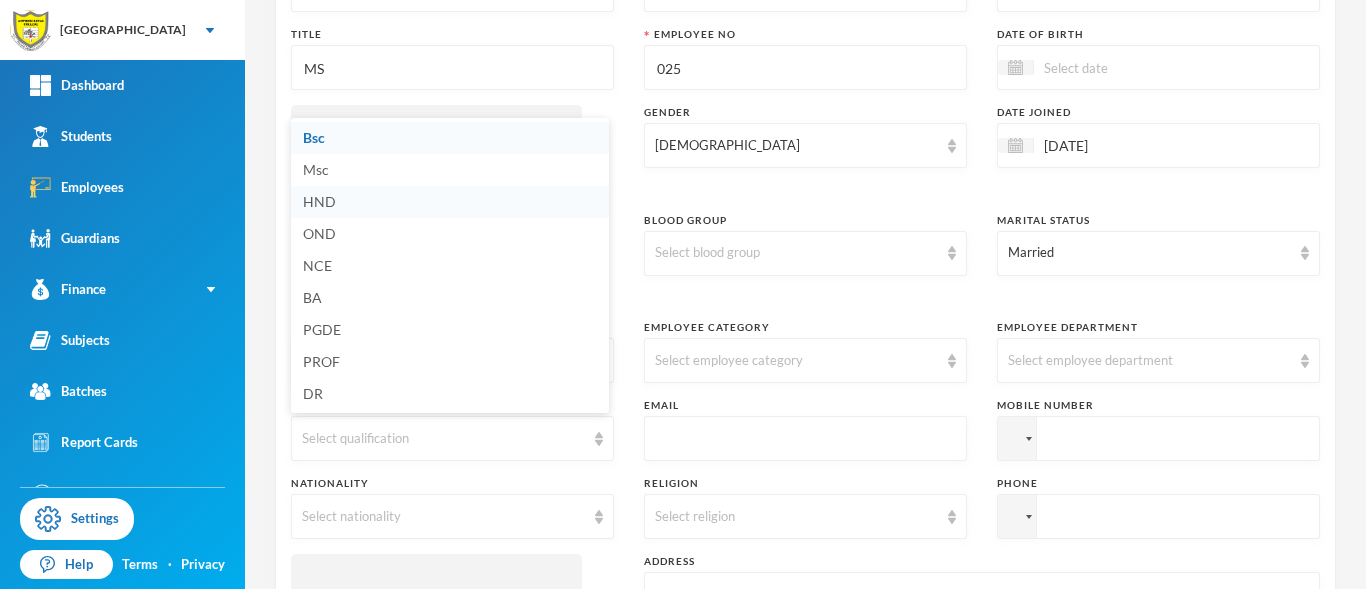 click on "HND" at bounding box center [319, 201] 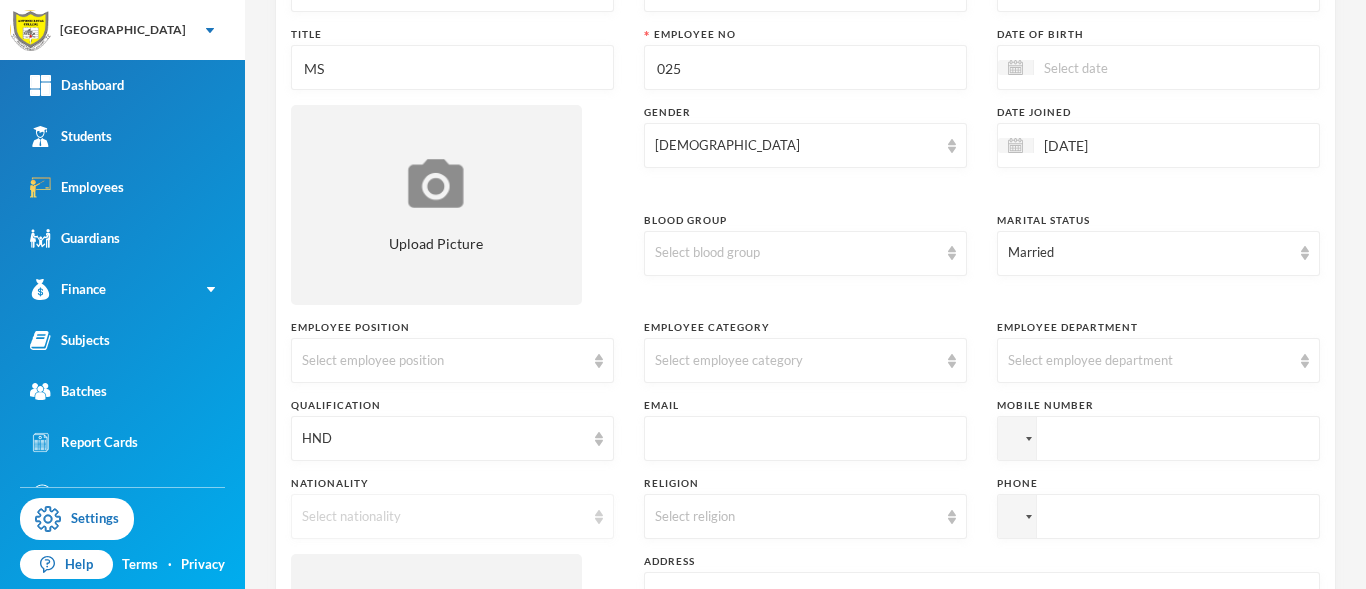 click on "Select nationality" at bounding box center (452, 516) 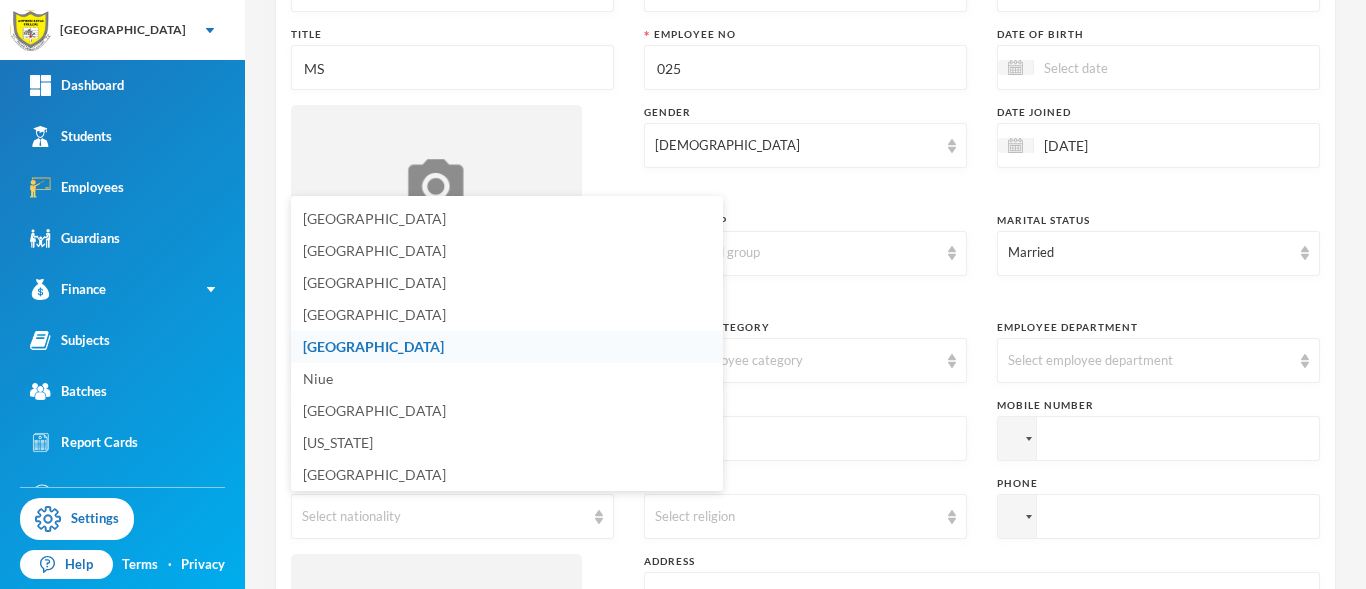 click on "Nigeria" at bounding box center (507, 347) 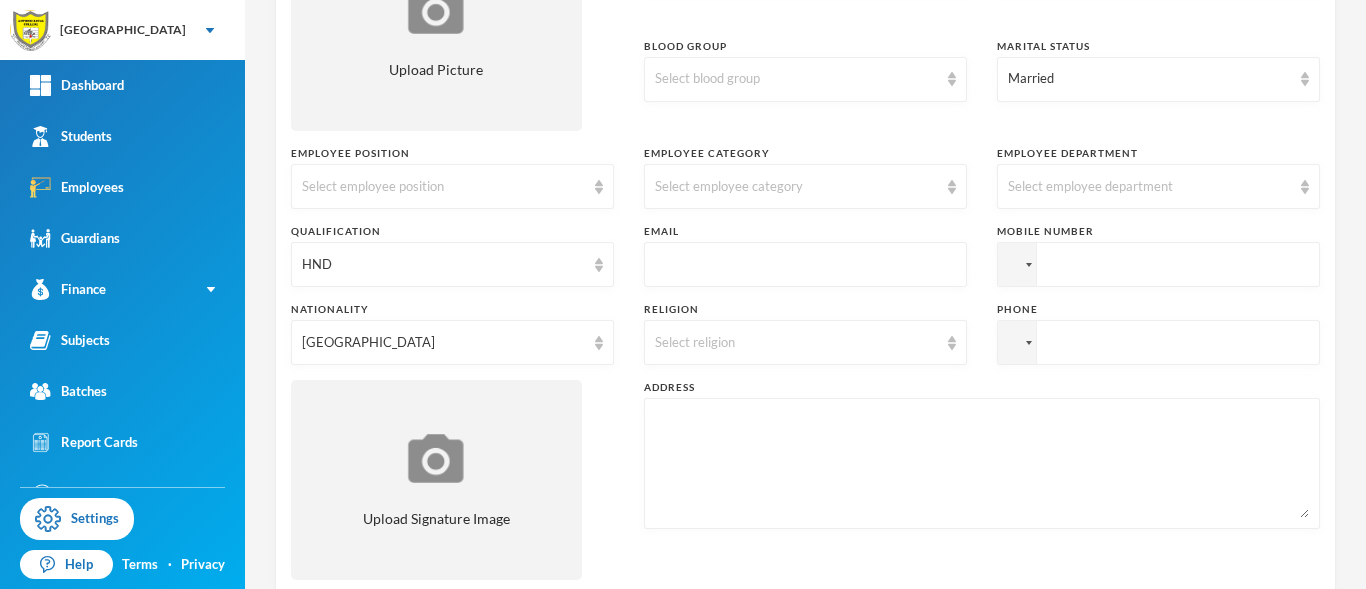 scroll, scrollTop: 590, scrollLeft: 0, axis: vertical 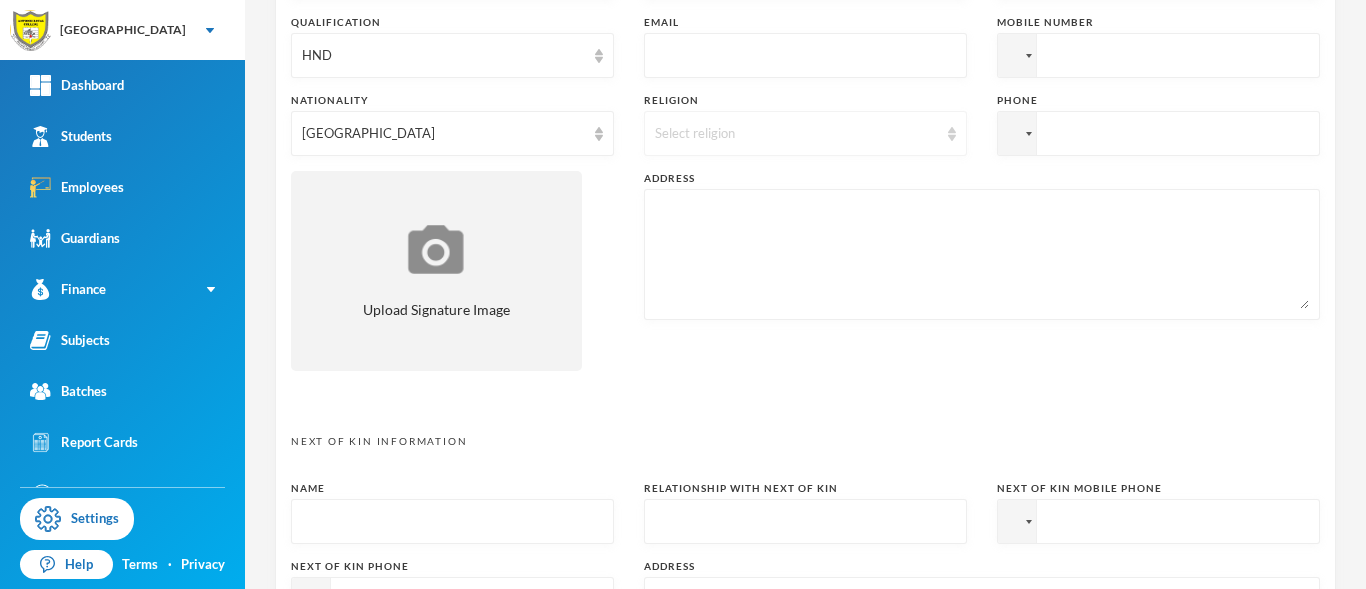 click on "Select religion" at bounding box center [805, 133] 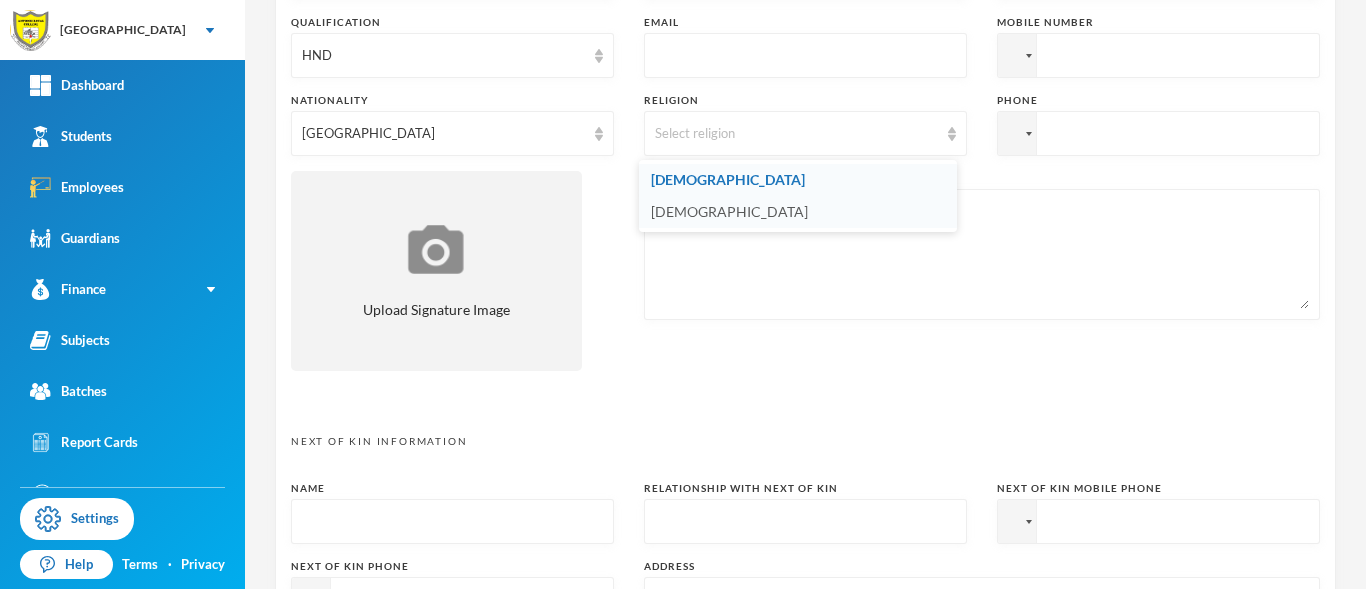 click on "Islam" at bounding box center (798, 212) 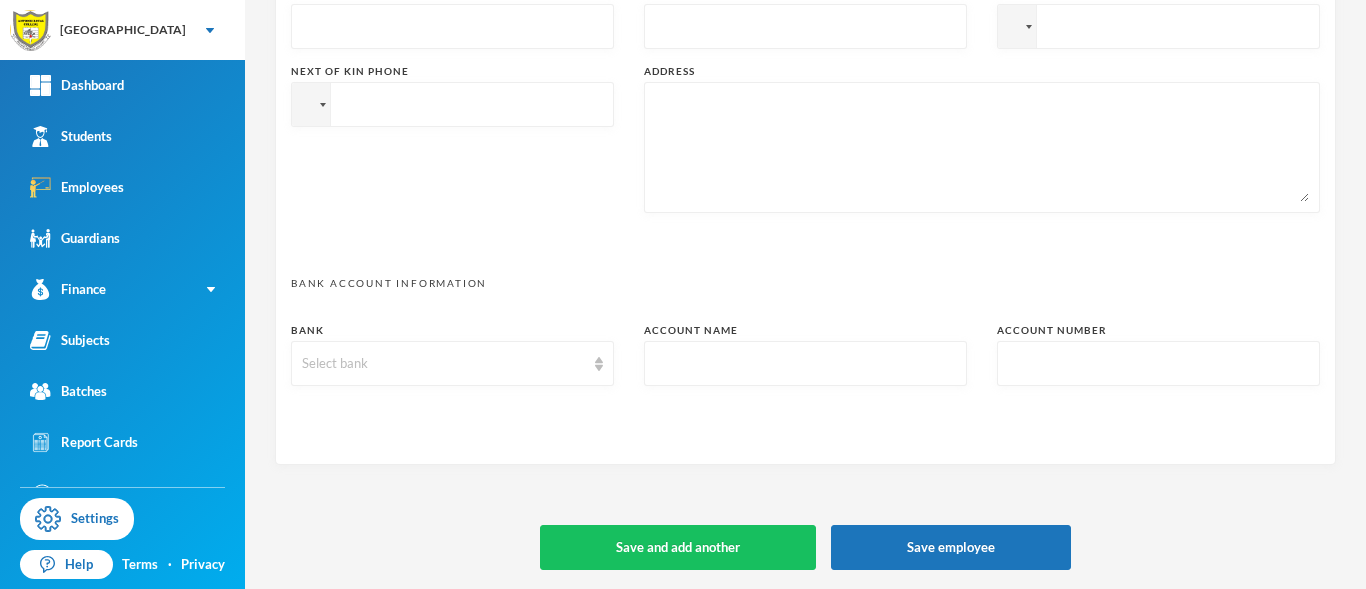 scroll, scrollTop: 1086, scrollLeft: 0, axis: vertical 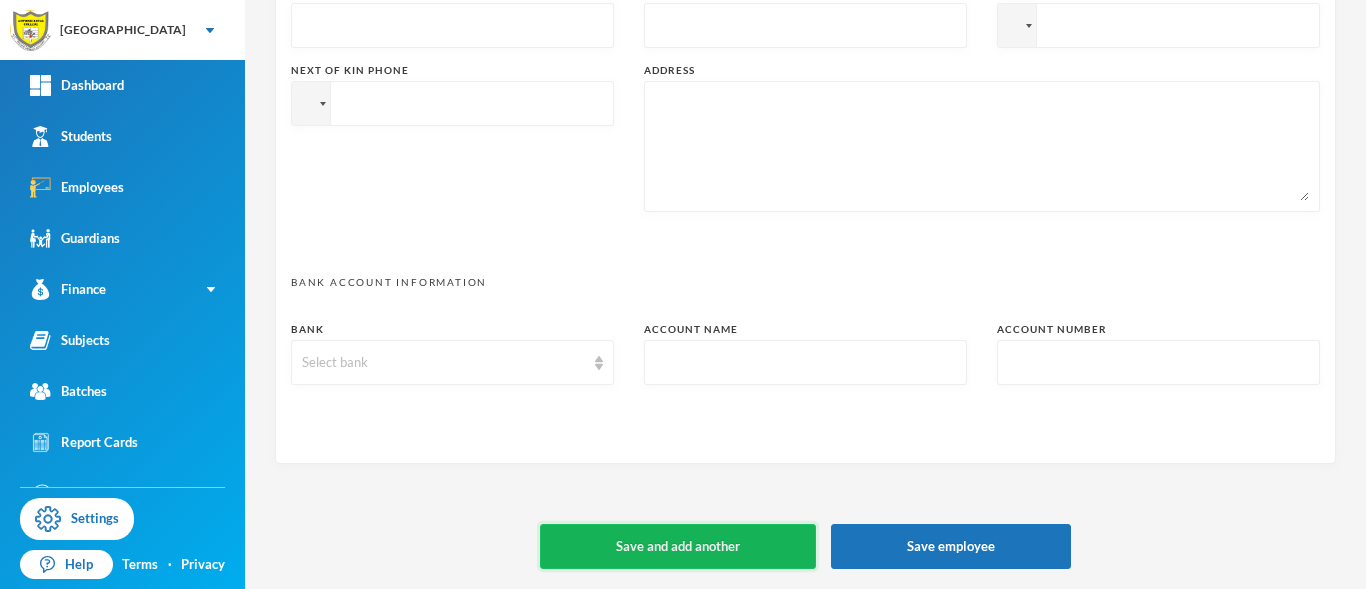 click on "Save and add another" at bounding box center (678, 546) 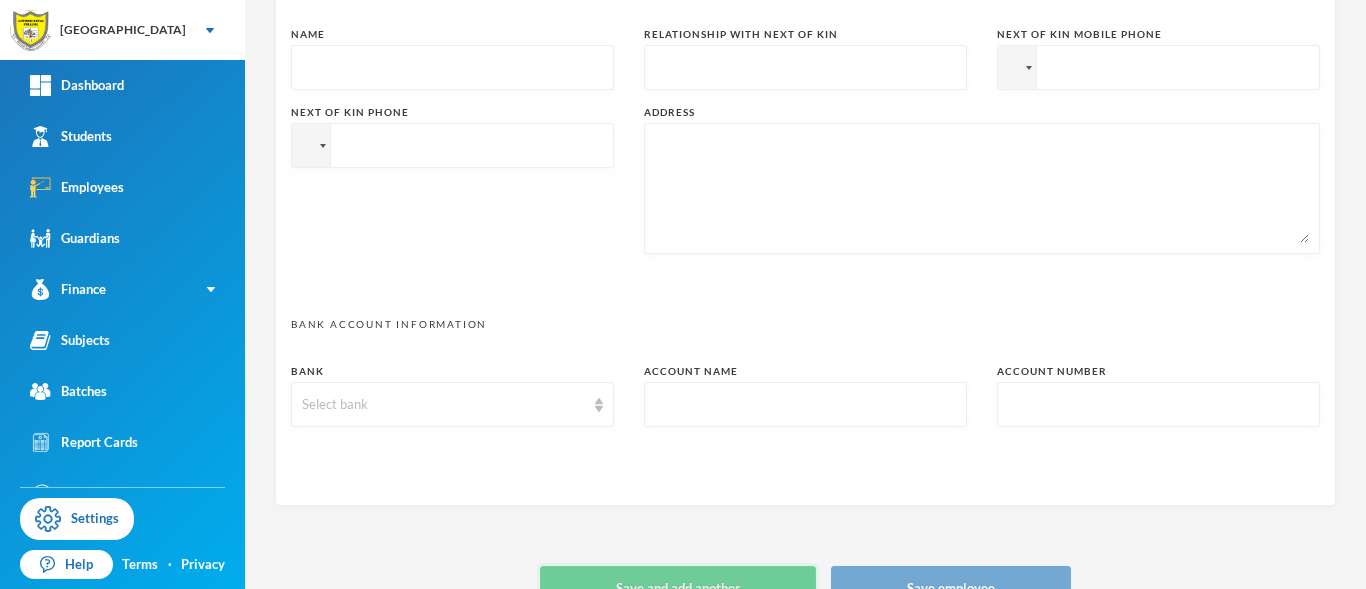 type 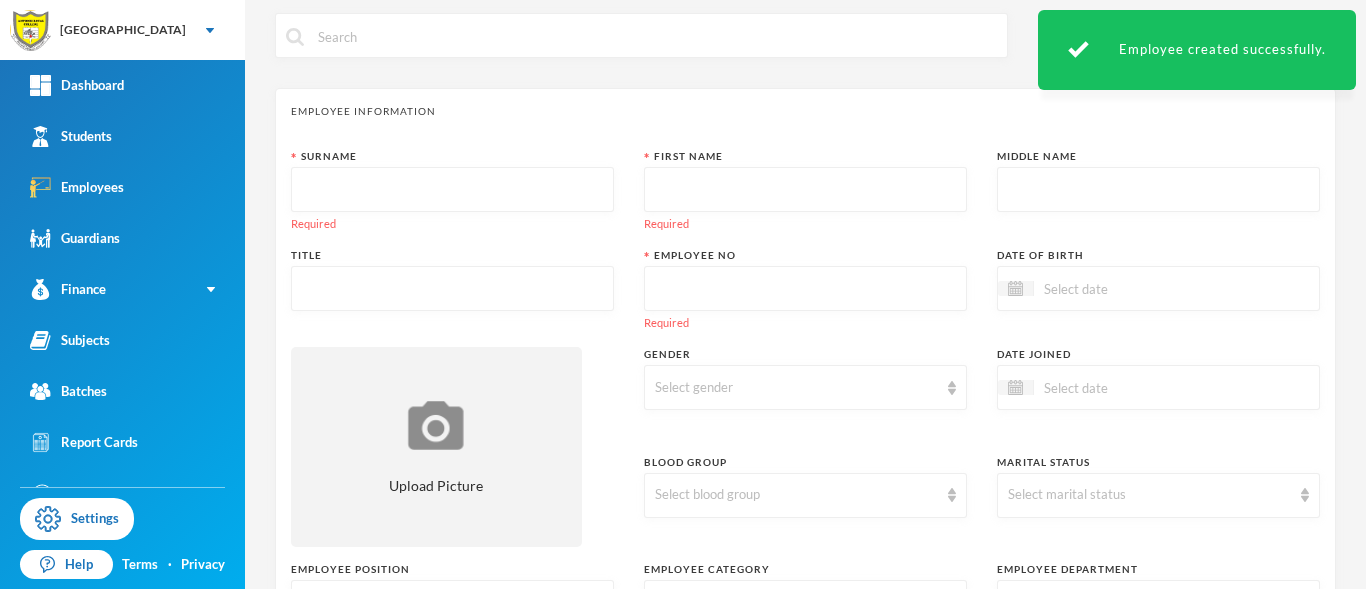 scroll, scrollTop: 0, scrollLeft: 0, axis: both 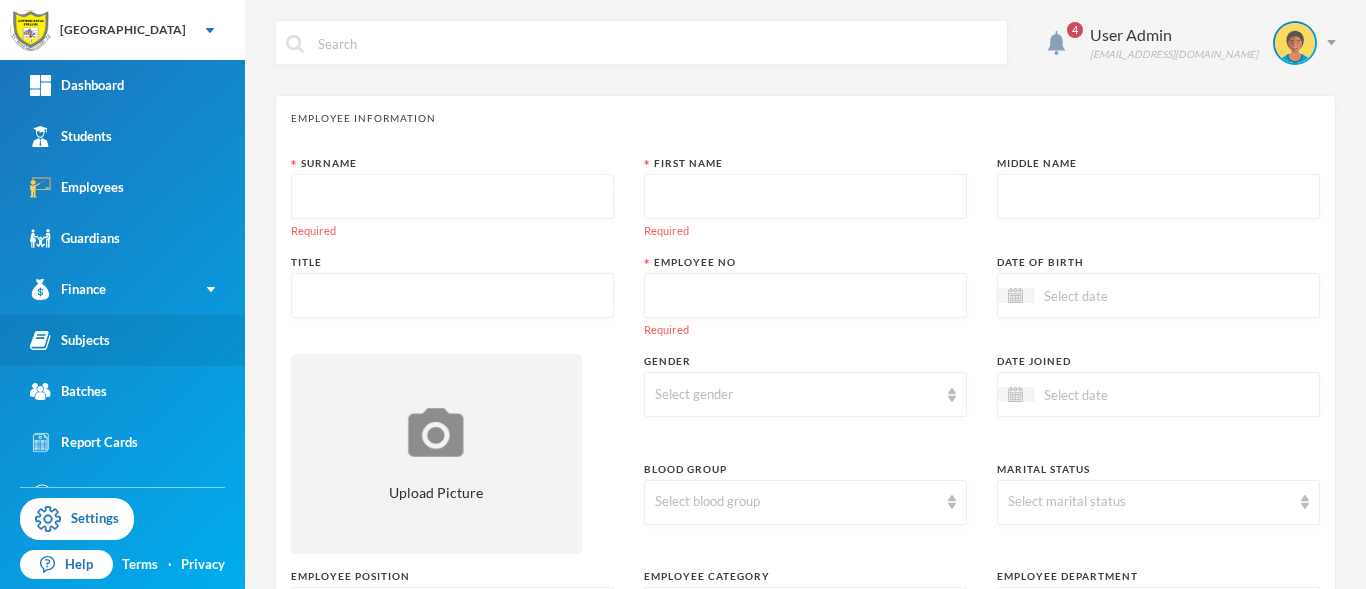 click on "Subjects" at bounding box center (70, 340) 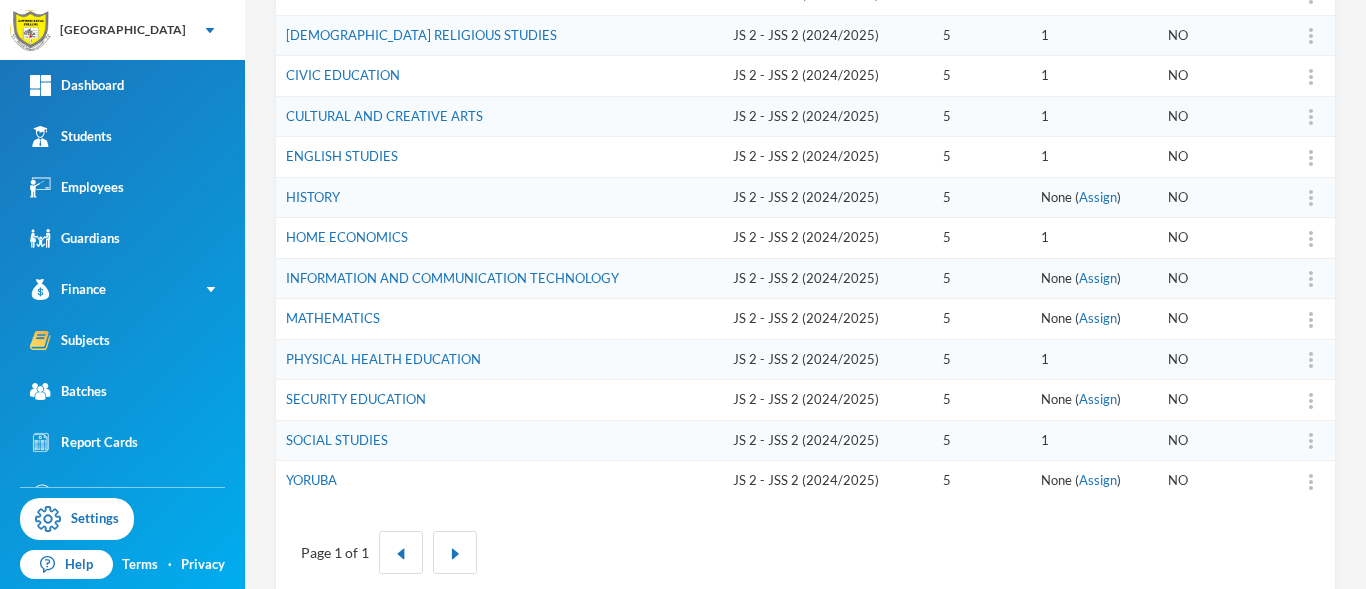 scroll, scrollTop: 488, scrollLeft: 0, axis: vertical 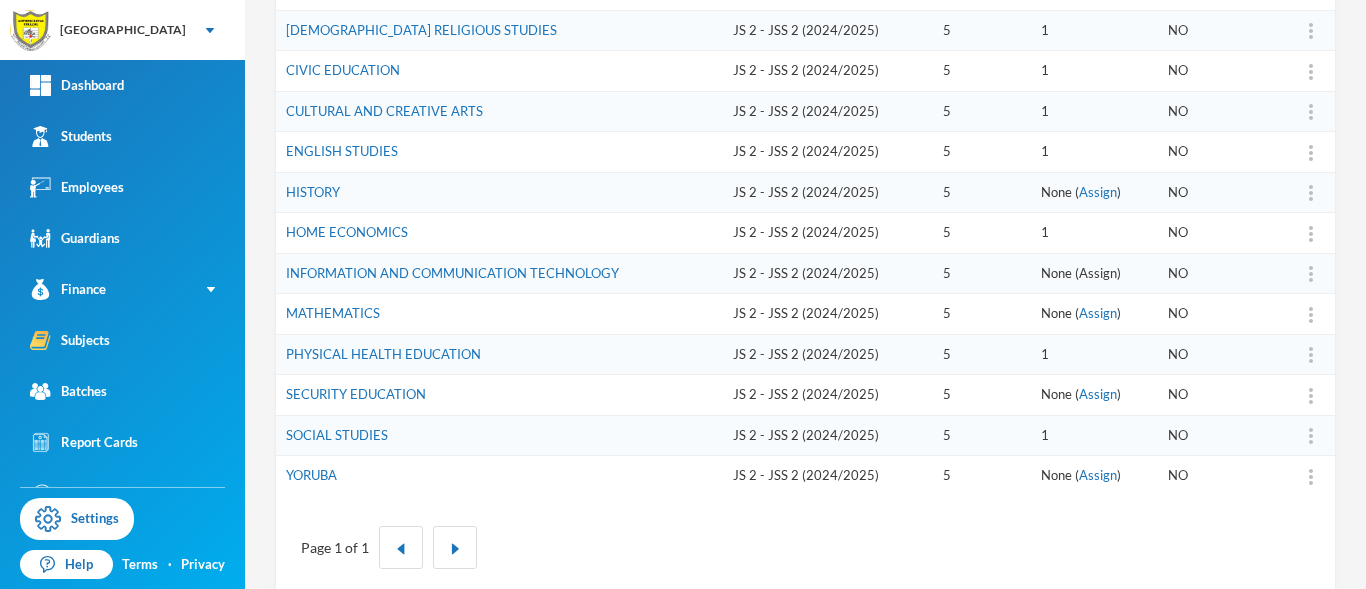 click on "Assign" at bounding box center [1098, 273] 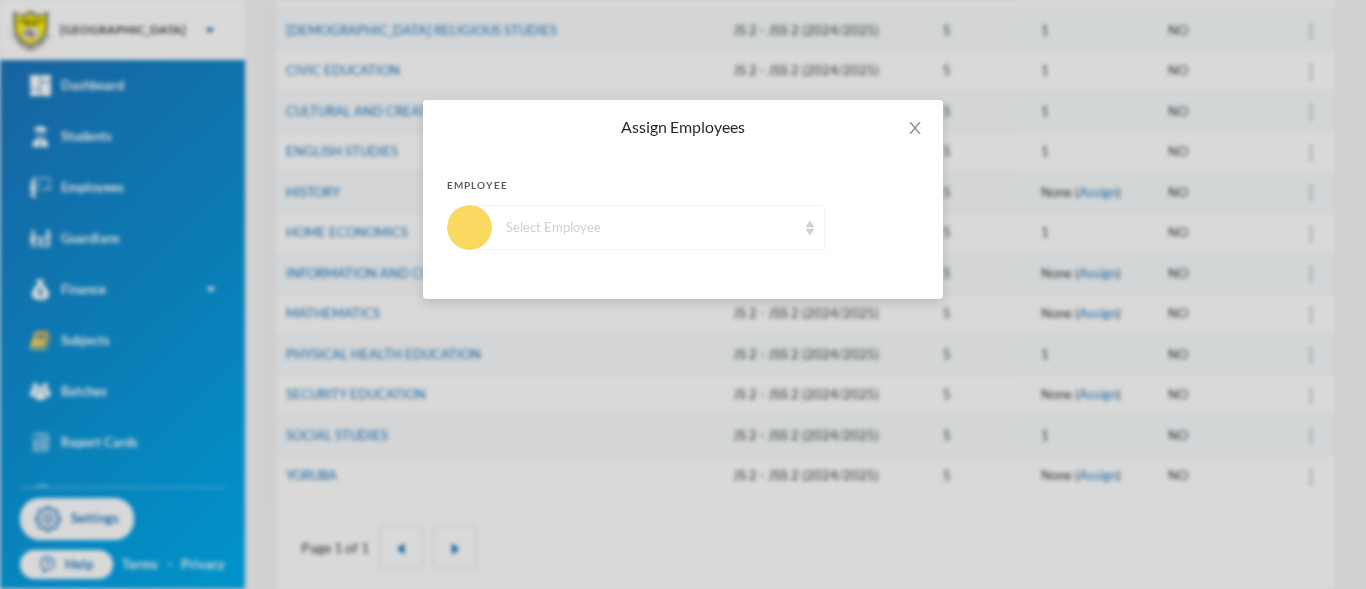 click at bounding box center [810, 228] 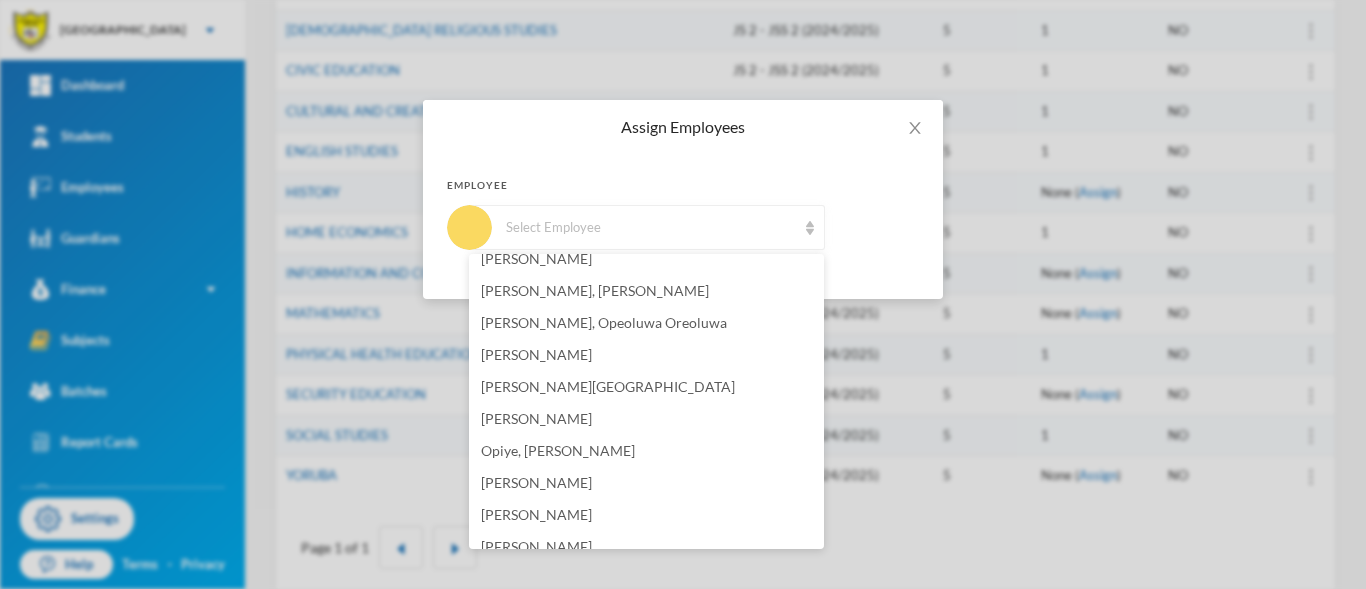 scroll, scrollTop: 129, scrollLeft: 0, axis: vertical 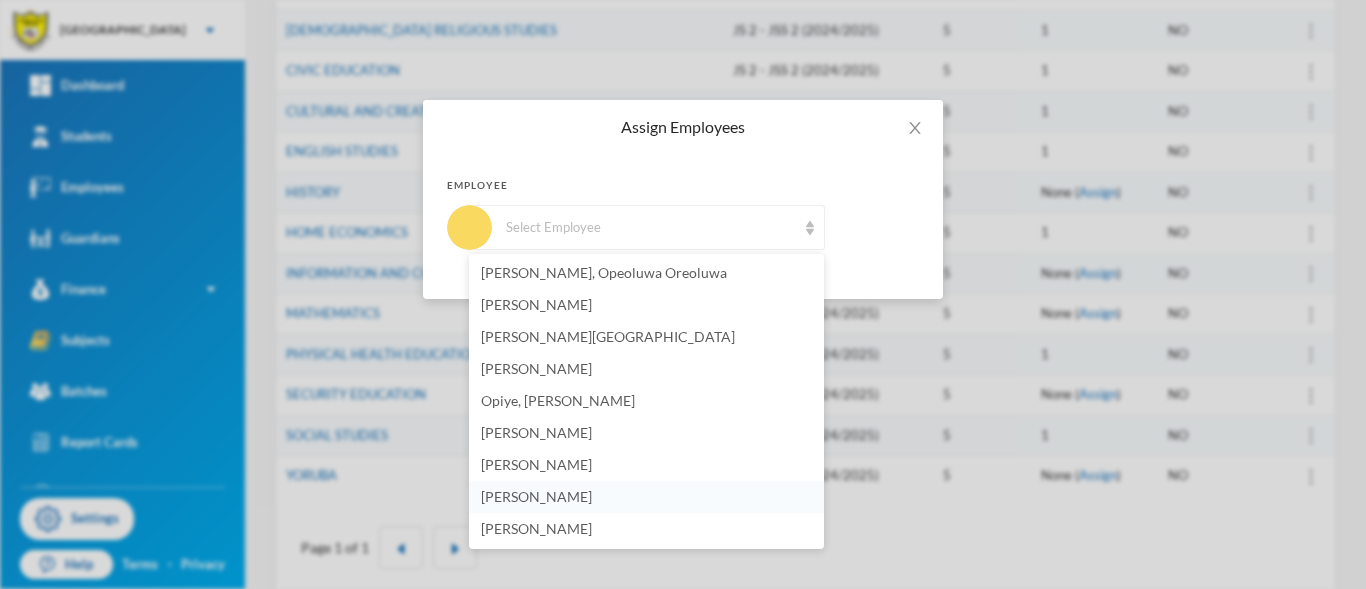 click on "Babalola, Precious" at bounding box center (536, 496) 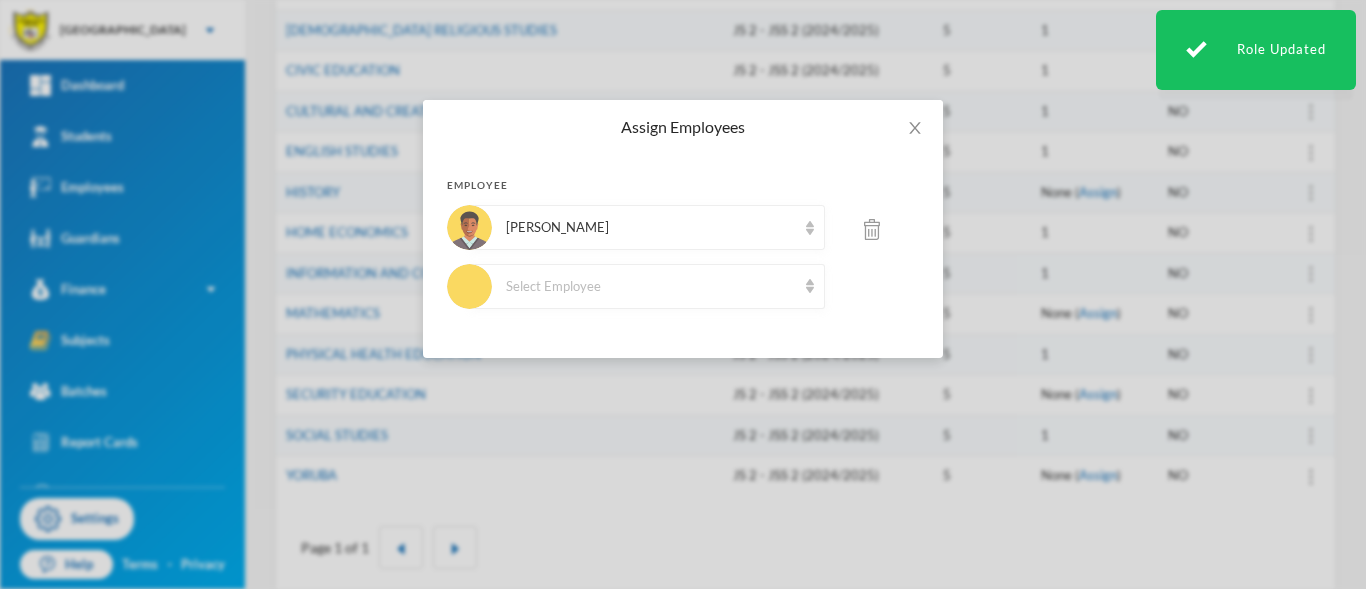 click on "Assign Employees Employee Babalola, Precious  Select Employee" at bounding box center (683, 294) 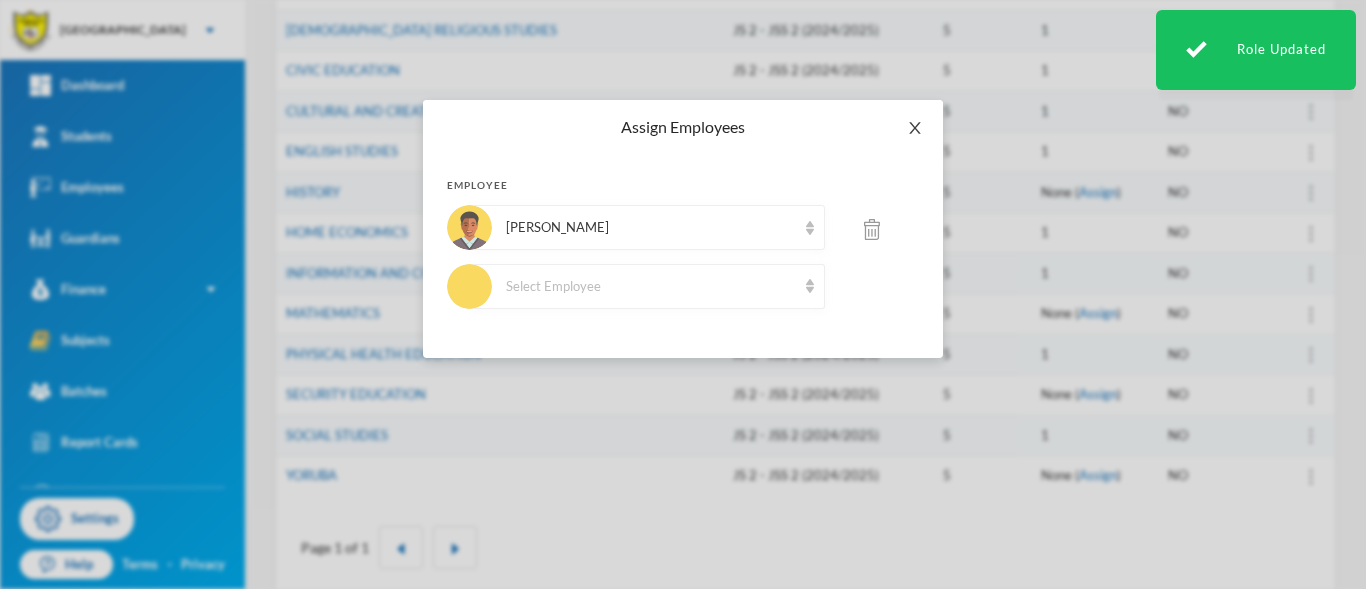 click 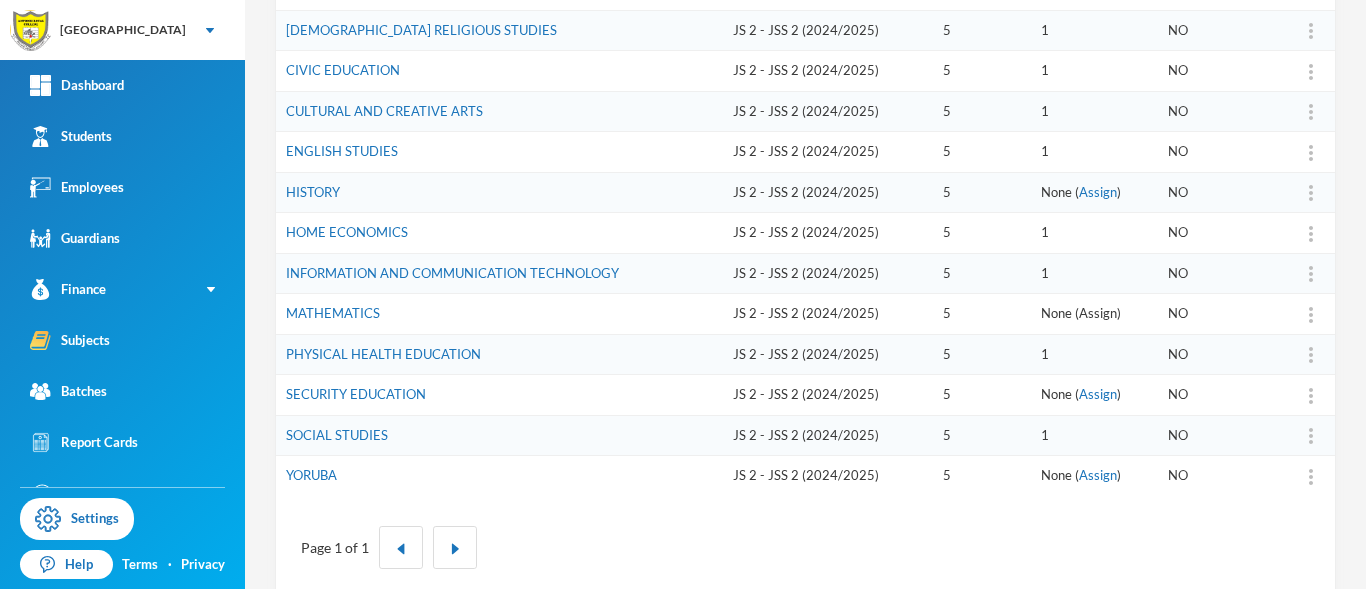 click on "Assign" at bounding box center (1098, 313) 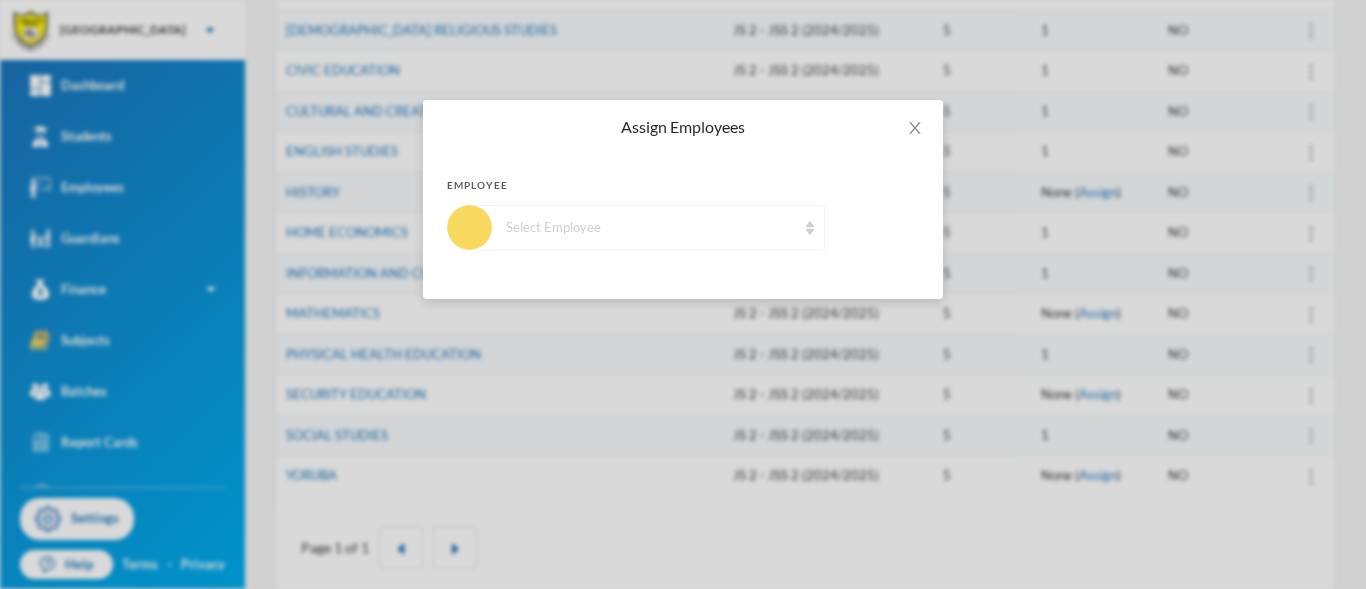 click at bounding box center (810, 228) 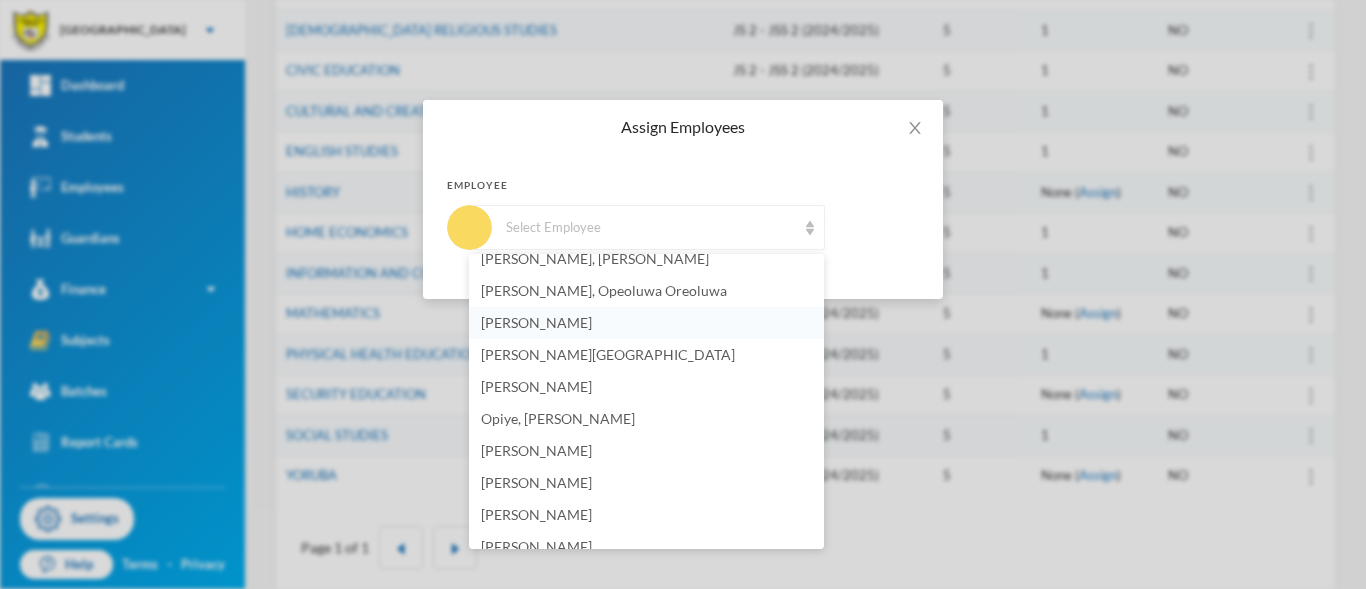 scroll, scrollTop: 129, scrollLeft: 0, axis: vertical 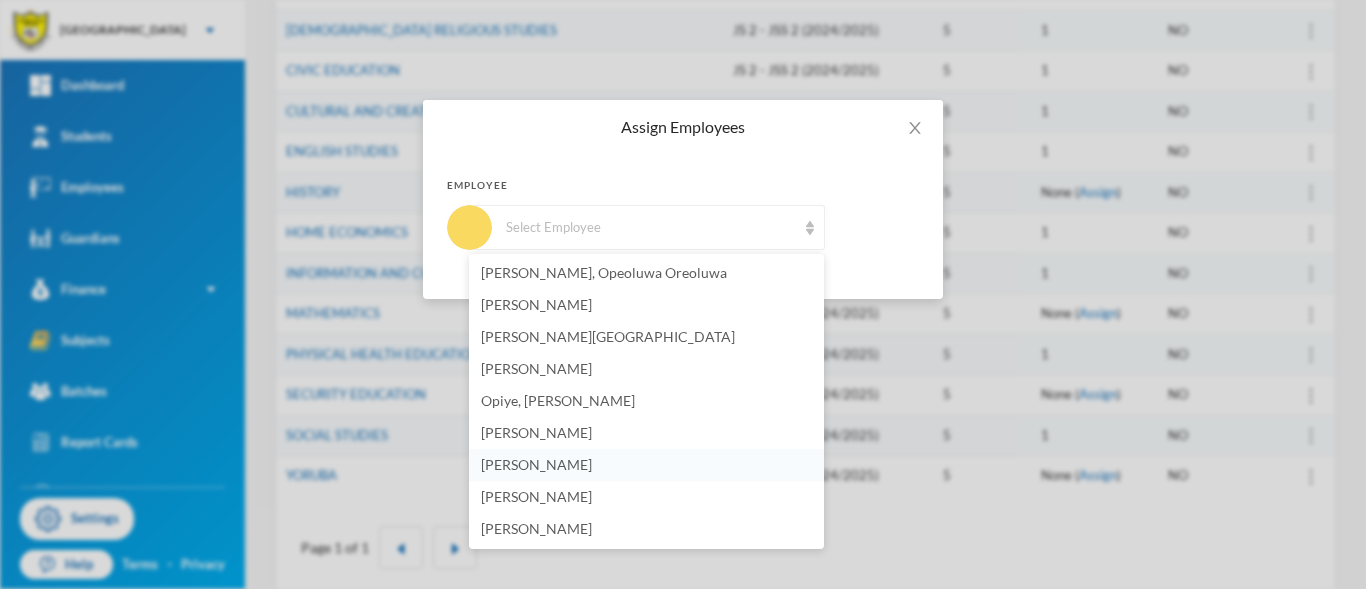 click on "Rotimi, Rotimi" at bounding box center [536, 464] 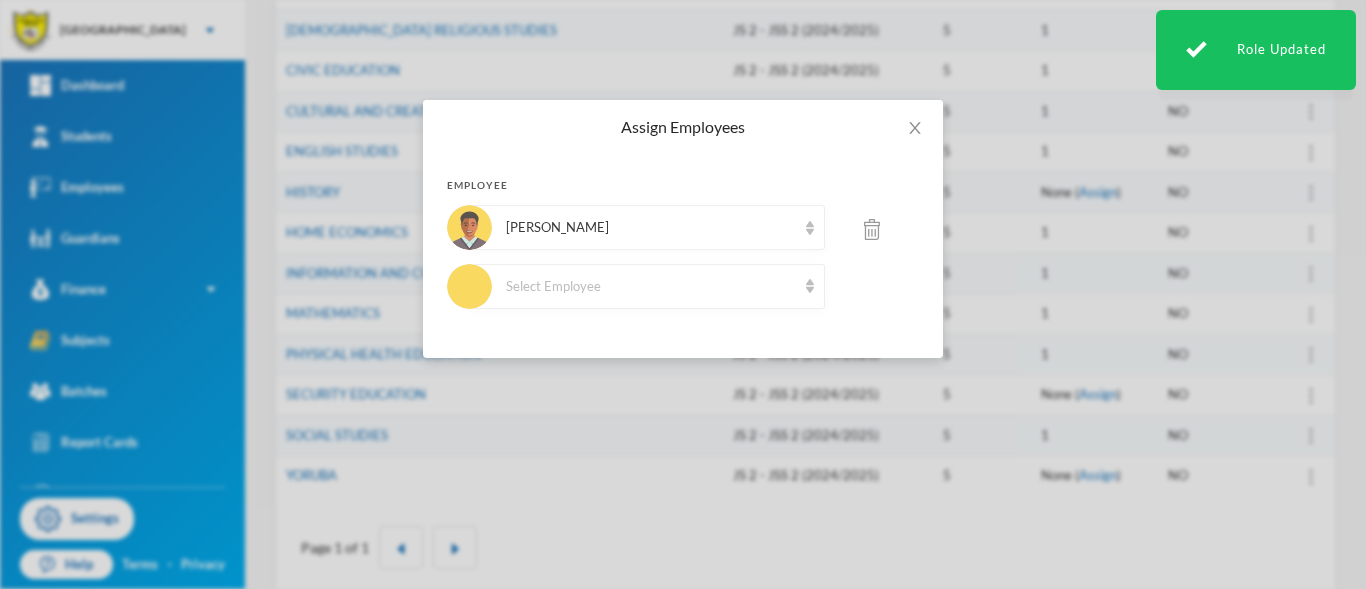 click on "Assign Employees Employee Rotimi, Rotimi  Select Employee" at bounding box center [683, 294] 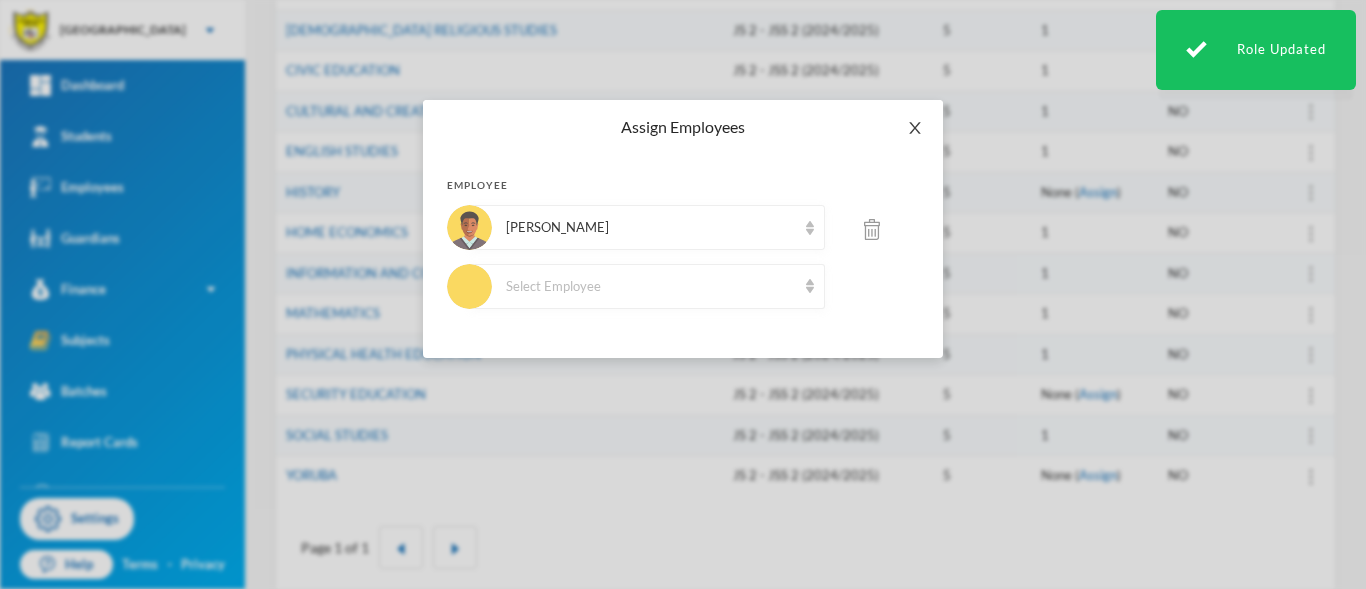 click 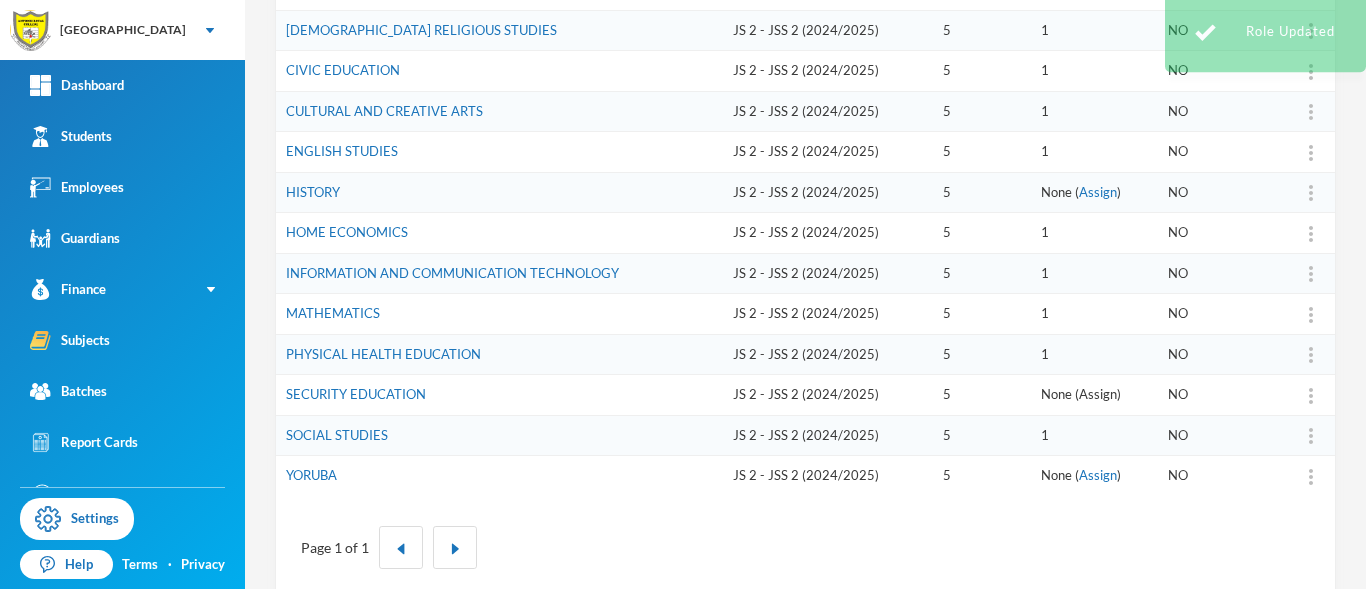 click on "Assign" at bounding box center (1098, 394) 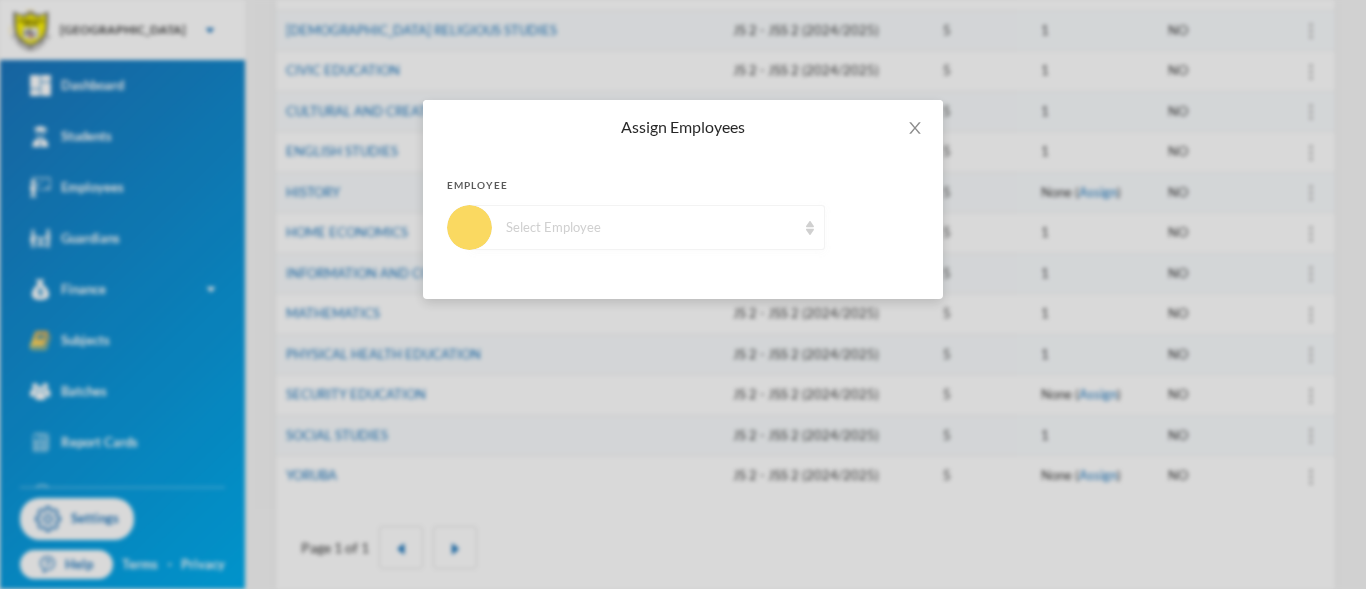 click on "Select Employee" at bounding box center (651, 228) 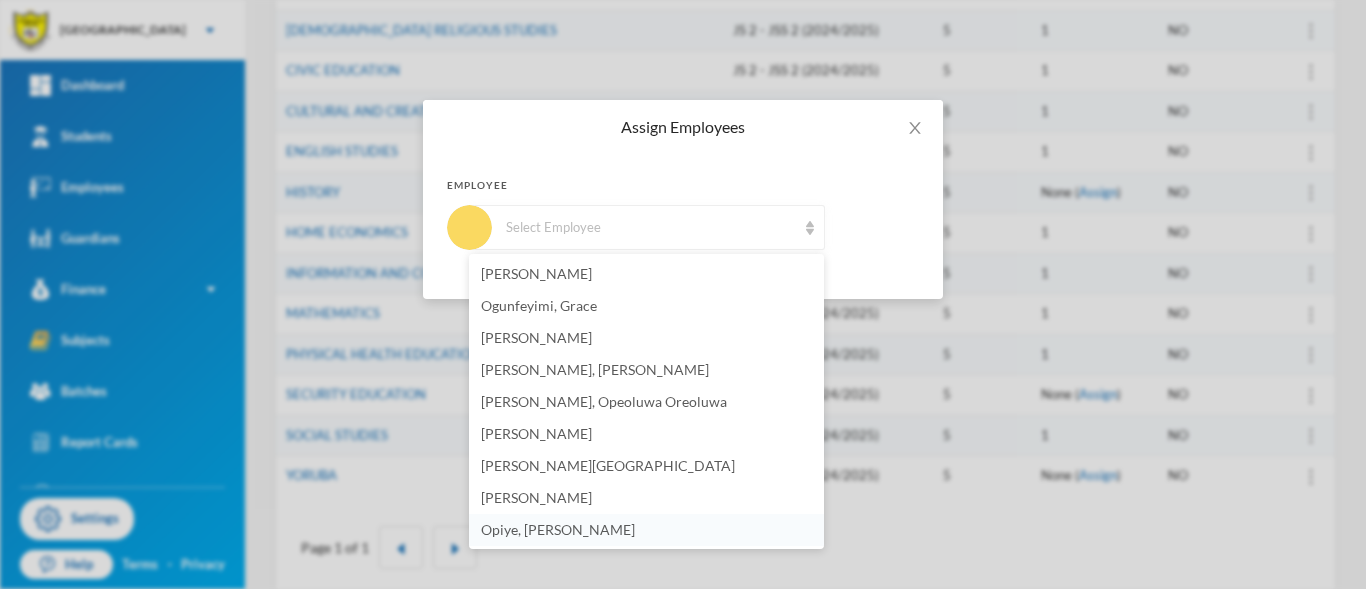 click on "Opiye, Daniel Esinjemine" at bounding box center [558, 529] 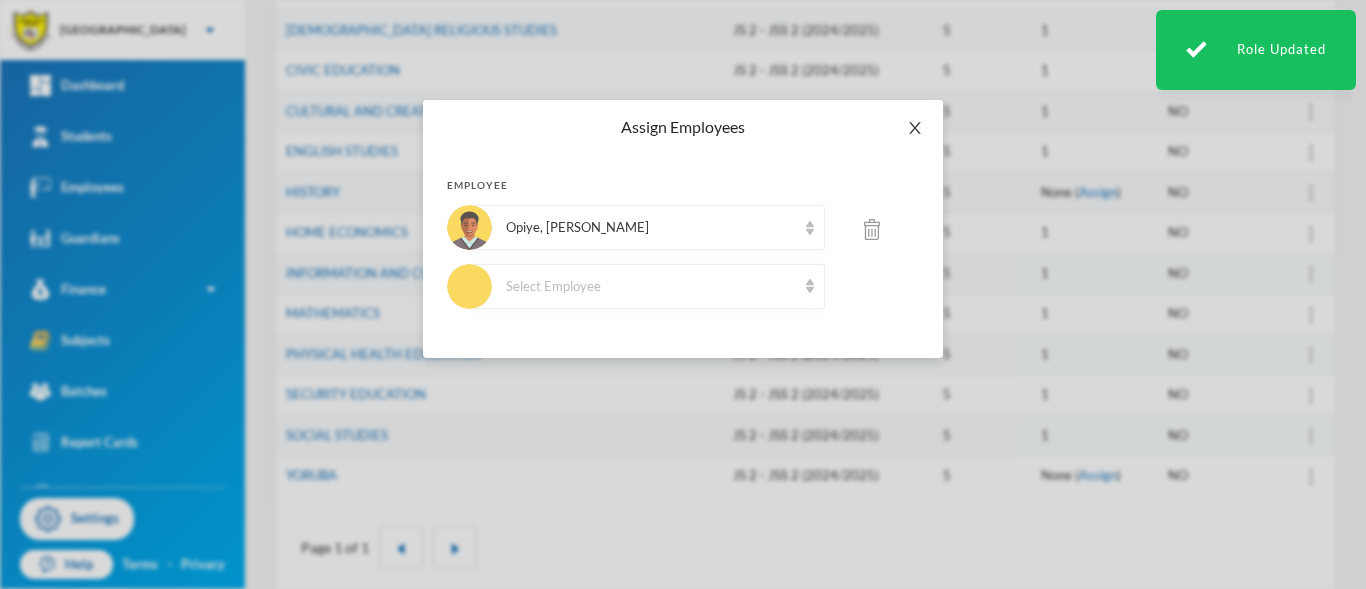 click at bounding box center (915, 128) 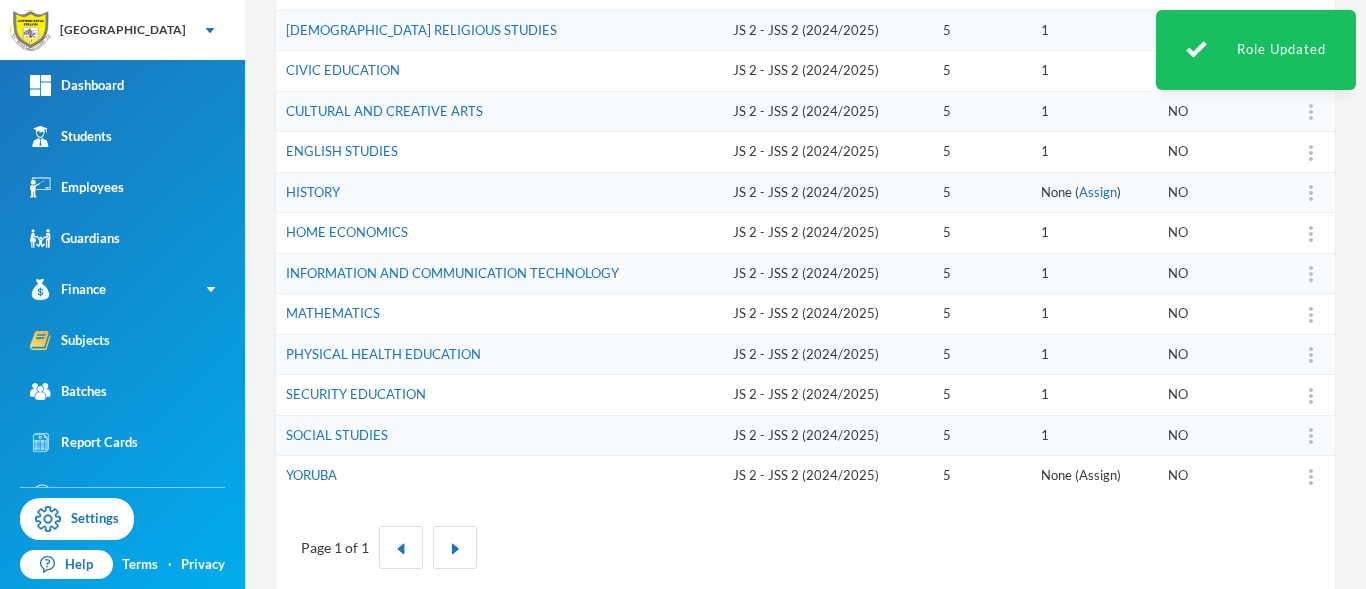 click on "Assign" at bounding box center (1098, 475) 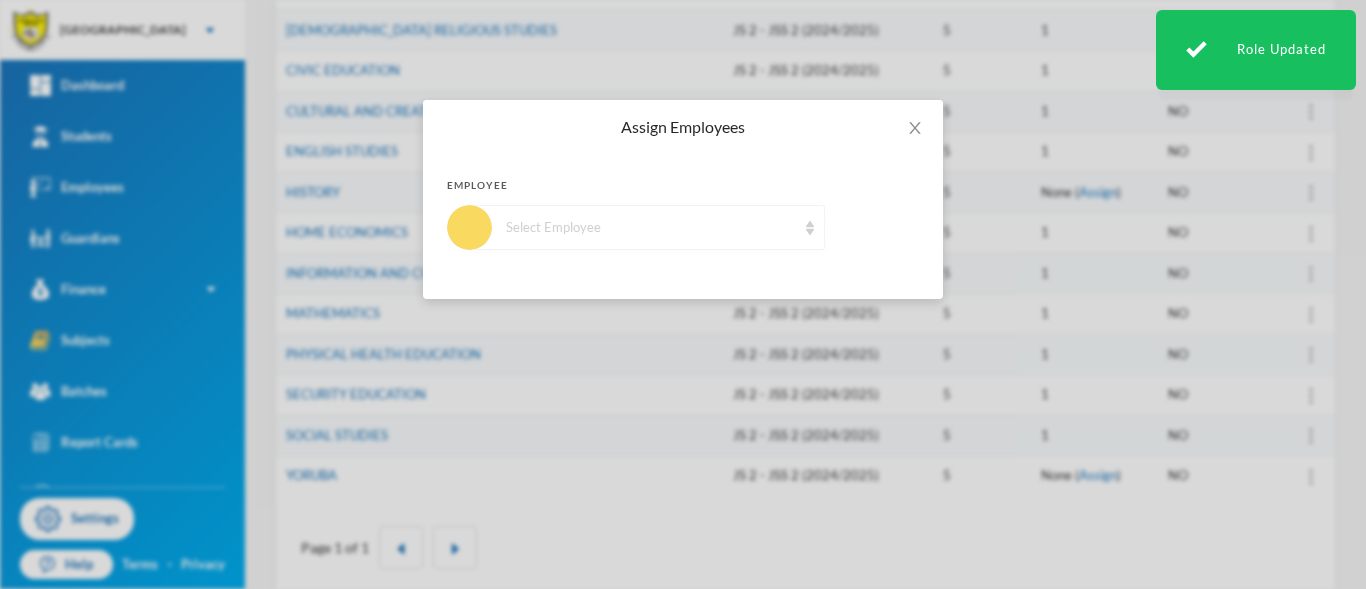 click at bounding box center [810, 228] 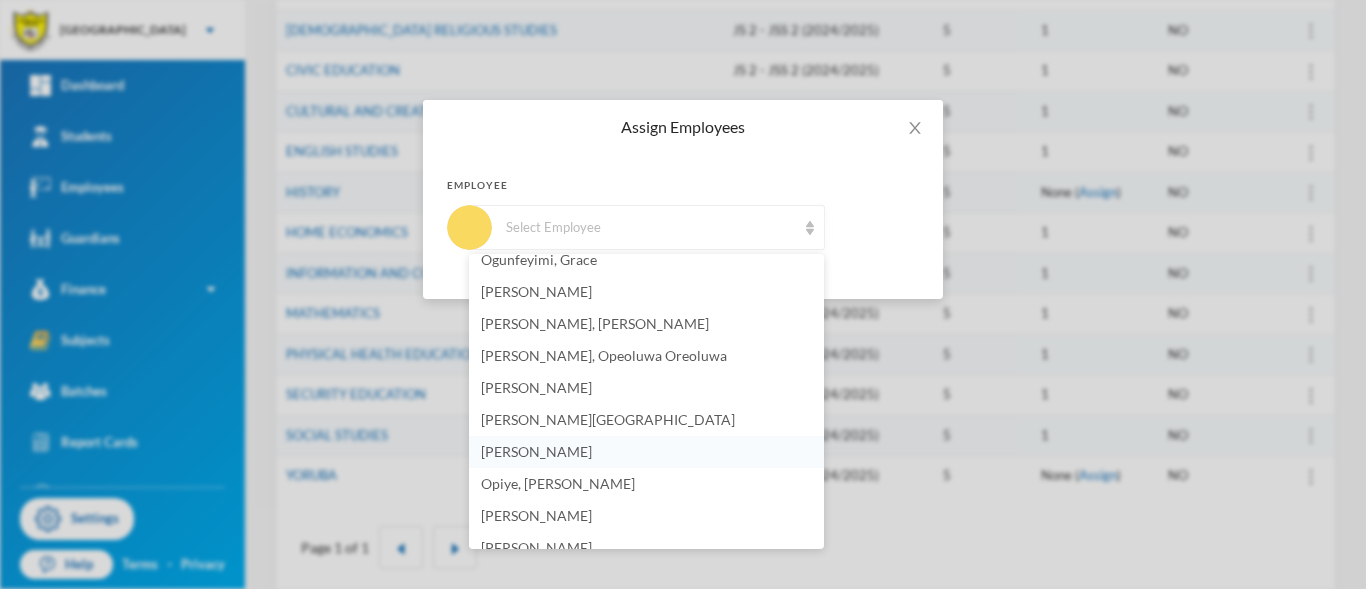 scroll, scrollTop: 129, scrollLeft: 0, axis: vertical 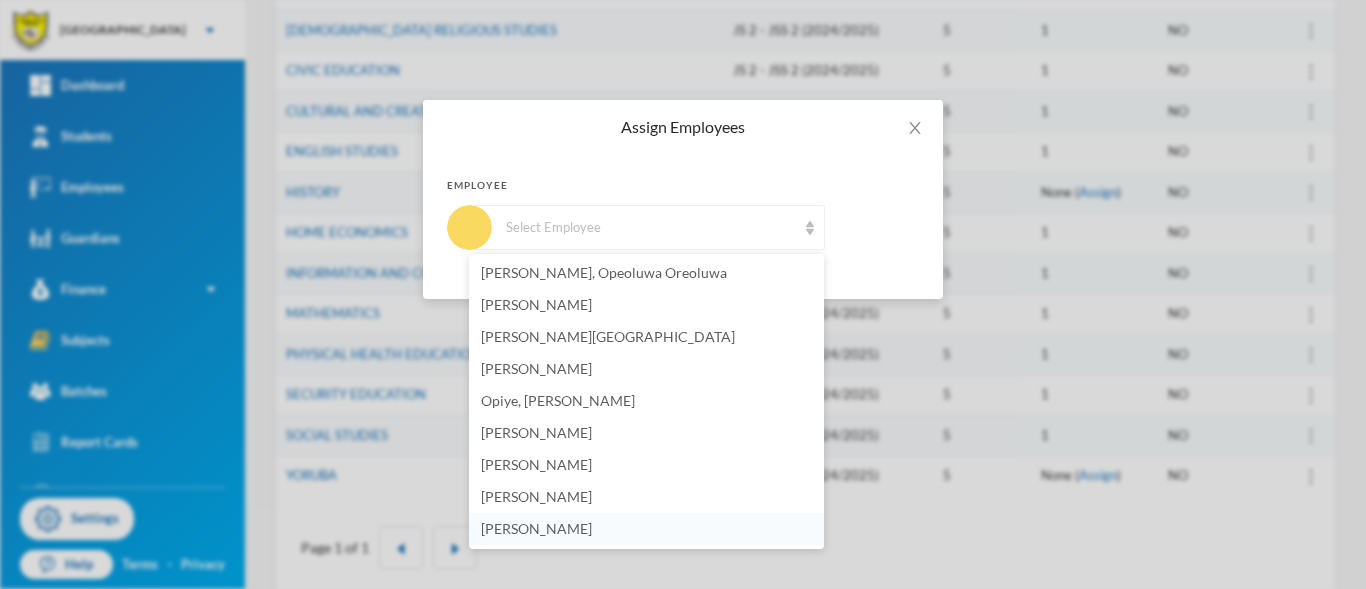 click on "Bashir, Mariam" at bounding box center (646, 529) 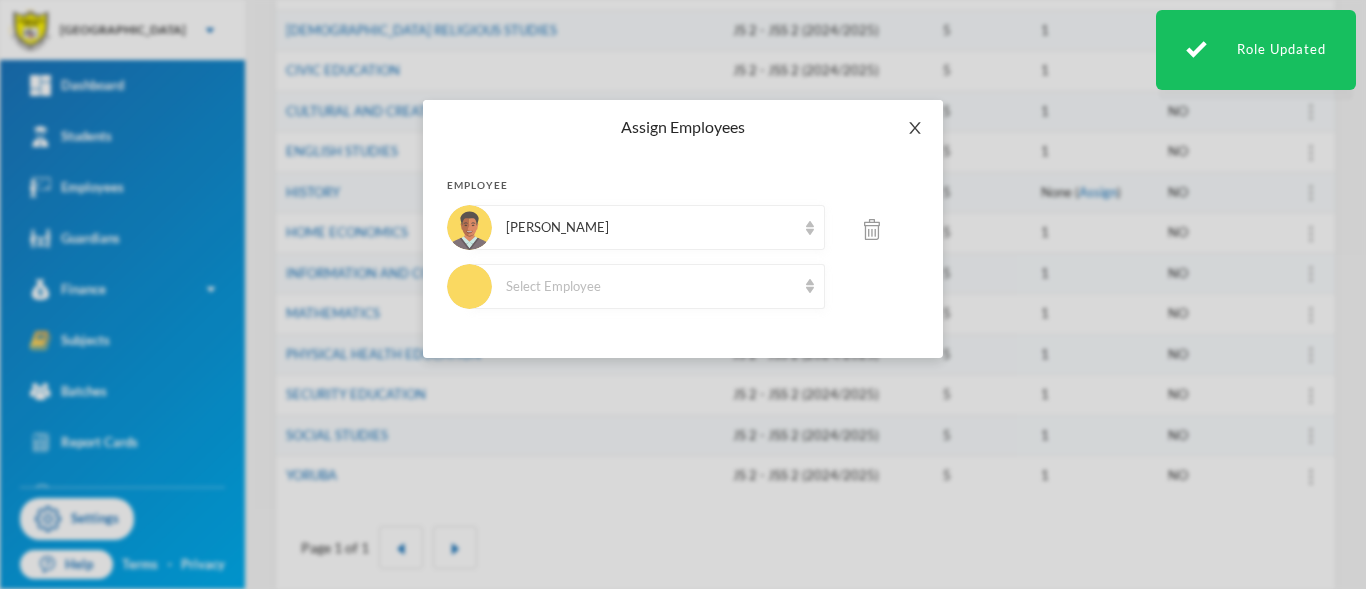 click 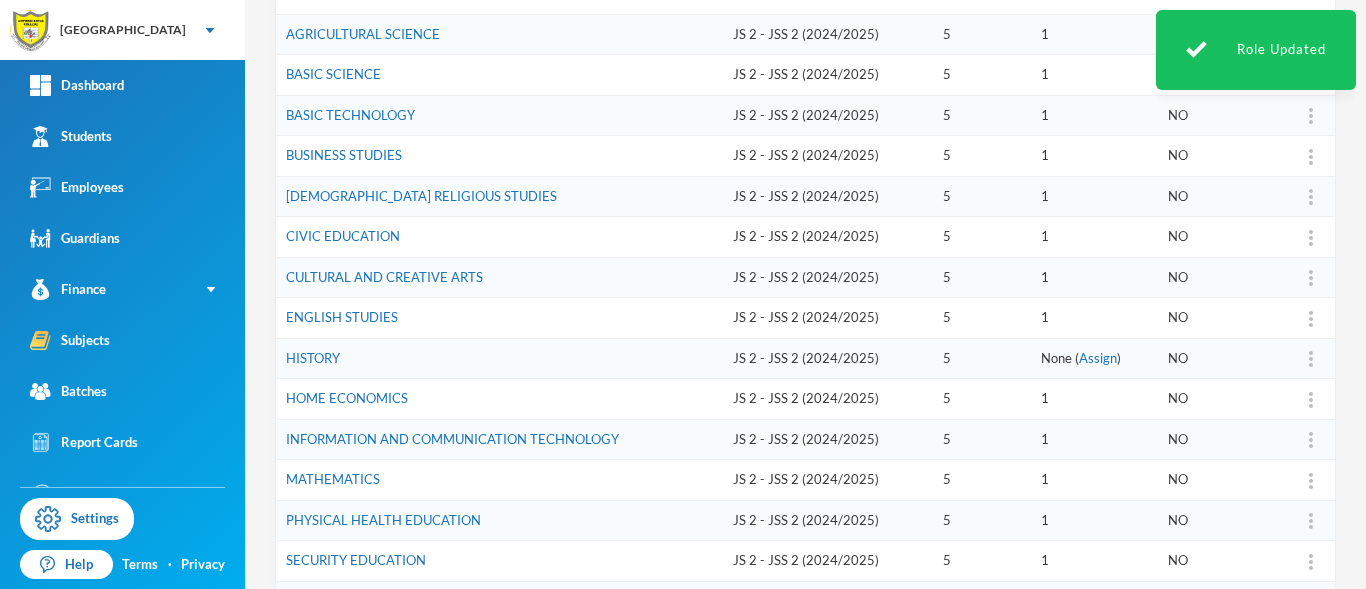 scroll, scrollTop: 317, scrollLeft: 0, axis: vertical 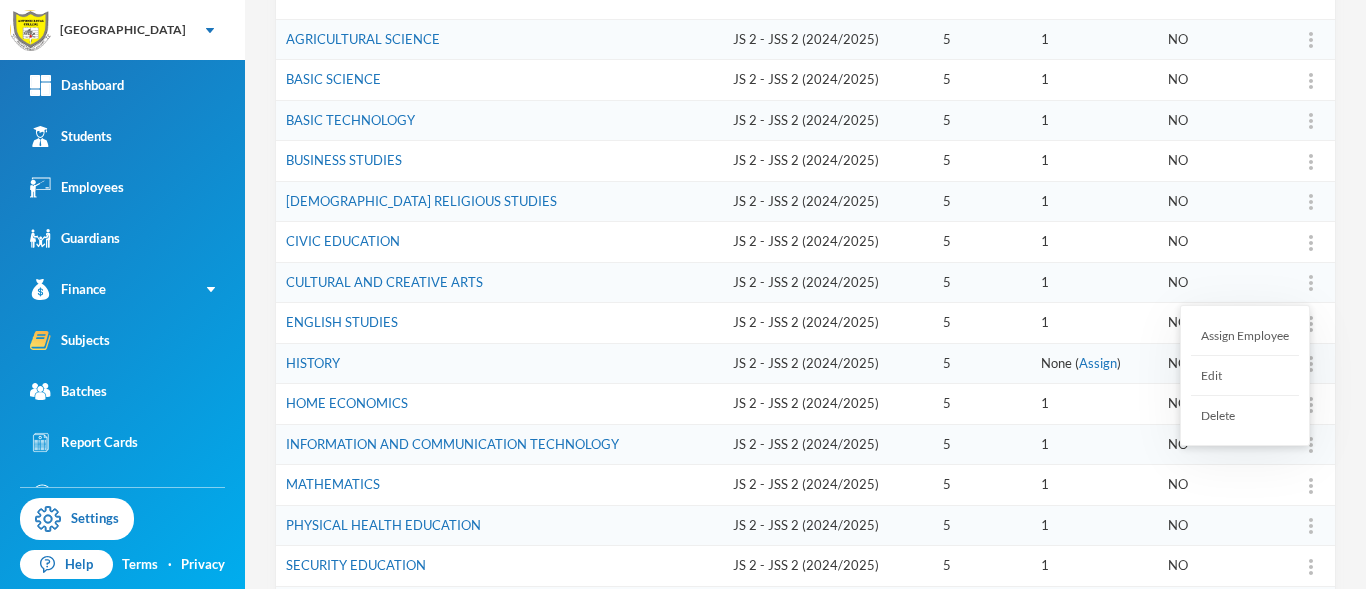 click on "Assign Employee" at bounding box center (1245, 336) 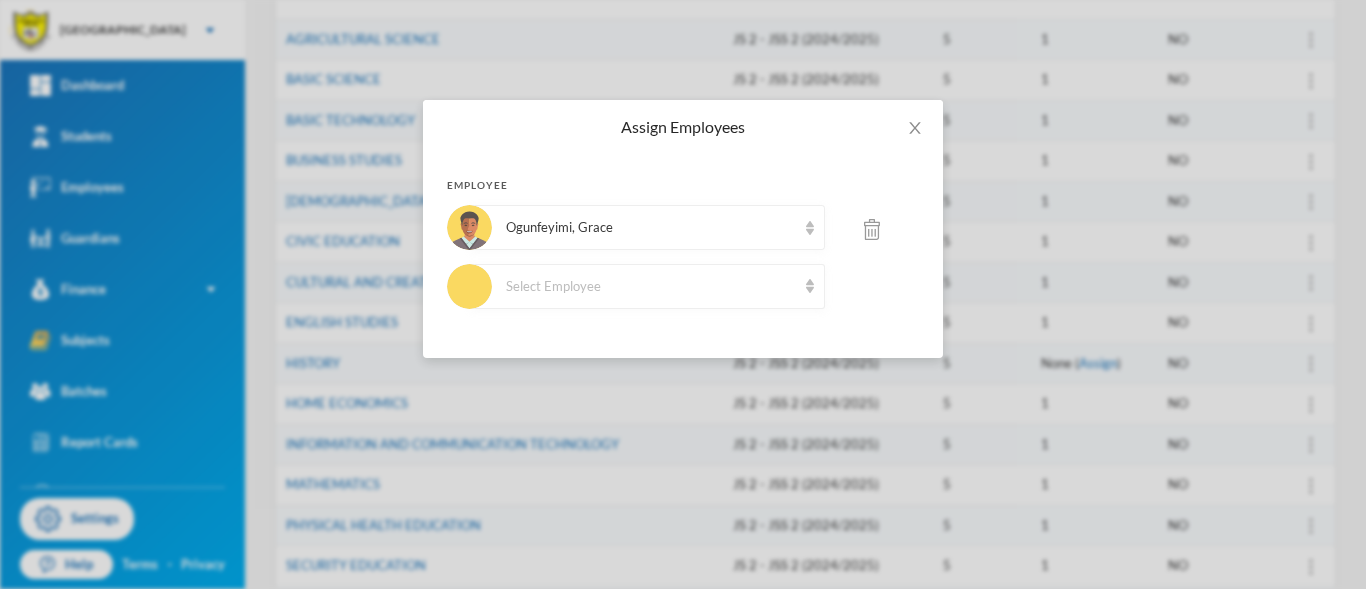 click at bounding box center (872, 229) 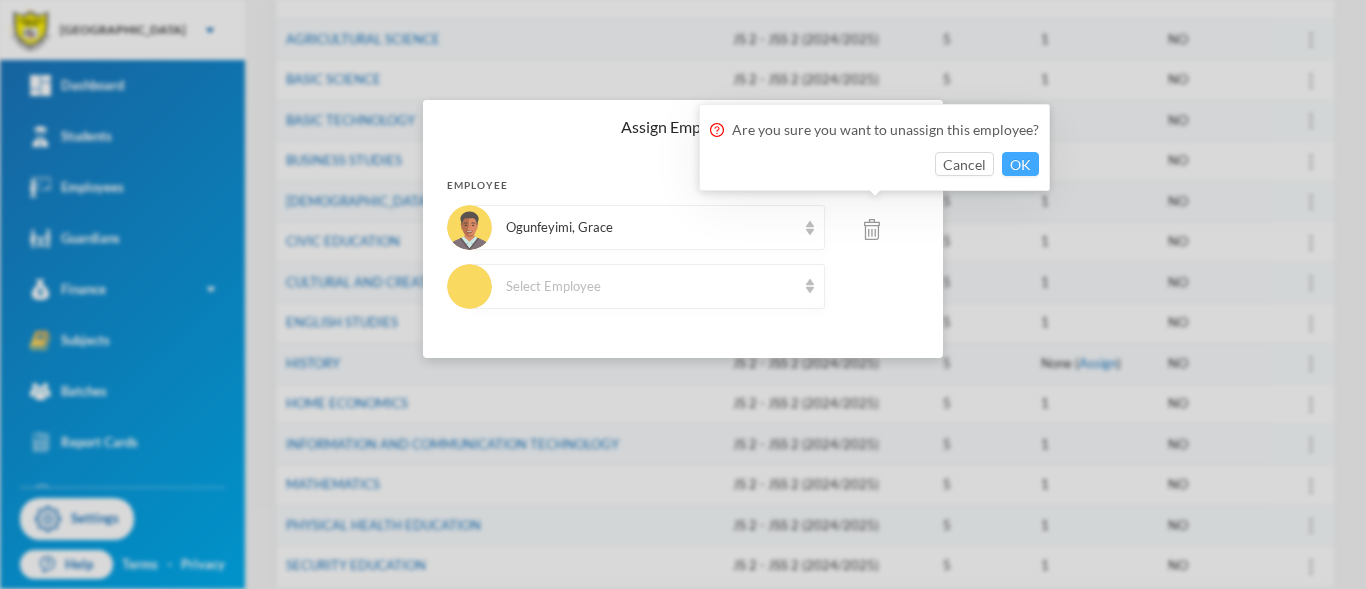 click on "OK" at bounding box center (1020, 164) 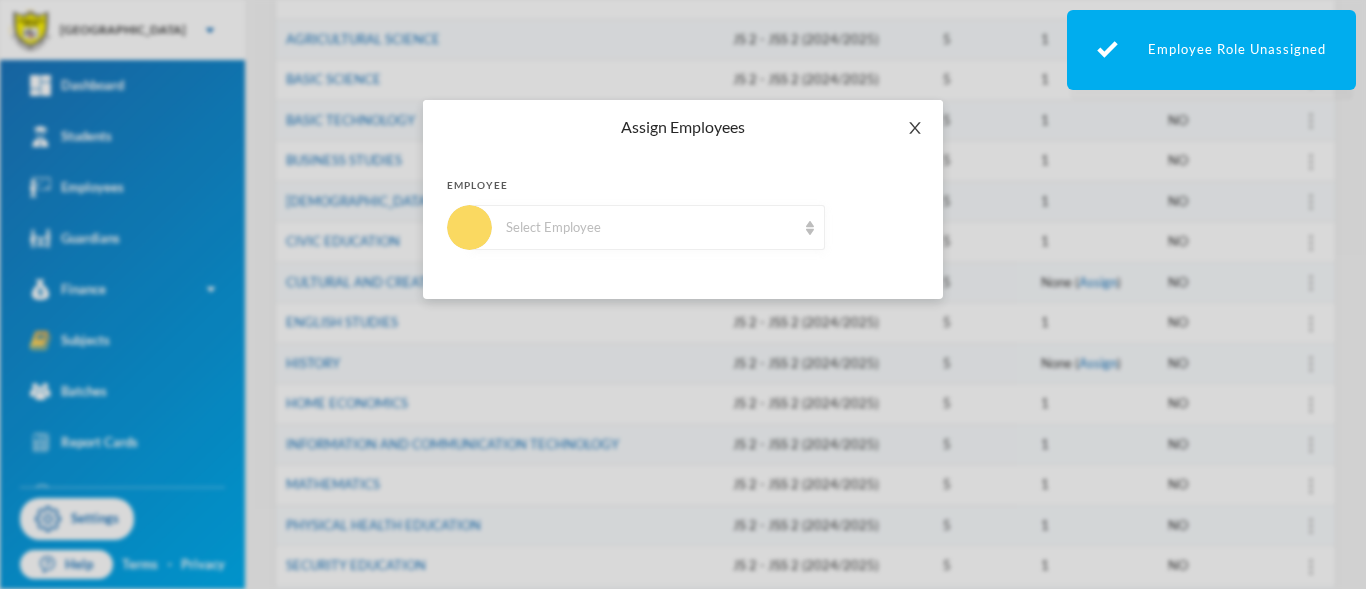 click 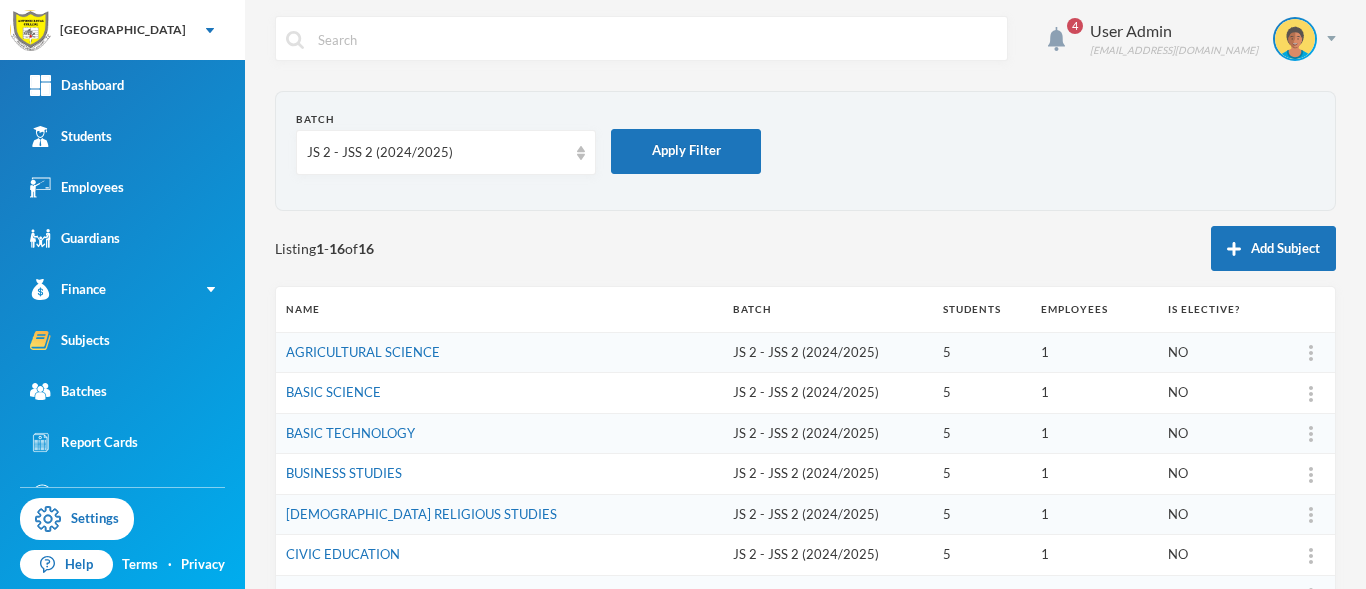 scroll, scrollTop: 0, scrollLeft: 0, axis: both 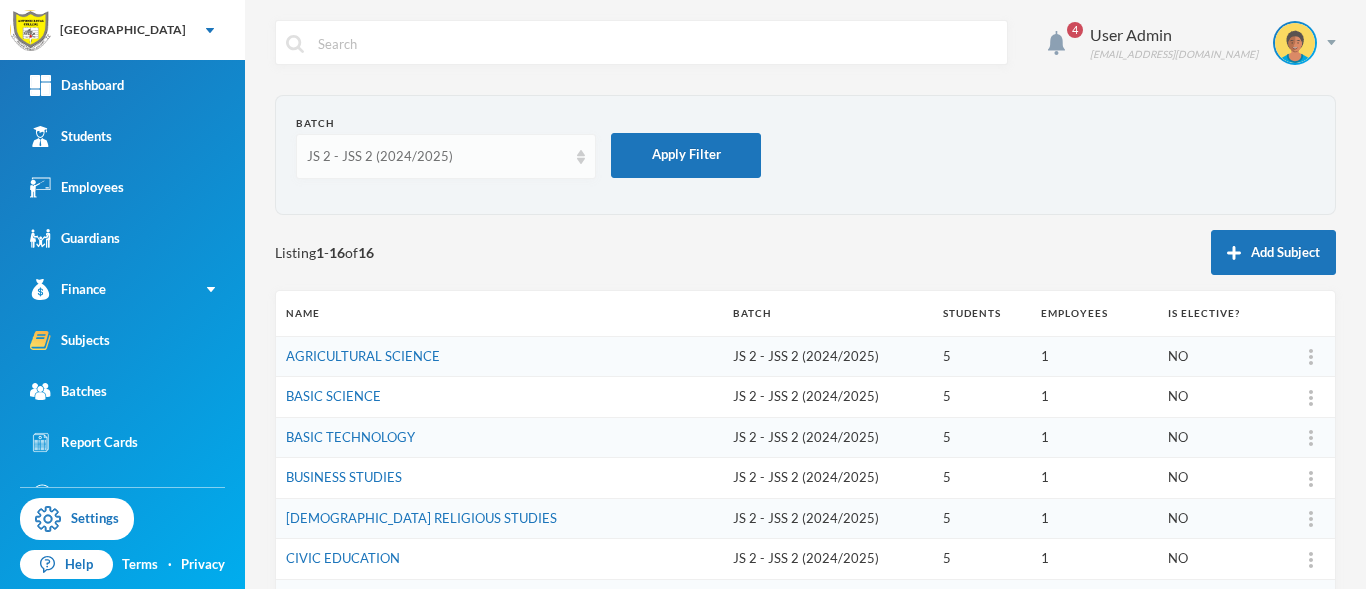 click on "JS 2 - JSS 2 (2024/2025)" at bounding box center (446, 156) 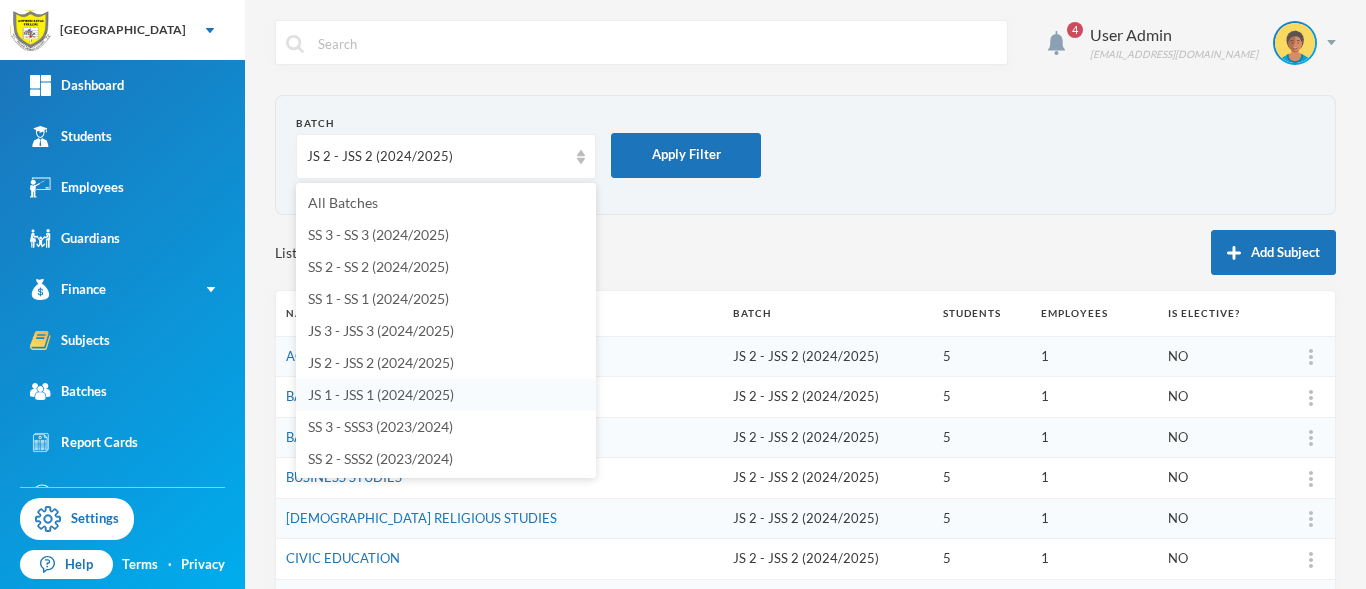 click on "JS 1 - JSS 1 (2024/2025)" at bounding box center (446, 395) 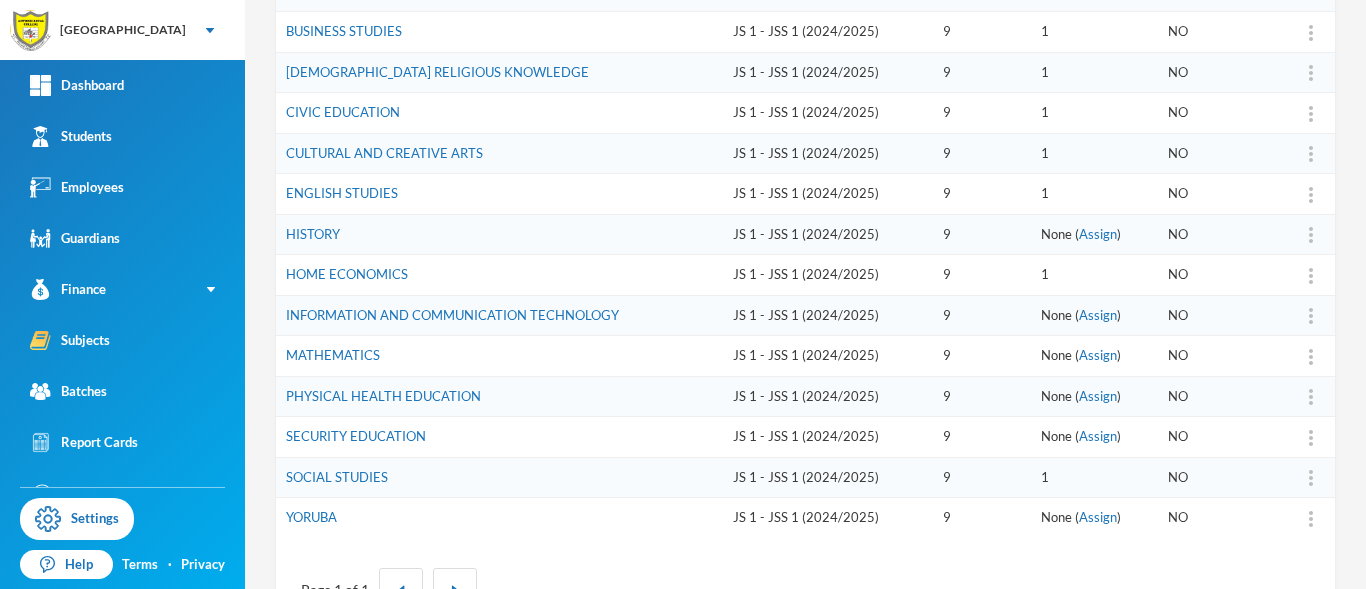 scroll, scrollTop: 444, scrollLeft: 0, axis: vertical 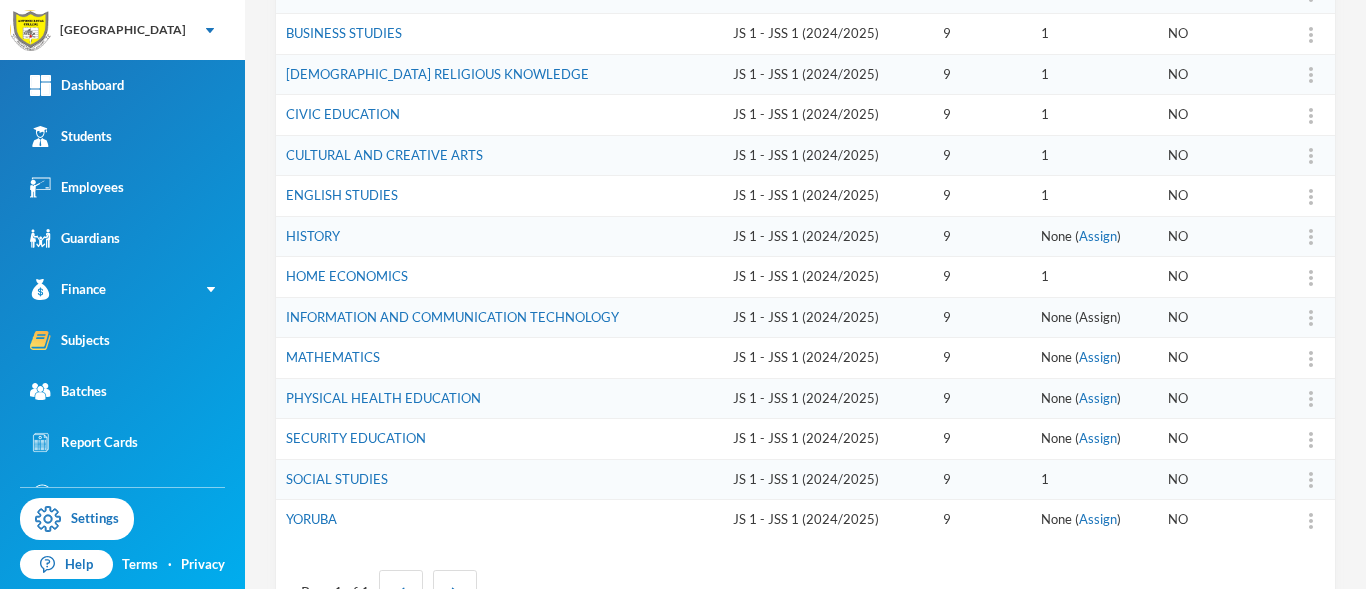 click on "Assign" at bounding box center (1098, 317) 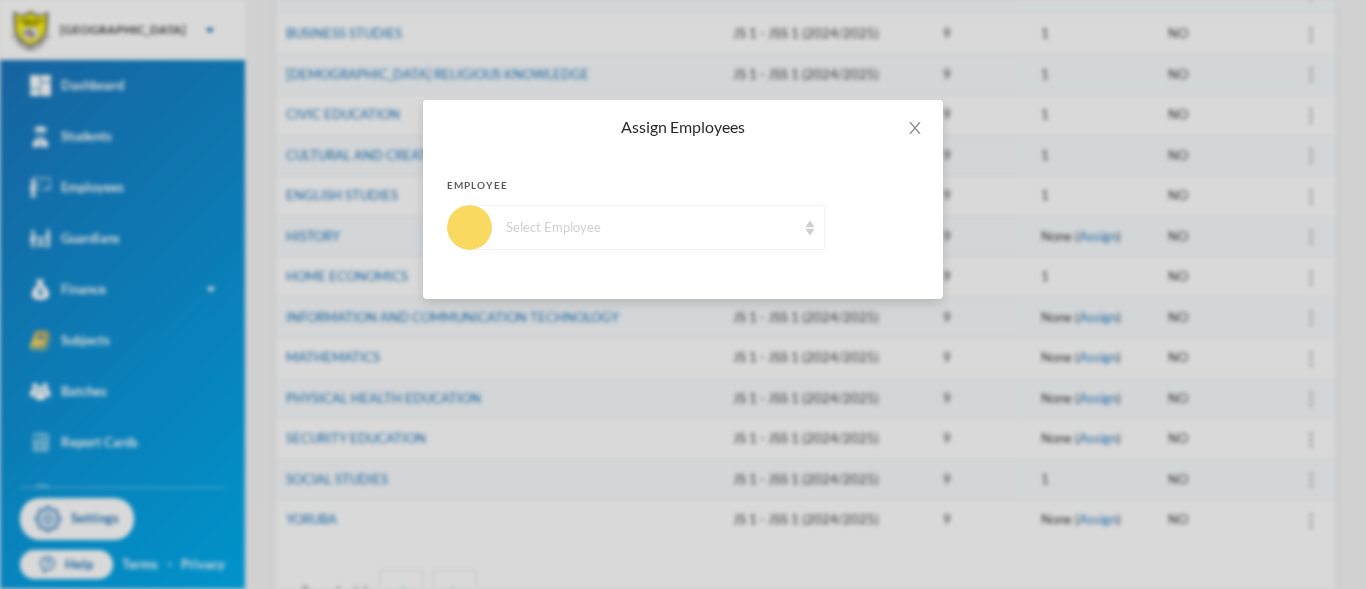 click at bounding box center (810, 228) 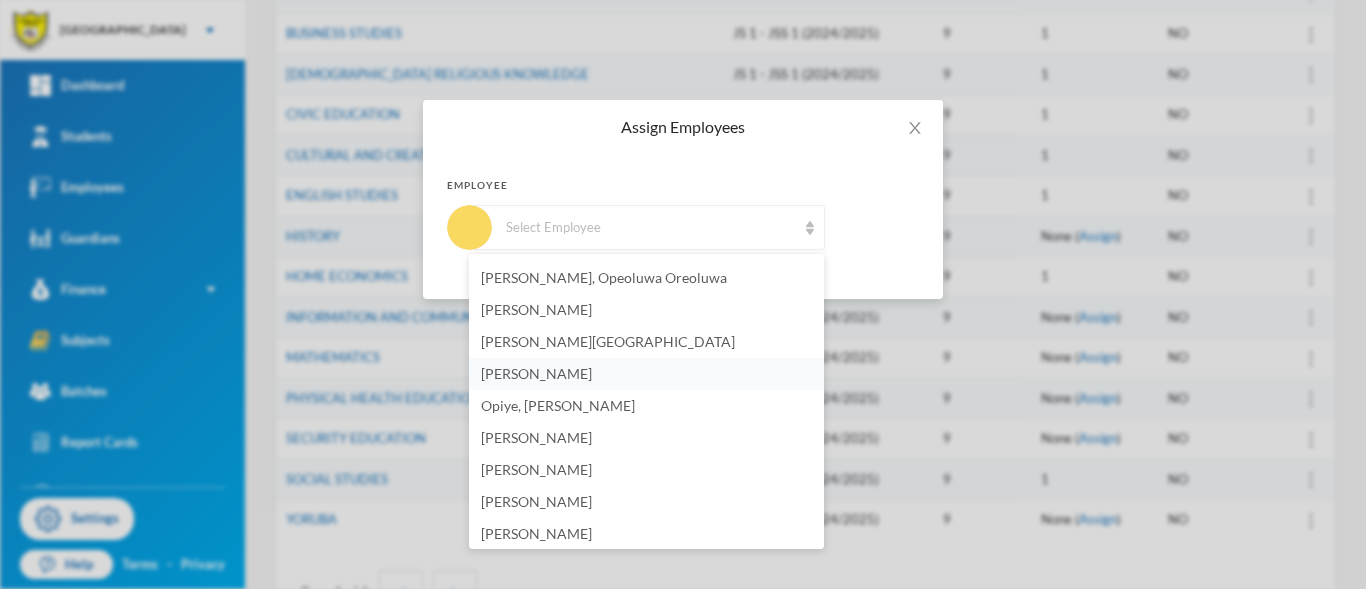 scroll, scrollTop: 129, scrollLeft: 0, axis: vertical 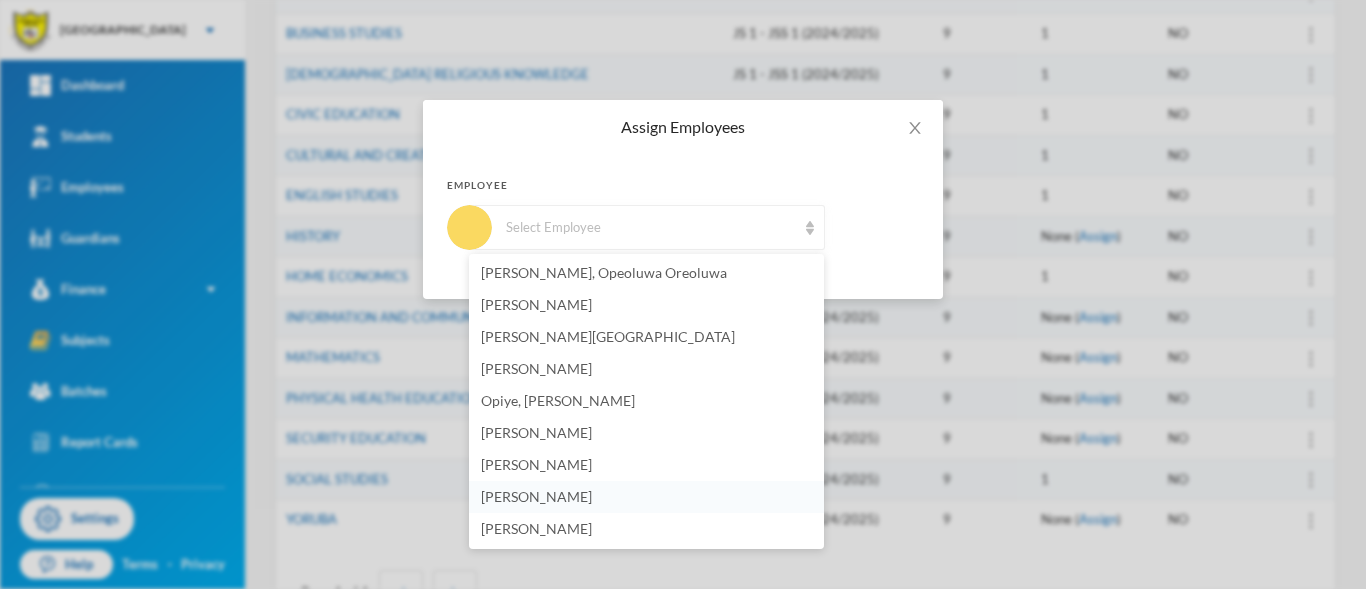 click on "Babalola, Precious" at bounding box center (536, 496) 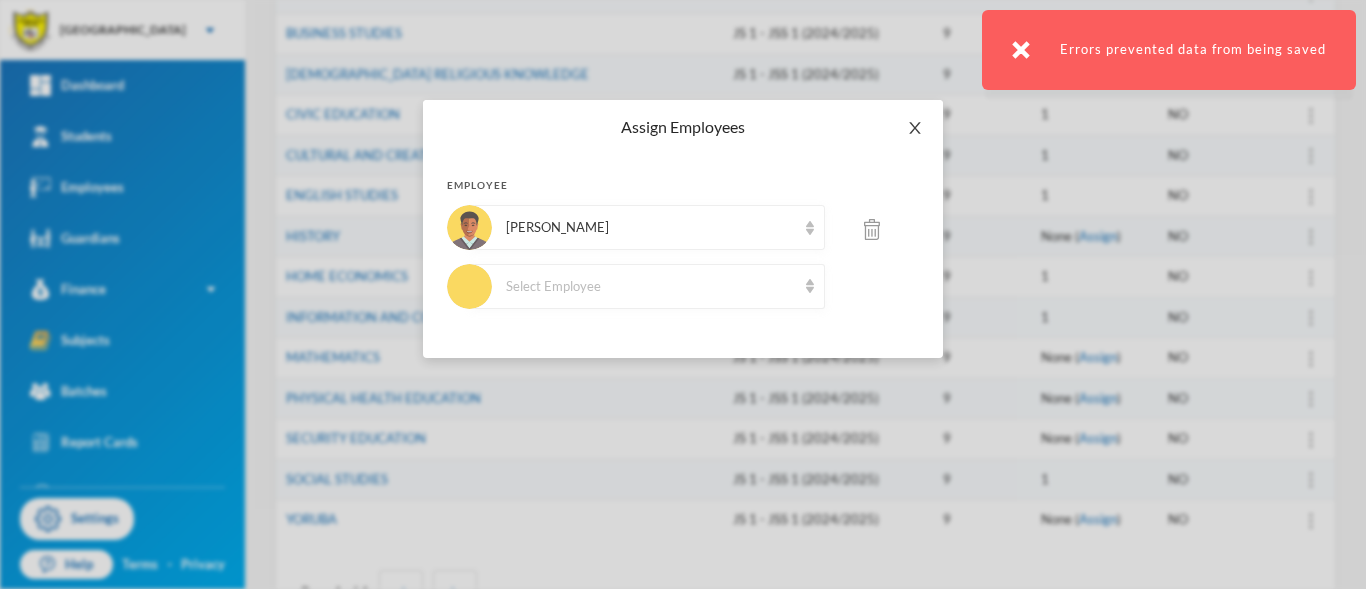 click 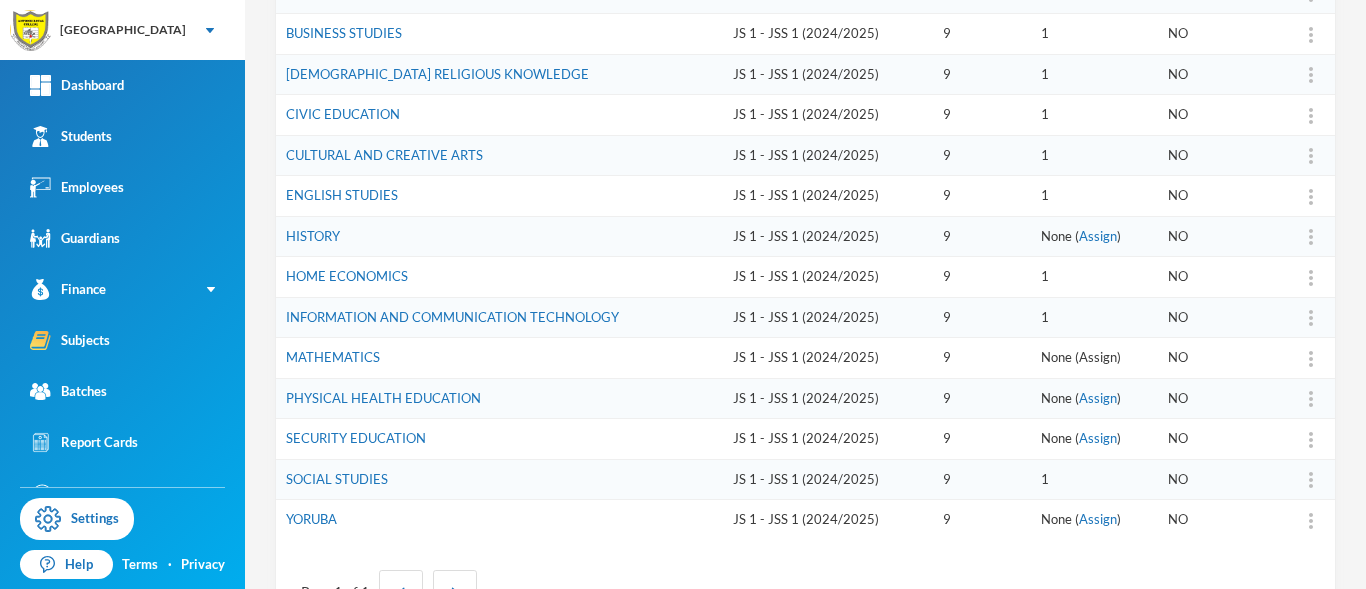 click on "Assign" at bounding box center [1098, 357] 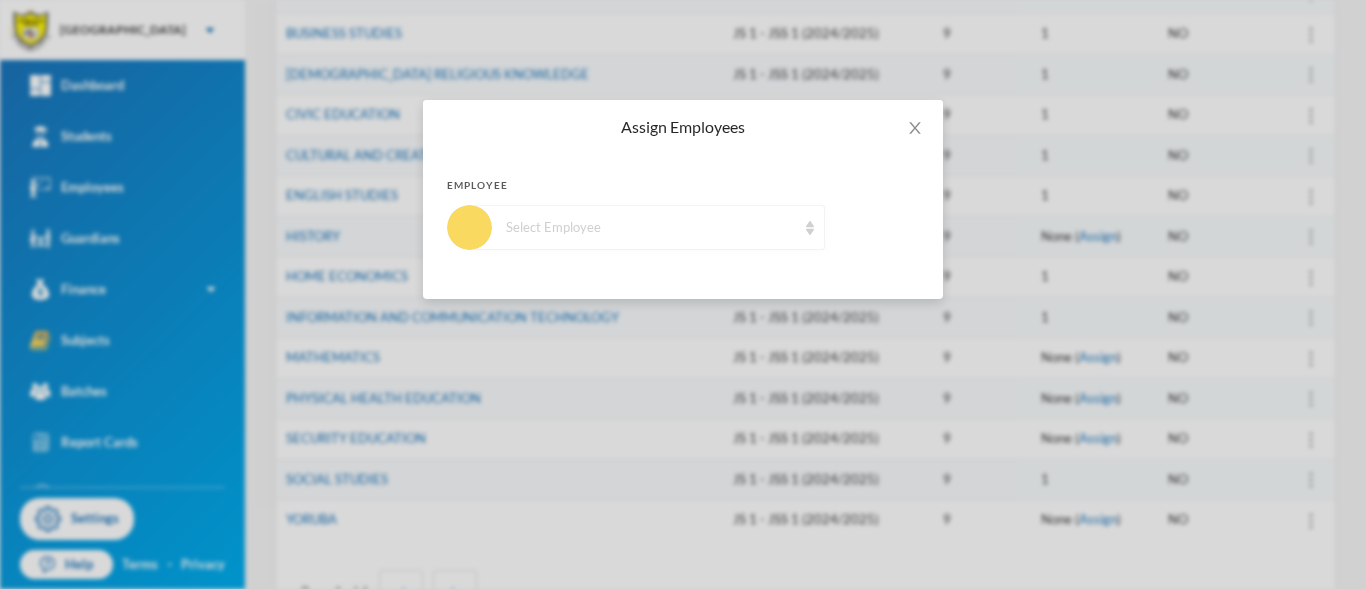 click at bounding box center (810, 228) 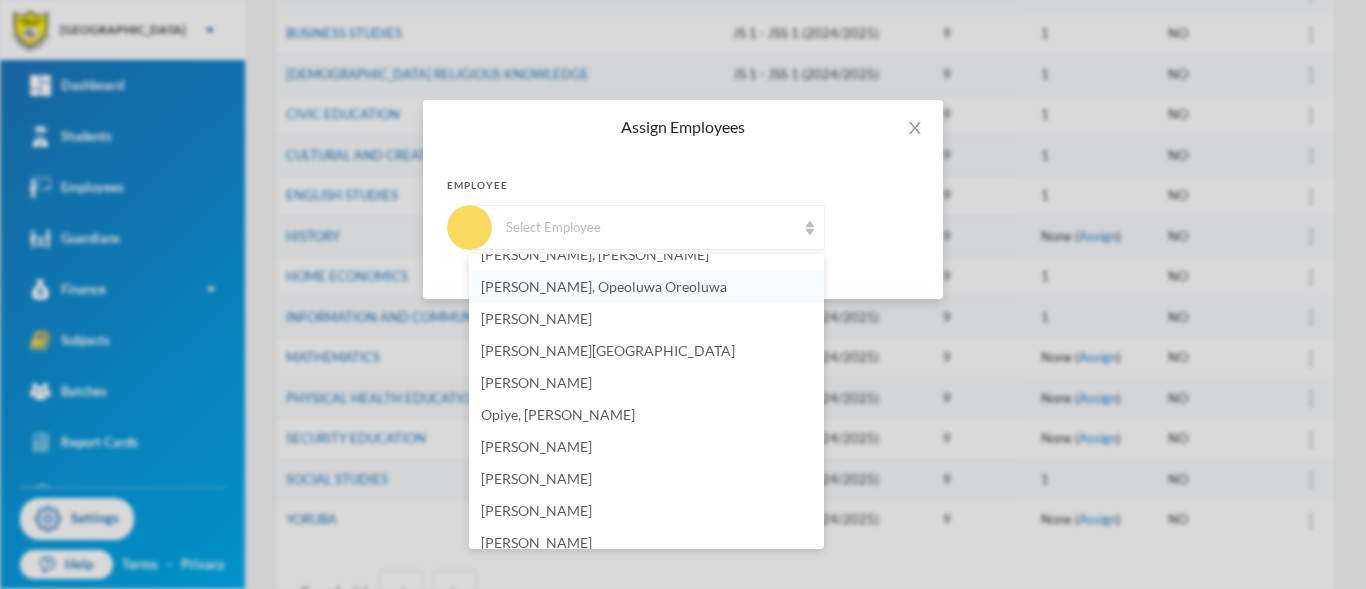 scroll, scrollTop: 129, scrollLeft: 0, axis: vertical 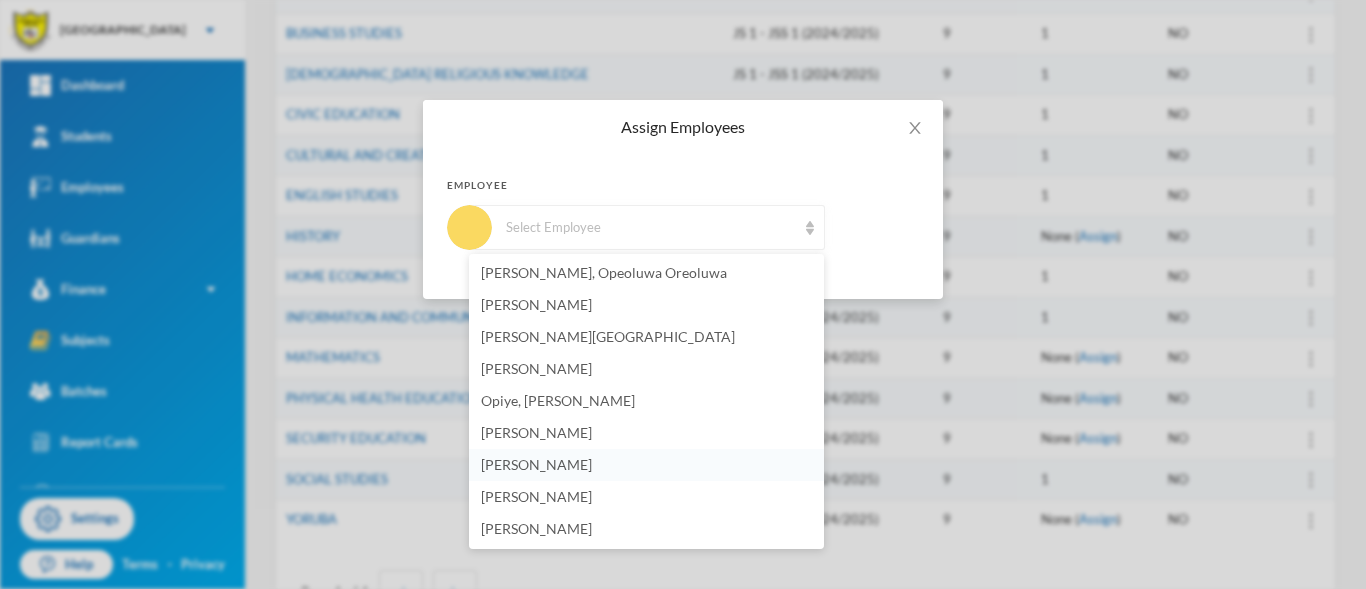click on "Rotimi, Rotimi" at bounding box center (536, 464) 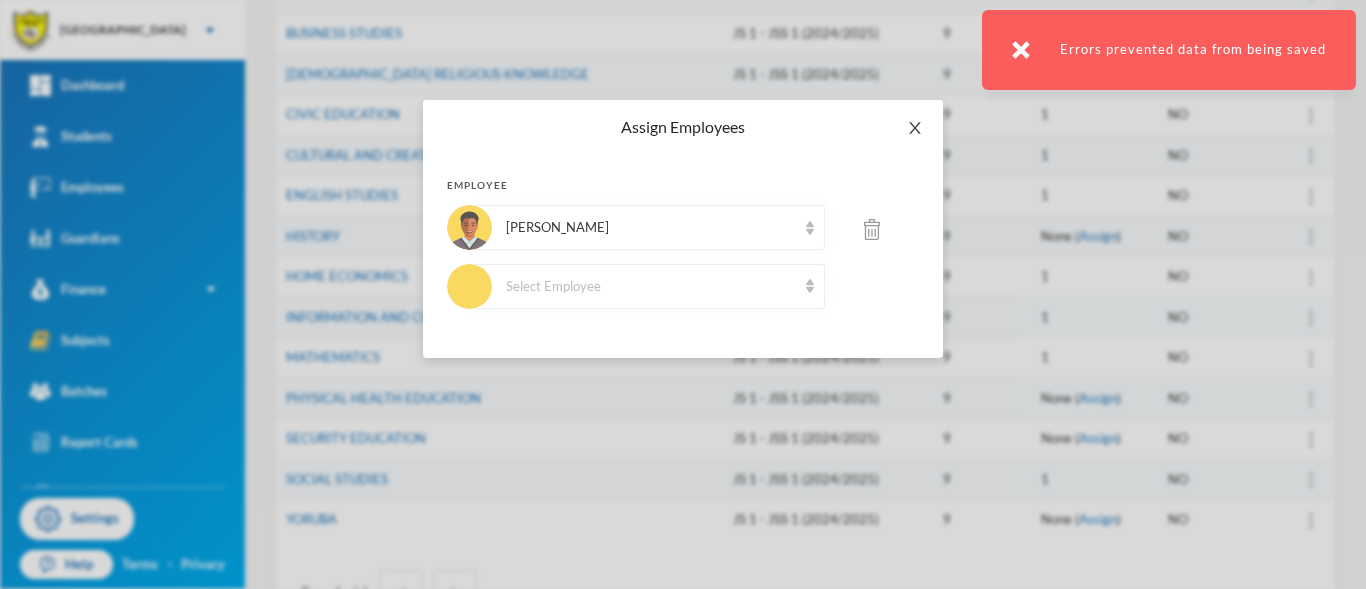 click 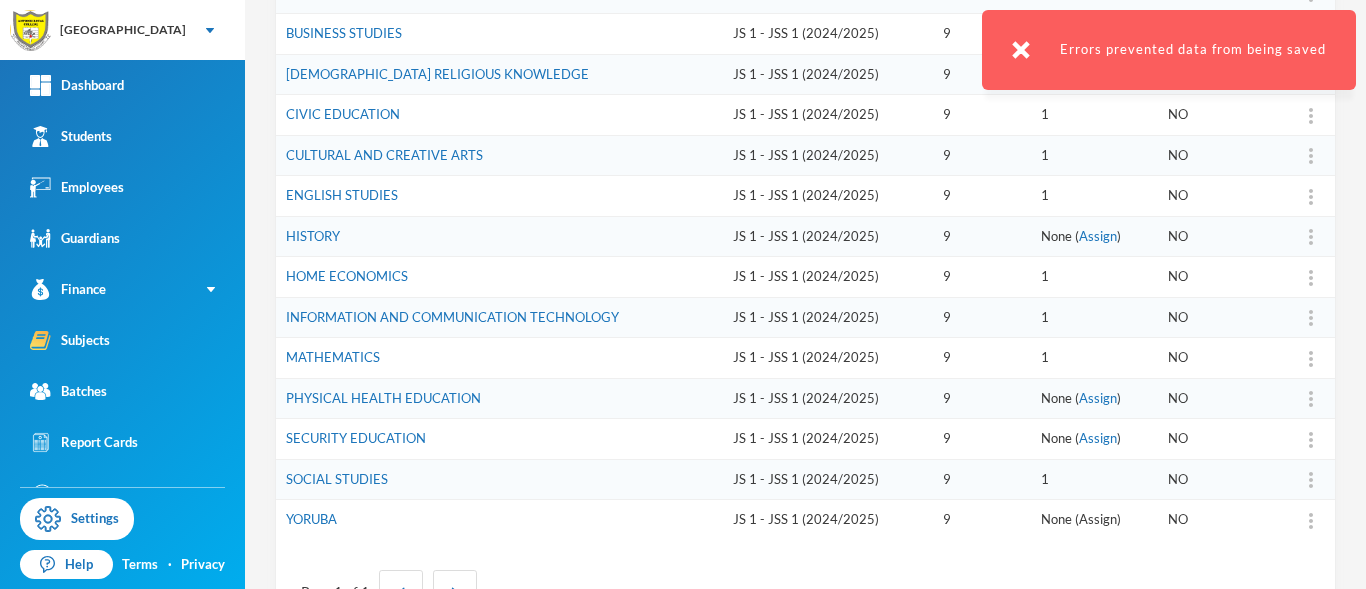 click on "Assign" at bounding box center [1098, 519] 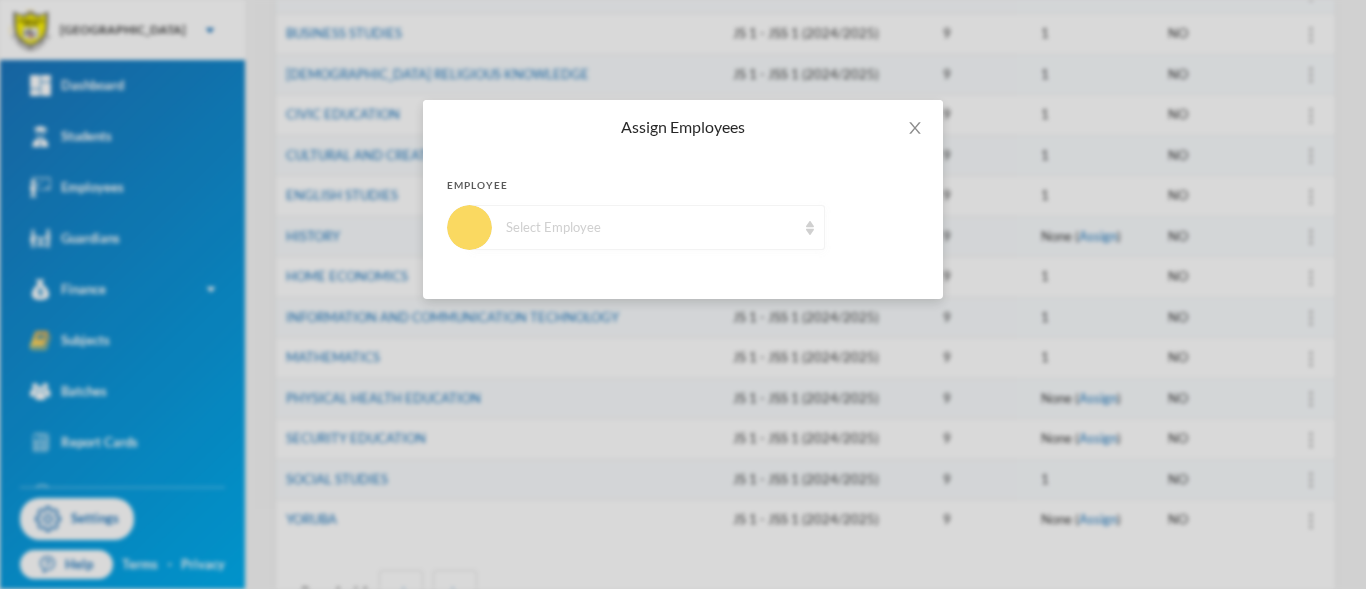 click on "Select Employee" at bounding box center (647, 227) 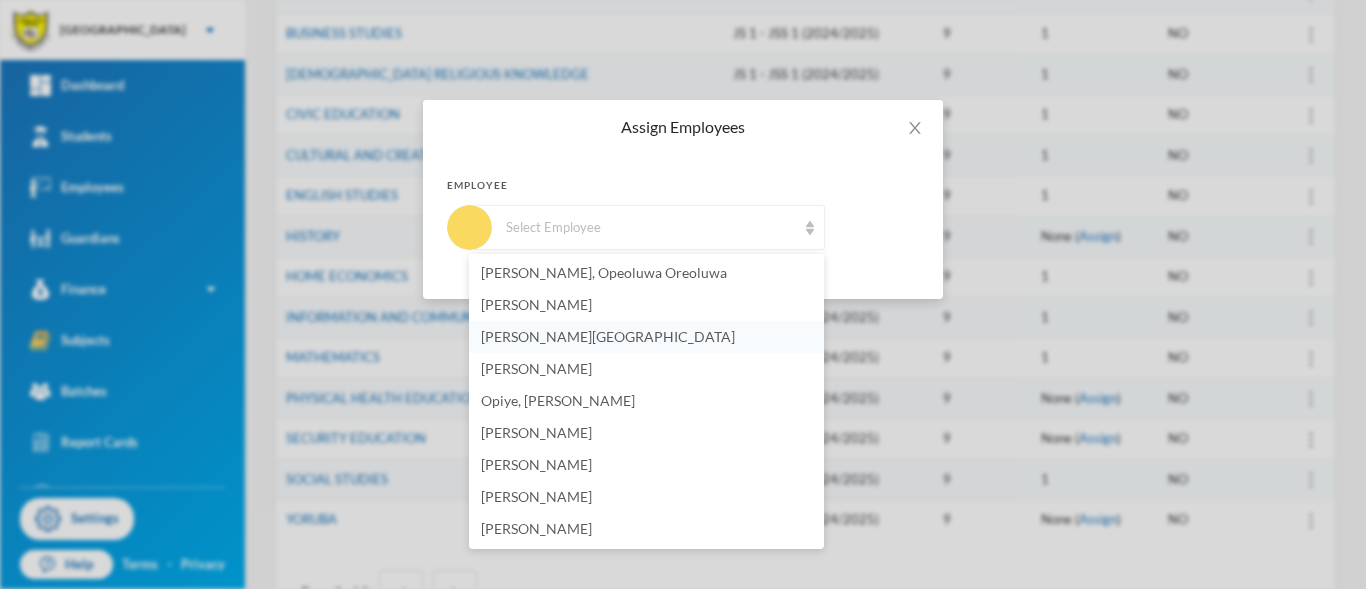scroll, scrollTop: 128, scrollLeft: 0, axis: vertical 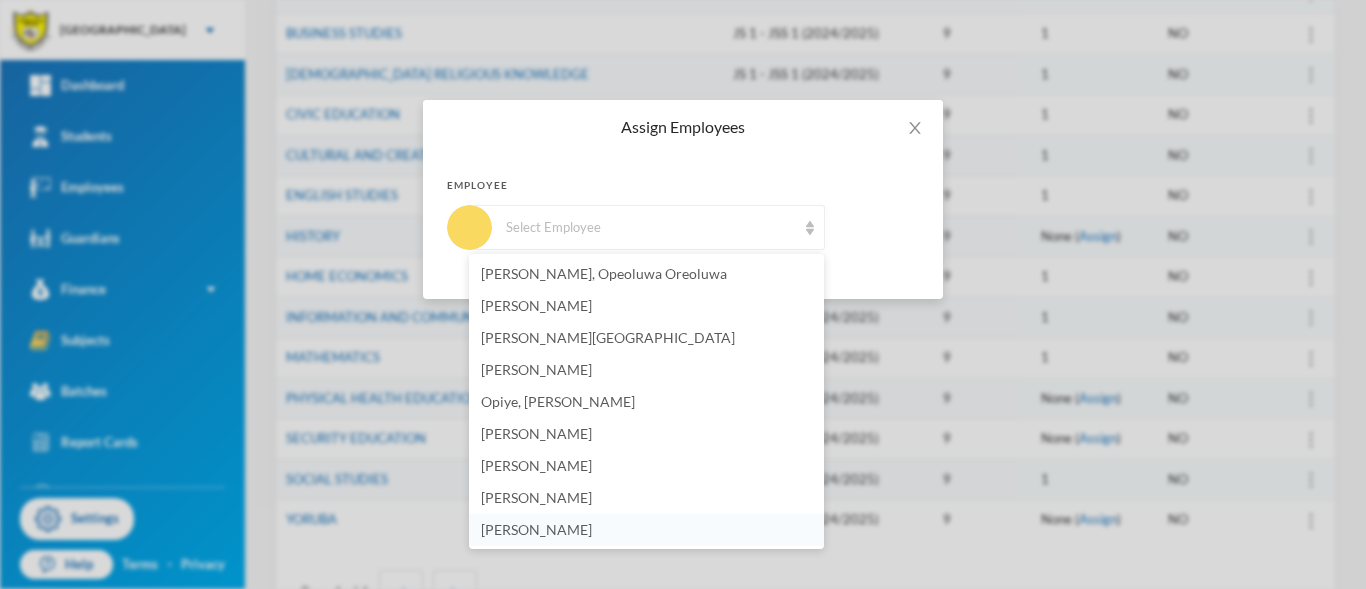 click on "Bashir, Mariam" at bounding box center [646, 530] 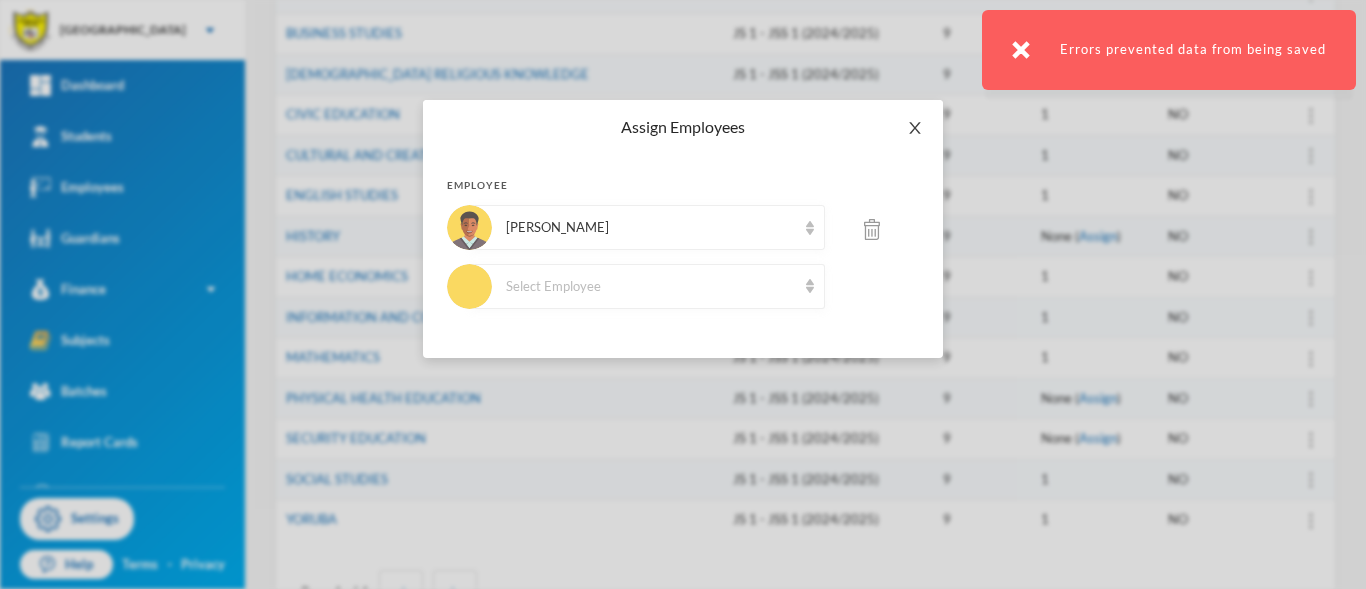 click 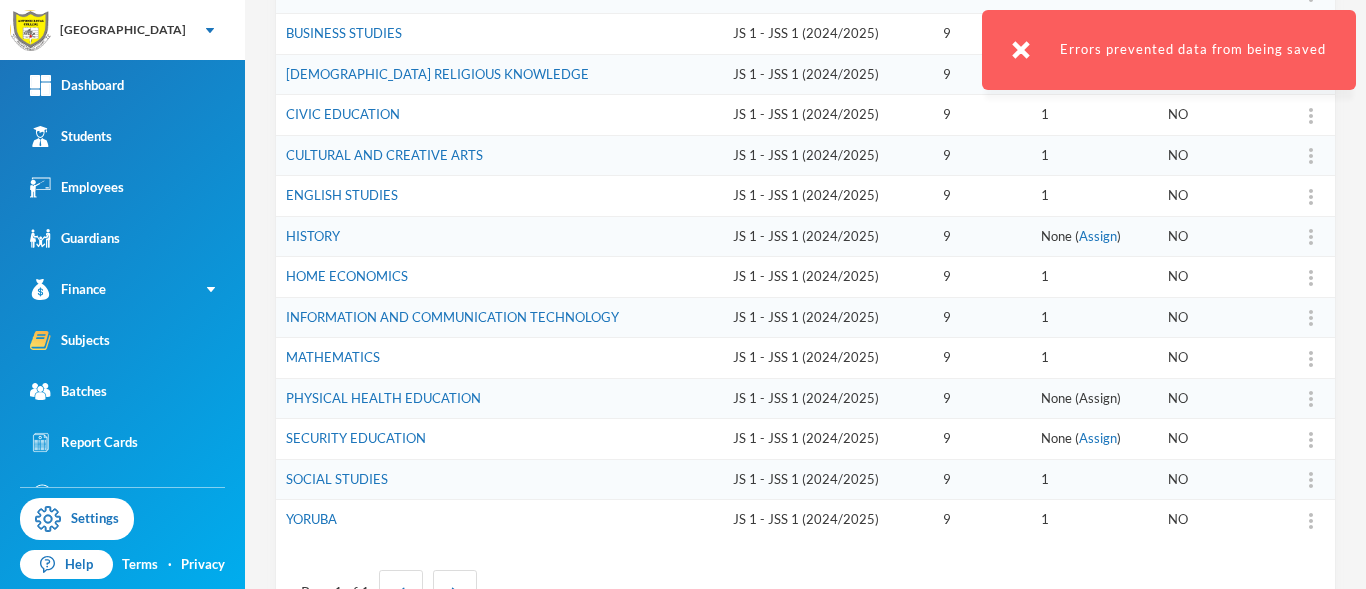 click on "Assign" at bounding box center [1098, 398] 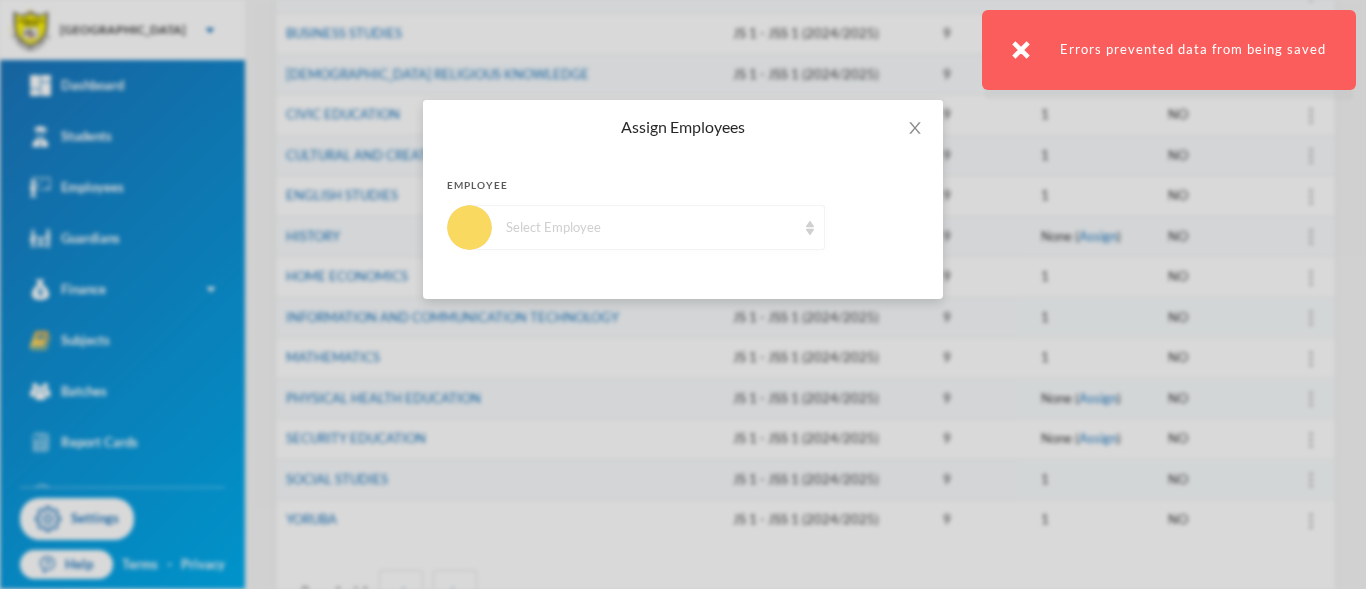 click at bounding box center (810, 228) 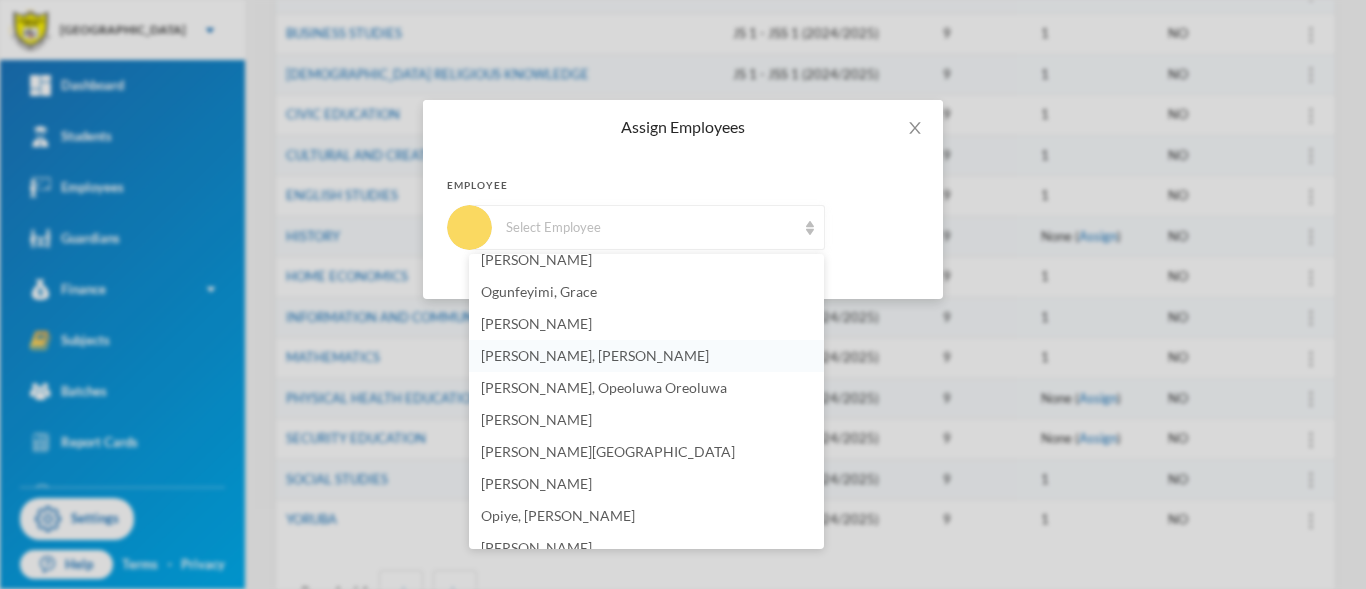 scroll, scrollTop: 17, scrollLeft: 0, axis: vertical 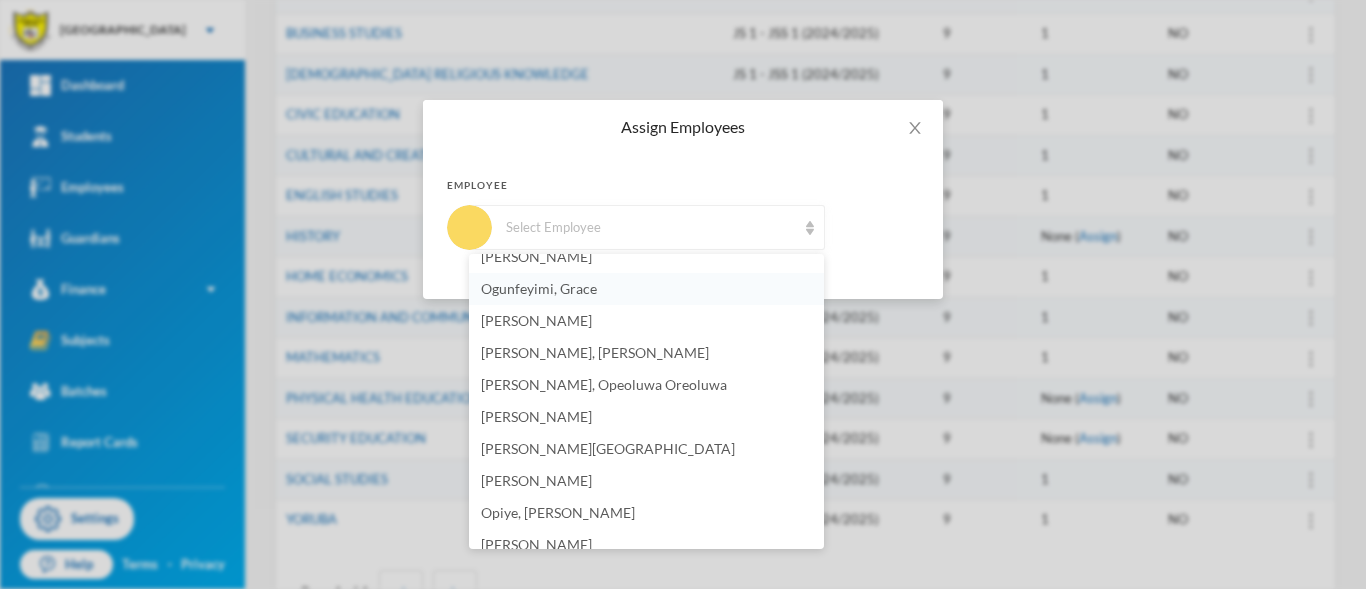 click on "Ogunfeyimi, Grace" at bounding box center (646, 289) 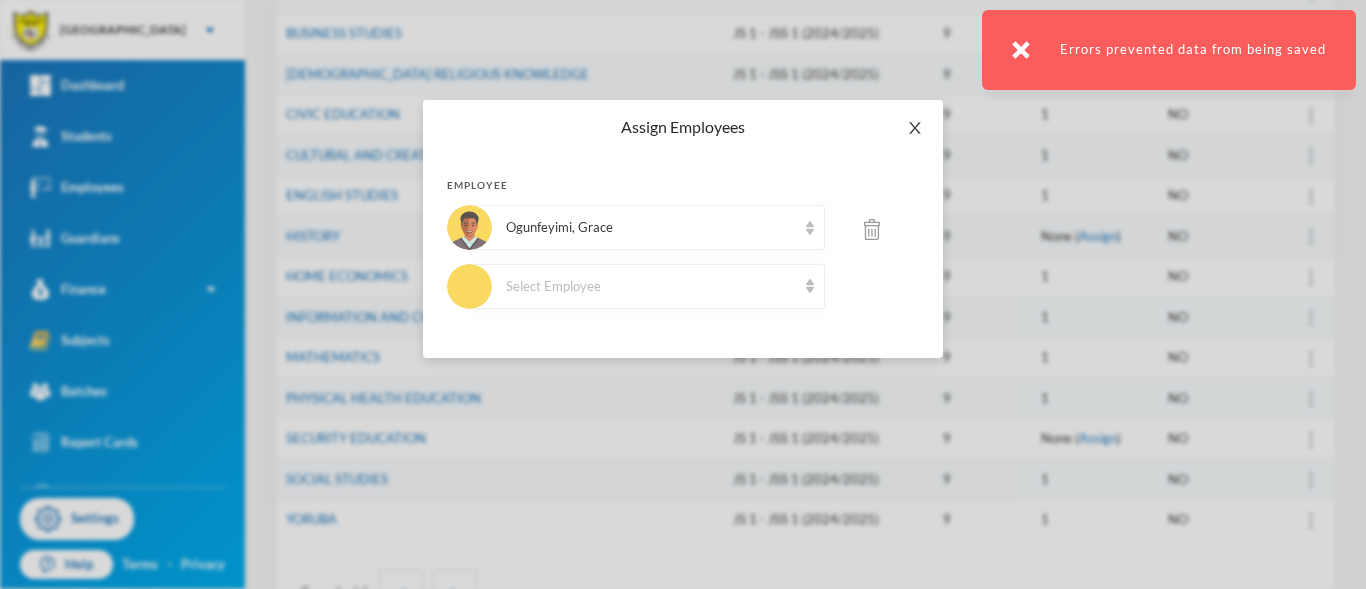 click 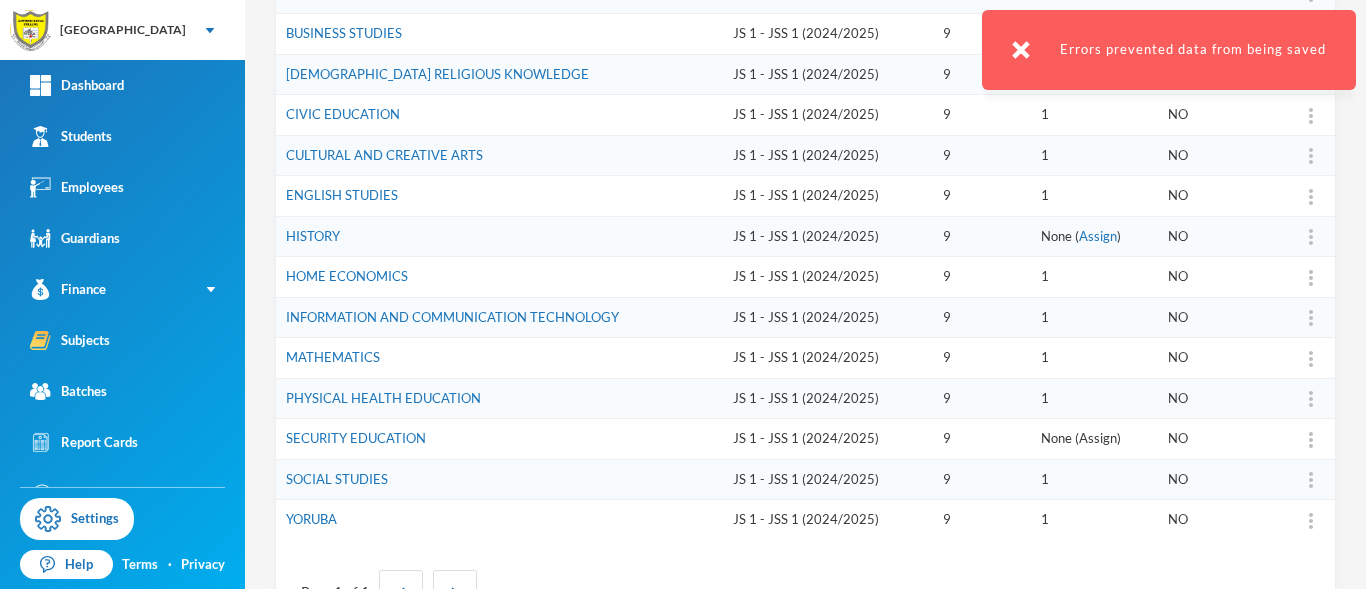 click on "Assign" at bounding box center [1098, 438] 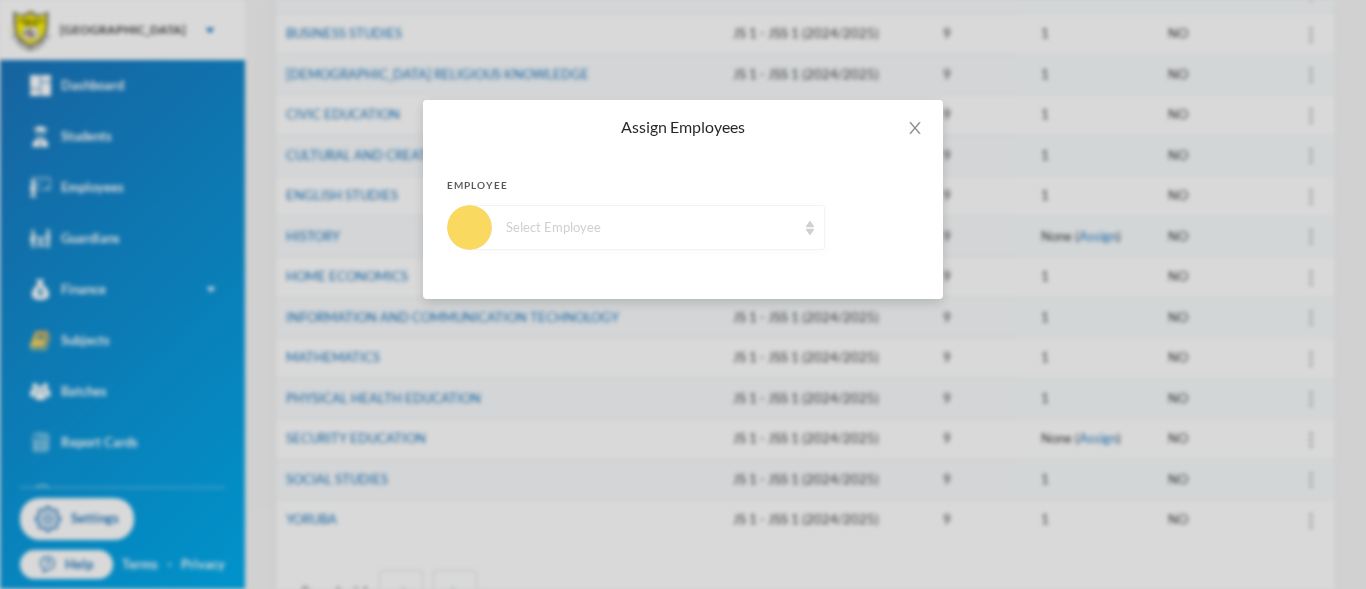 click on "Select Employee" at bounding box center (647, 227) 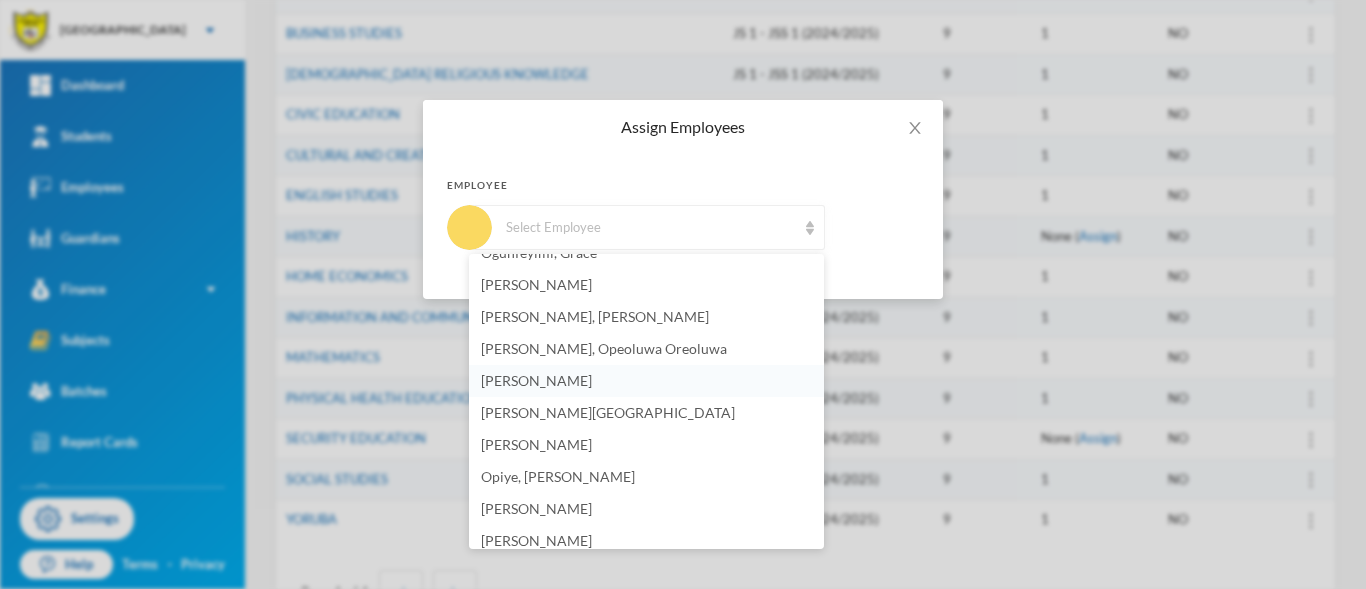 scroll, scrollTop: 73, scrollLeft: 0, axis: vertical 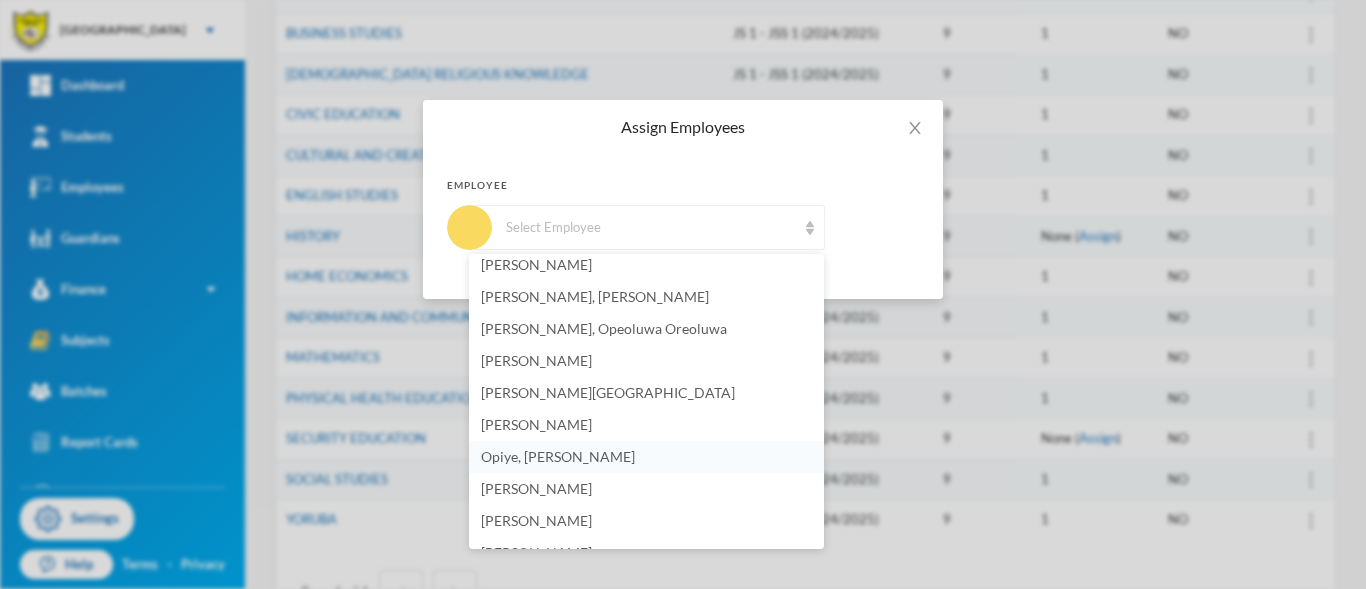 click on "Opiye, Daniel Esinjemine" at bounding box center (558, 456) 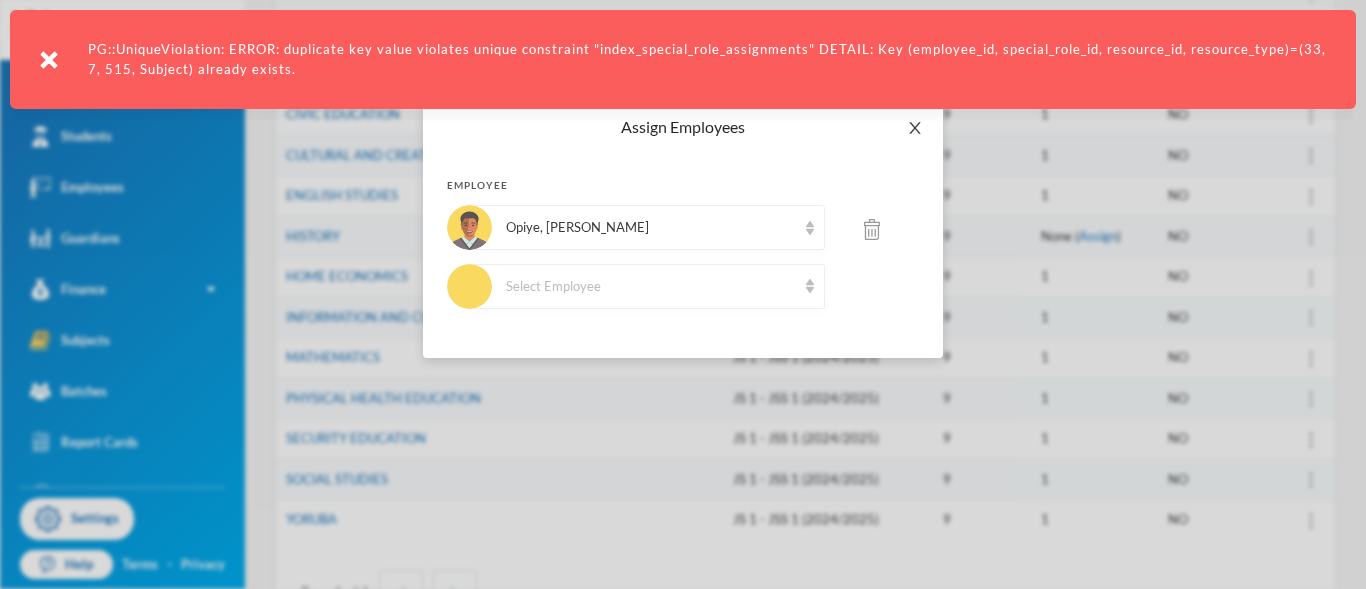 click 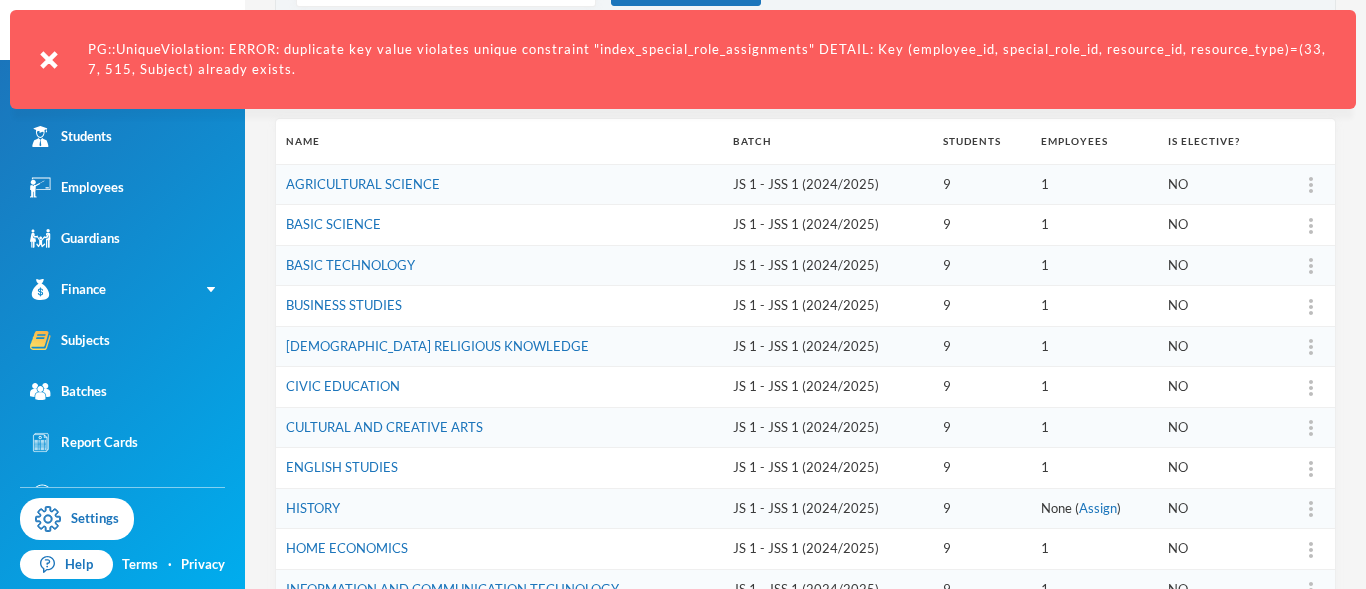 scroll, scrollTop: 171, scrollLeft: 0, axis: vertical 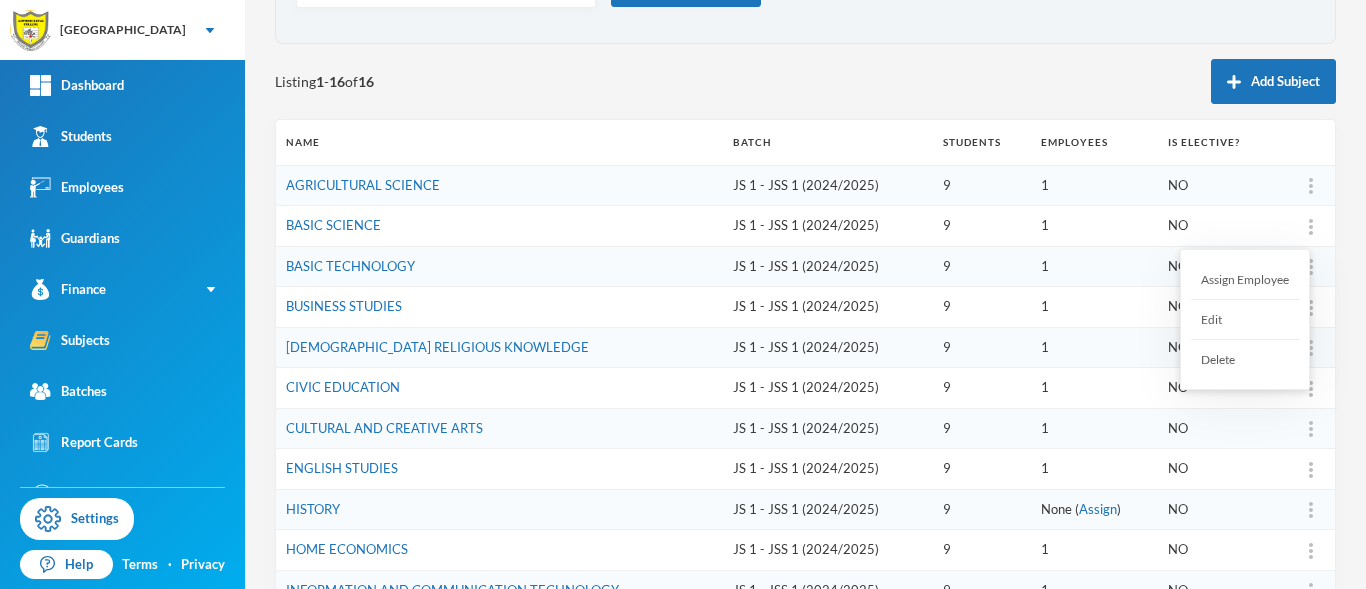 click on "Edit" at bounding box center (1245, 320) 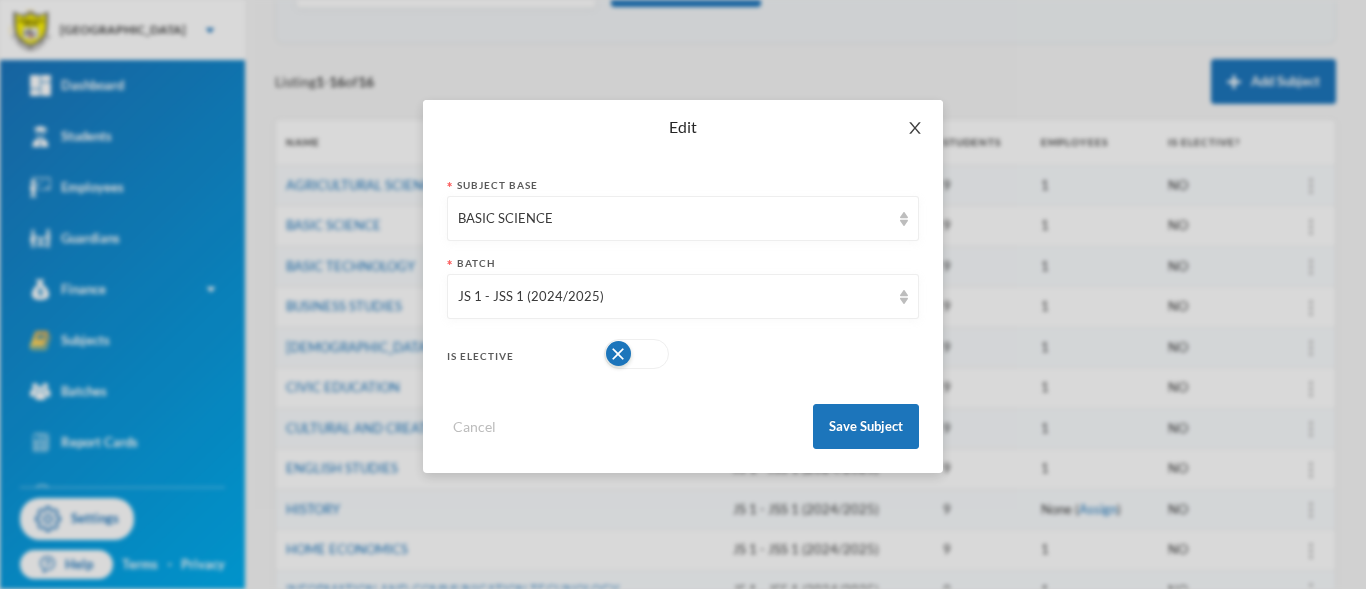 click 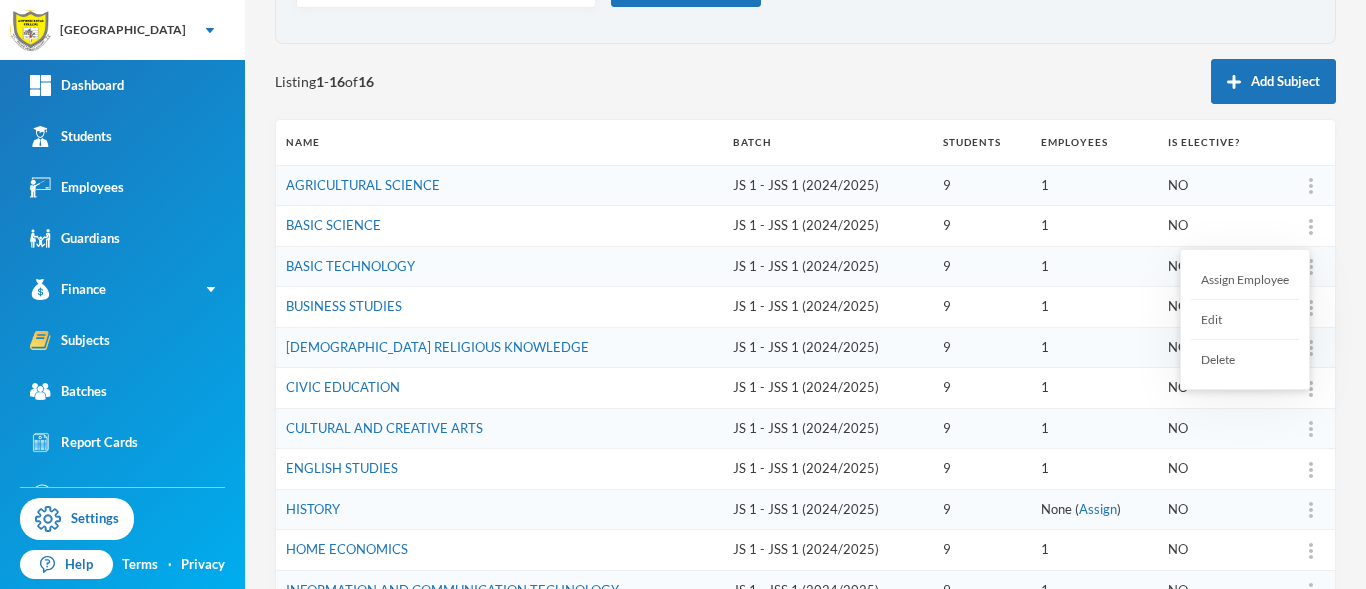 click at bounding box center (1311, 226) 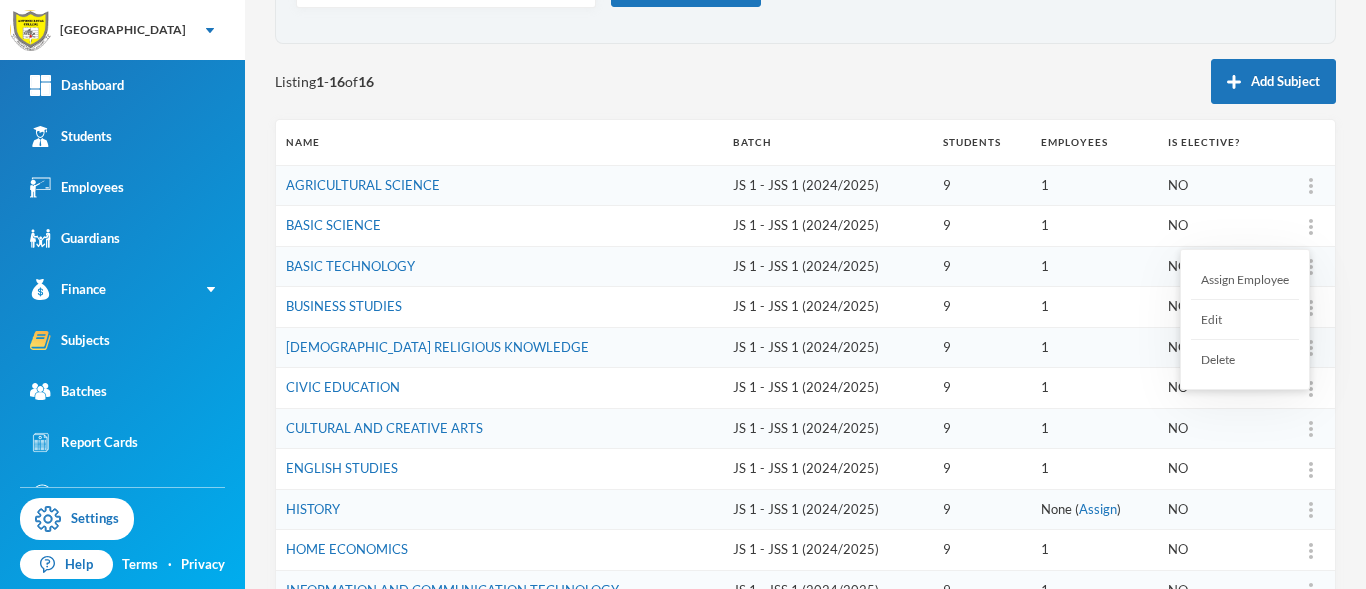 click on "Assign Employee" at bounding box center [1245, 280] 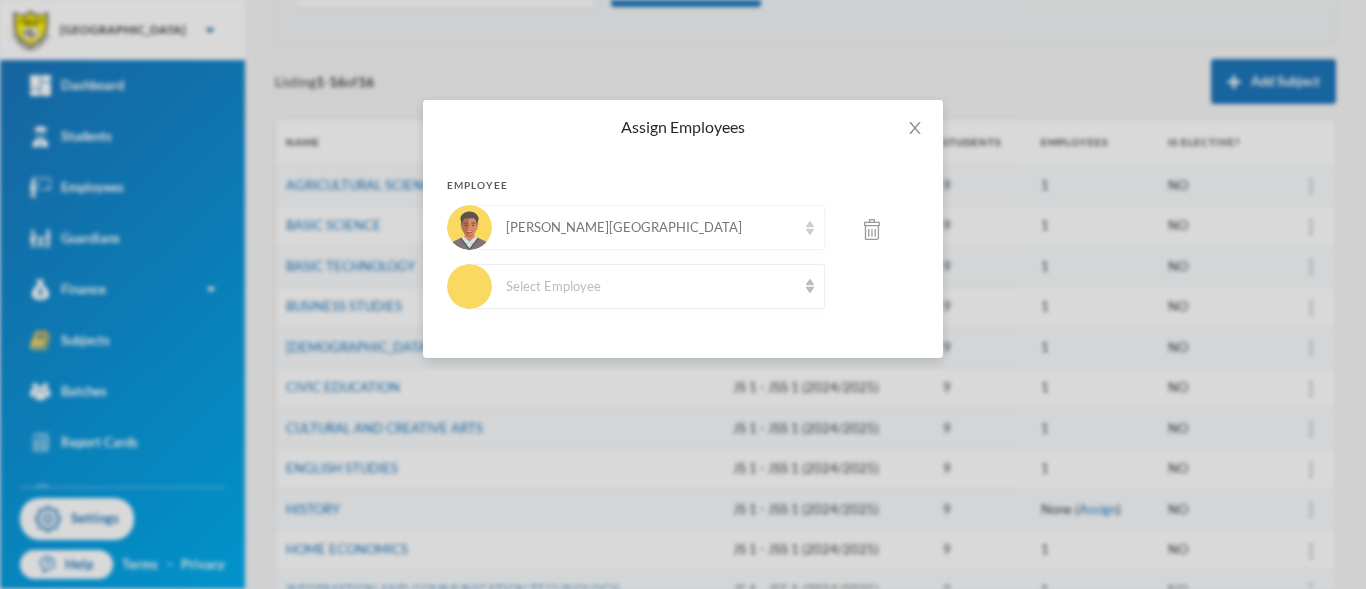 click on "Olanrewaju, Abiodun" at bounding box center (647, 227) 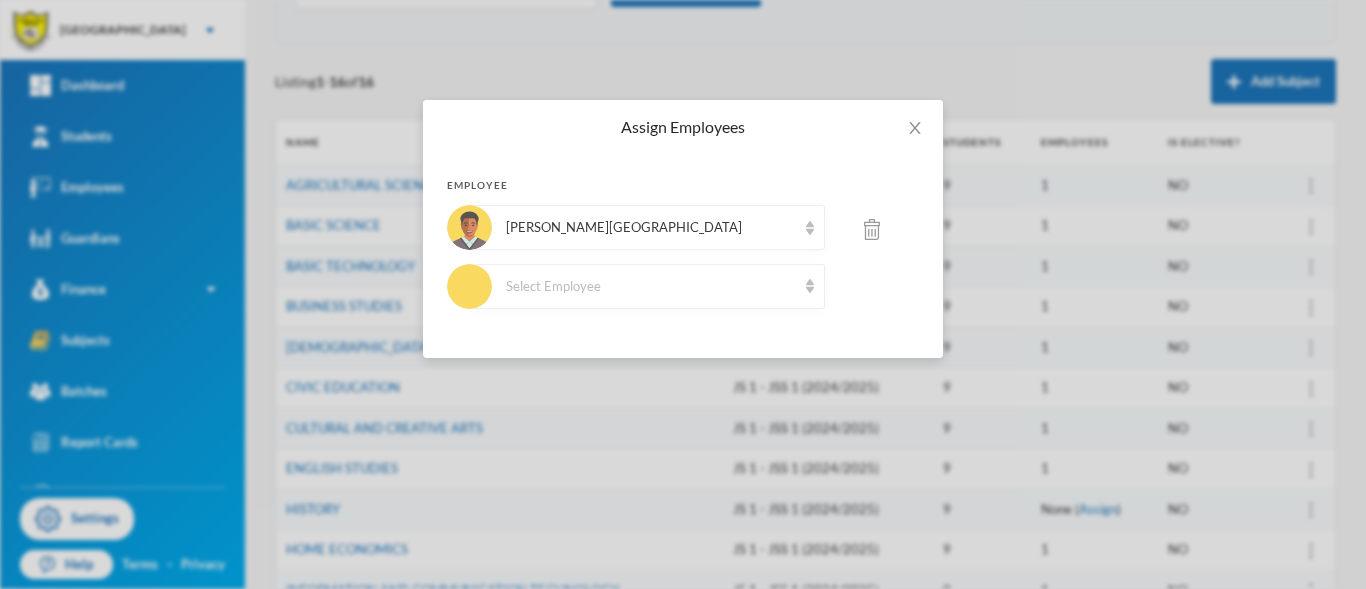 click at bounding box center [872, 229] 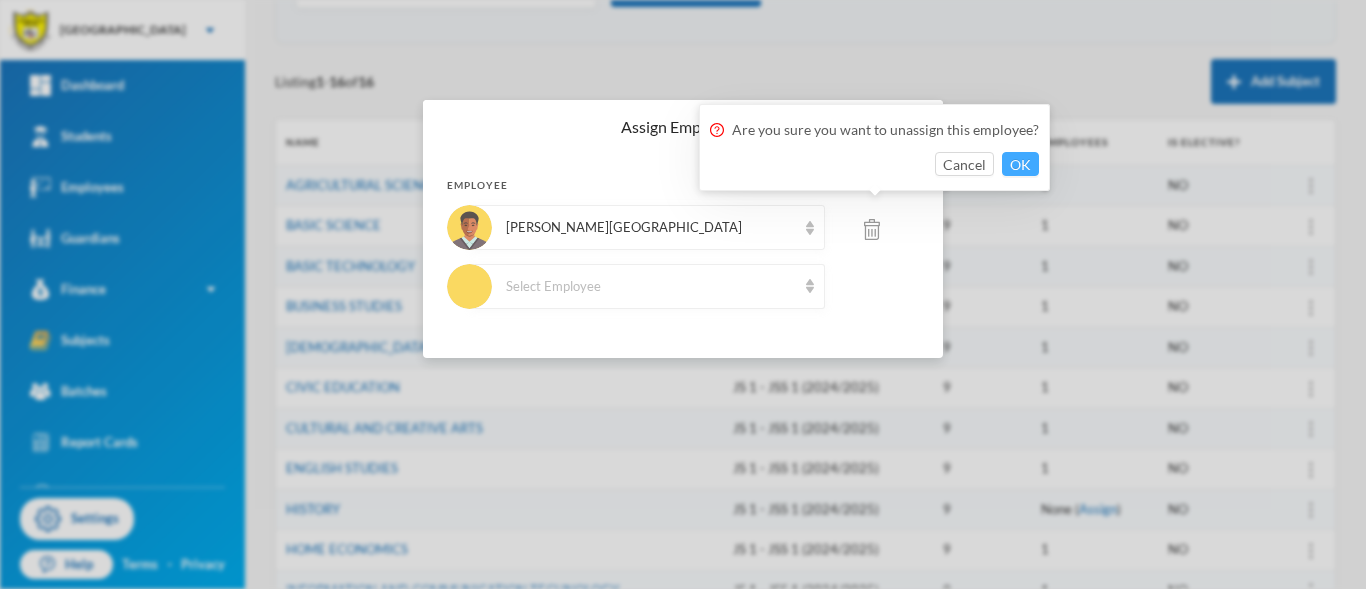 click on "OK" at bounding box center (1020, 164) 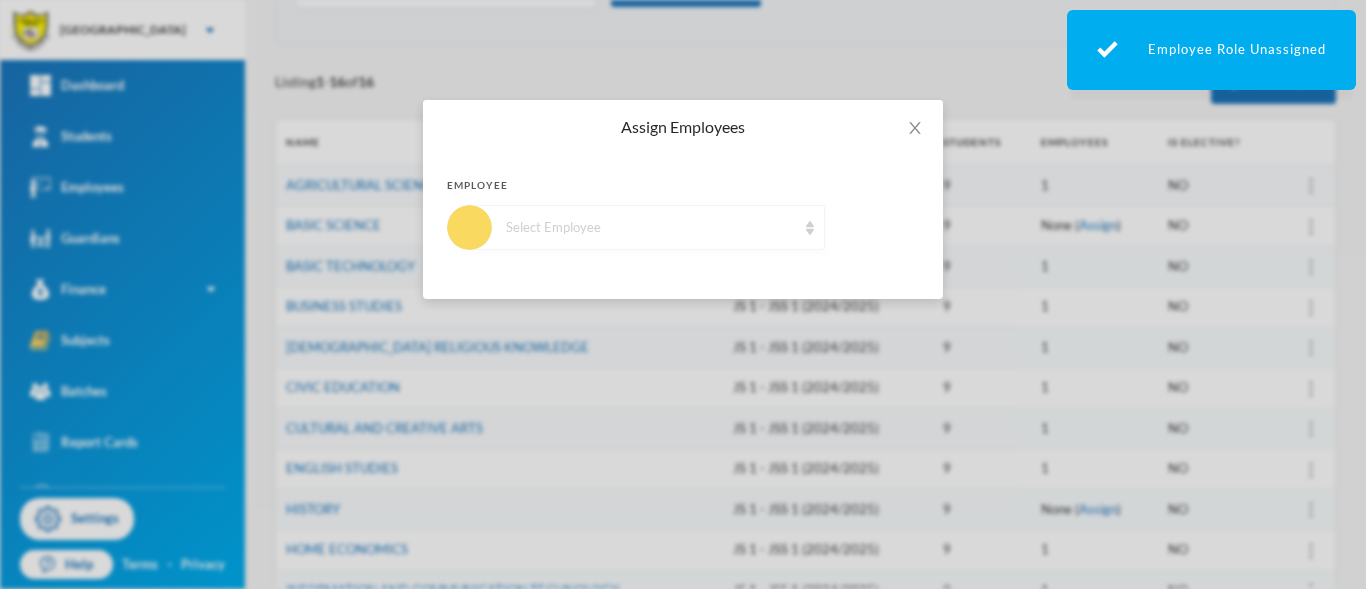click at bounding box center [810, 228] 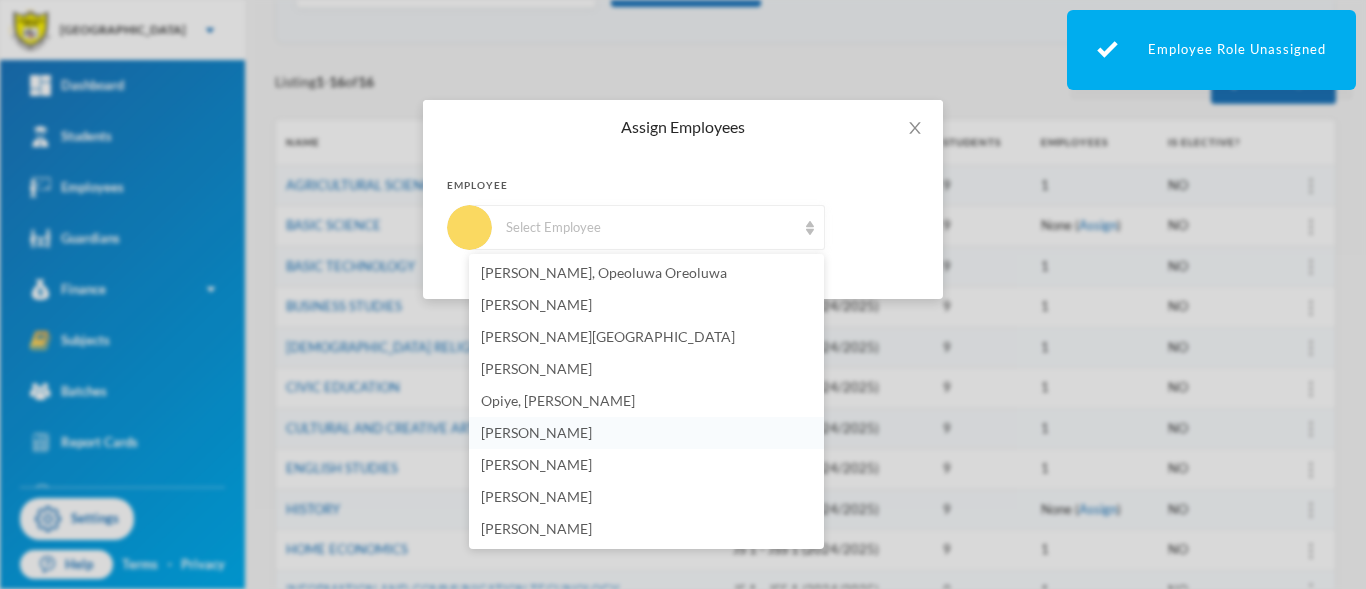 scroll, scrollTop: 127, scrollLeft: 0, axis: vertical 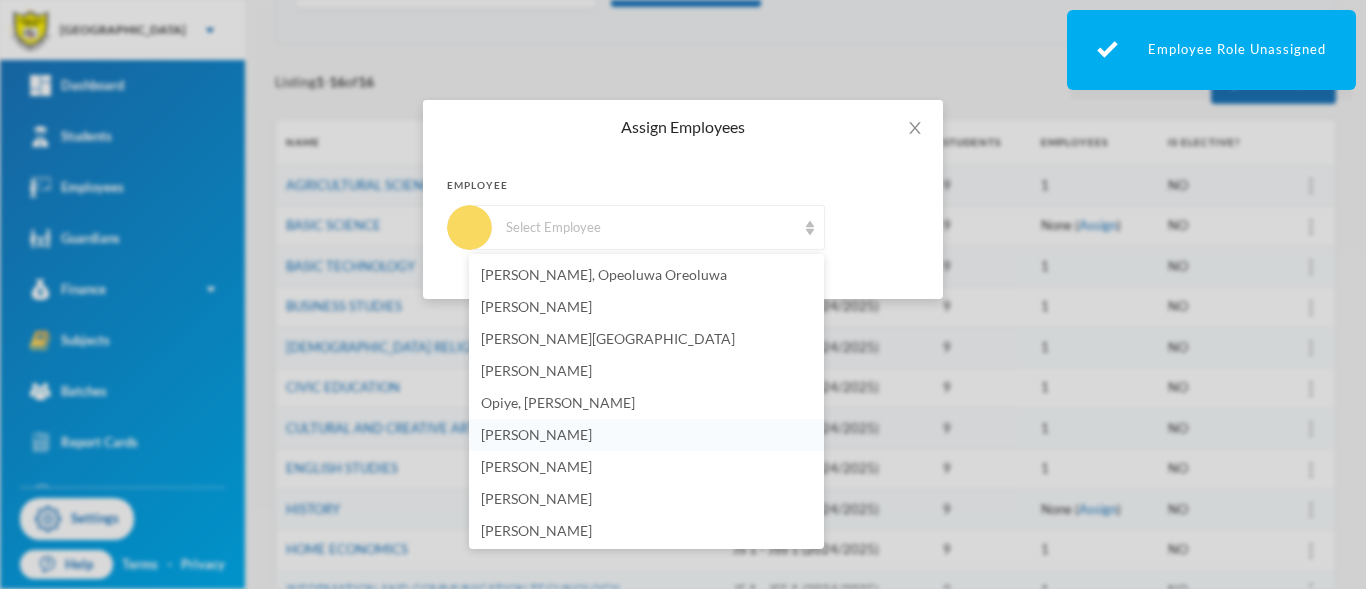 click on "Okeke, Clement" at bounding box center (646, 435) 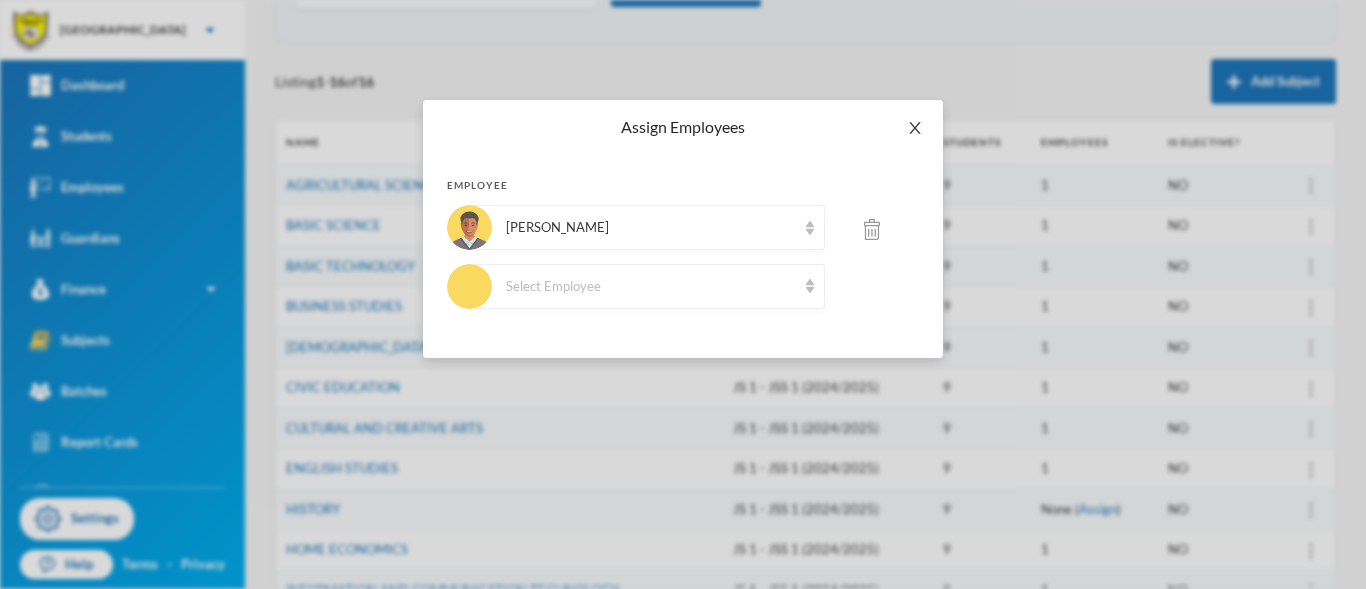 click 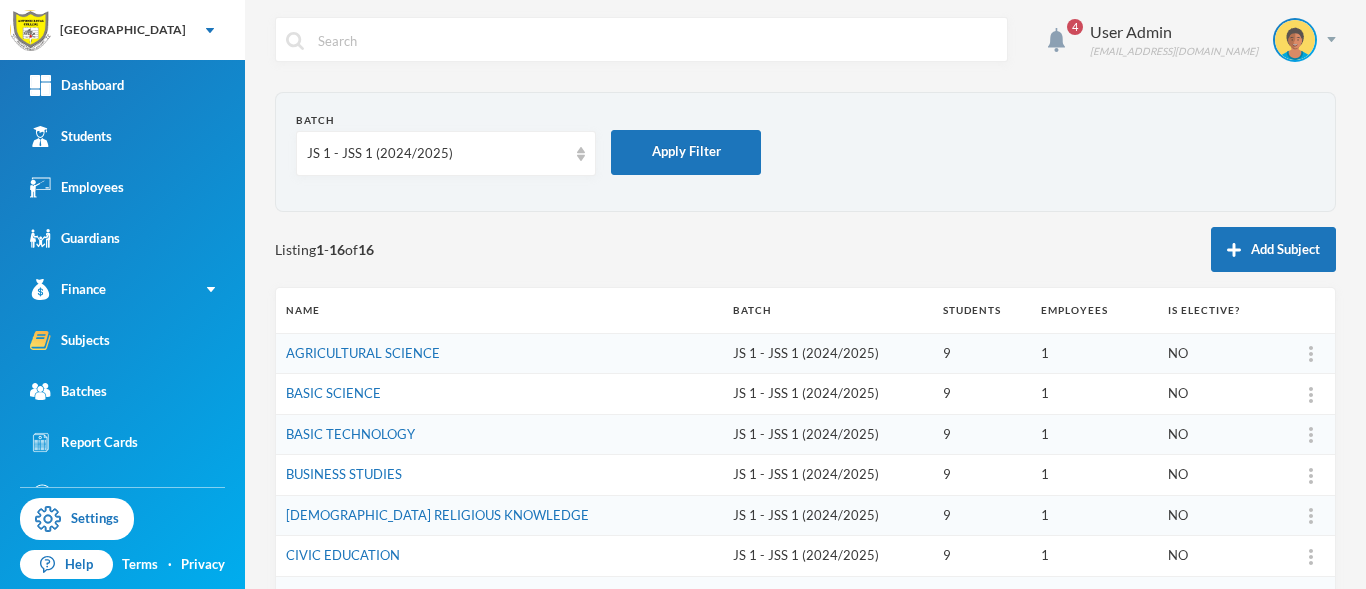 scroll, scrollTop: 0, scrollLeft: 0, axis: both 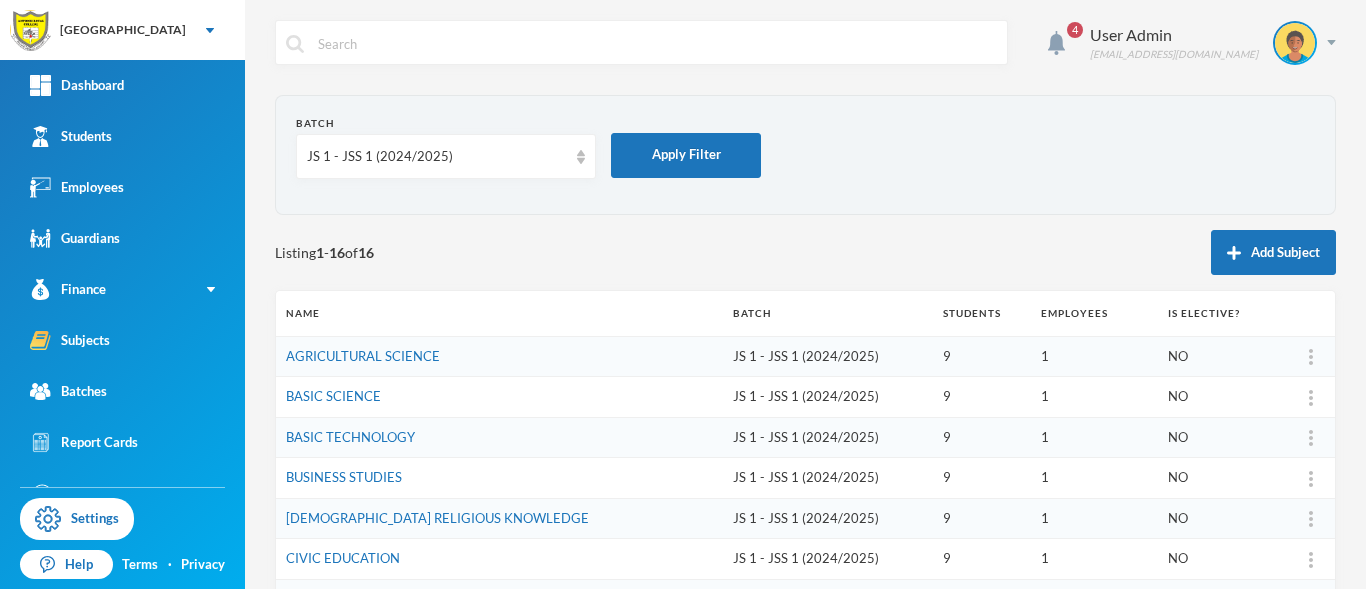 click on "Batch JS 1 - JSS 1 (2024/2025) Apply Filter" at bounding box center (805, 155) 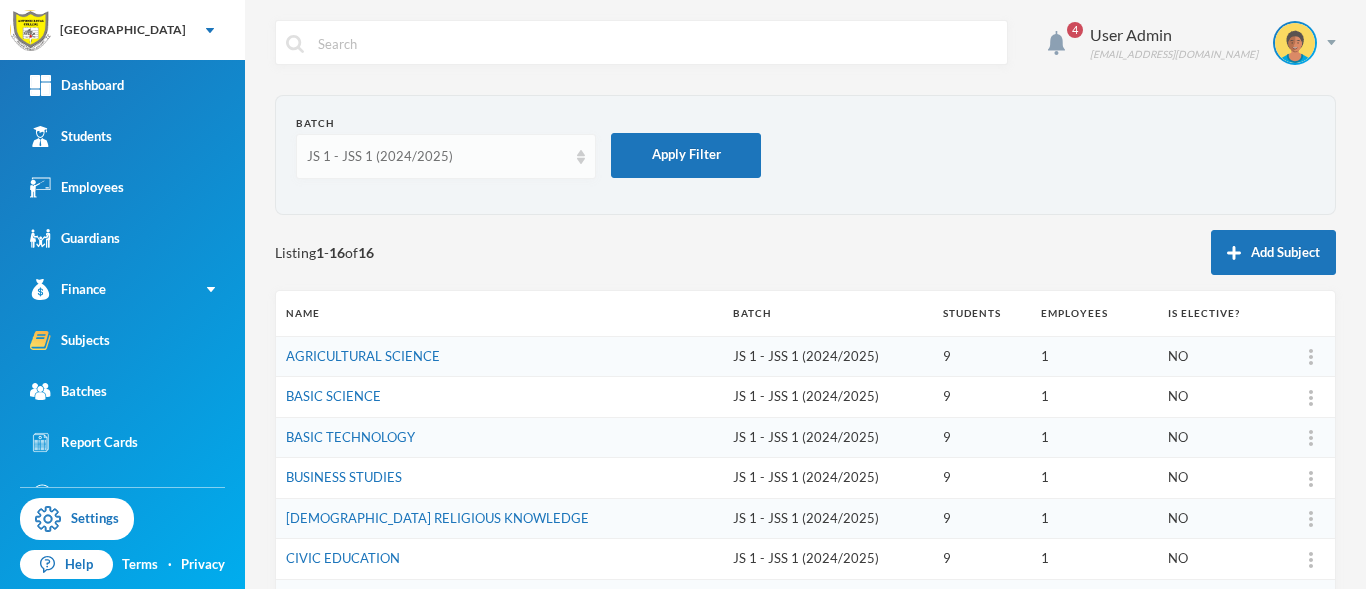 click on "JS 1 - JSS 1 (2024/2025)" at bounding box center (446, 156) 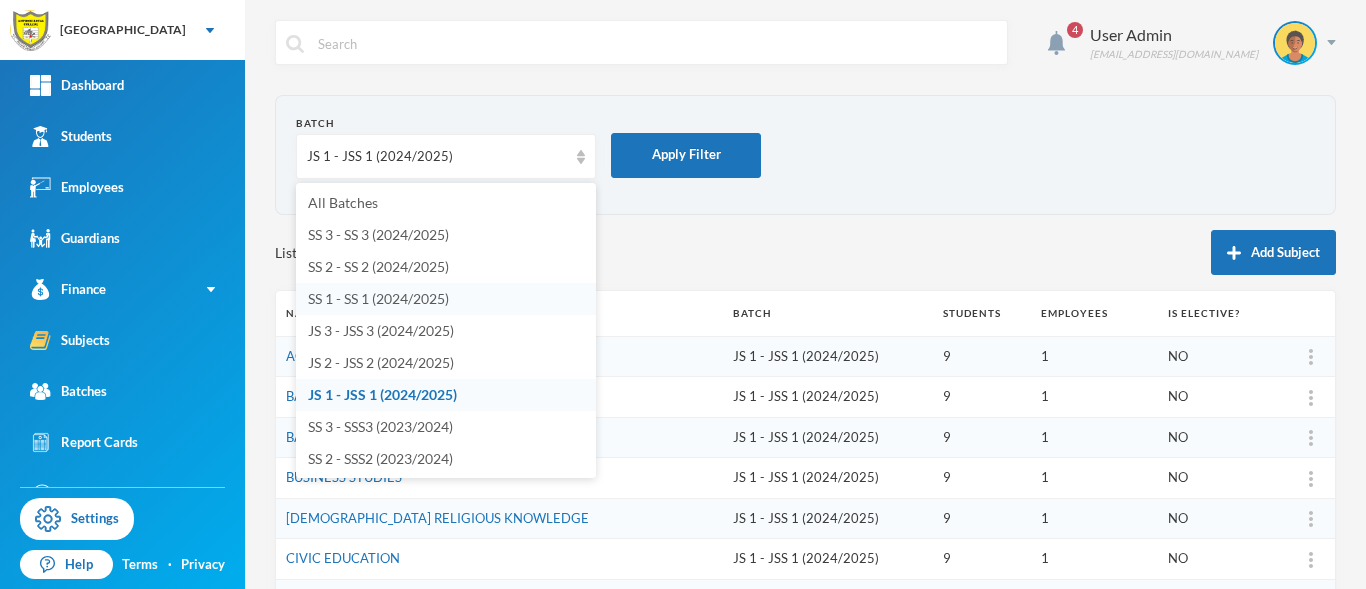 click on "SS 1 - SS 1 (2024/2025)" at bounding box center (378, 298) 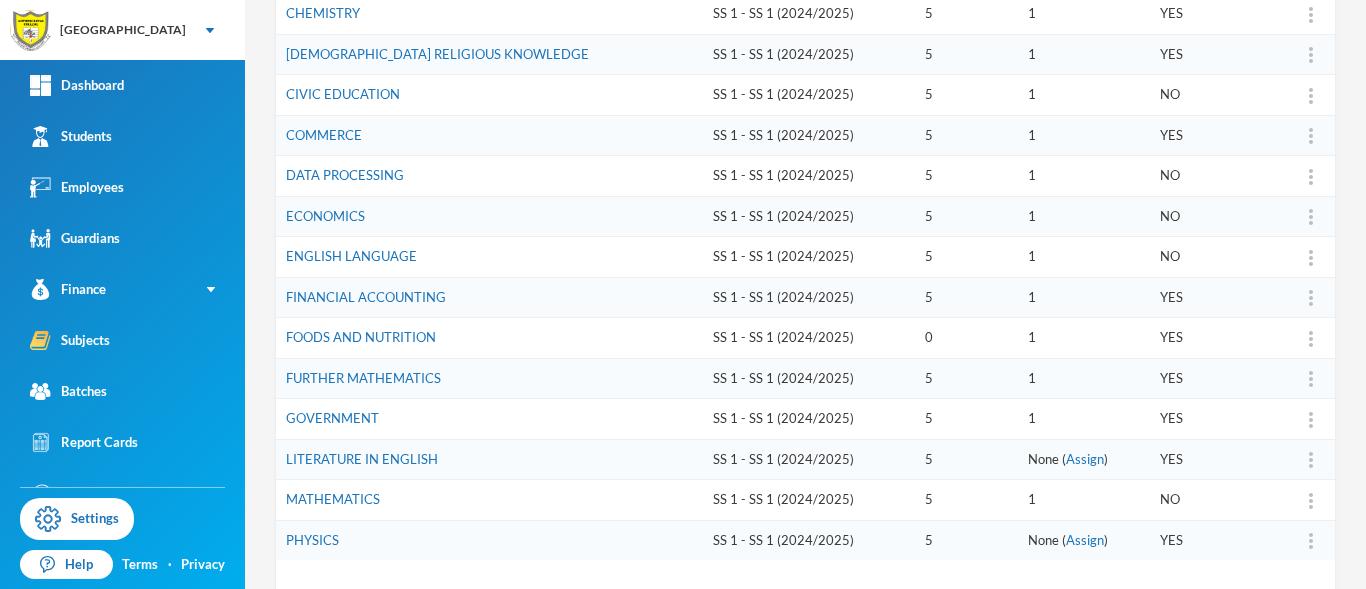 scroll, scrollTop: 389, scrollLeft: 0, axis: vertical 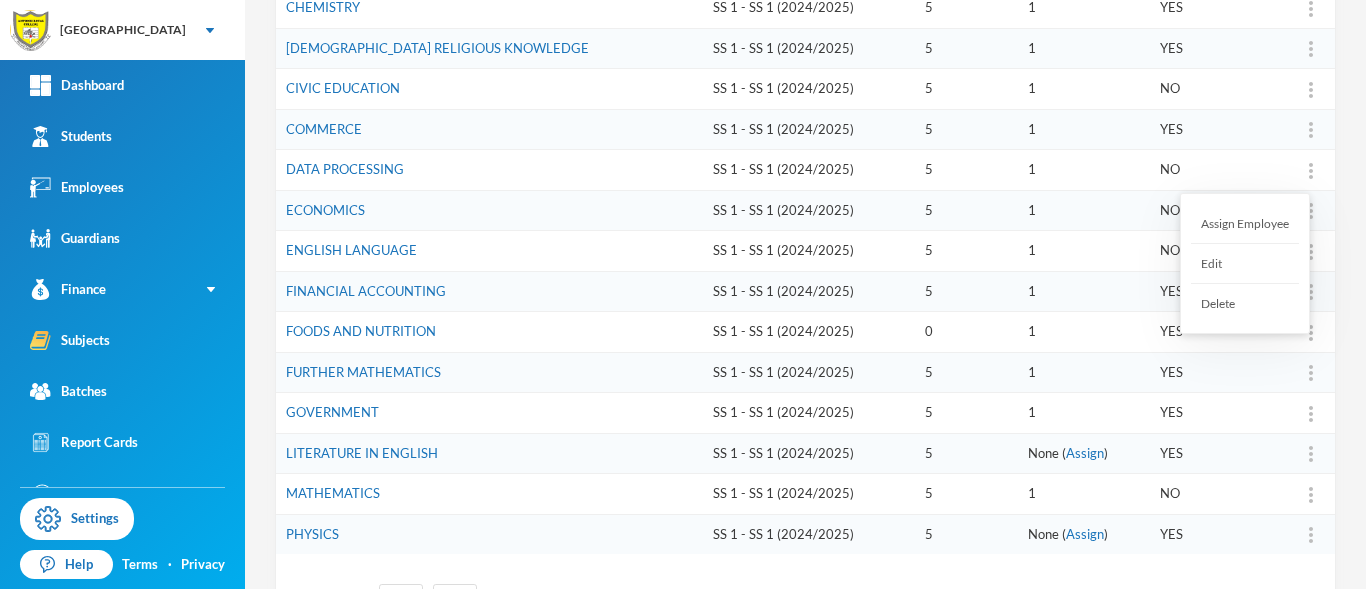click on "Assign Employee" at bounding box center (1245, 224) 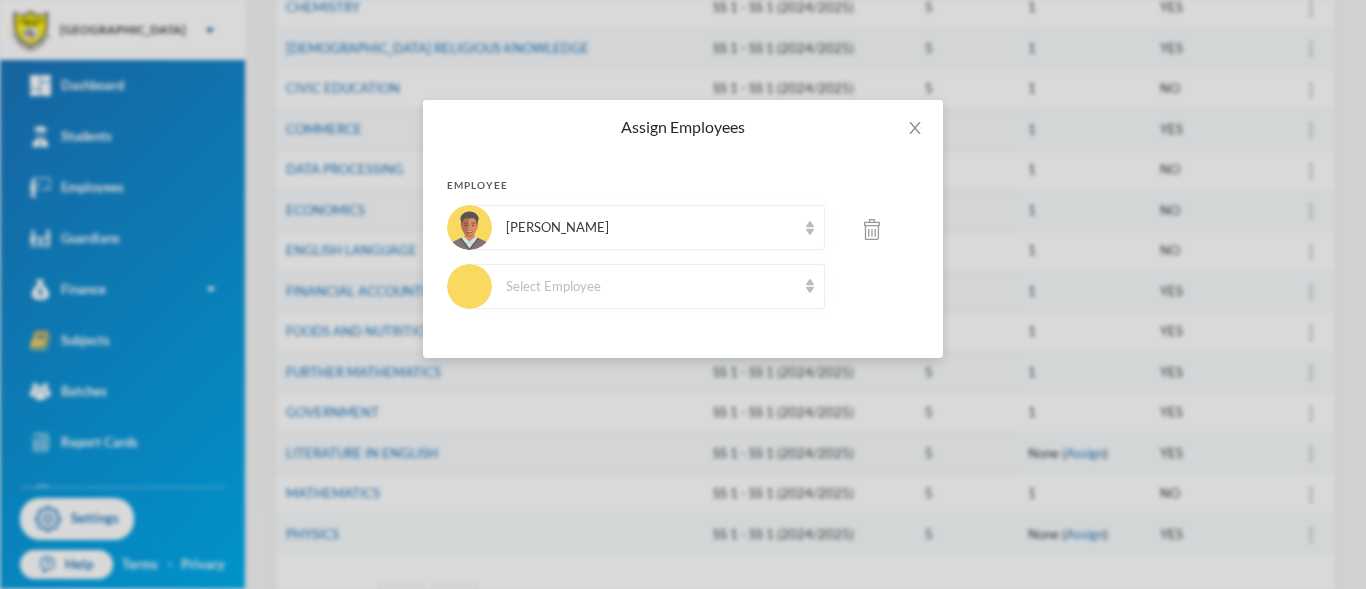 click at bounding box center [872, 229] 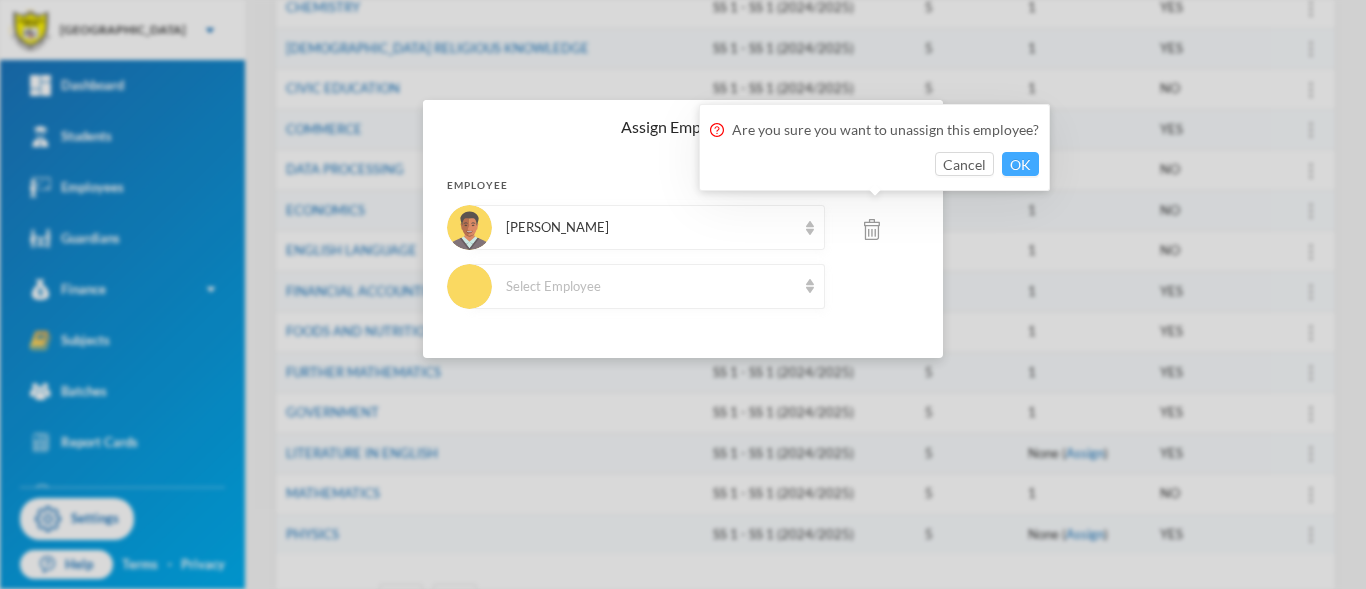click on "OK" at bounding box center [1020, 164] 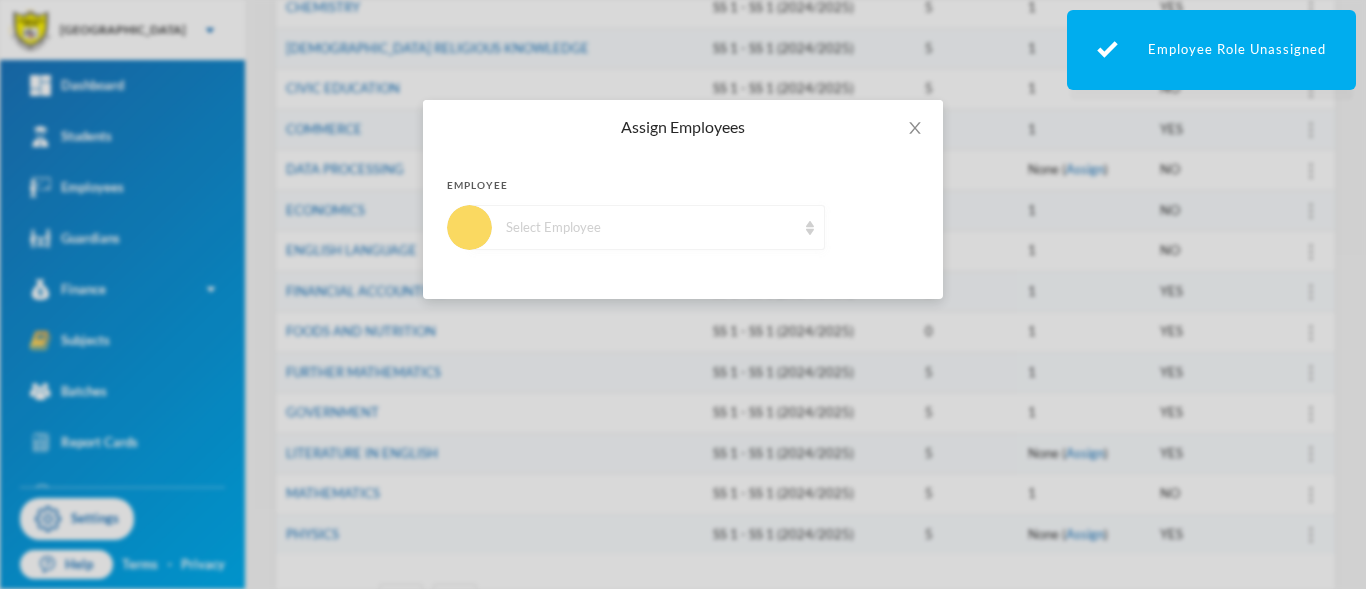 click at bounding box center (810, 228) 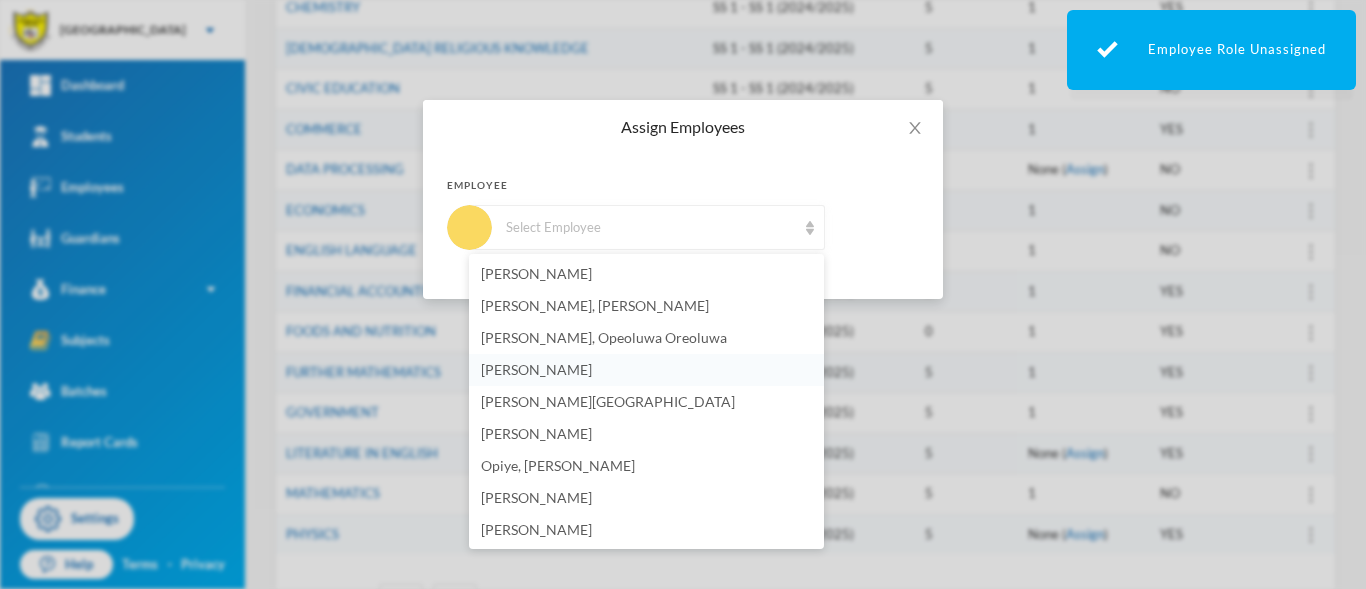 scroll, scrollTop: 129, scrollLeft: 0, axis: vertical 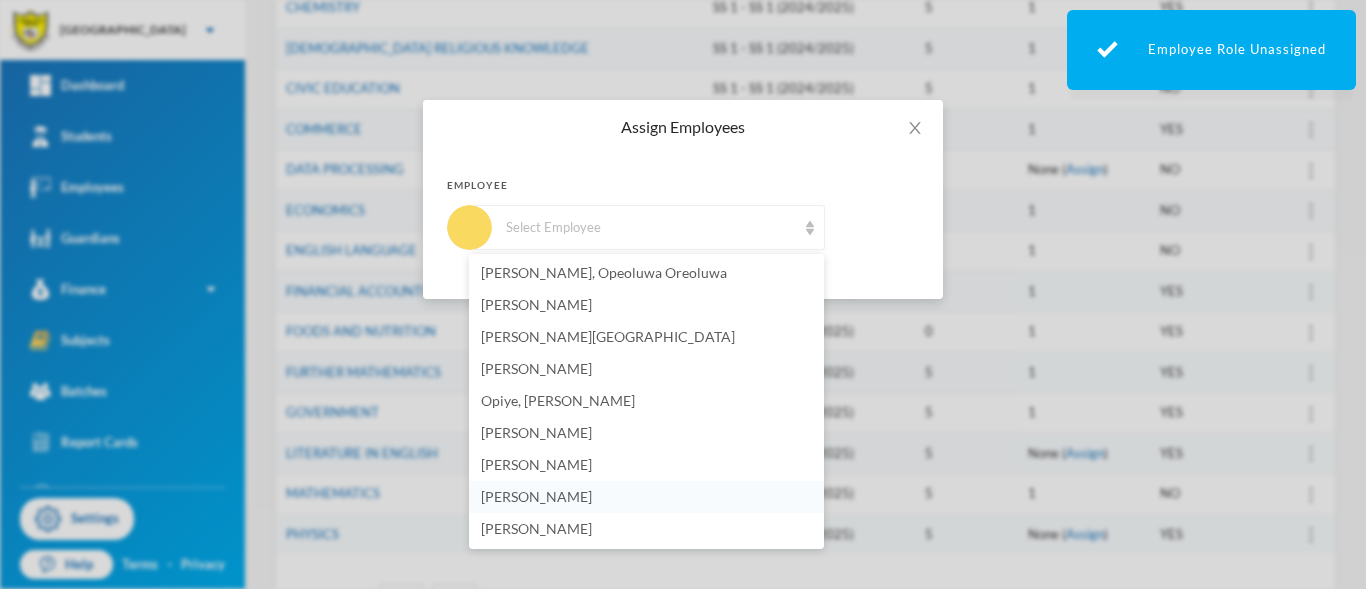 click on "Babalola, Precious" at bounding box center (536, 496) 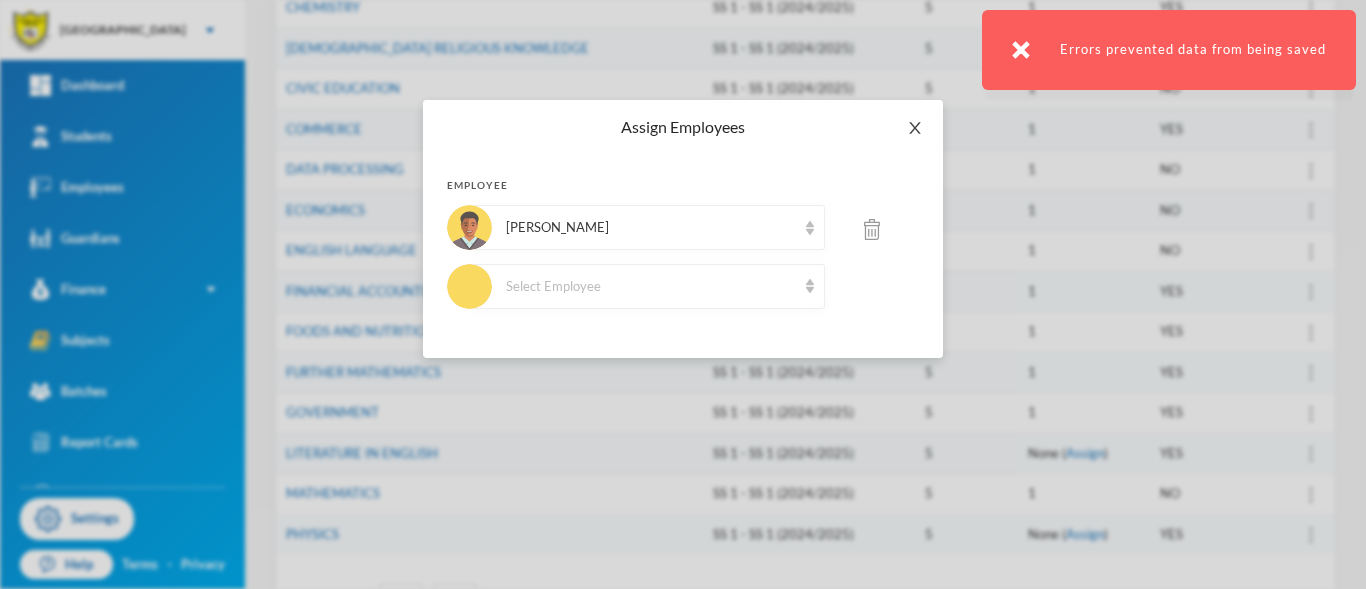 click 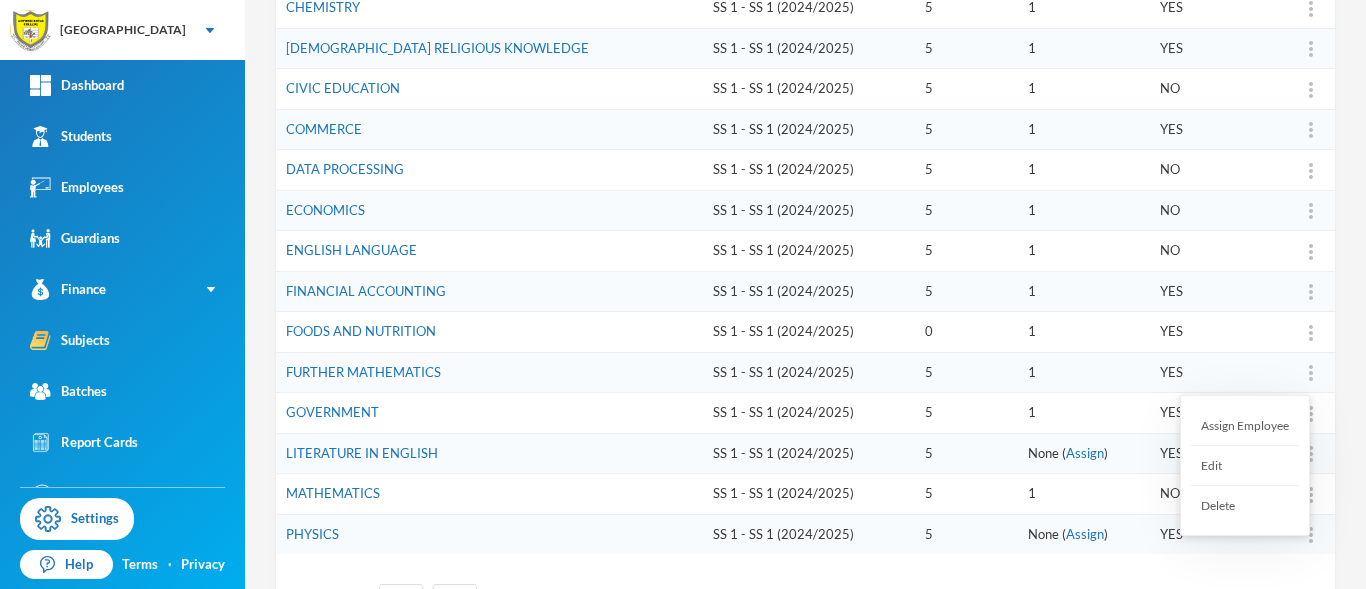 click on "Assign Employee" at bounding box center [1245, 426] 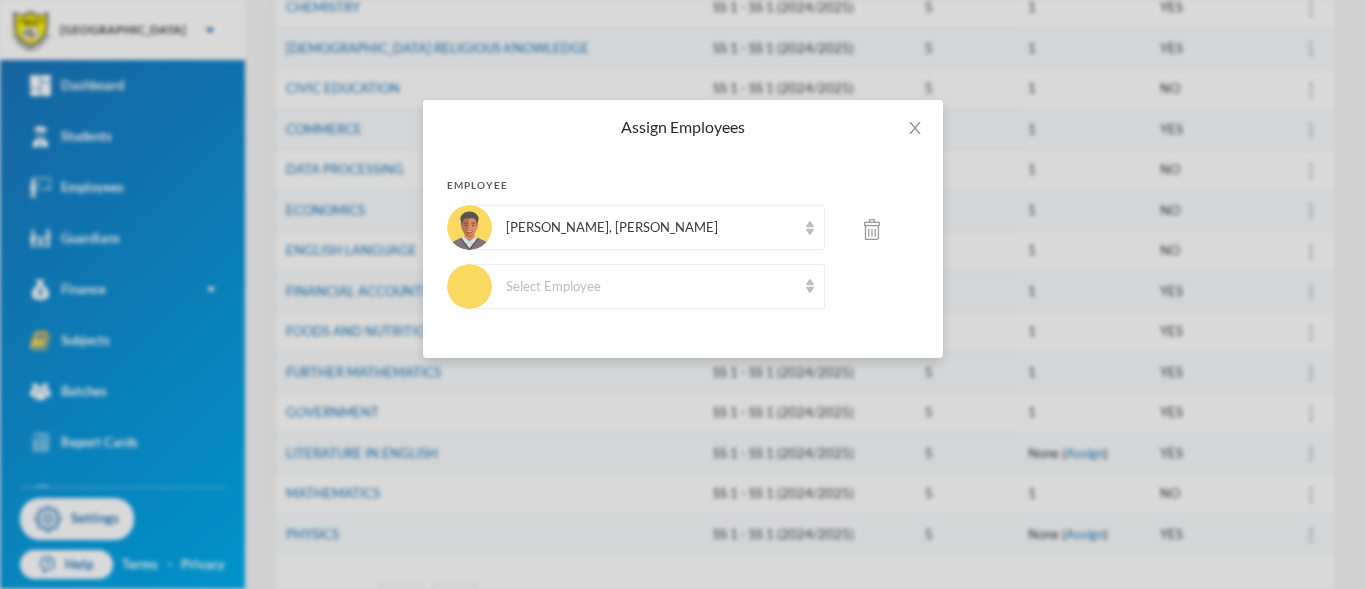 click at bounding box center (872, 229) 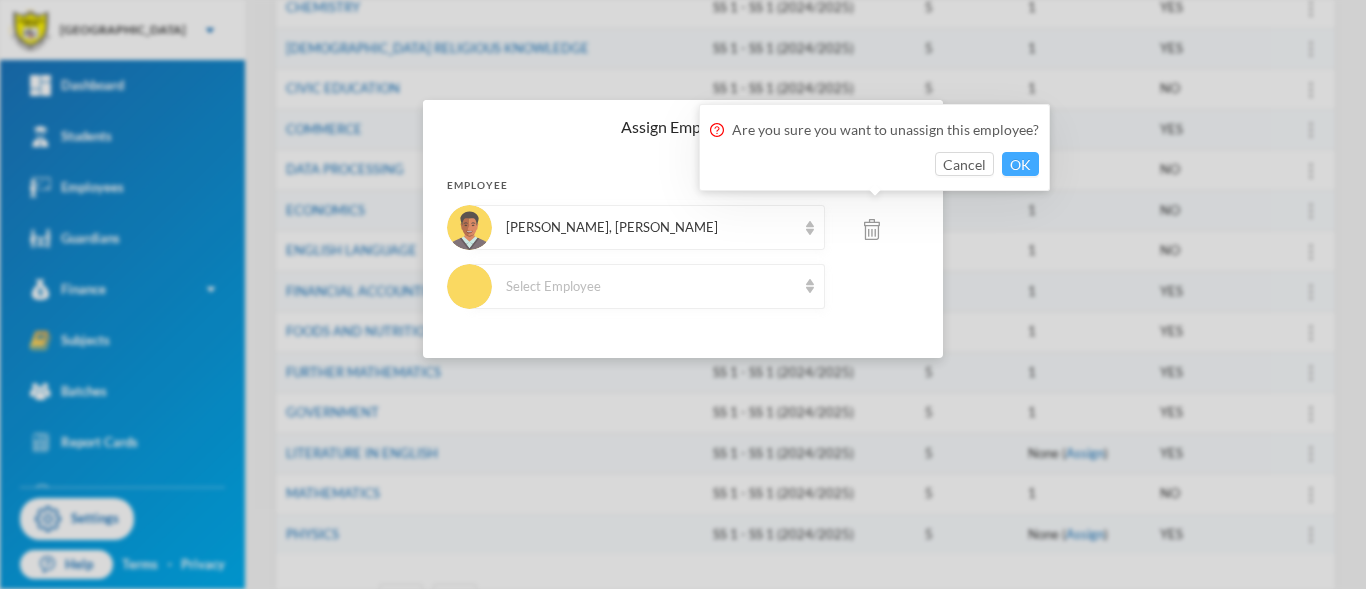 click on "OK" at bounding box center [1020, 164] 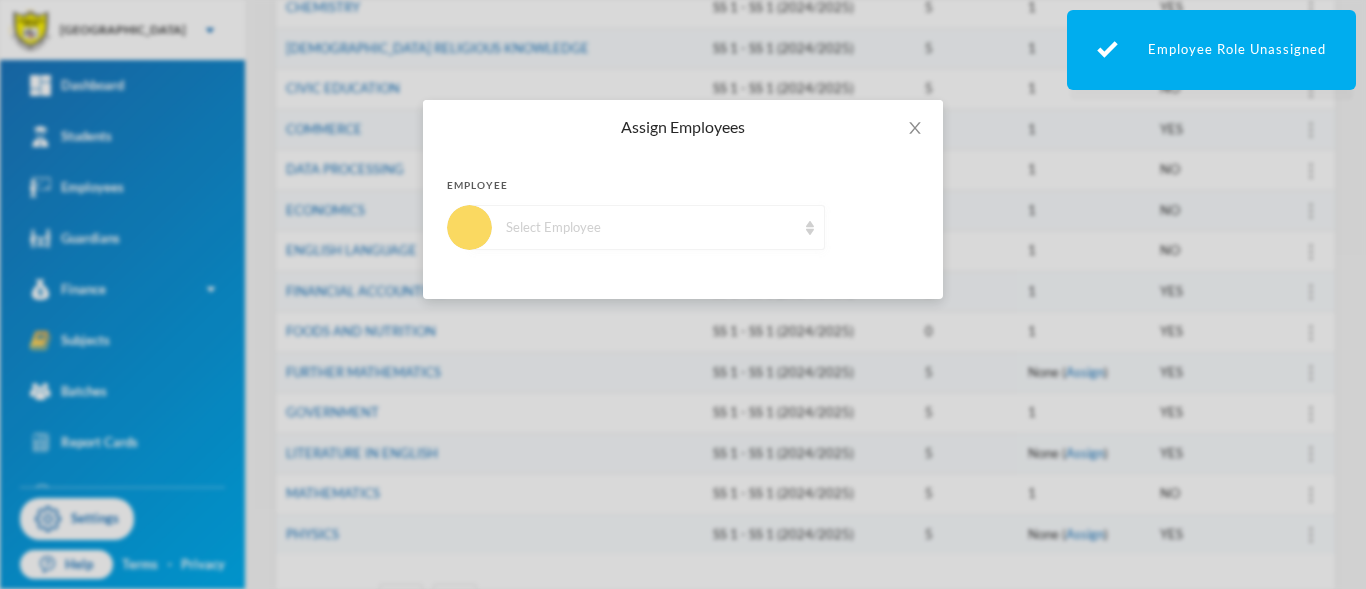 click on "Select Employee" at bounding box center (647, 227) 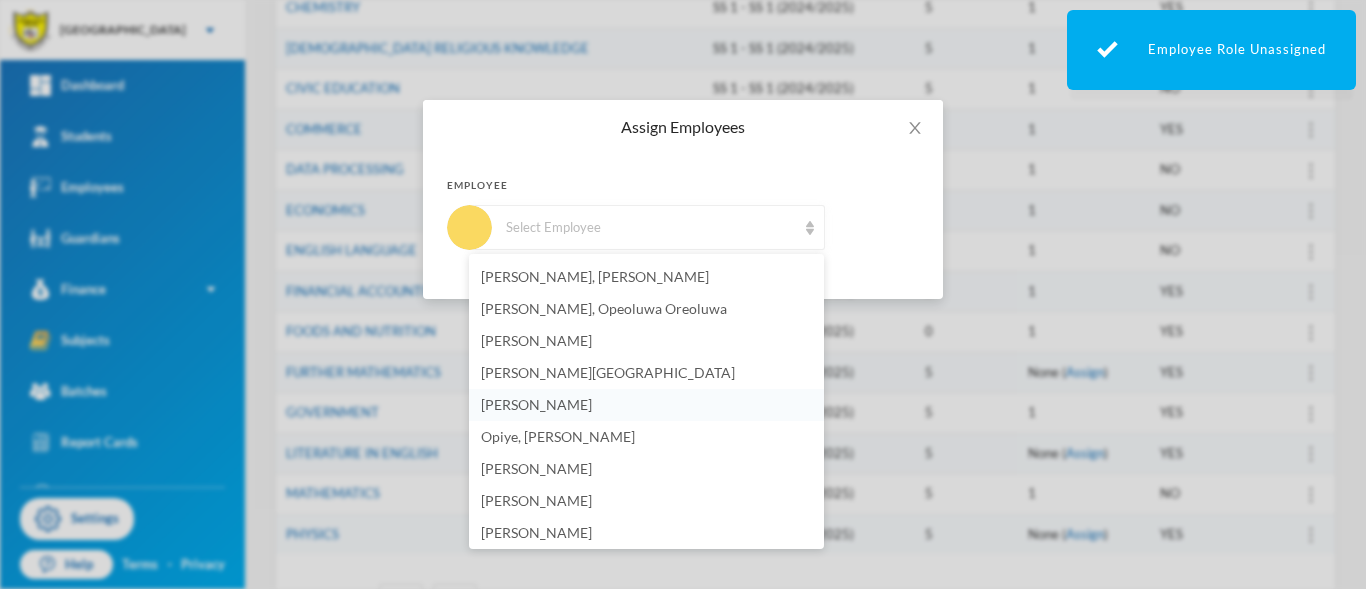 scroll, scrollTop: 129, scrollLeft: 0, axis: vertical 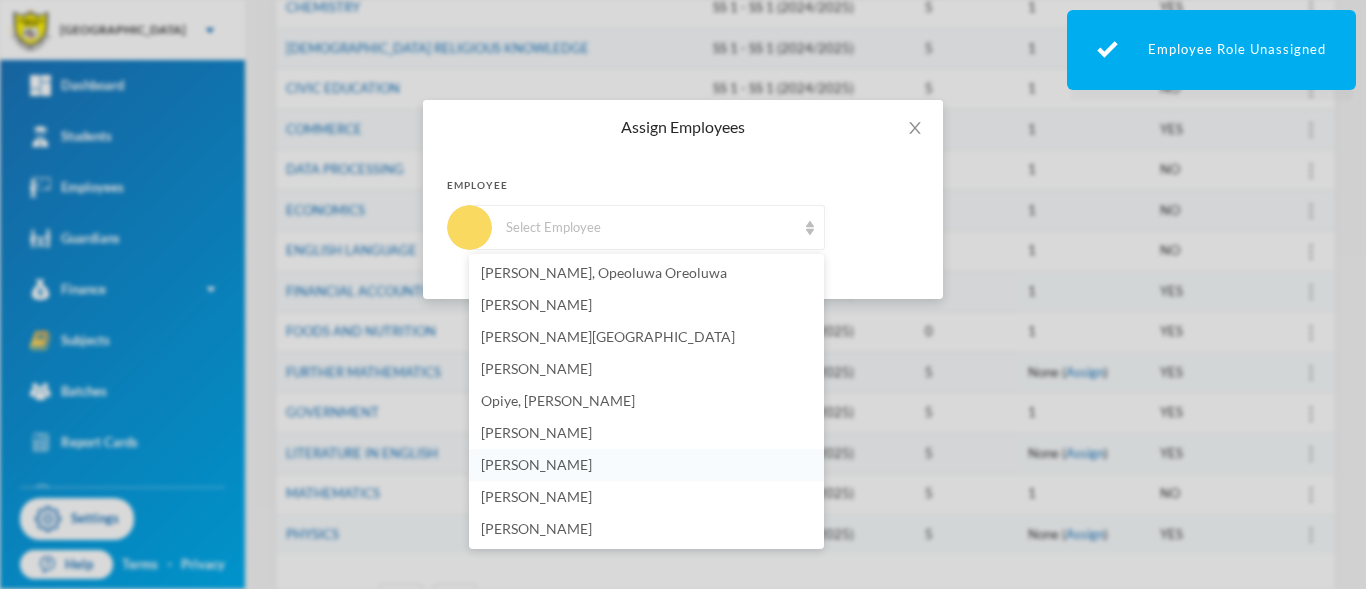 click on "Rotimi, Rotimi" at bounding box center [536, 464] 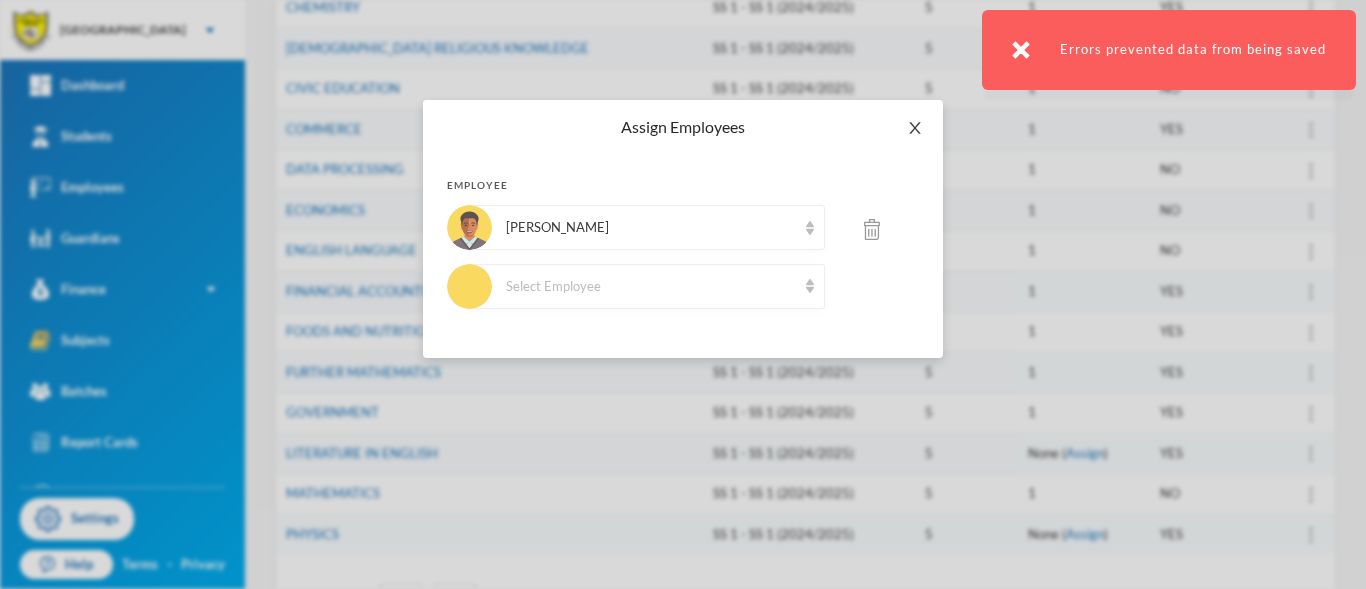 click 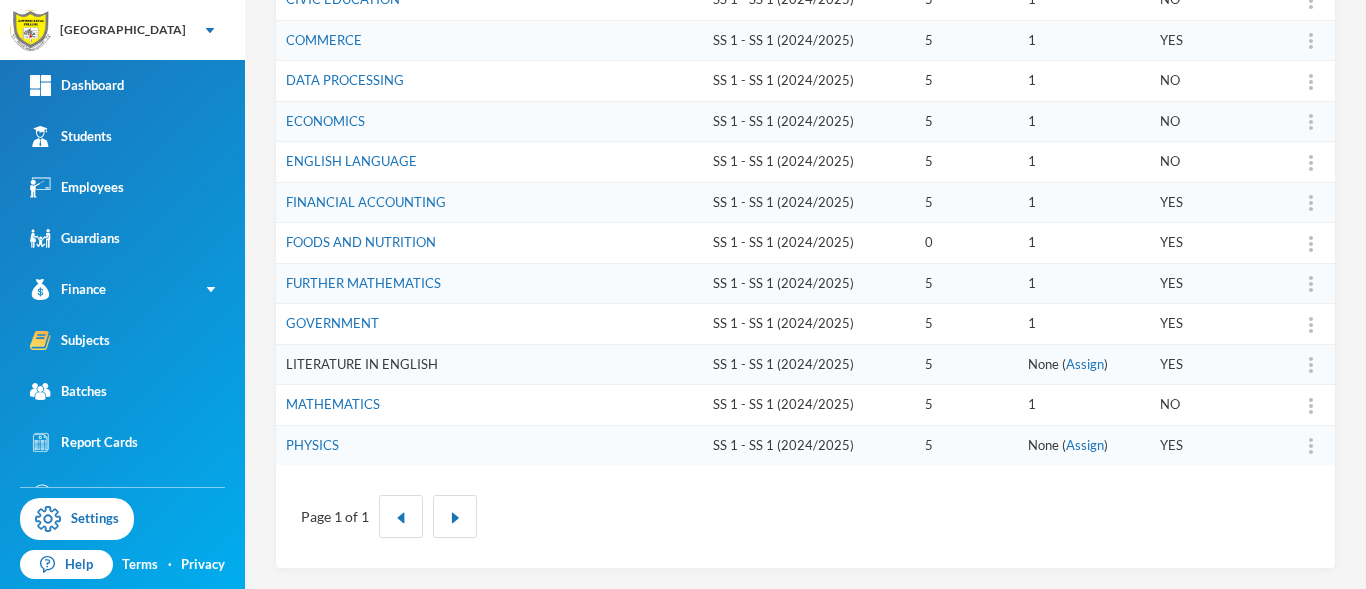 scroll, scrollTop: 476, scrollLeft: 0, axis: vertical 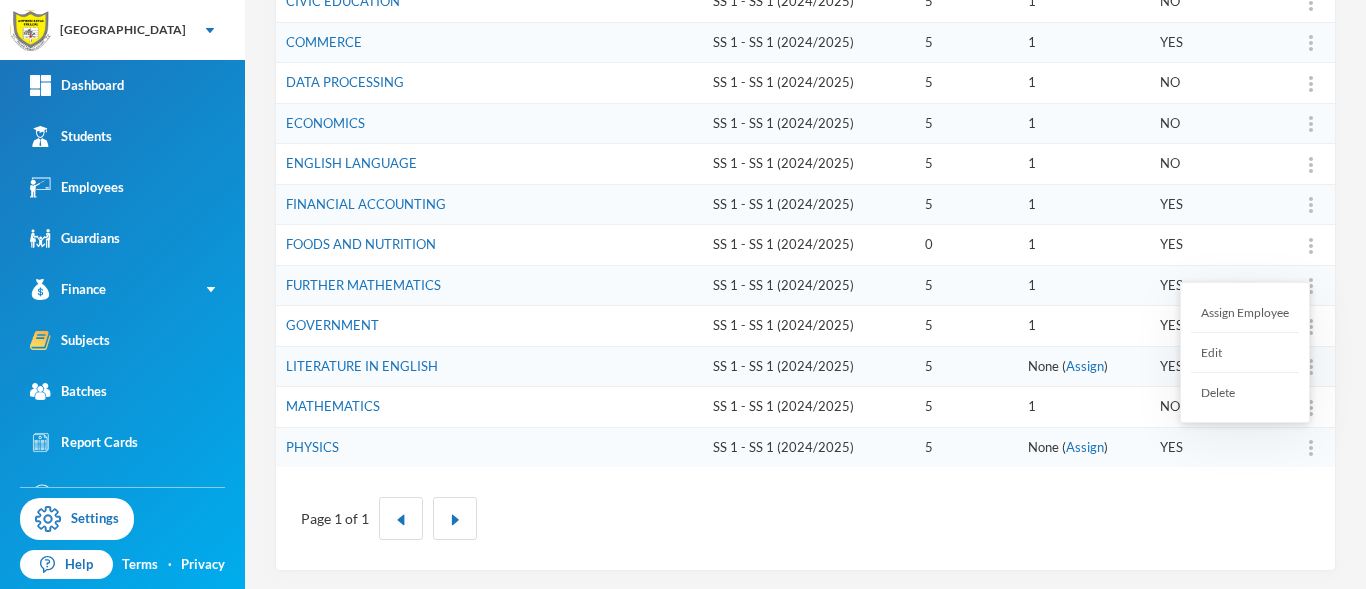 click on "Assign Employee" at bounding box center (1245, 313) 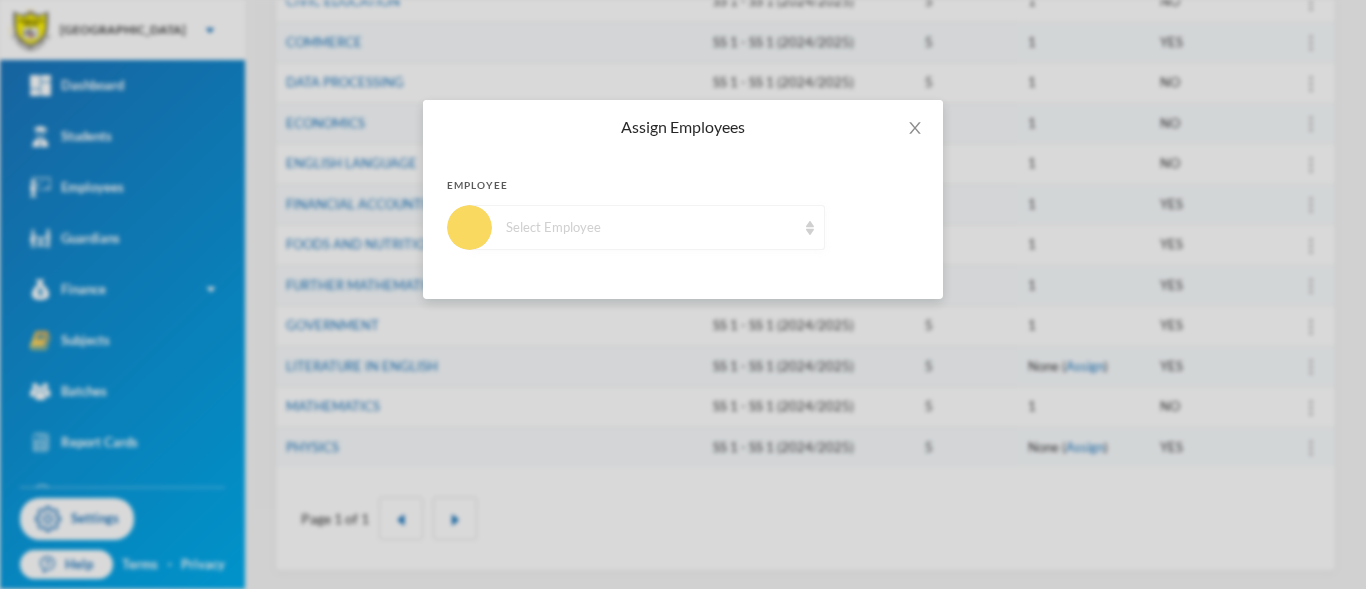 click at bounding box center (810, 228) 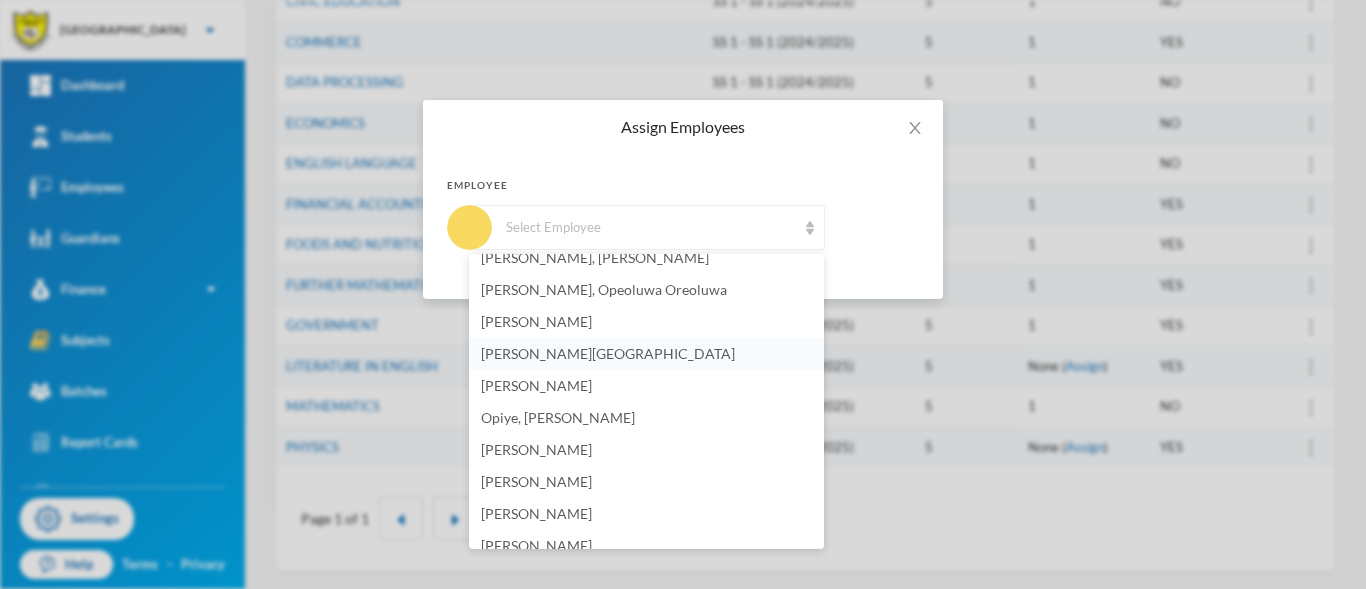 scroll, scrollTop: 129, scrollLeft: 0, axis: vertical 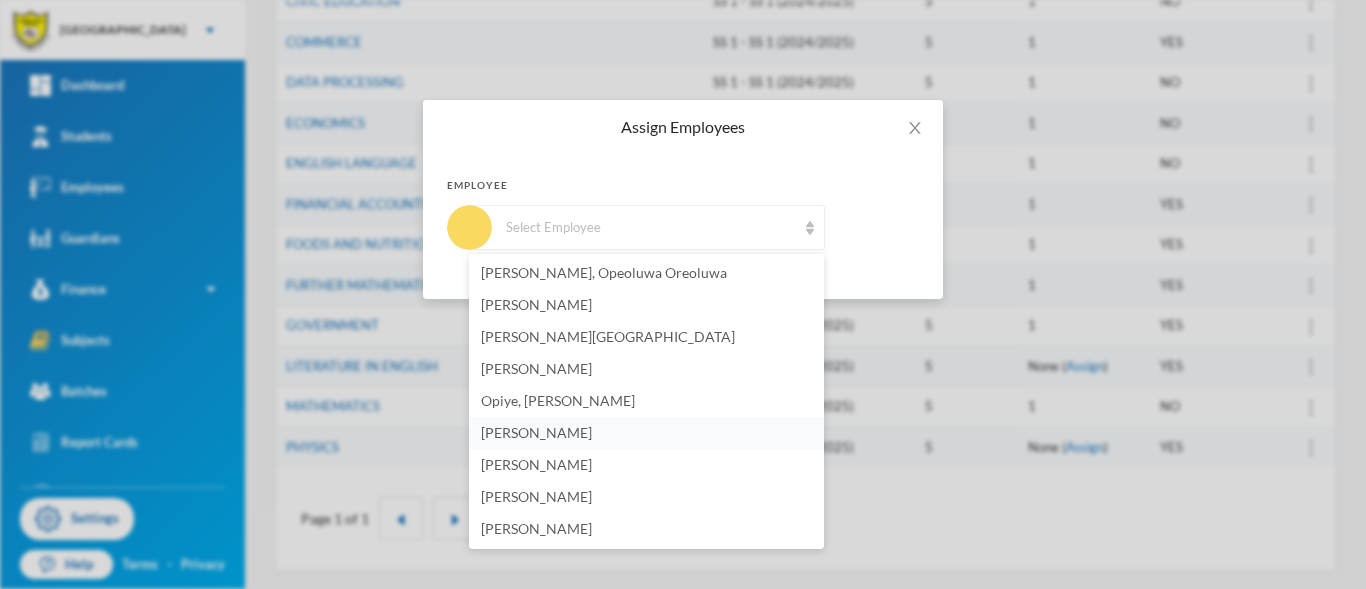 click on "Okeke, Clement" at bounding box center [536, 432] 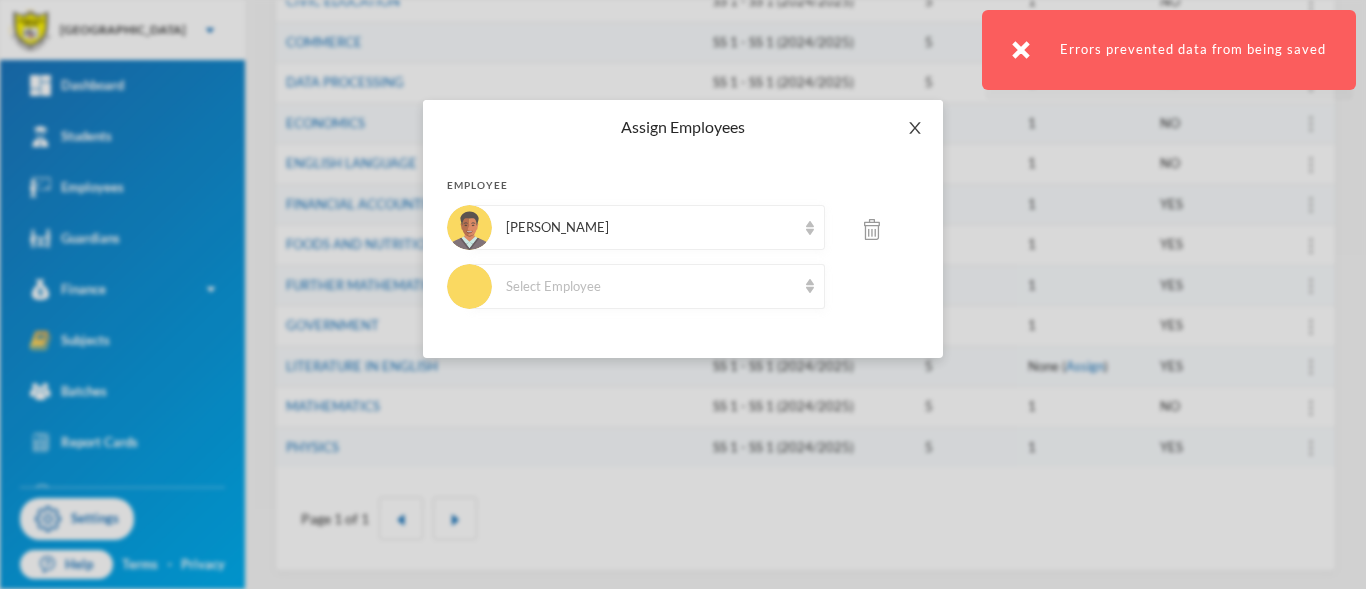 click 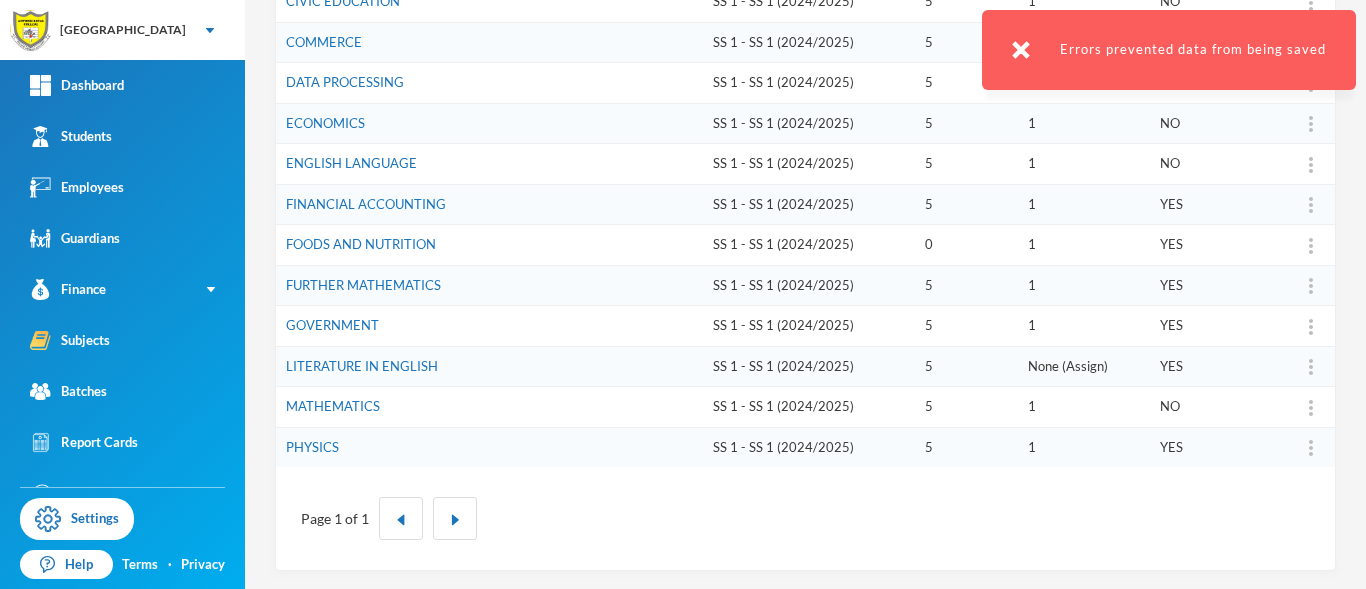 click on "Assign" at bounding box center (1085, 366) 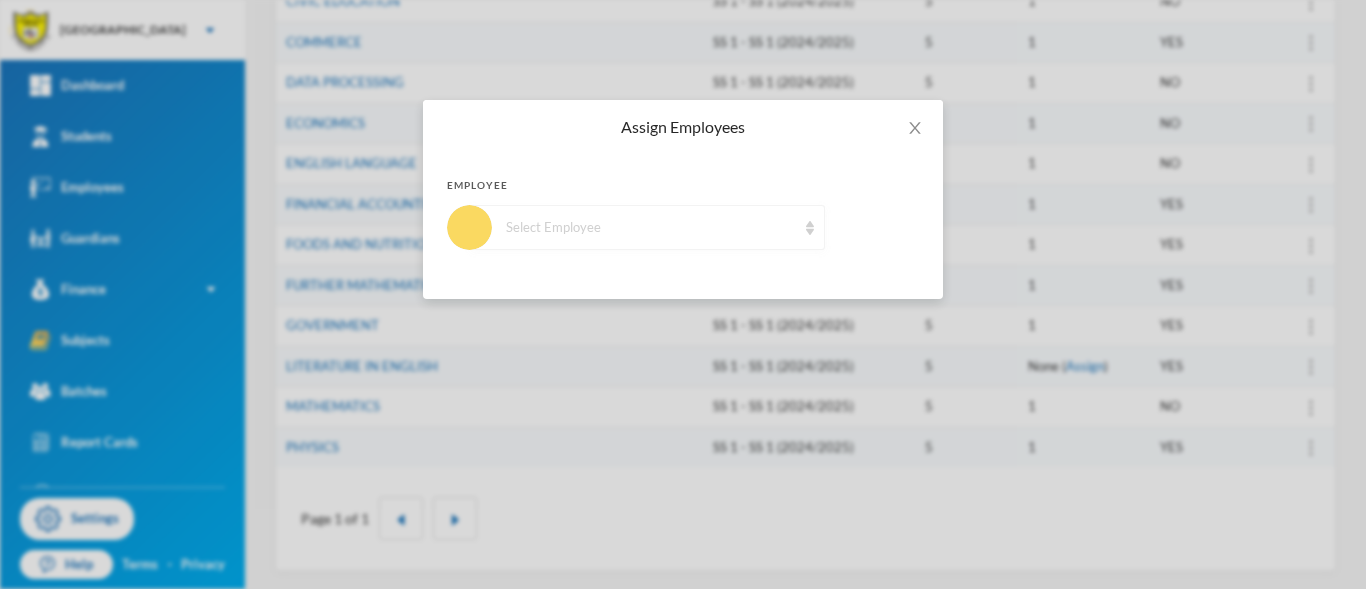 click on "Select Employee" at bounding box center [647, 227] 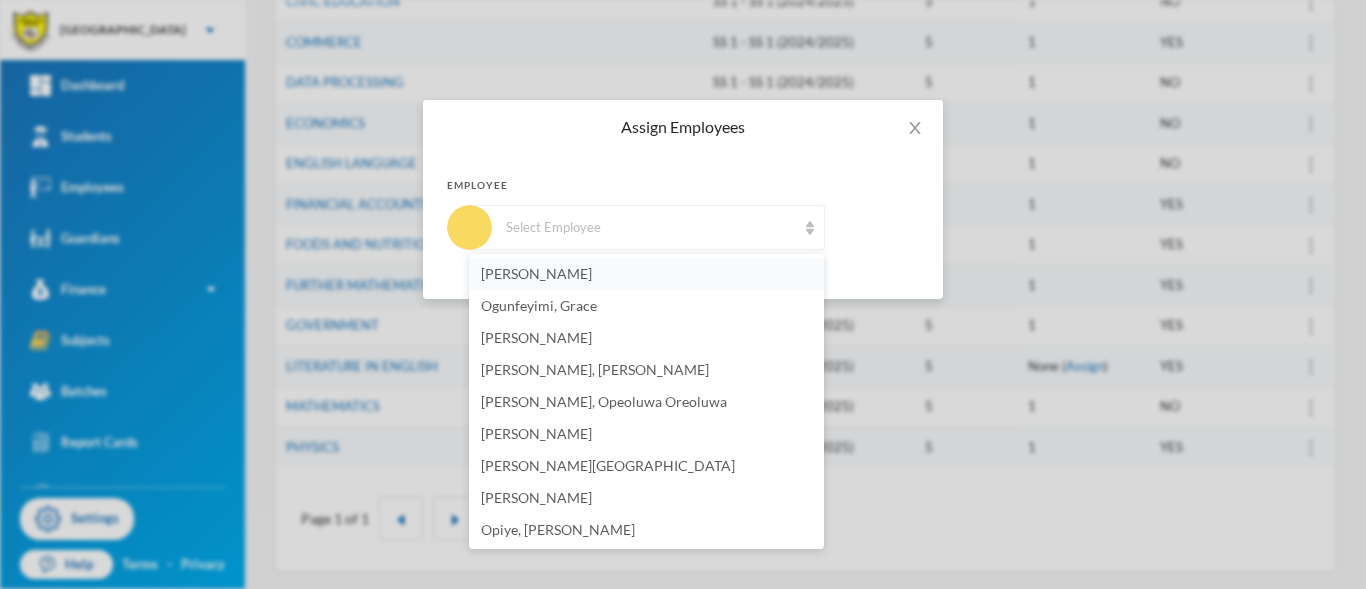 click on "Umukoro, Ufuoma" at bounding box center [646, 274] 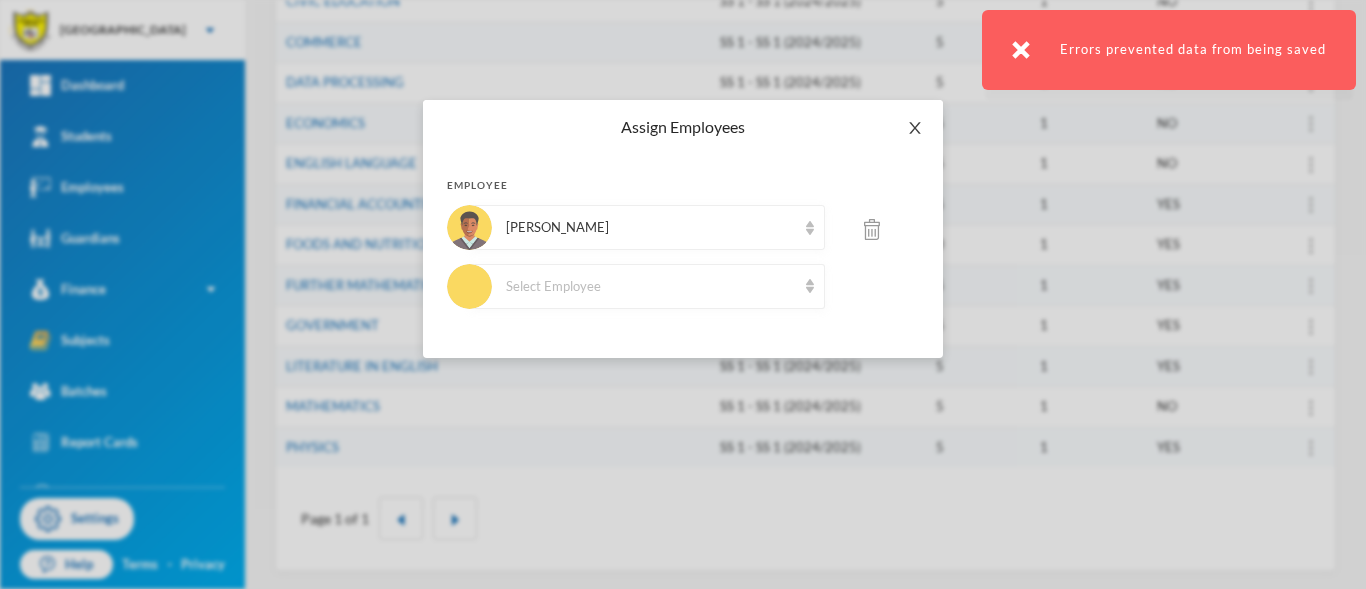 click 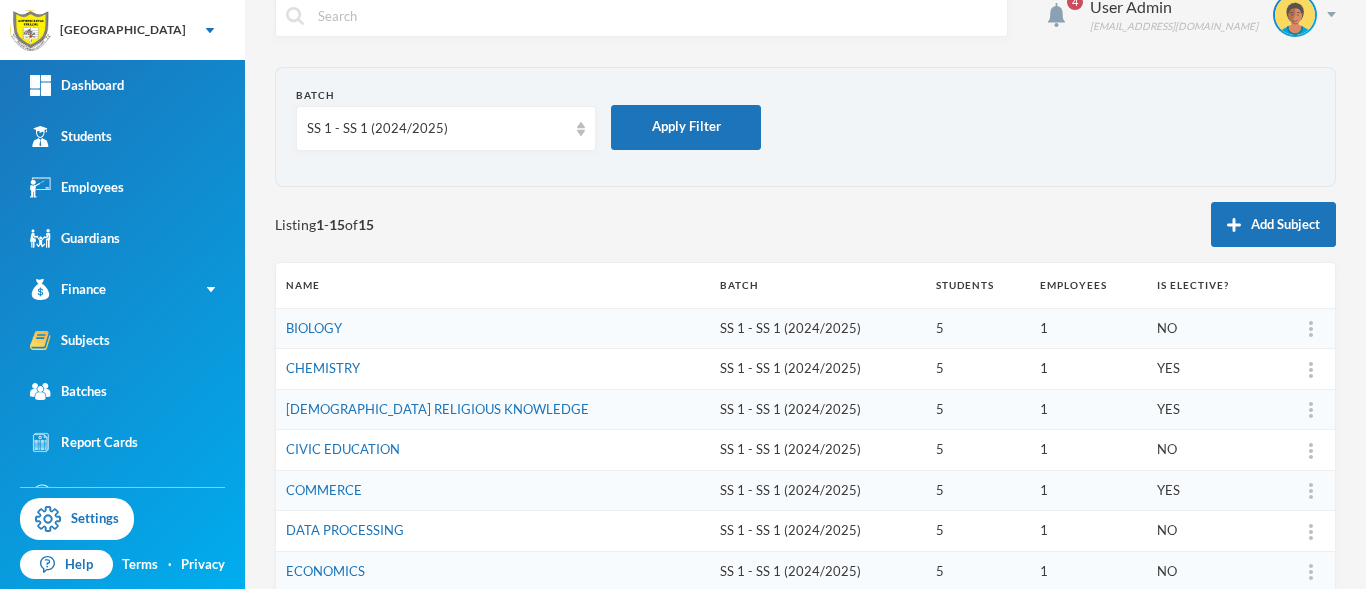 scroll, scrollTop: 0, scrollLeft: 0, axis: both 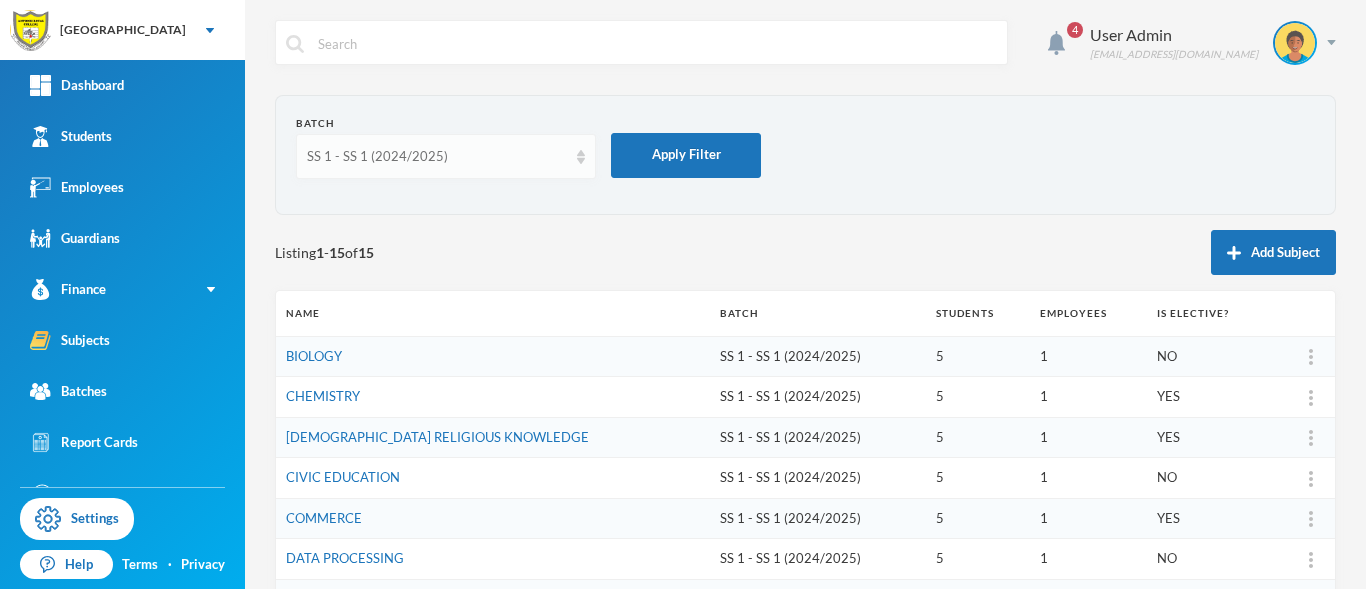 click at bounding box center [581, 157] 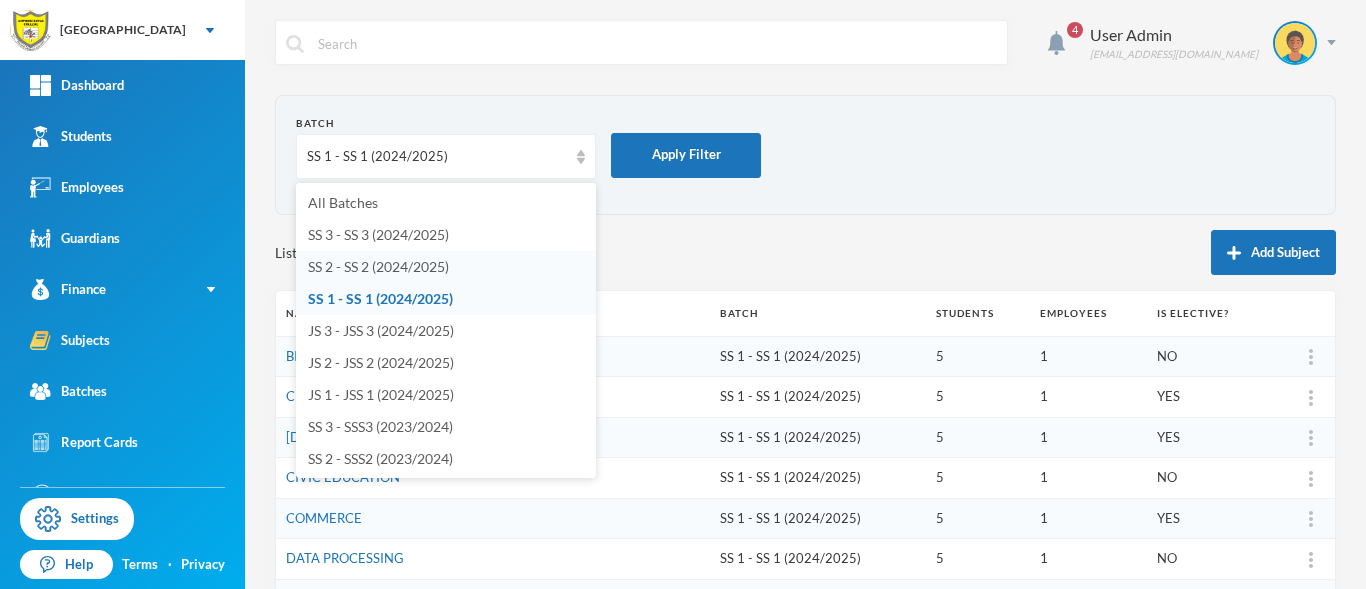 click on "SS 2 - SS 2 (2024/2025)" at bounding box center [378, 266] 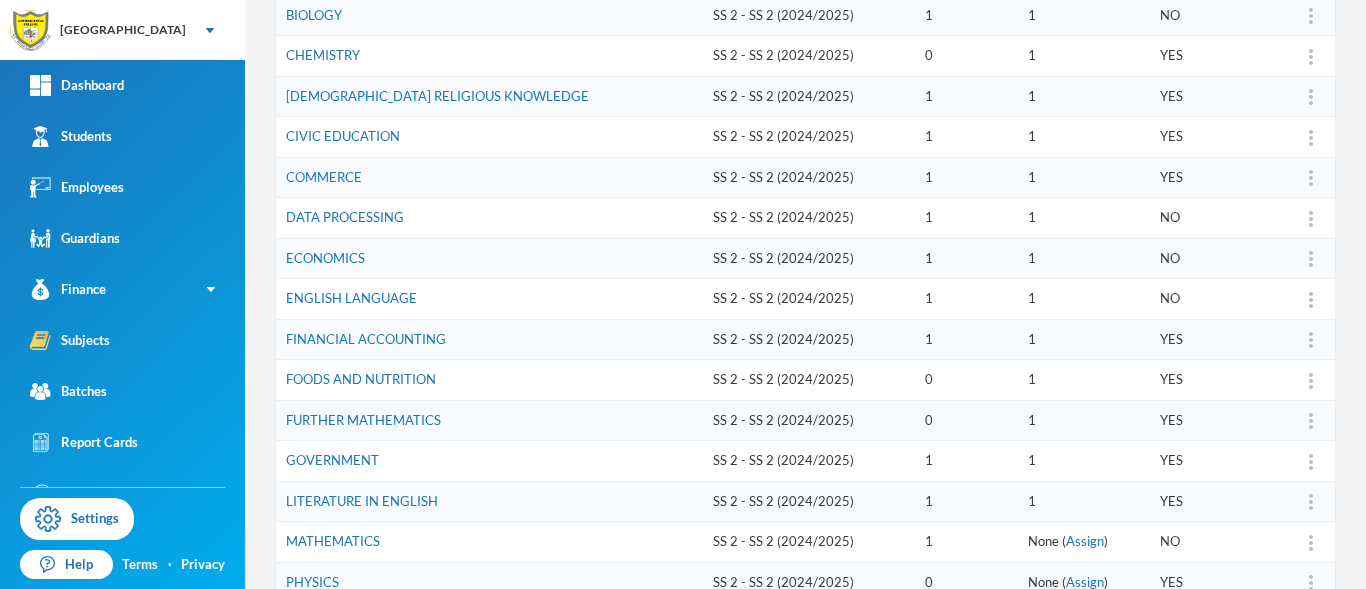 scroll, scrollTop: 352, scrollLeft: 0, axis: vertical 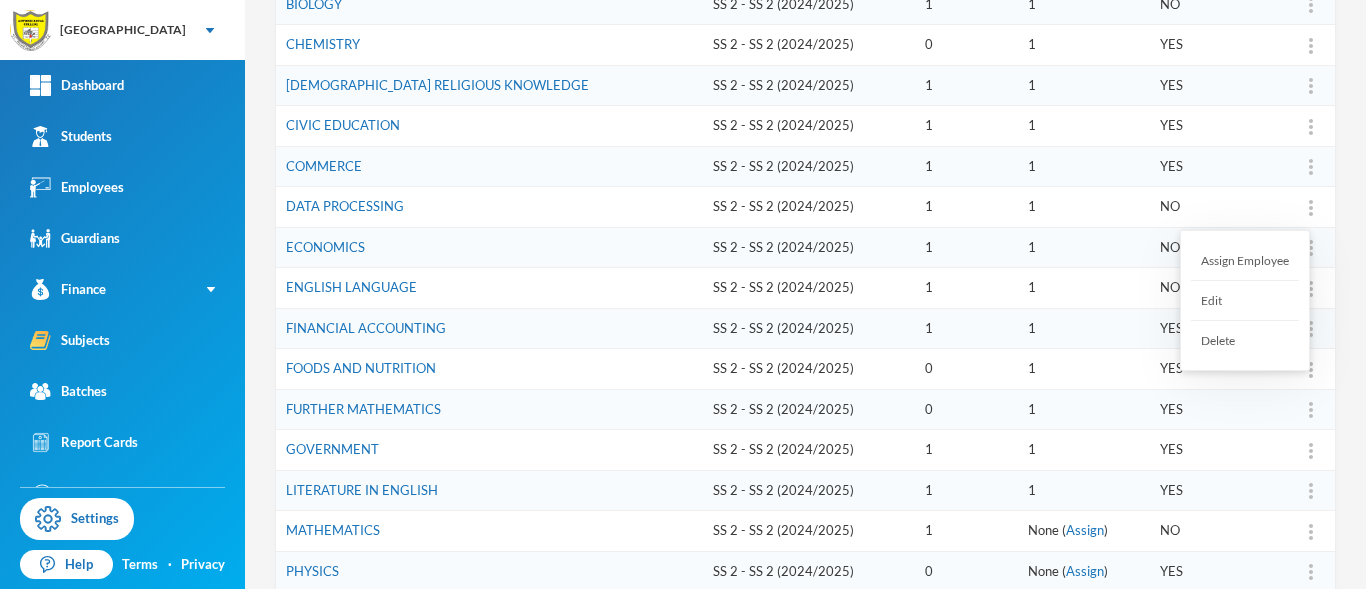 click on "Assign Employee" at bounding box center [1245, 261] 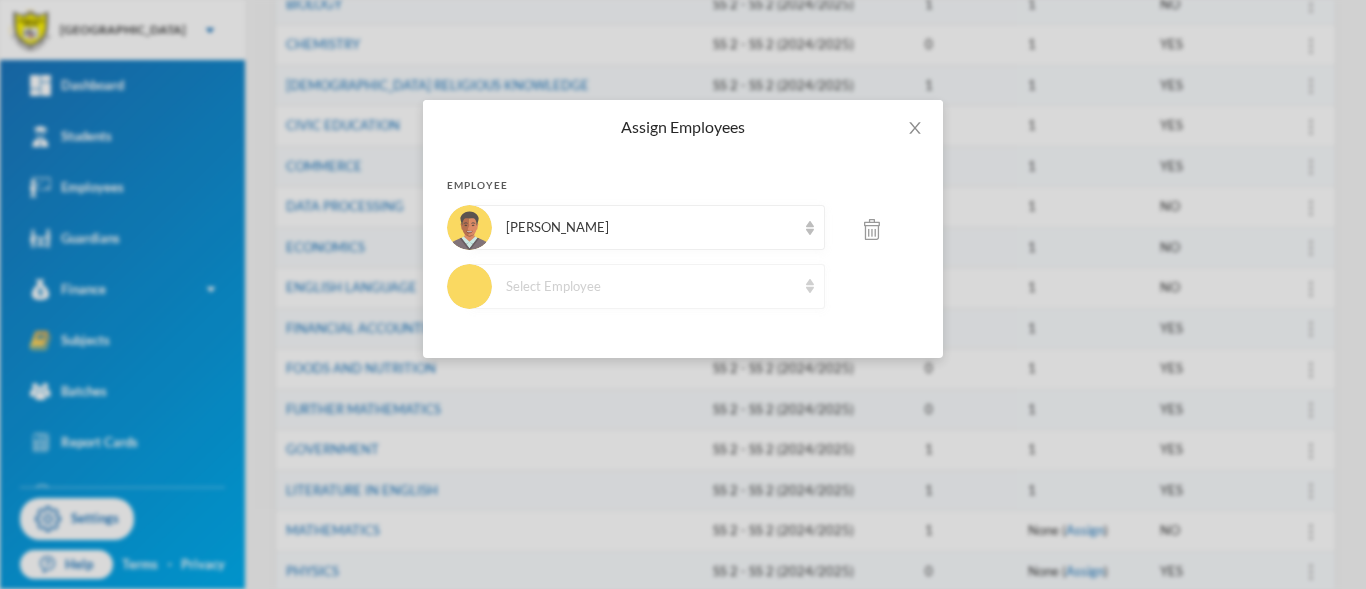 click at bounding box center [810, 286] 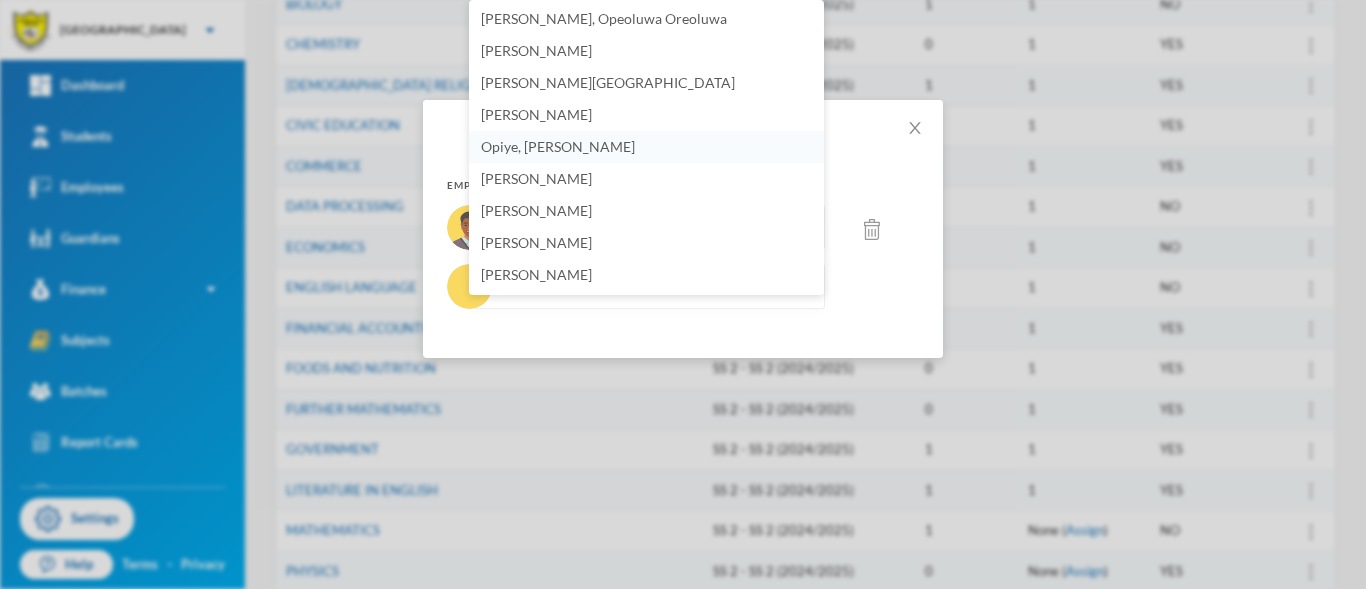 scroll, scrollTop: 125, scrollLeft: 0, axis: vertical 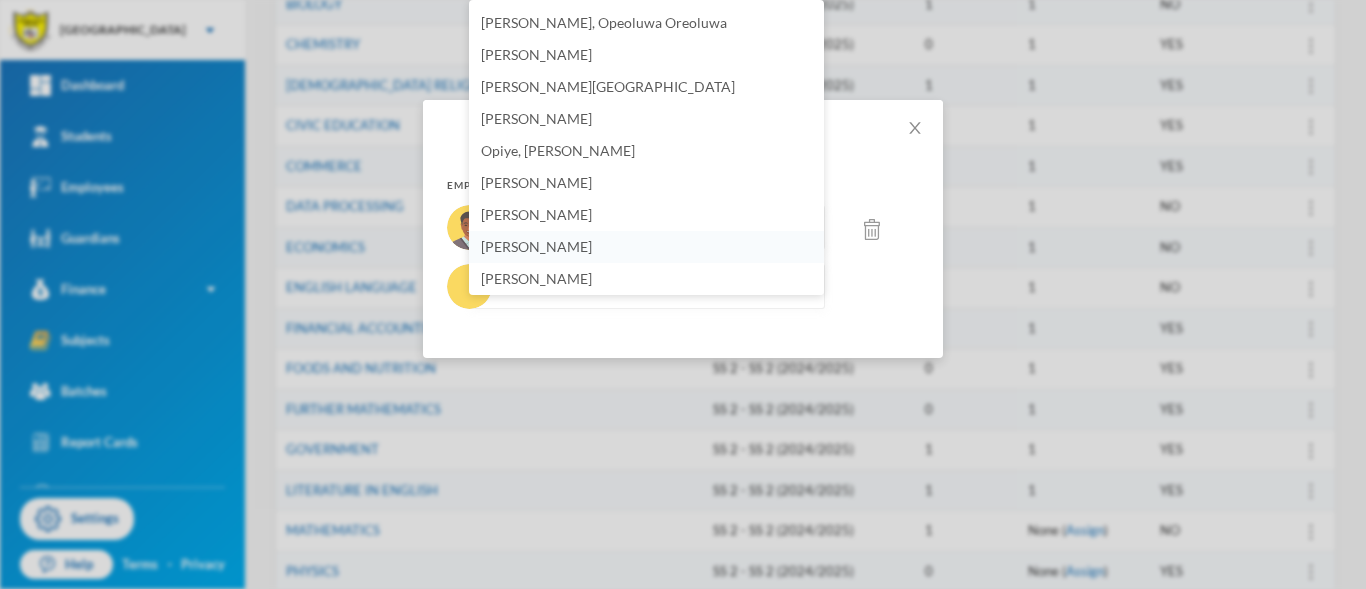 click on "Babalola, Precious" at bounding box center [646, 247] 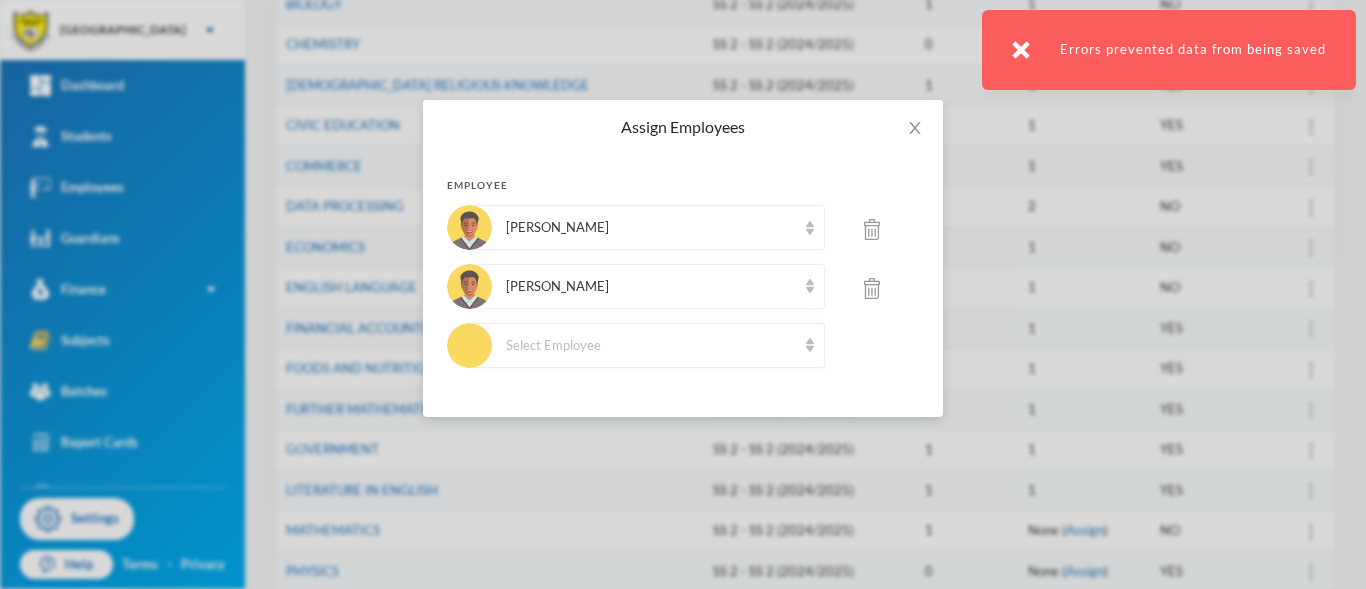 click at bounding box center (872, 229) 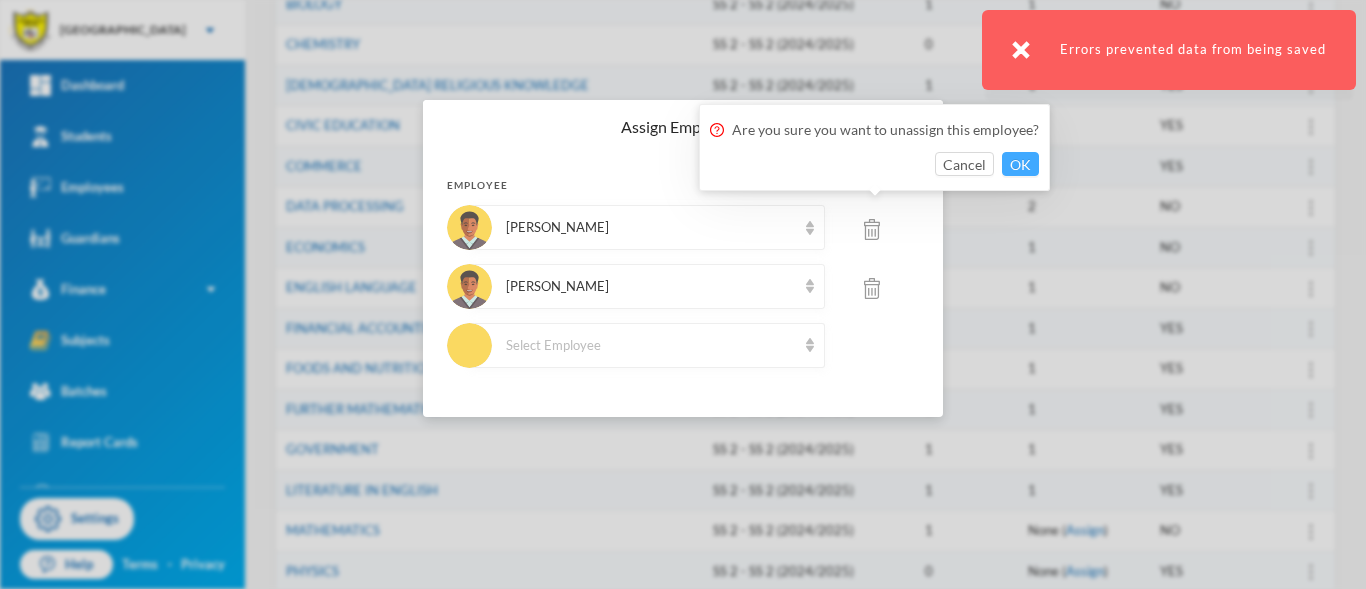 click on "OK" at bounding box center (1020, 164) 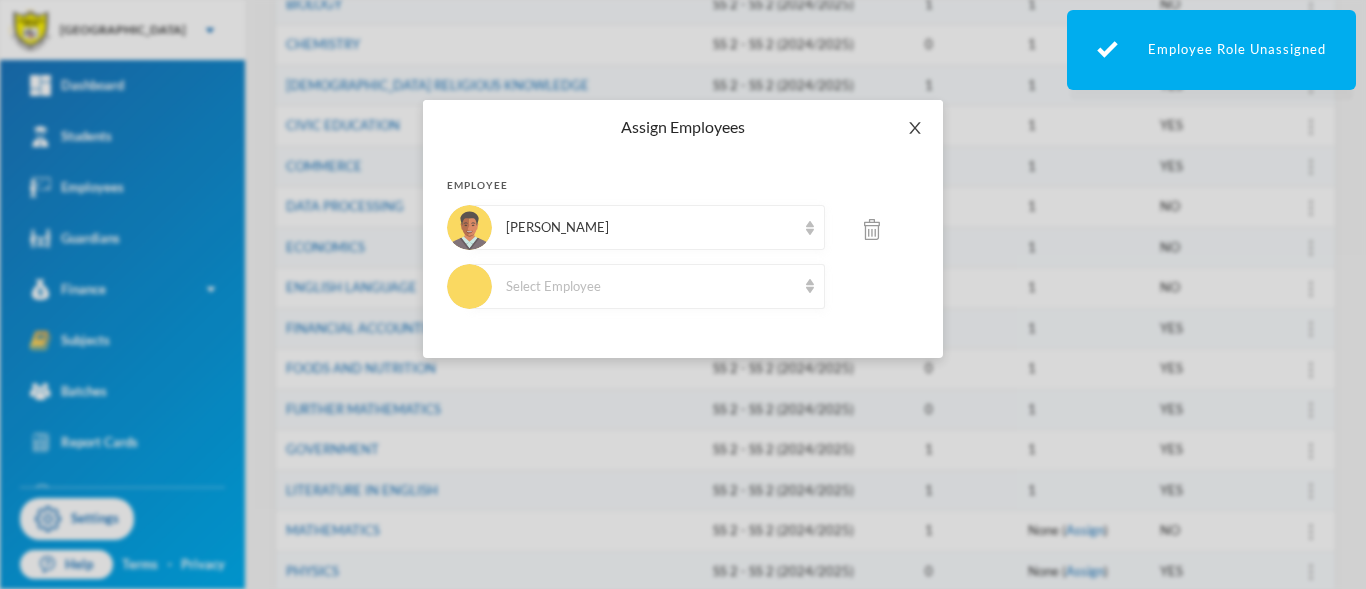 click 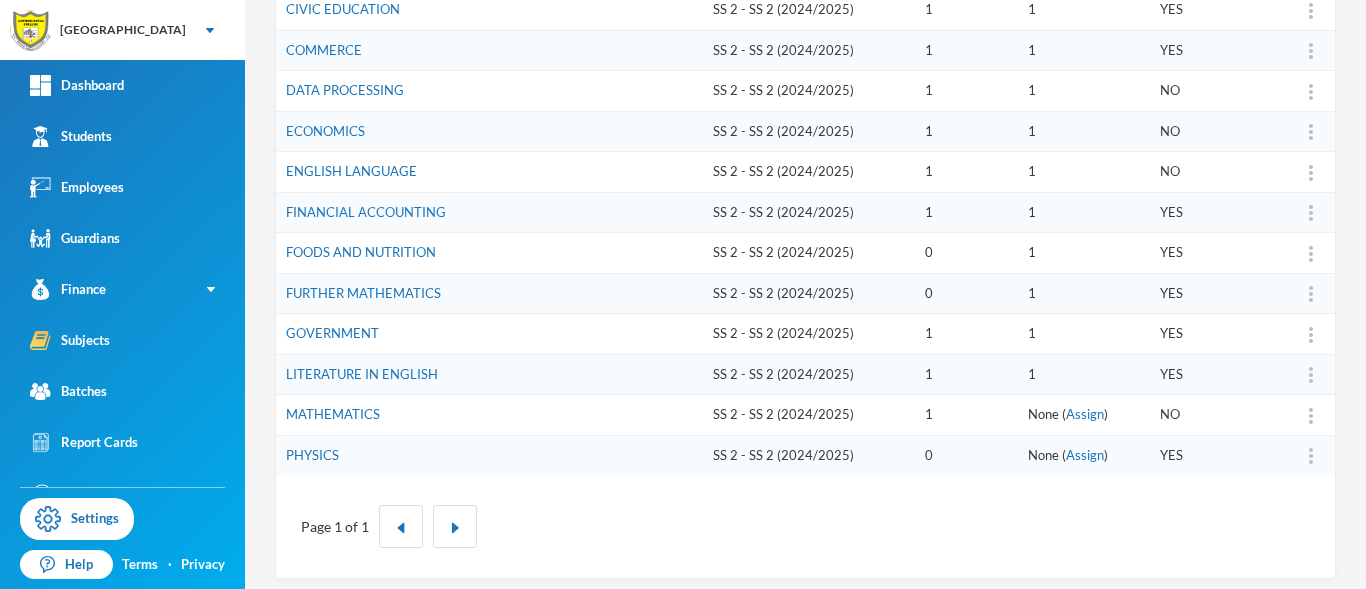 scroll, scrollTop: 470, scrollLeft: 0, axis: vertical 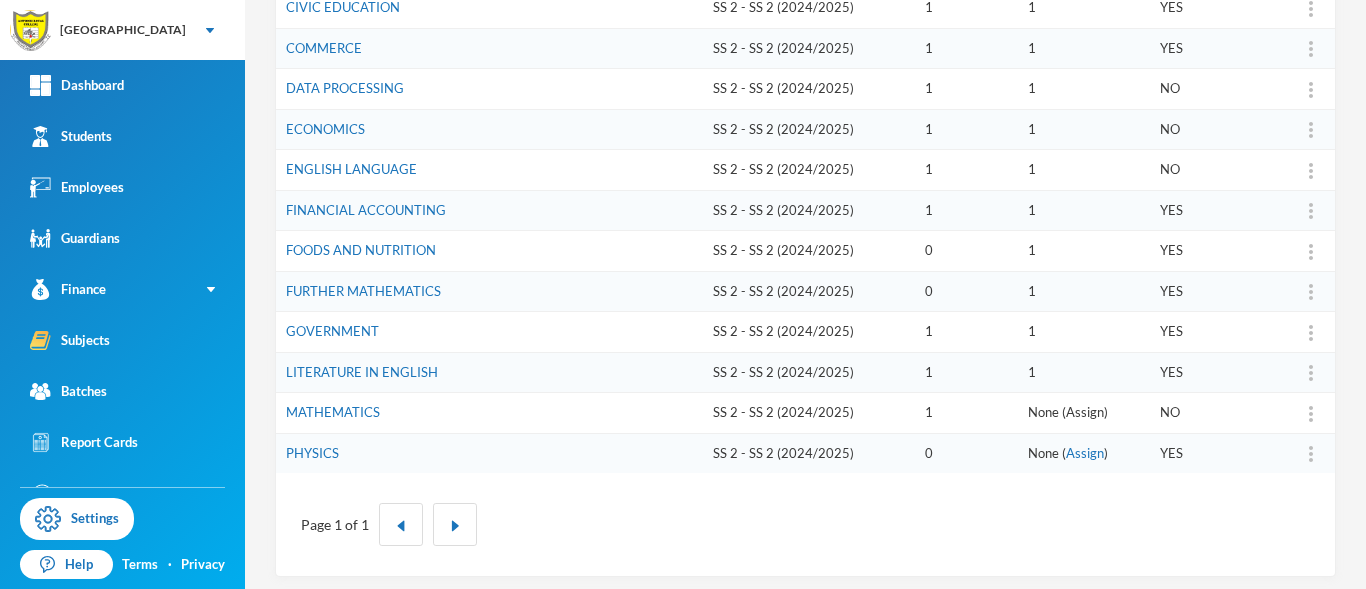 click on "Assign" at bounding box center (1085, 412) 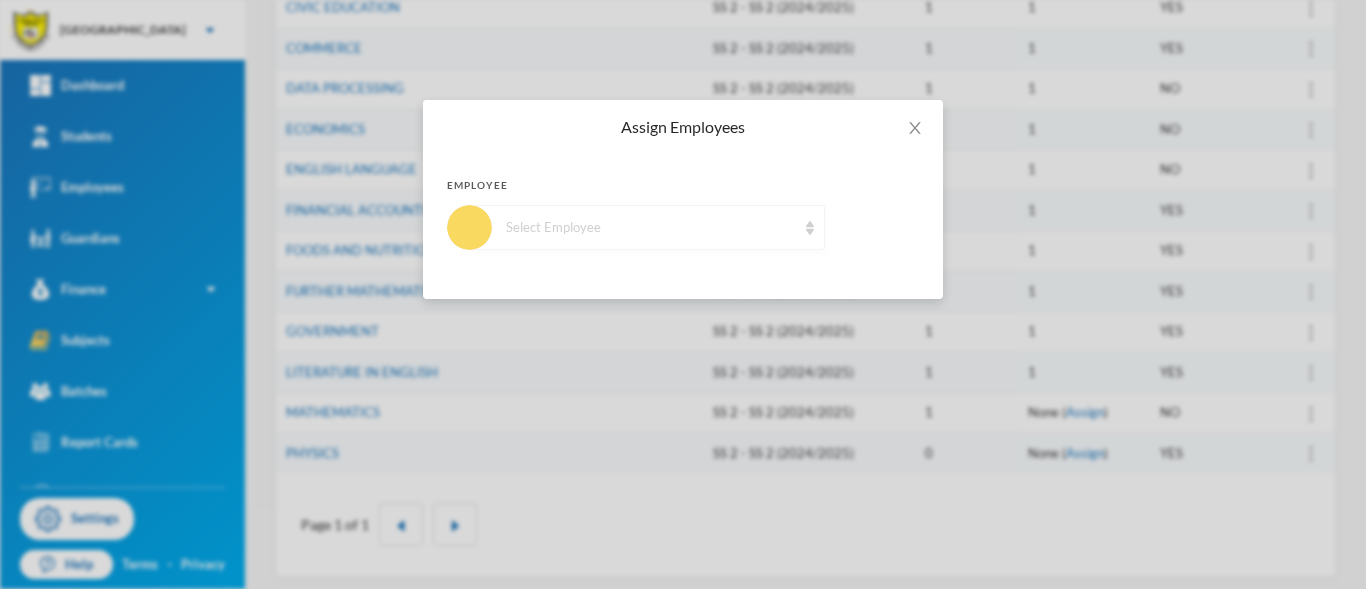 click at bounding box center (810, 228) 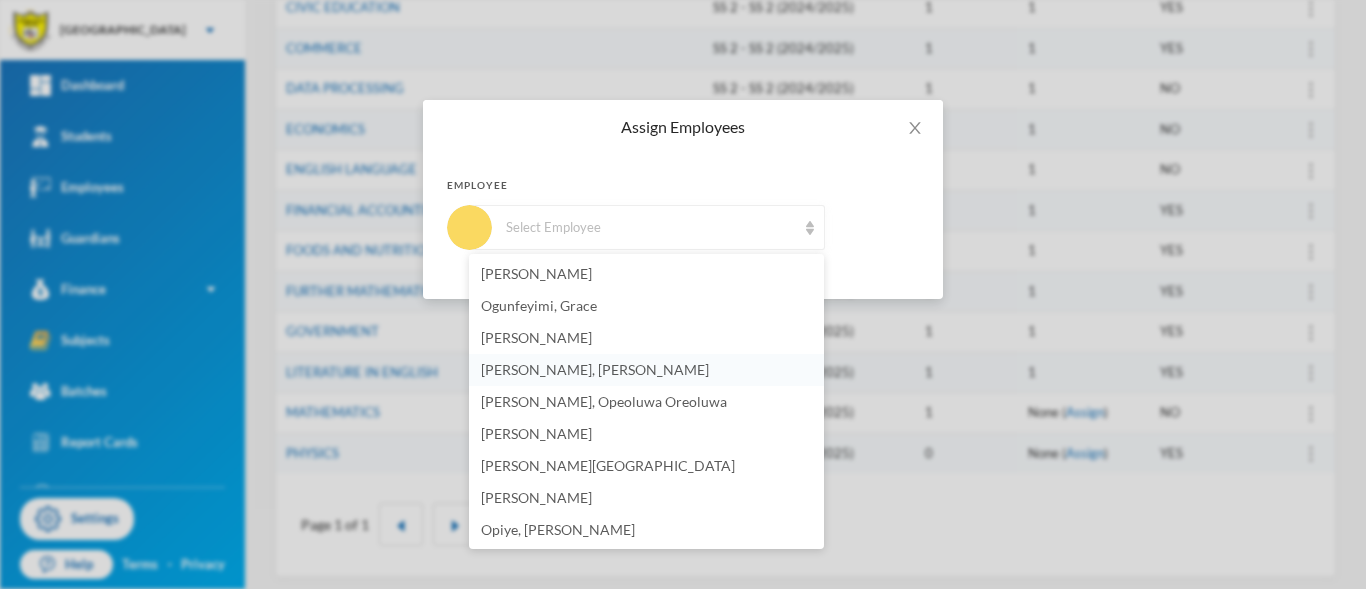 click on "Osho, Patricia" at bounding box center [646, 370] 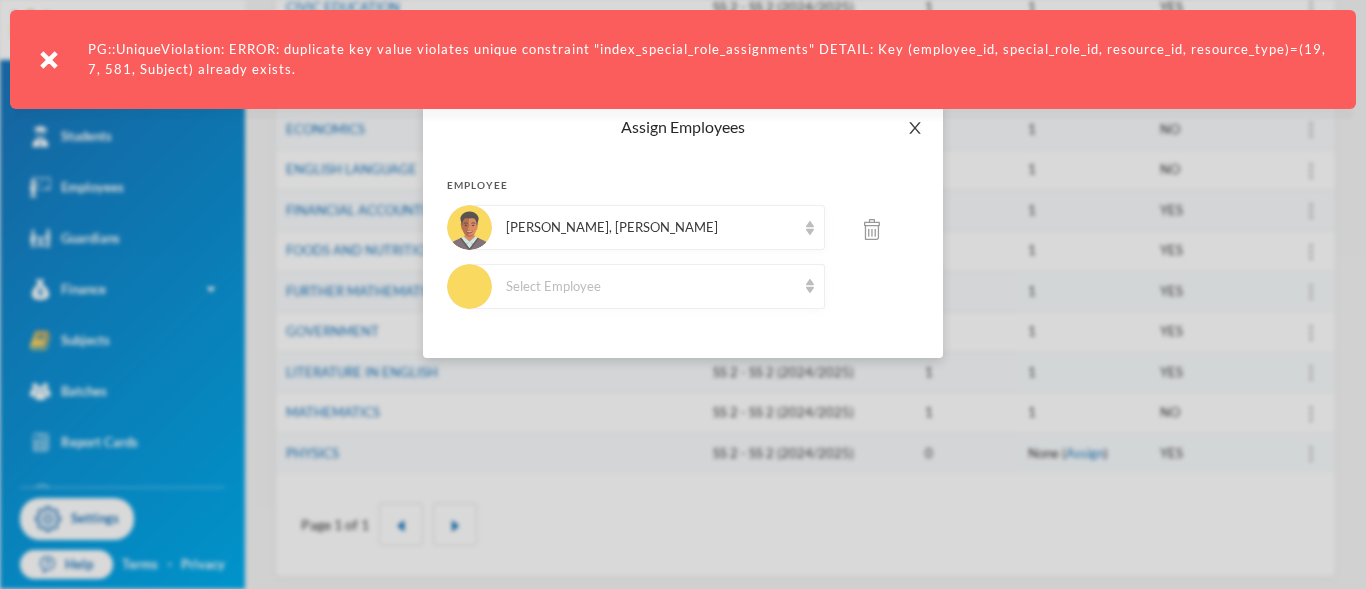 click 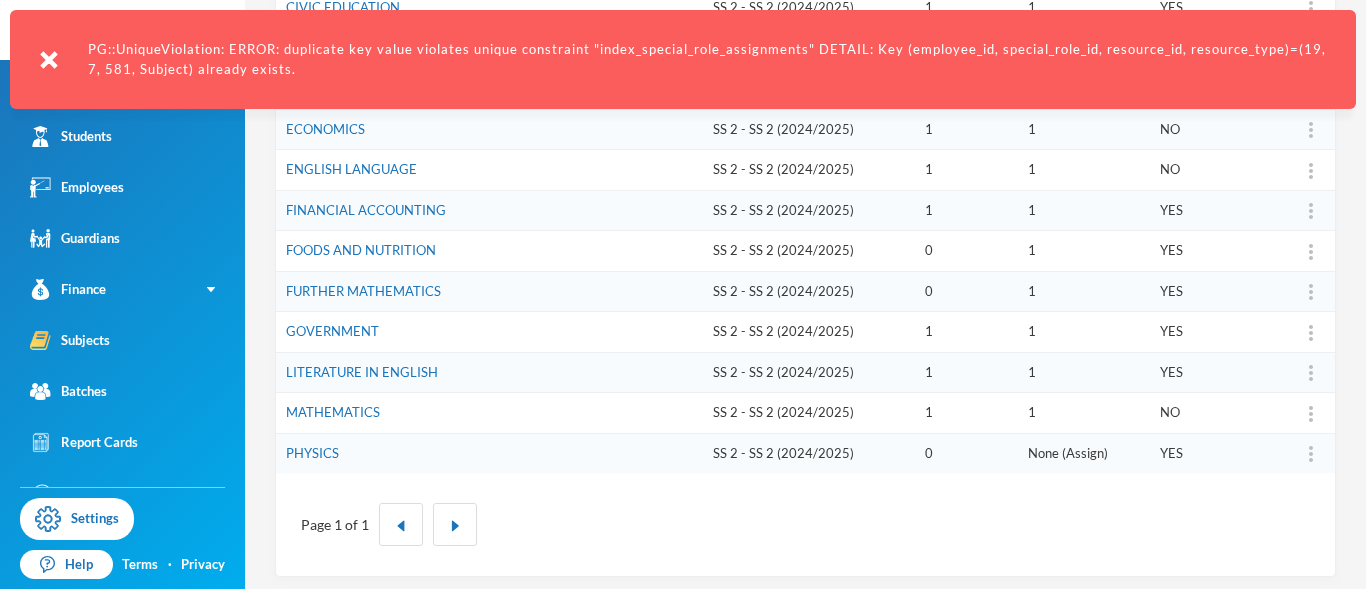 click on "Assign" at bounding box center [1085, 453] 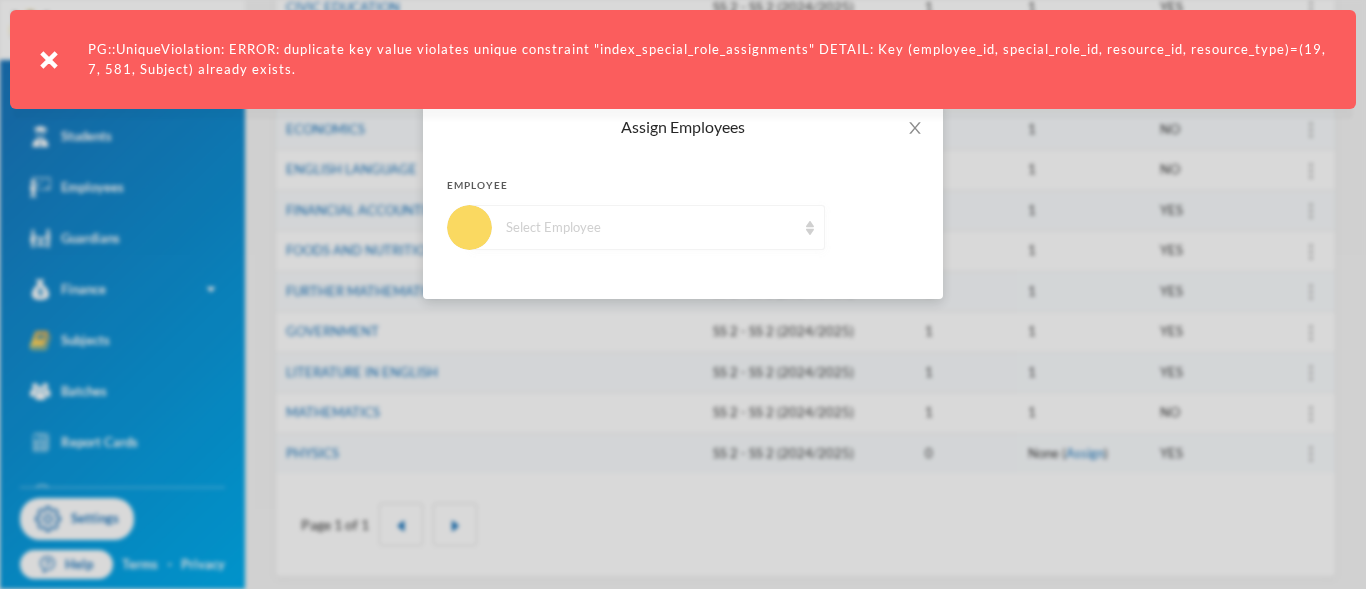 click at bounding box center (810, 228) 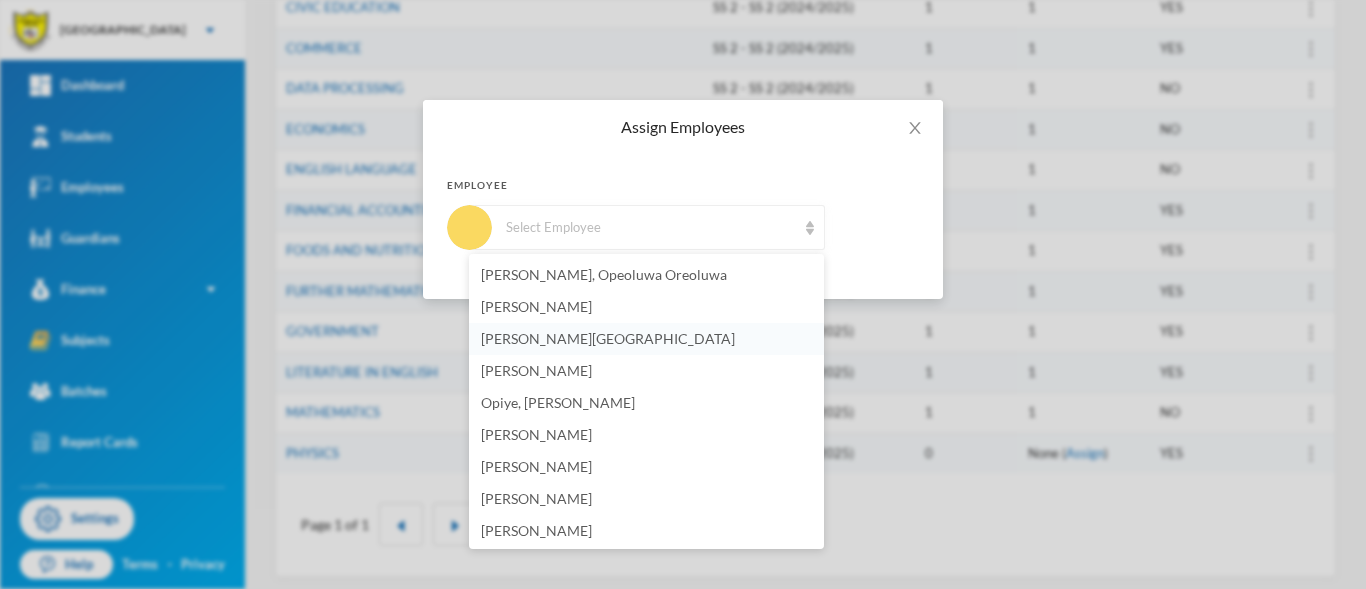 scroll, scrollTop: 129, scrollLeft: 0, axis: vertical 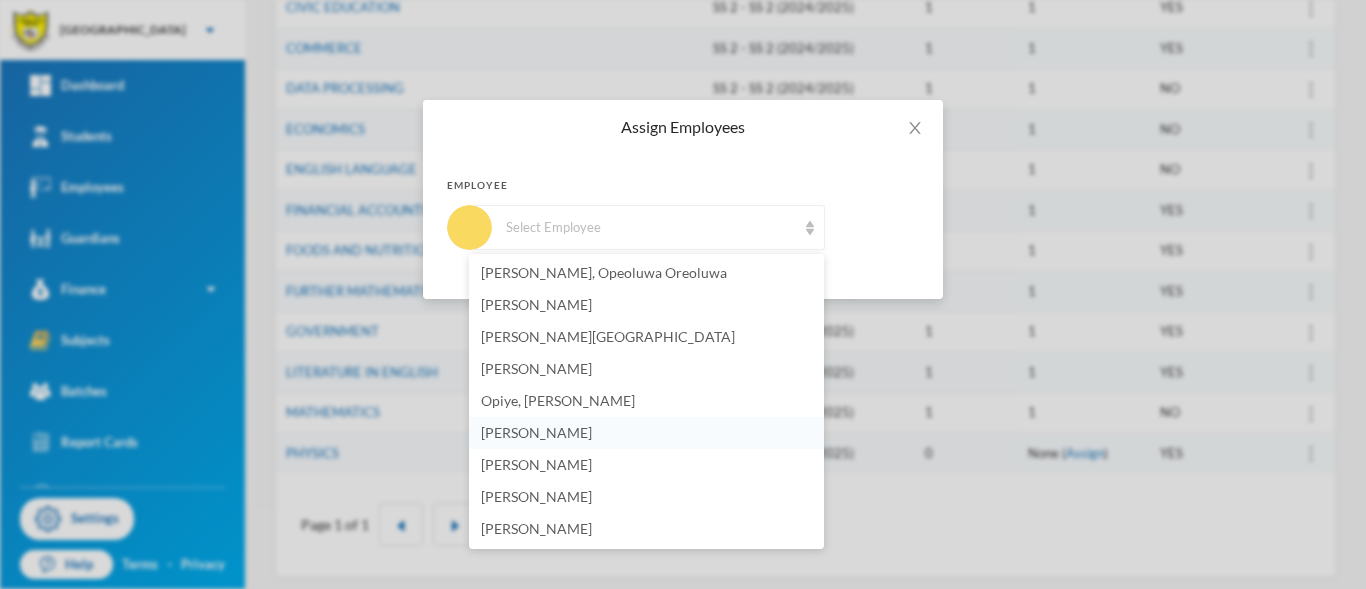 click on "Okeke, Clement" at bounding box center [536, 432] 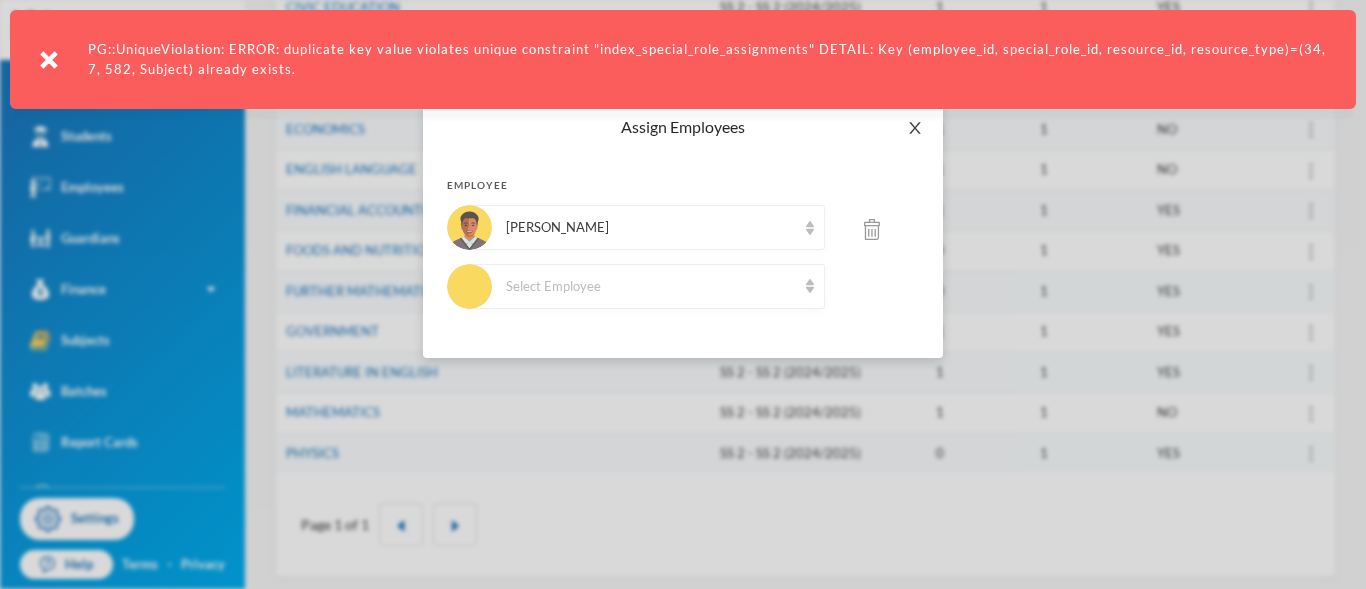 click 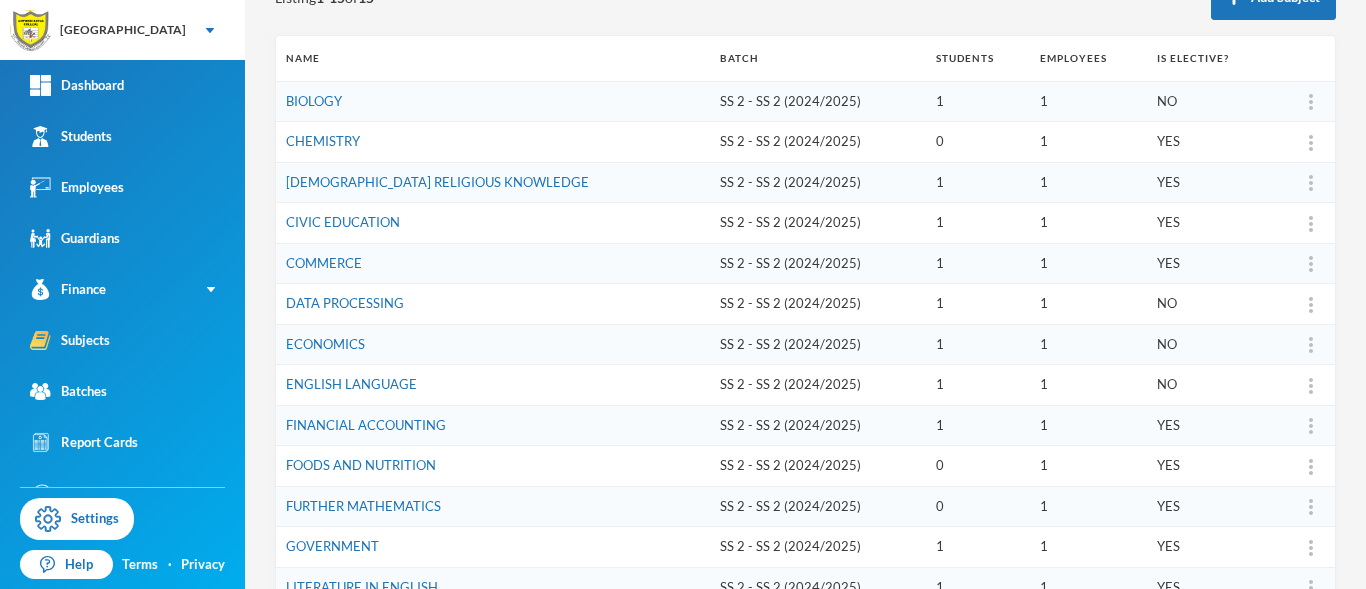 scroll, scrollTop: 250, scrollLeft: 0, axis: vertical 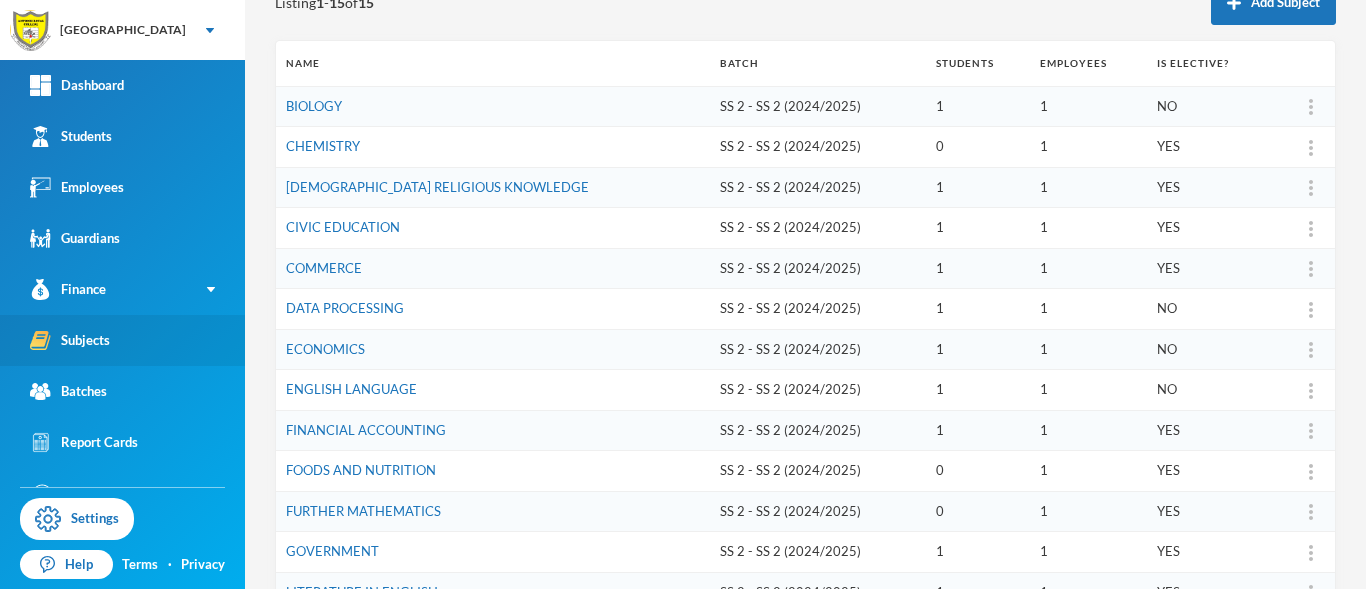 click on "Subjects" at bounding box center [70, 340] 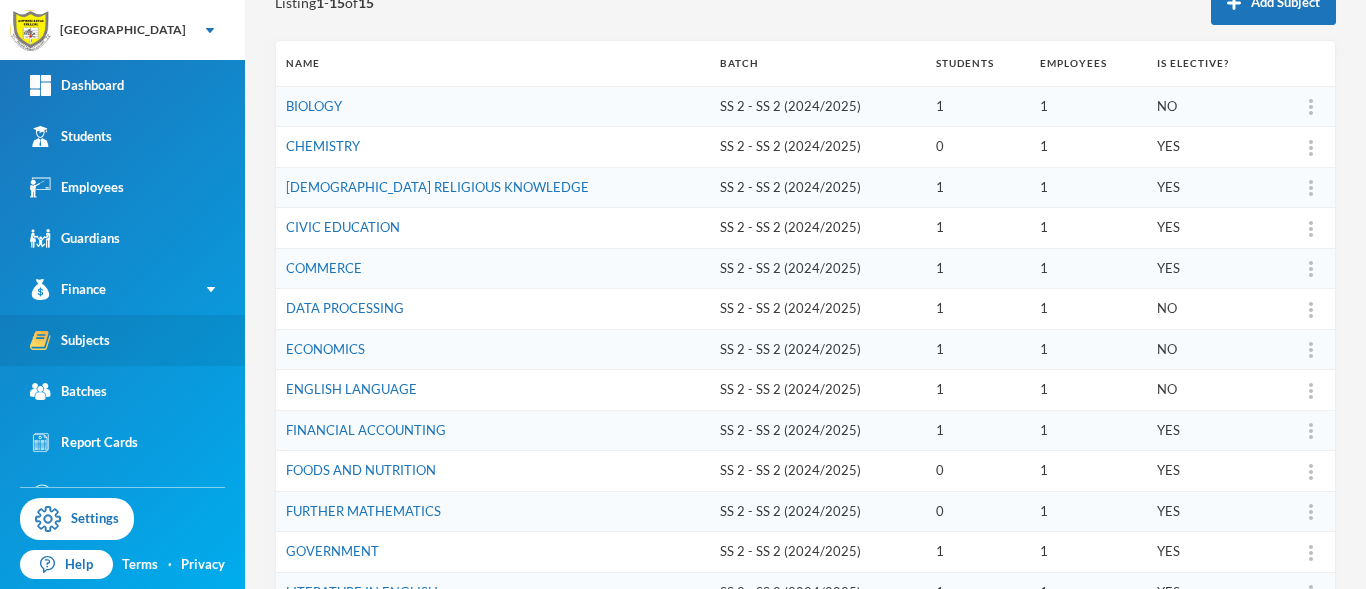 click on "Subjects" at bounding box center (122, 340) 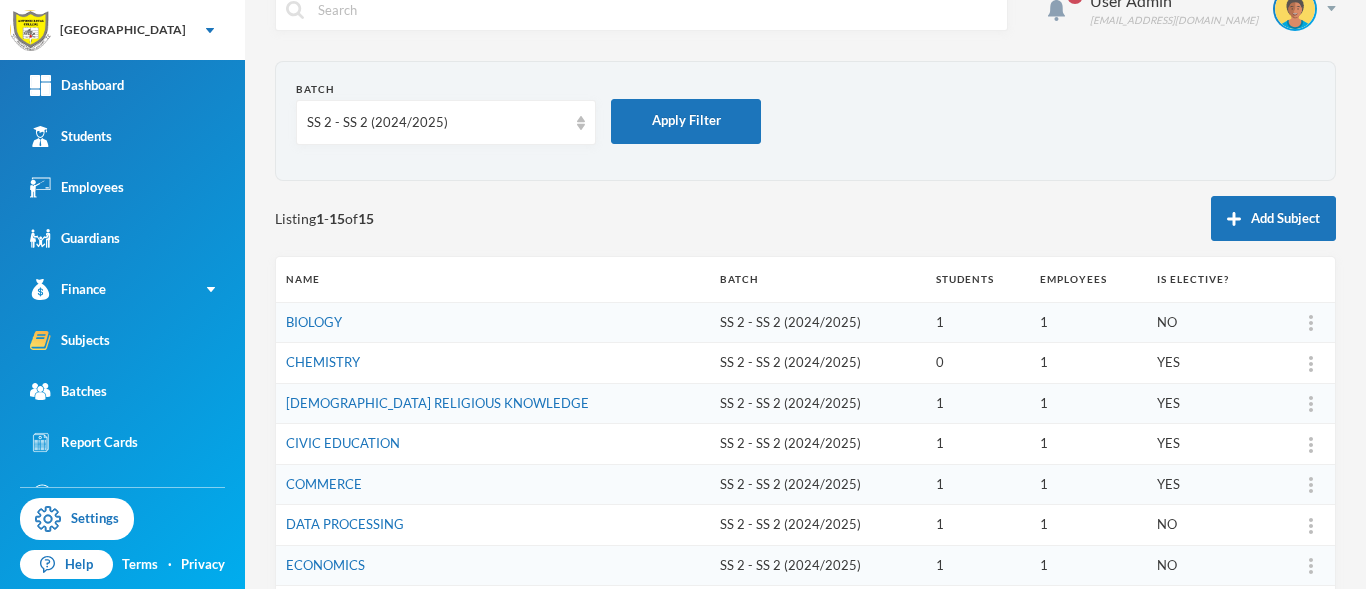 scroll, scrollTop: 0, scrollLeft: 0, axis: both 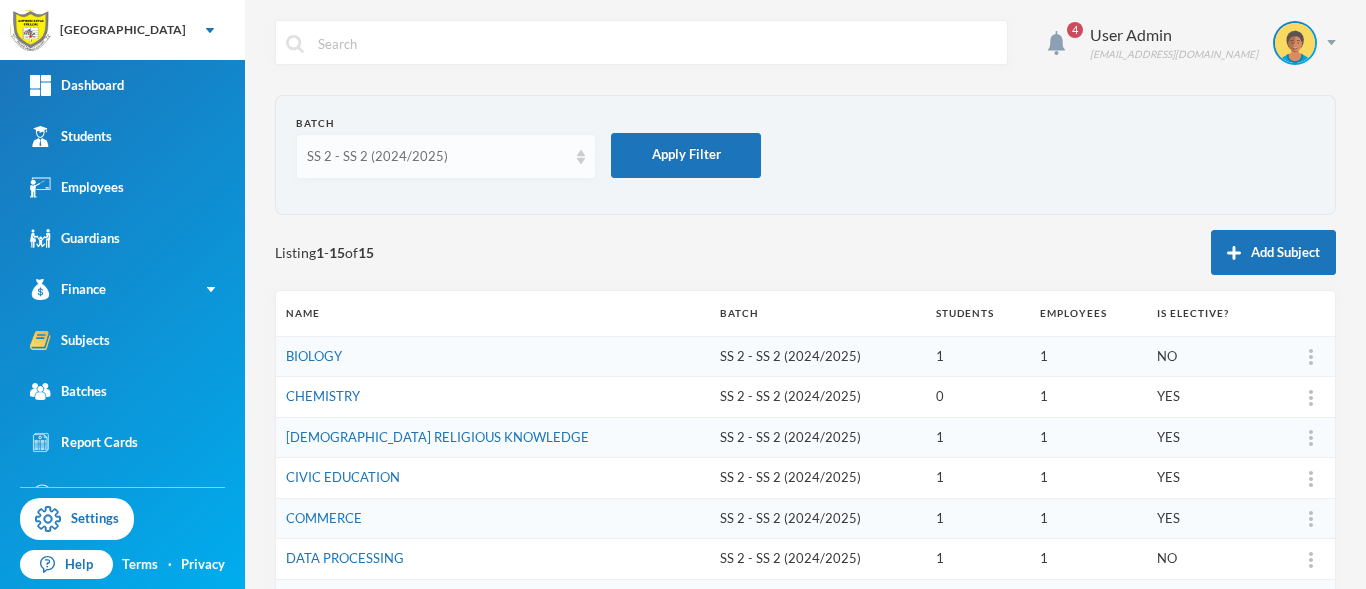 click on "SS 2 - SS 2 (2024/2025)" at bounding box center [446, 156] 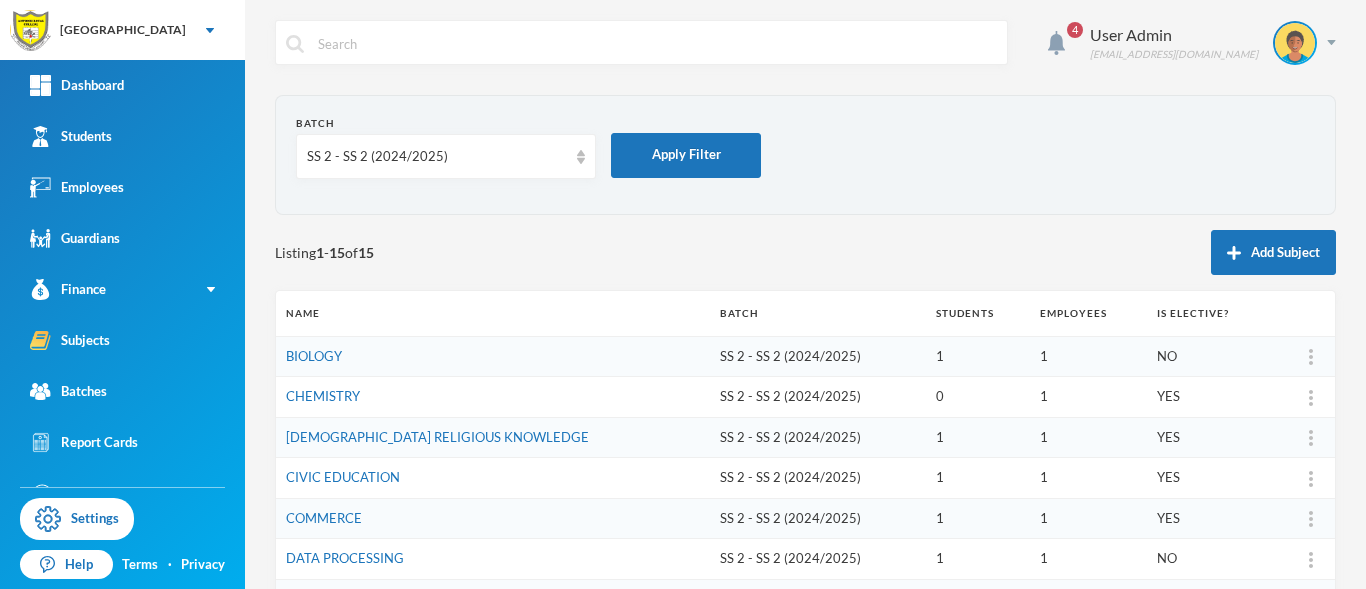 click on "Batch SS 2 - SS 2 (2024/2025) Apply Filter" at bounding box center [805, 155] 